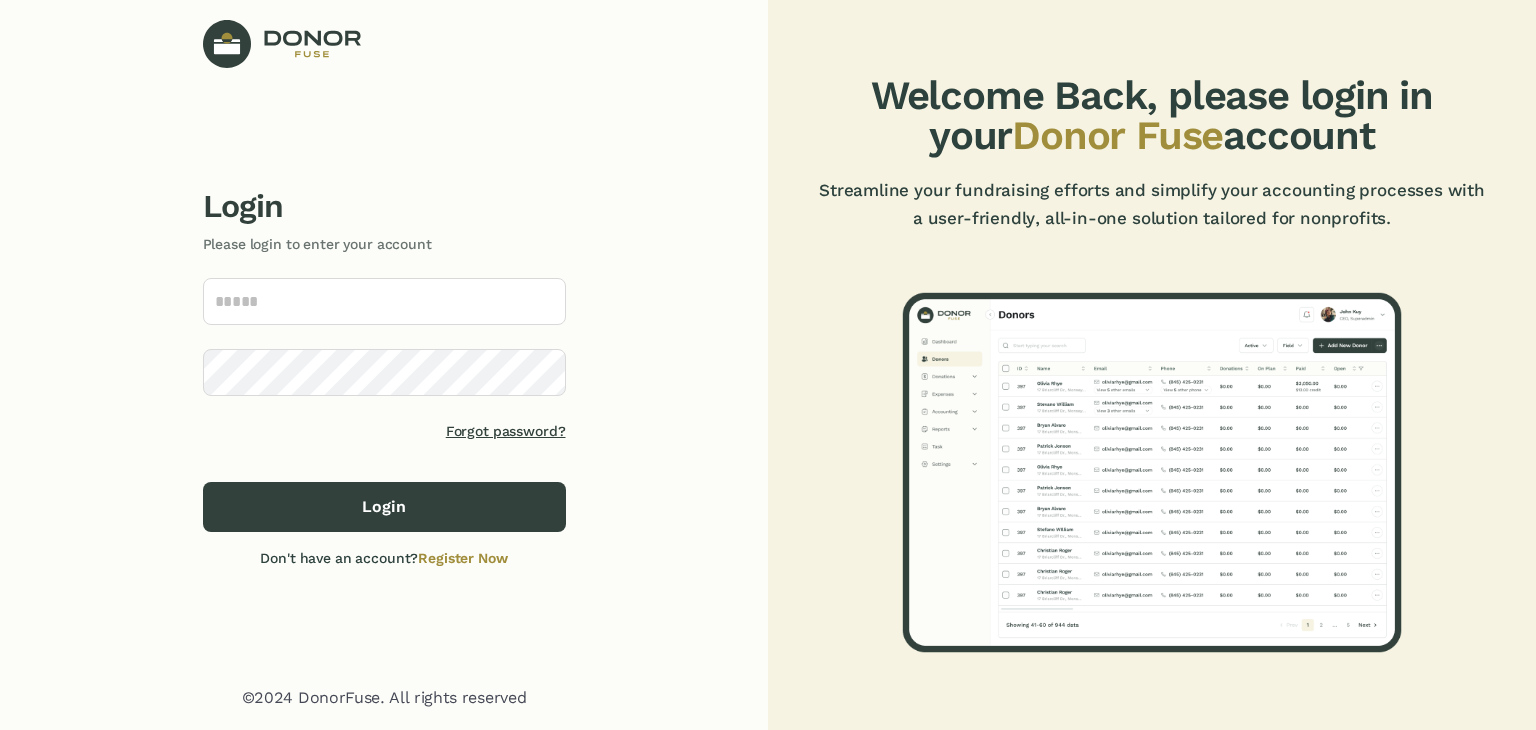 scroll, scrollTop: 0, scrollLeft: 0, axis: both 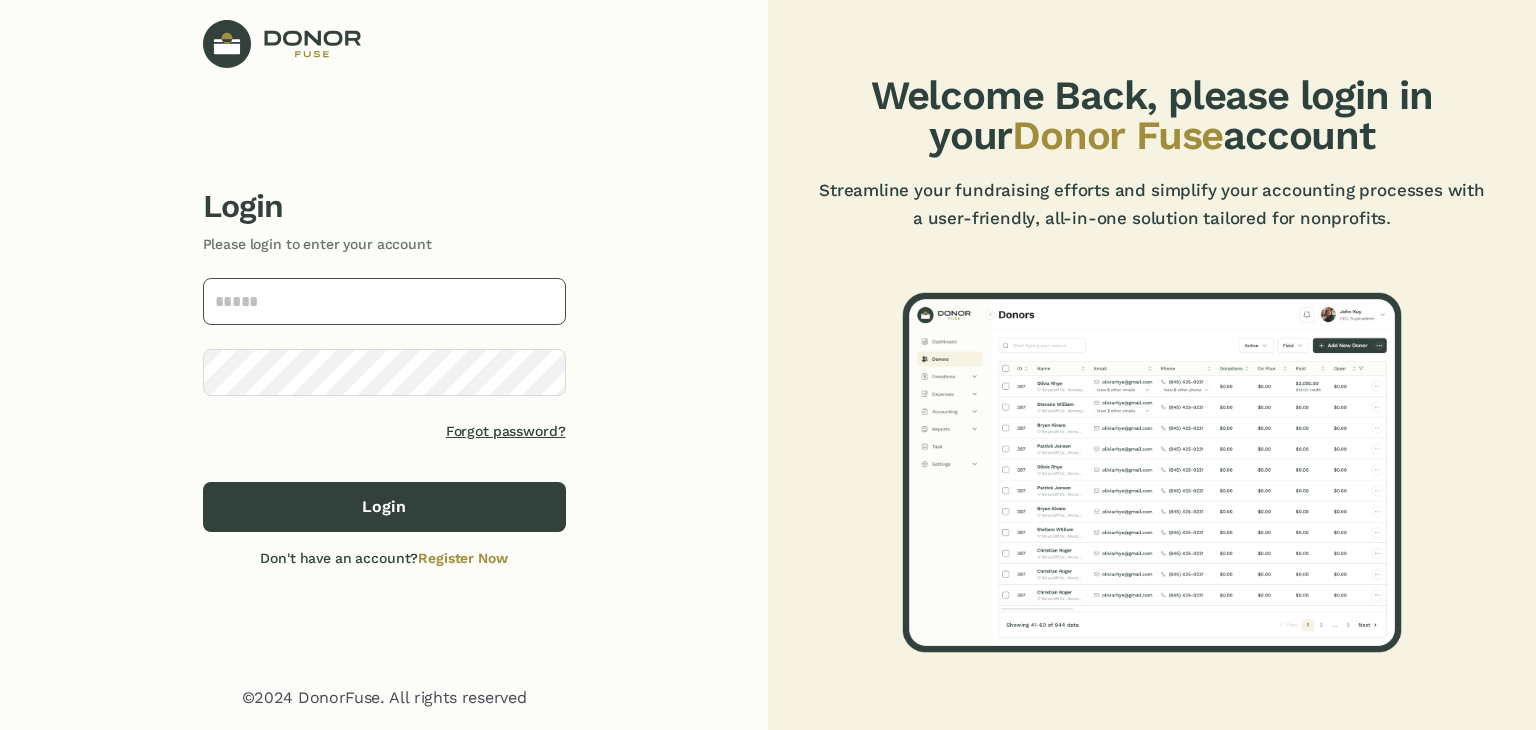 type on "**********" 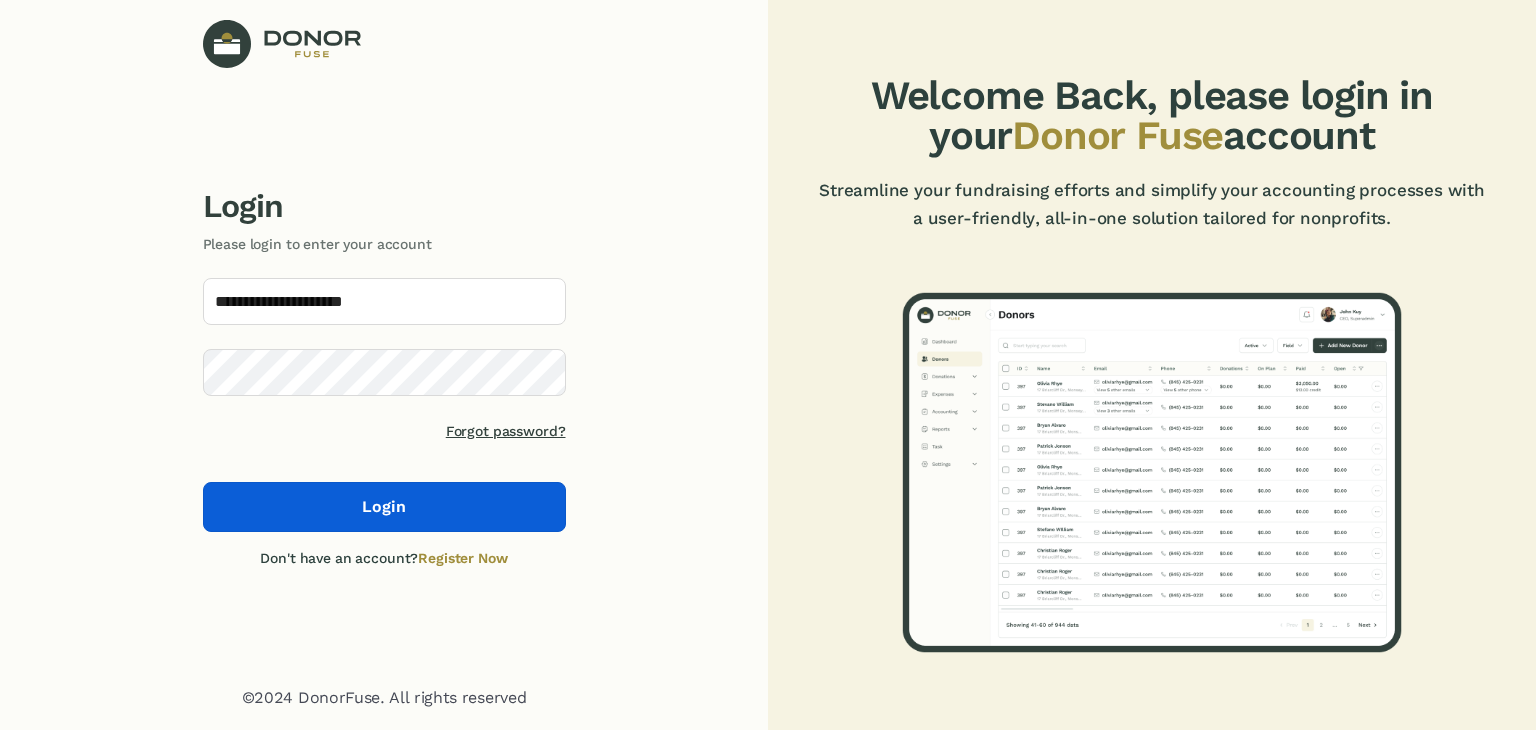 click on "Login" 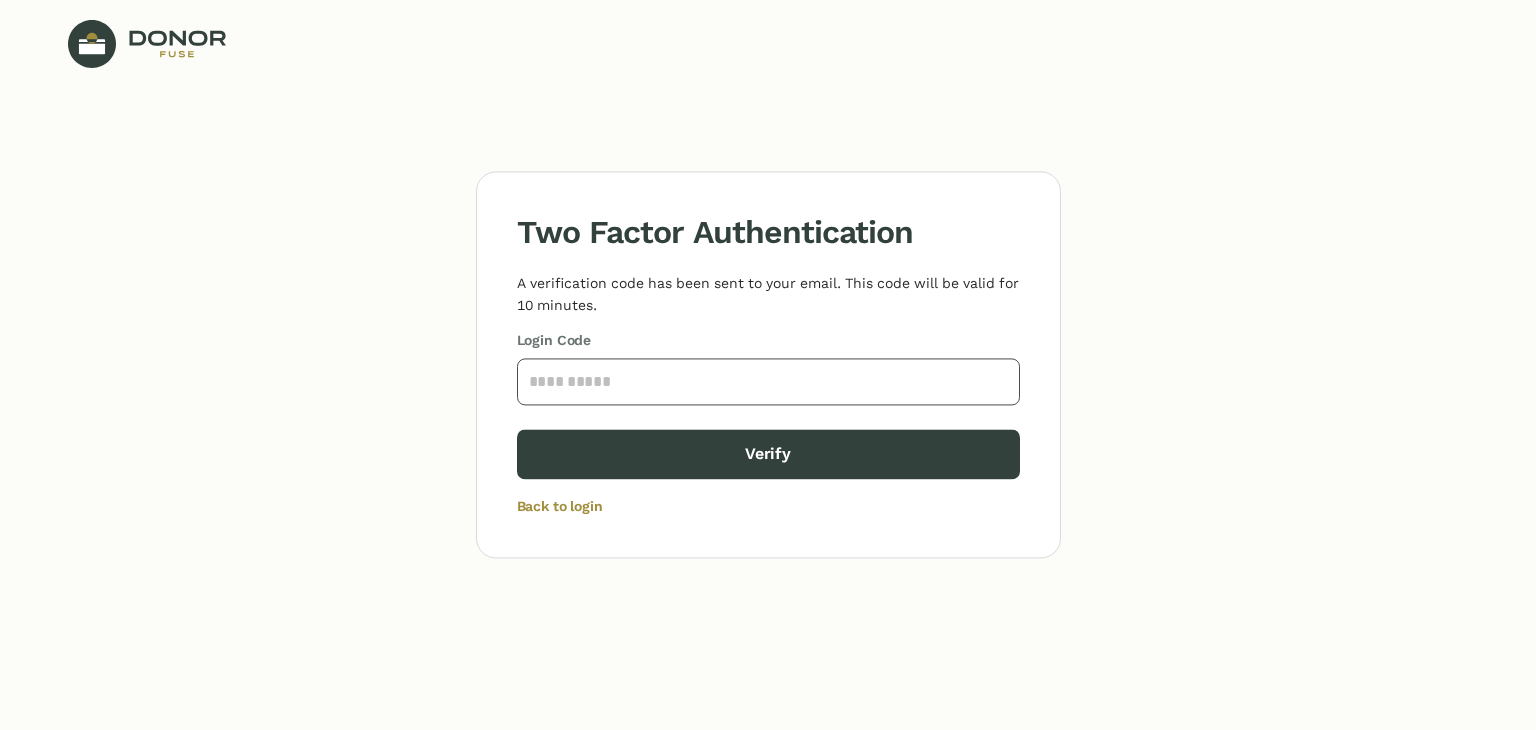 click 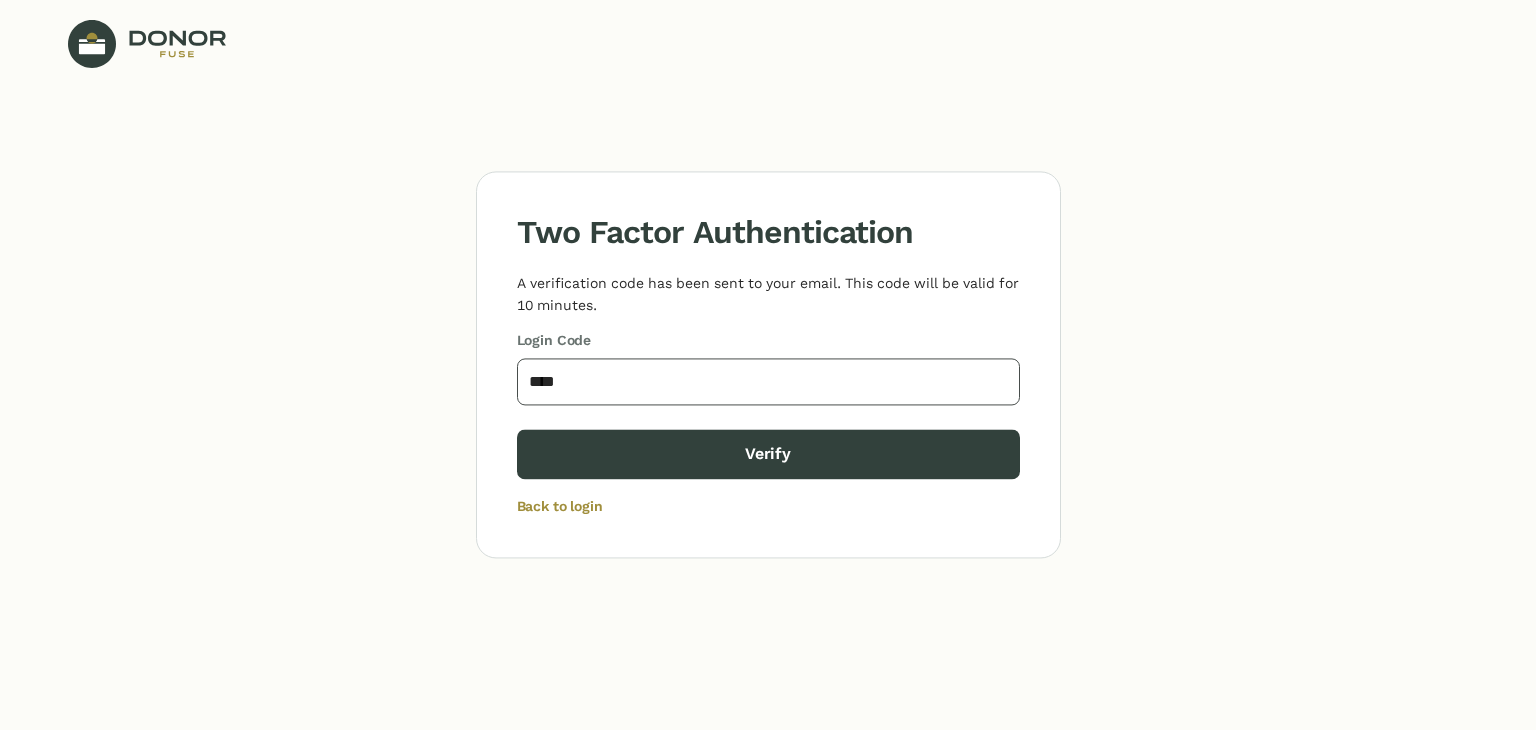 type on "****" 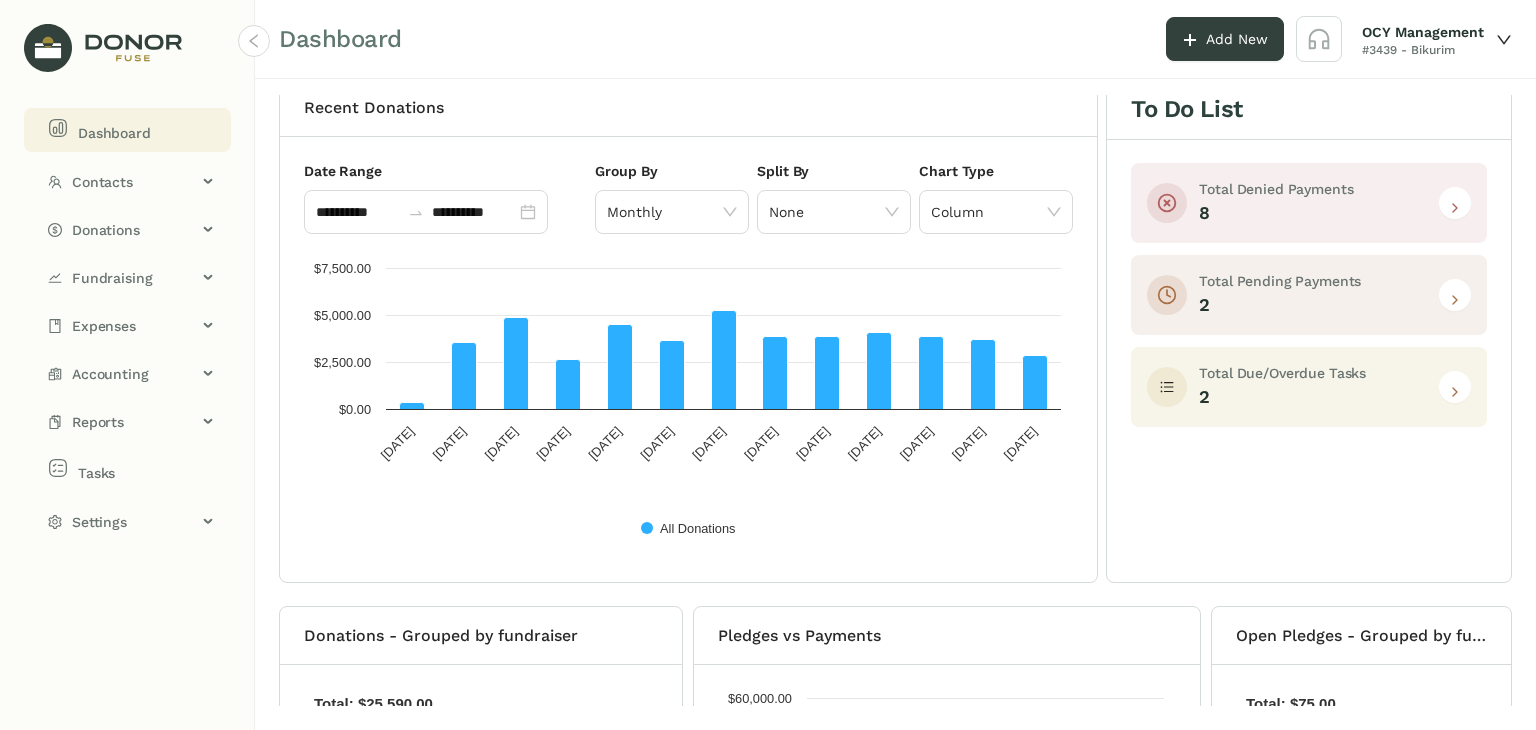 scroll, scrollTop: 0, scrollLeft: 0, axis: both 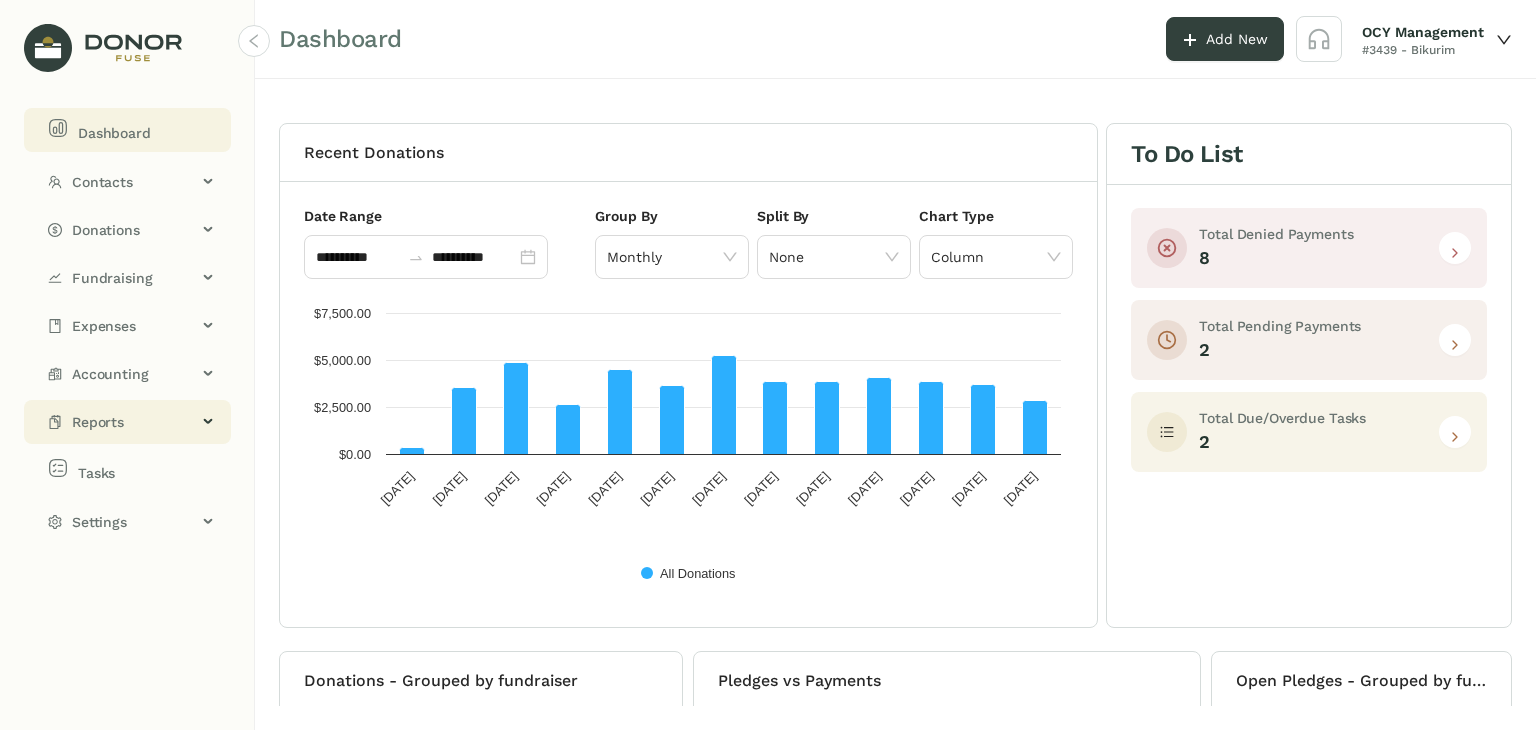 click on "Reports" 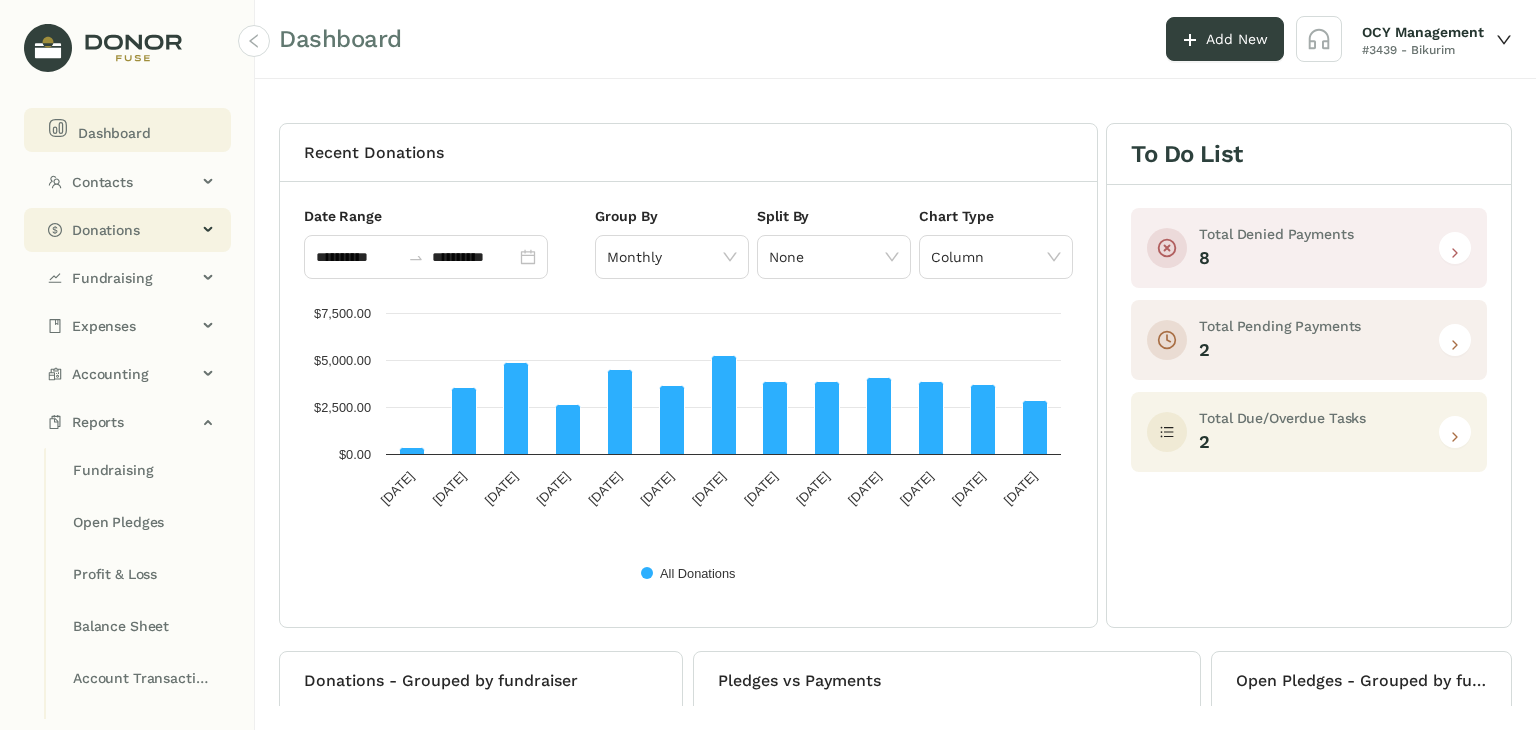 click on "Donations" 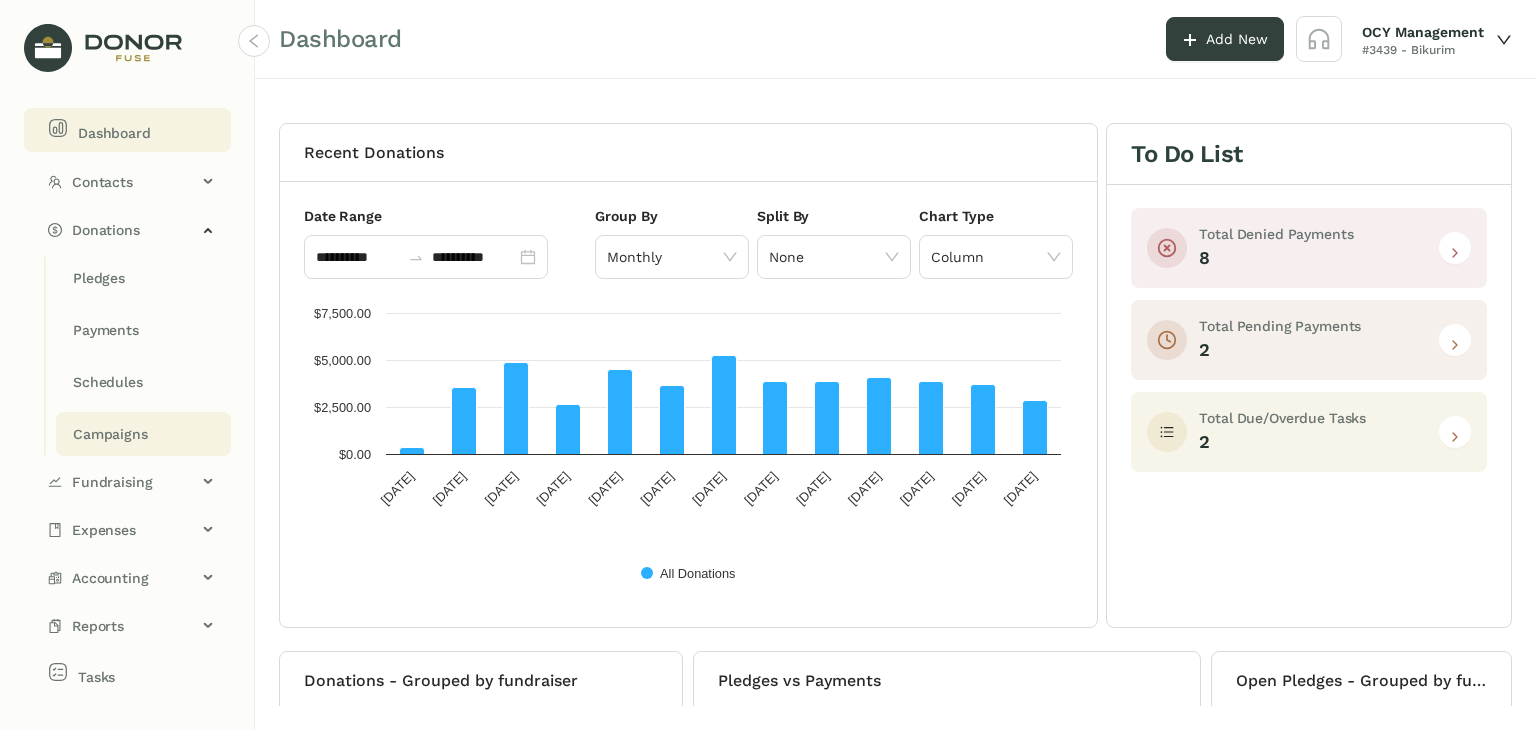 click on "Campaigns" 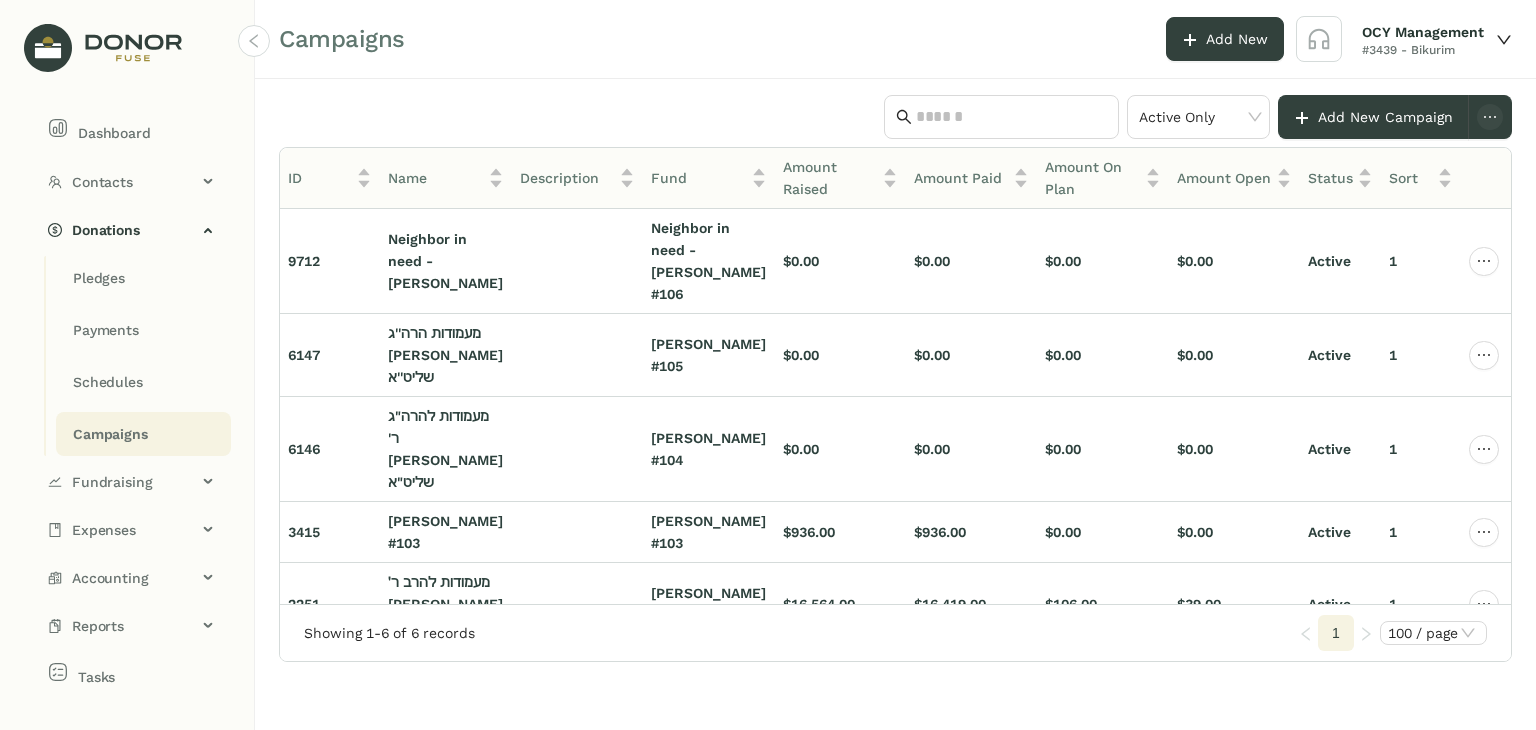 click on "Active Only  Add New Campaign  ID Name Description Fund Amount Raised Amount Paid Amount On Plan Amount Open Status Sort 9712 Neighbor in need - [PERSON_NAME]‬ Neighbor in need - [PERSON_NAME] #106 $0.00 $0.00 $0.00 $0.00 Active 1 6147 ‫מעמודות הרה''ג [PERSON_NAME] שליט''א‬ [PERSON_NAME] #105 $0.00 $0.00 $0.00 $0.00 Active 1 6146 ‫מעמודות להרה"ג ר' [PERSON_NAME]"ץ שליט"א‬ Rabbi [PERSON_NAME] #104 $0.00 $0.00 $0.00 $0.00 Active 1 3415 [PERSON_NAME] #103 [PERSON_NAME] #103 $936.00 $936.00 $0.00 $0.00 Active 1 2251 מעמודות להרב ר׳ [PERSON_NAME] שליט״א Rabbi [PERSON_NAME] #101 $16,564.00 $16,419.00 $106.00 $39.00 Active 1 2241 [PERSON_NAME] [PERSON_NAME] Fund #102 $32,610.50 $32,424.50 $150.00 $36.00 Active 1  Showing 1-6 of 6 records  1 100 / page" 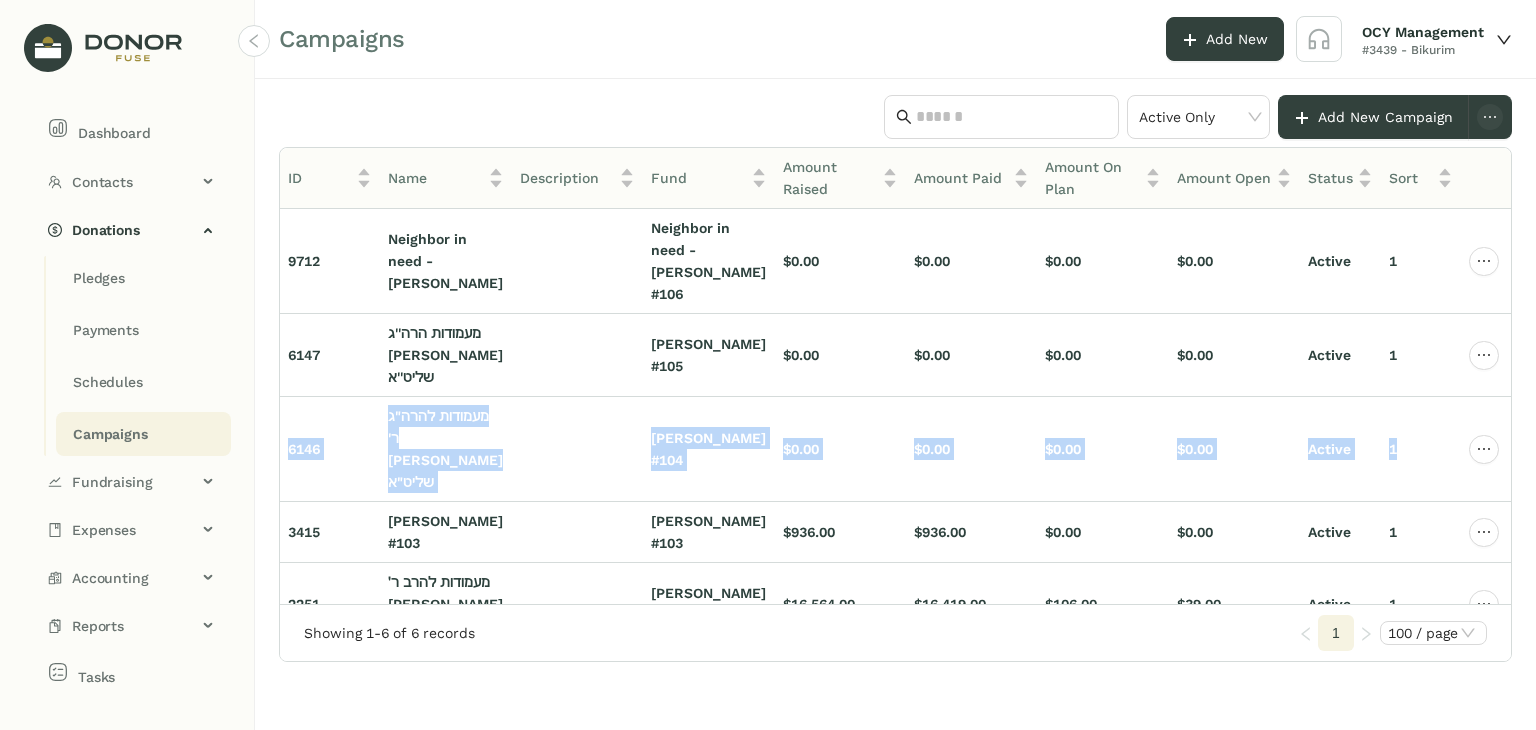 drag, startPoint x: 1506, startPoint y: 342, endPoint x: 1508, endPoint y: 405, distance: 63.03174 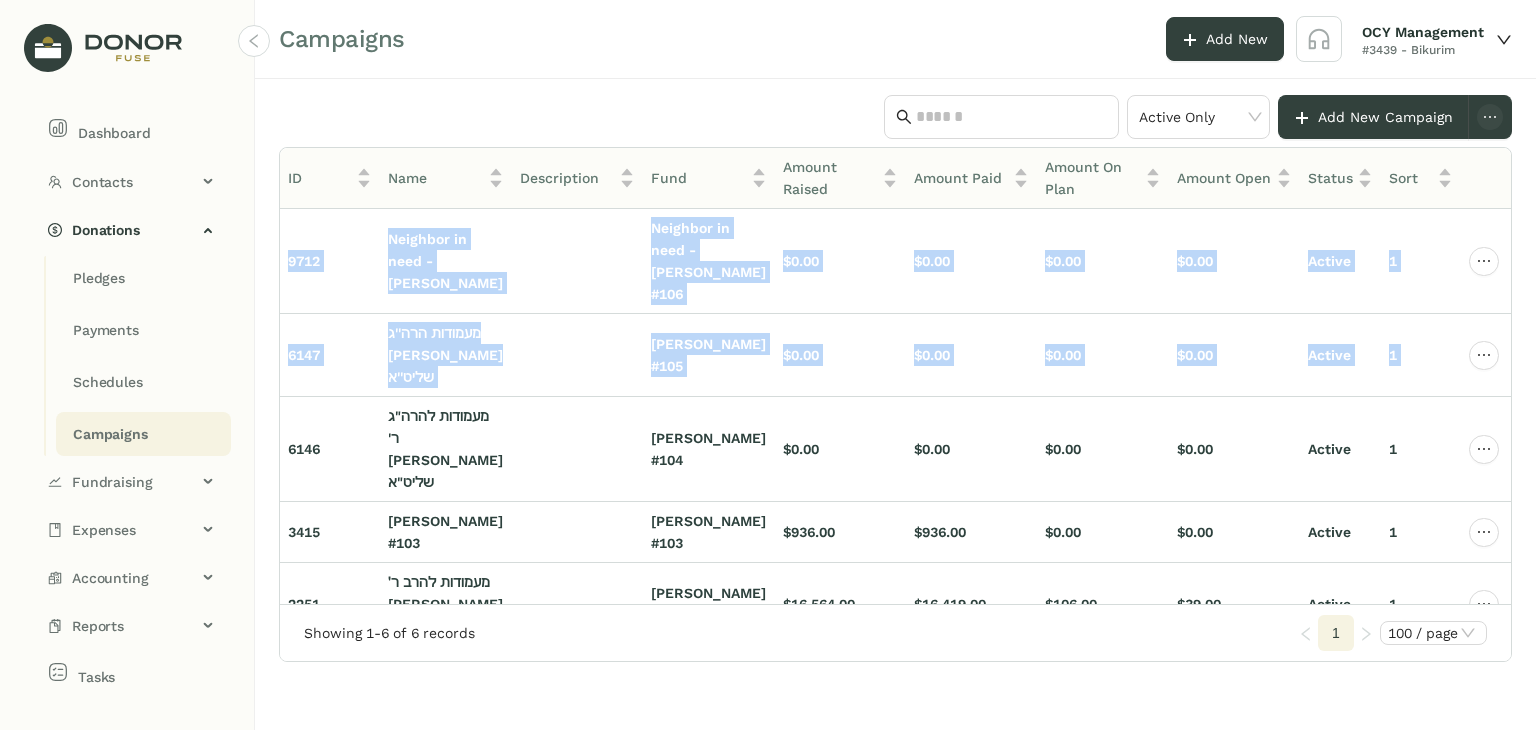 click on "Active Only  Add New Campaign  ID Name Description Fund Amount Raised Amount Paid Amount On Plan Amount Open Status Sort 9712 Neighbor in need - [PERSON_NAME]‬ Neighbor in need - [PERSON_NAME] #106 $0.00 $0.00 $0.00 $0.00 Active 1 6147 ‫מעמודות הרה''ג [PERSON_NAME] שליט''א‬ [PERSON_NAME] #105 $0.00 $0.00 $0.00 $0.00 Active 1 6146 ‫מעמודות להרה"ג ר' [PERSON_NAME]"ץ שליט"א‬ Rabbi [PERSON_NAME] #104 $0.00 $0.00 $0.00 $0.00 Active 1 3415 [PERSON_NAME] #103 [PERSON_NAME] #103 $936.00 $936.00 $0.00 $0.00 Active 1 2251 מעמודות להרב ר׳ [PERSON_NAME] שליט״א Rabbi [PERSON_NAME] #101 $16,564.00 $16,419.00 $106.00 $39.00 Active 1 2241 [PERSON_NAME] [PERSON_NAME] Fund #102 $32,610.50 $32,424.50 $150.00 $36.00 Active 1  Showing 1-6 of 6 records  1 100 / page" 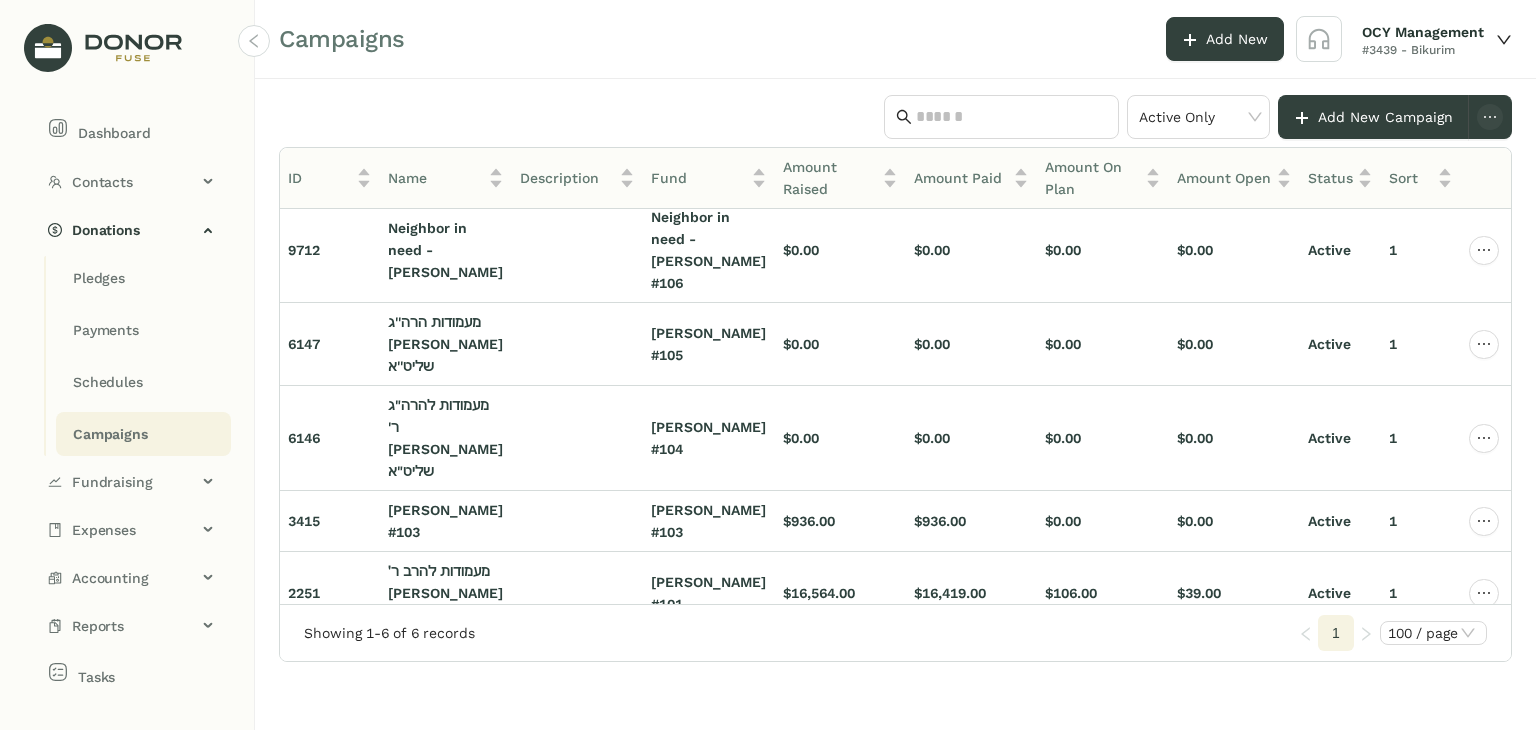 scroll, scrollTop: 0, scrollLeft: 0, axis: both 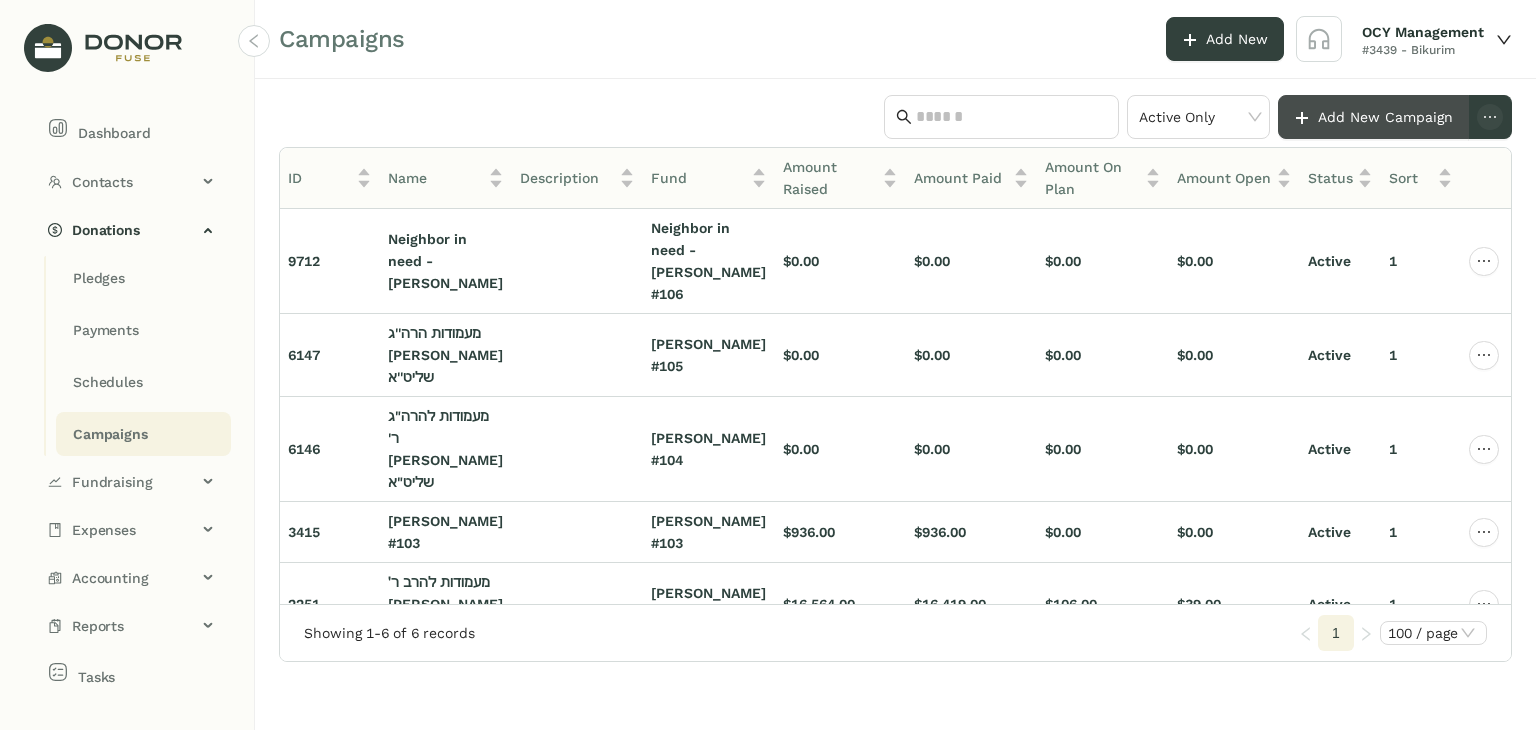 click on "Add New Campaign" 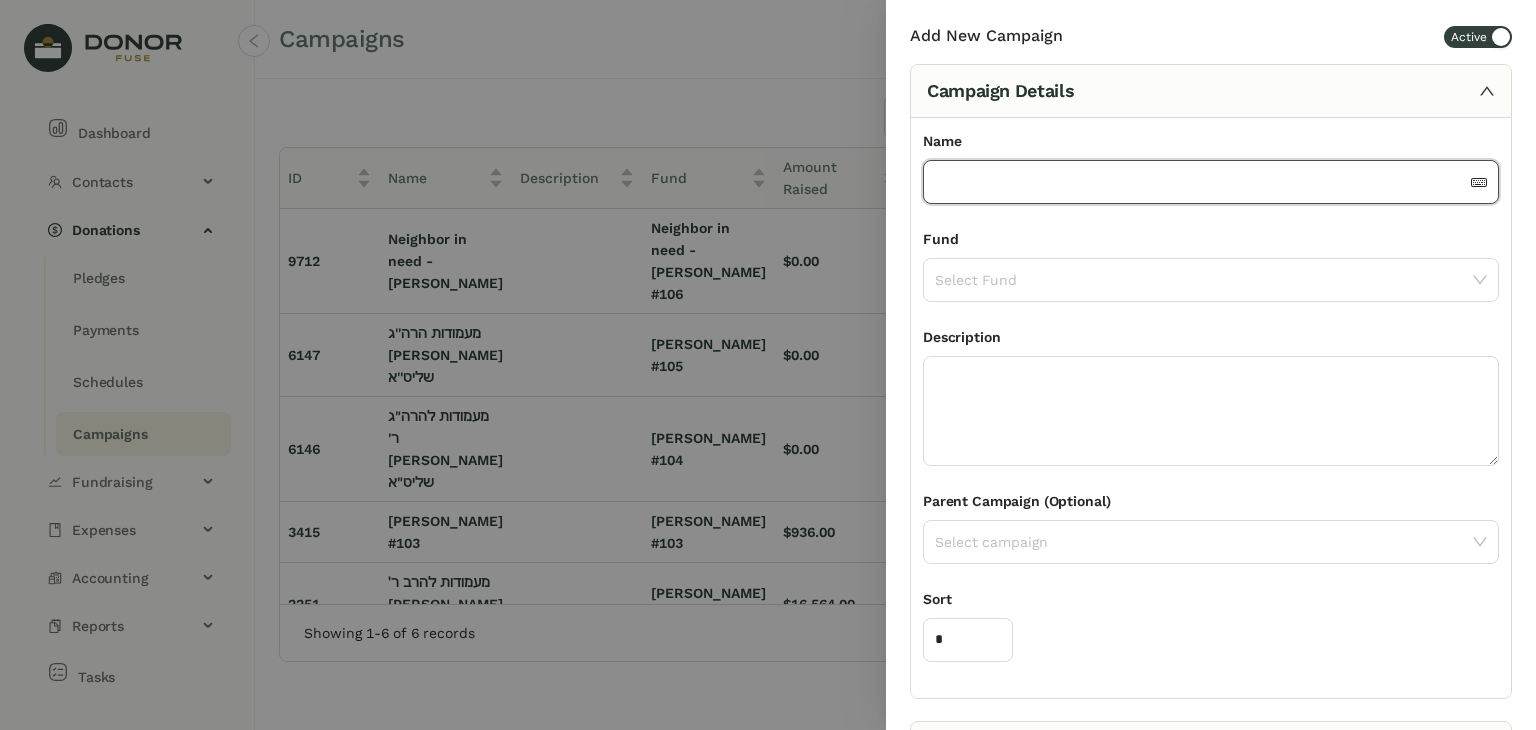 click 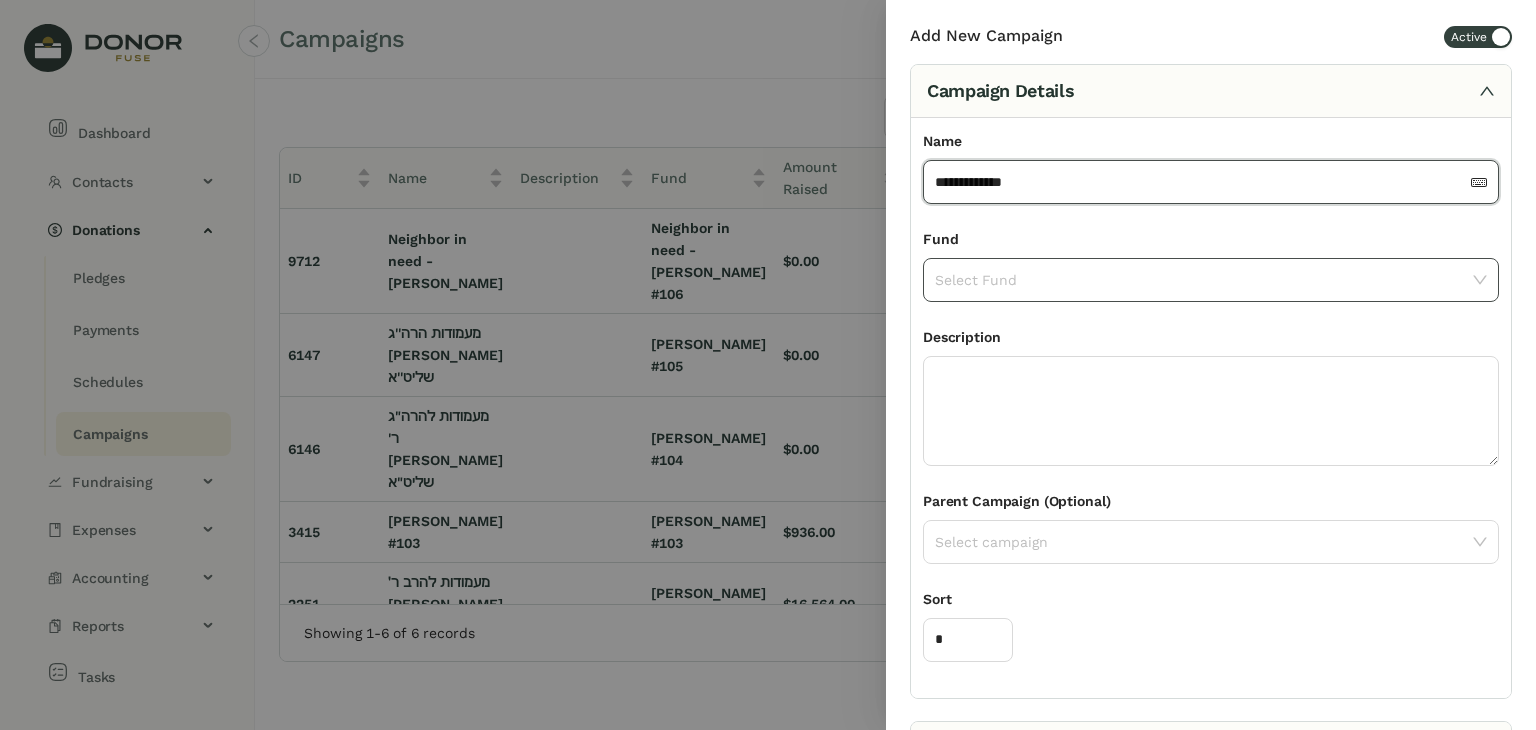 type on "**********" 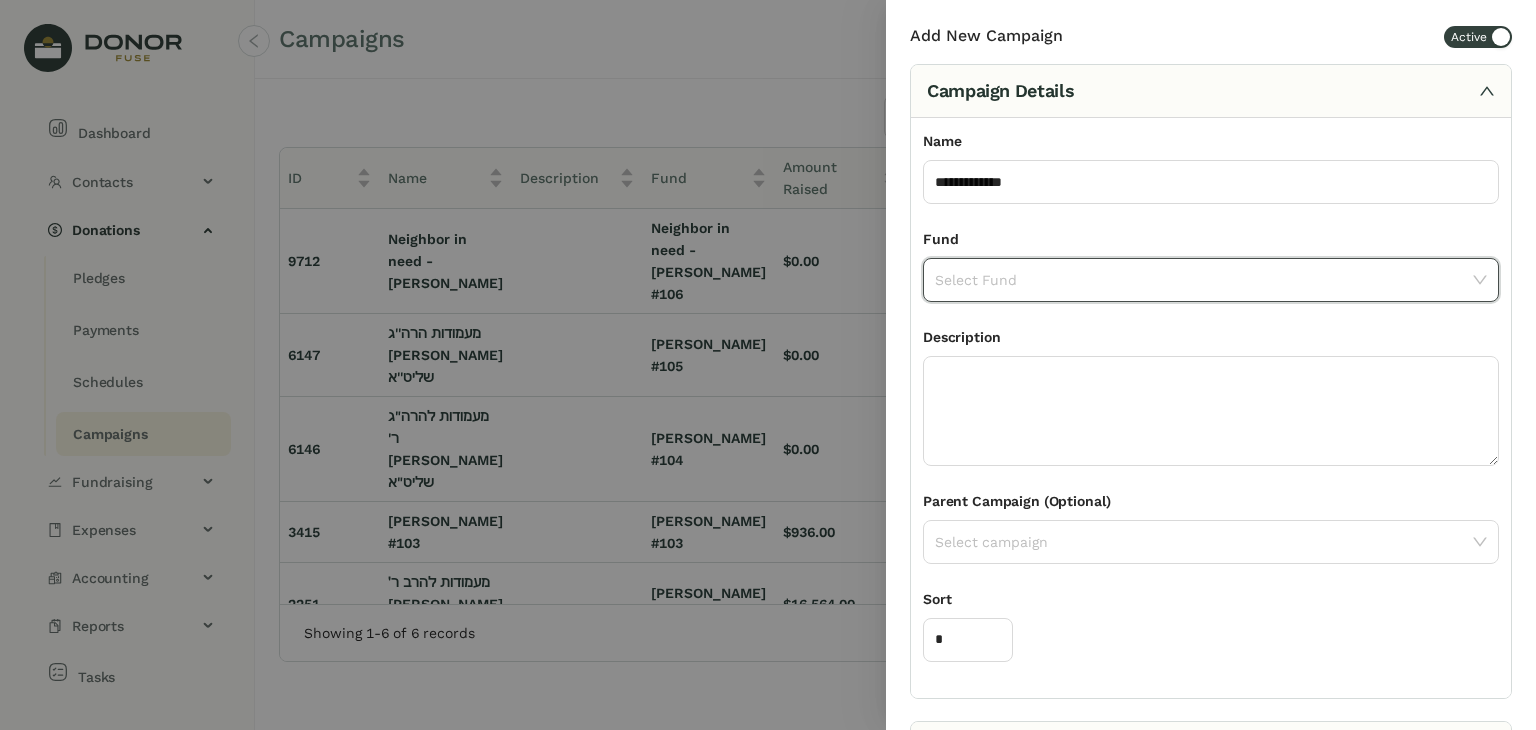 click 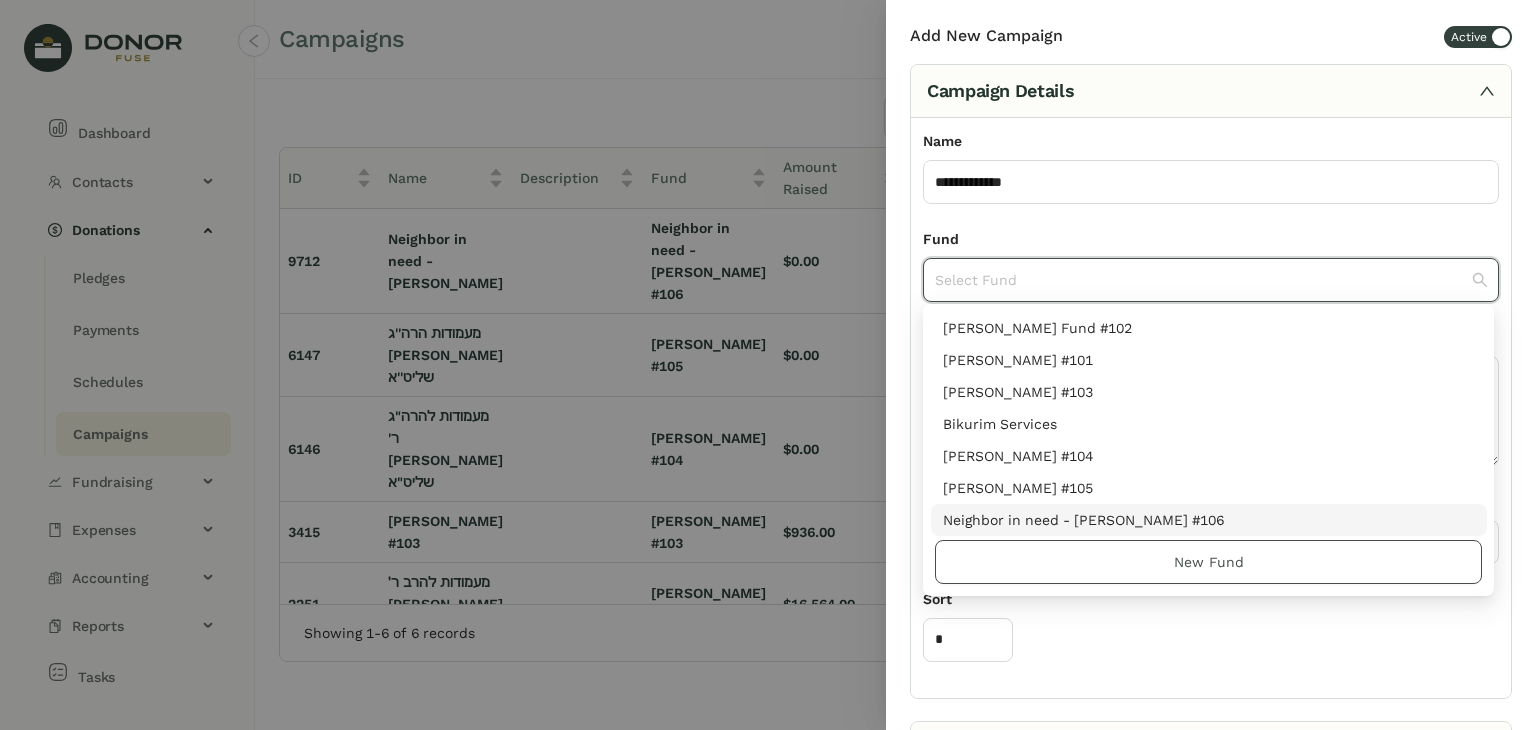 click on "New Fund" at bounding box center (1209, 562) 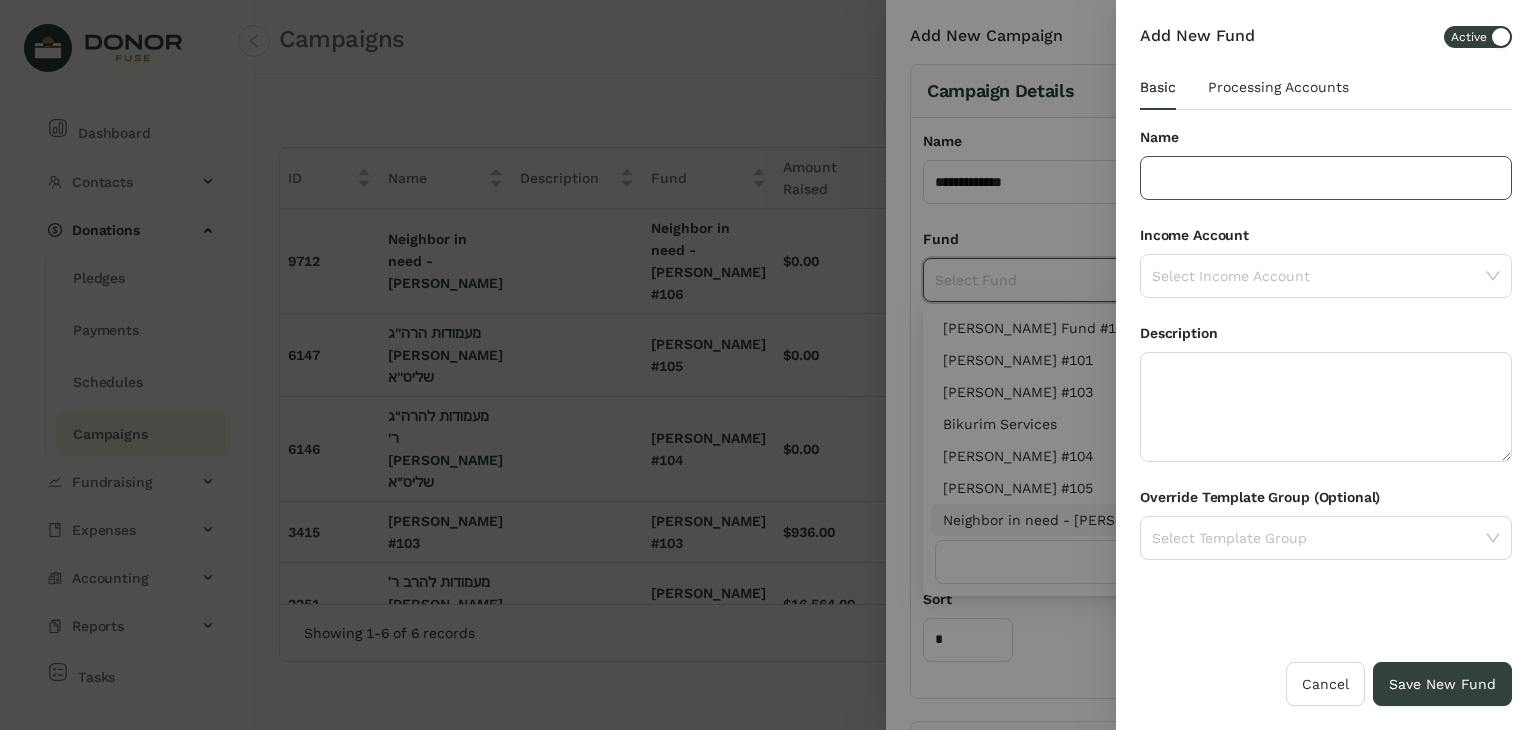 click 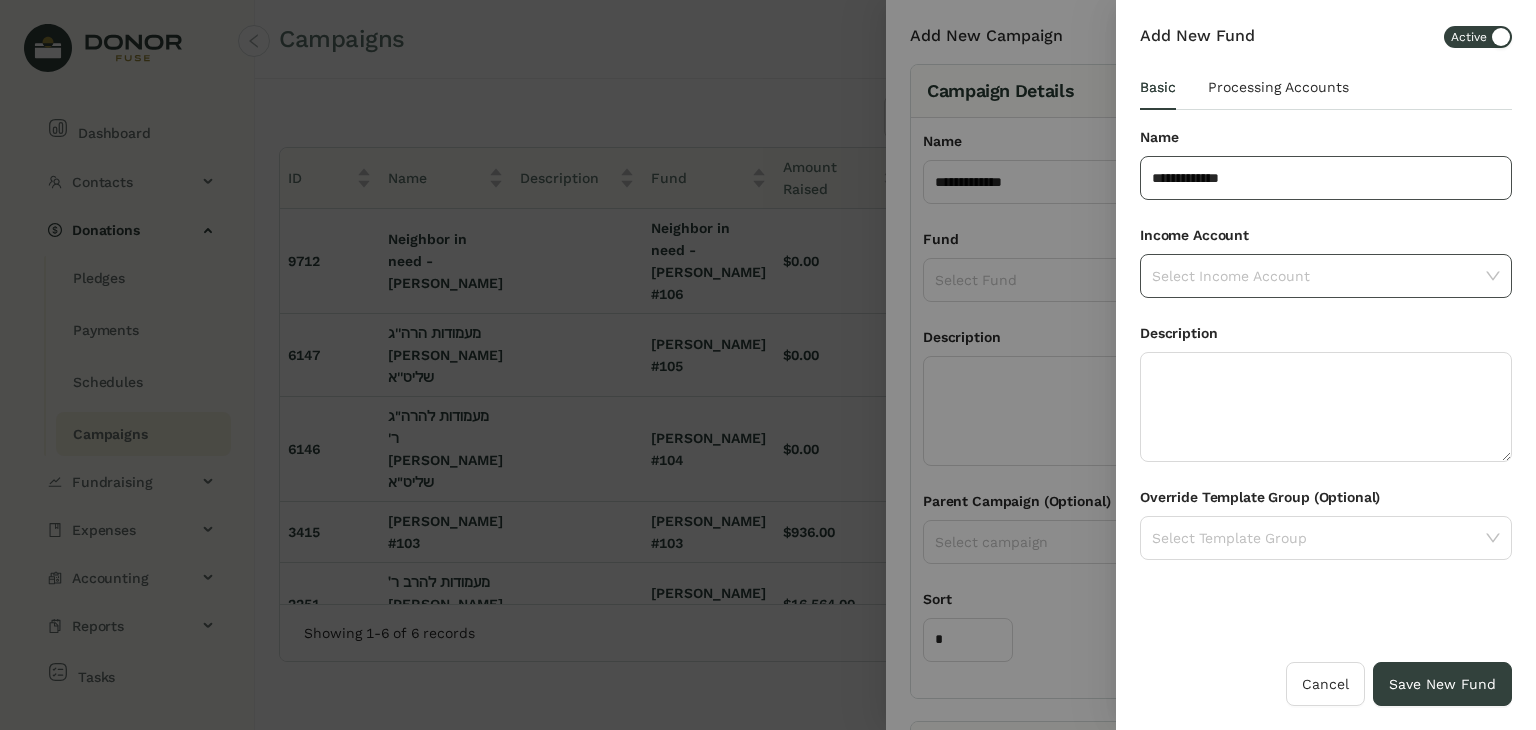 type on "**********" 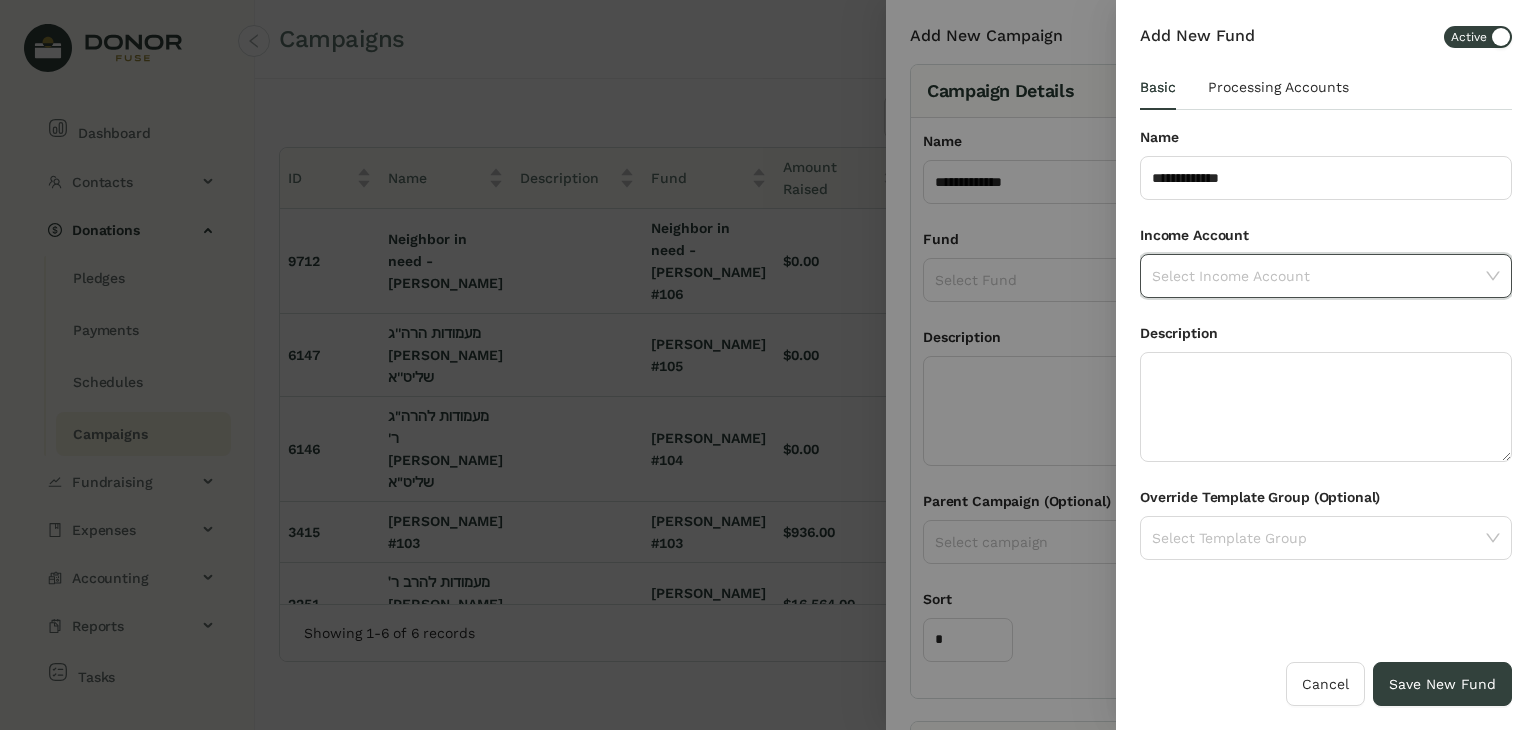 click 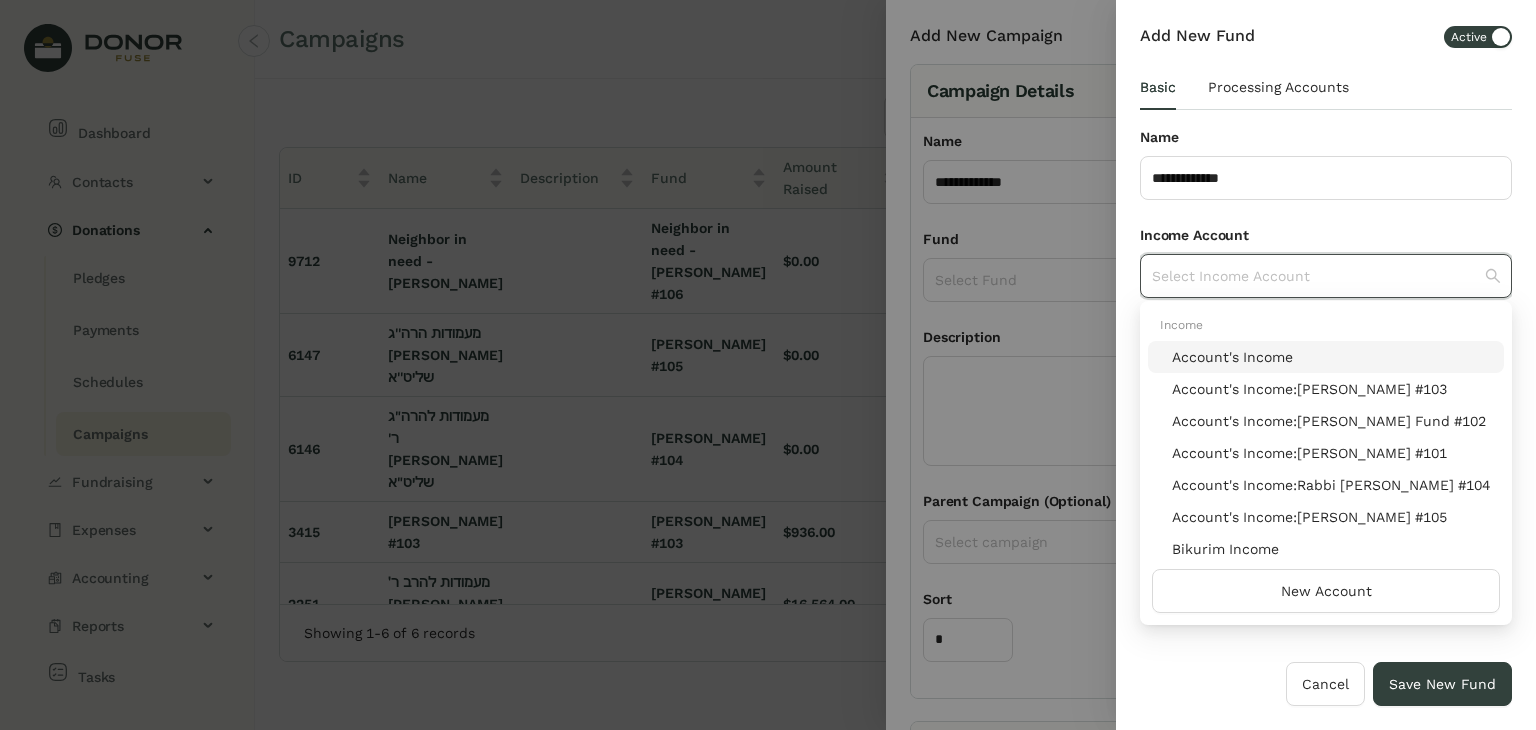 click on "Account's Income" 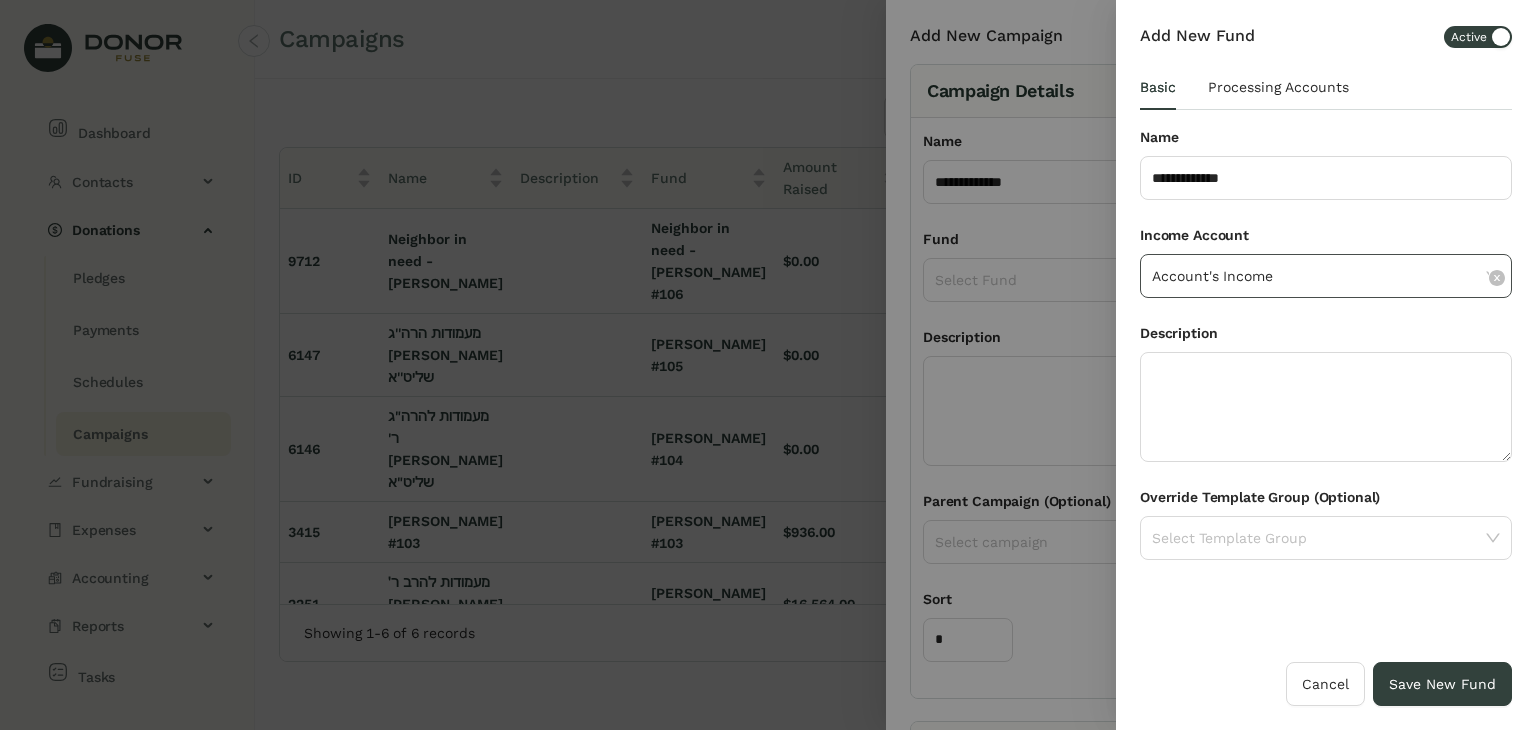 click on "Account's Income" 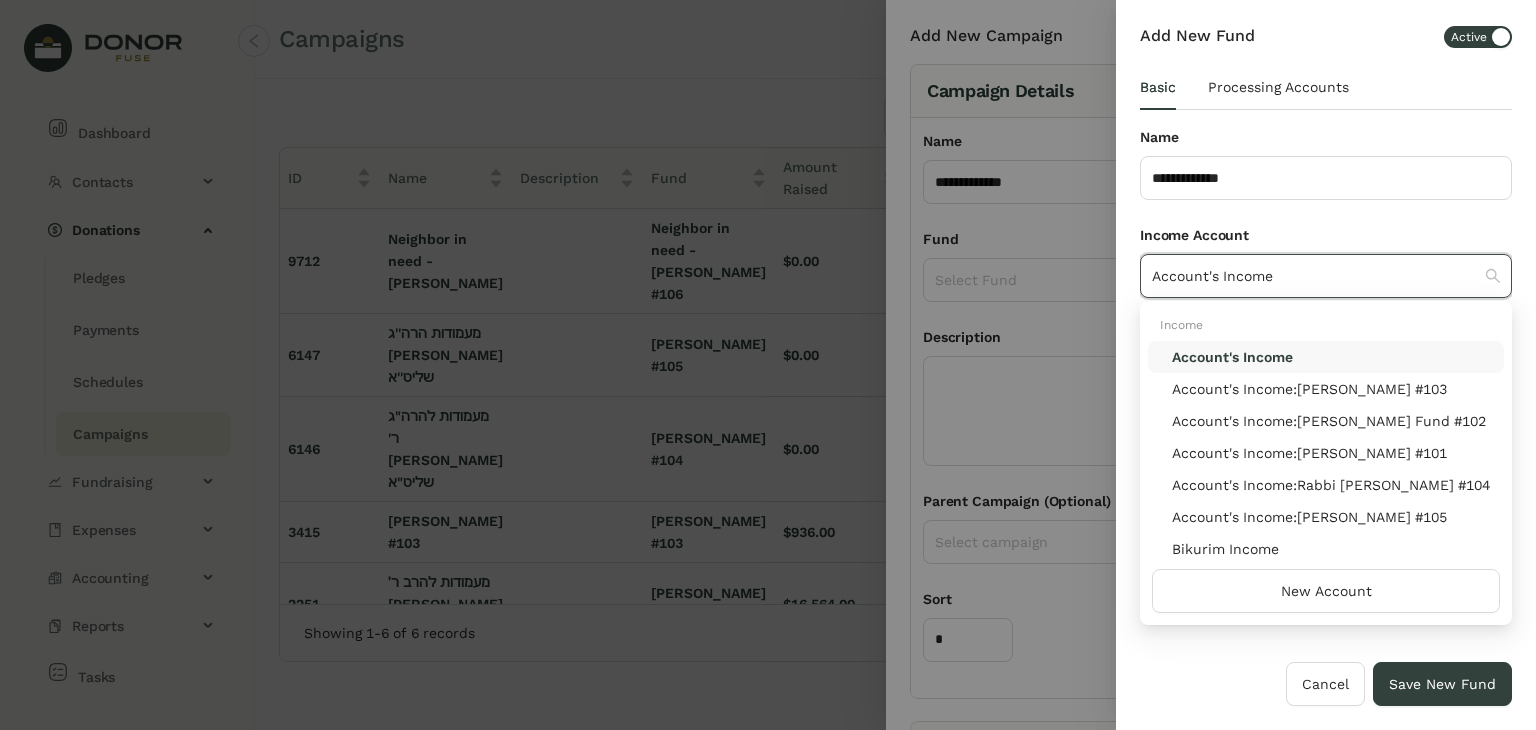 click on "Account's Income" 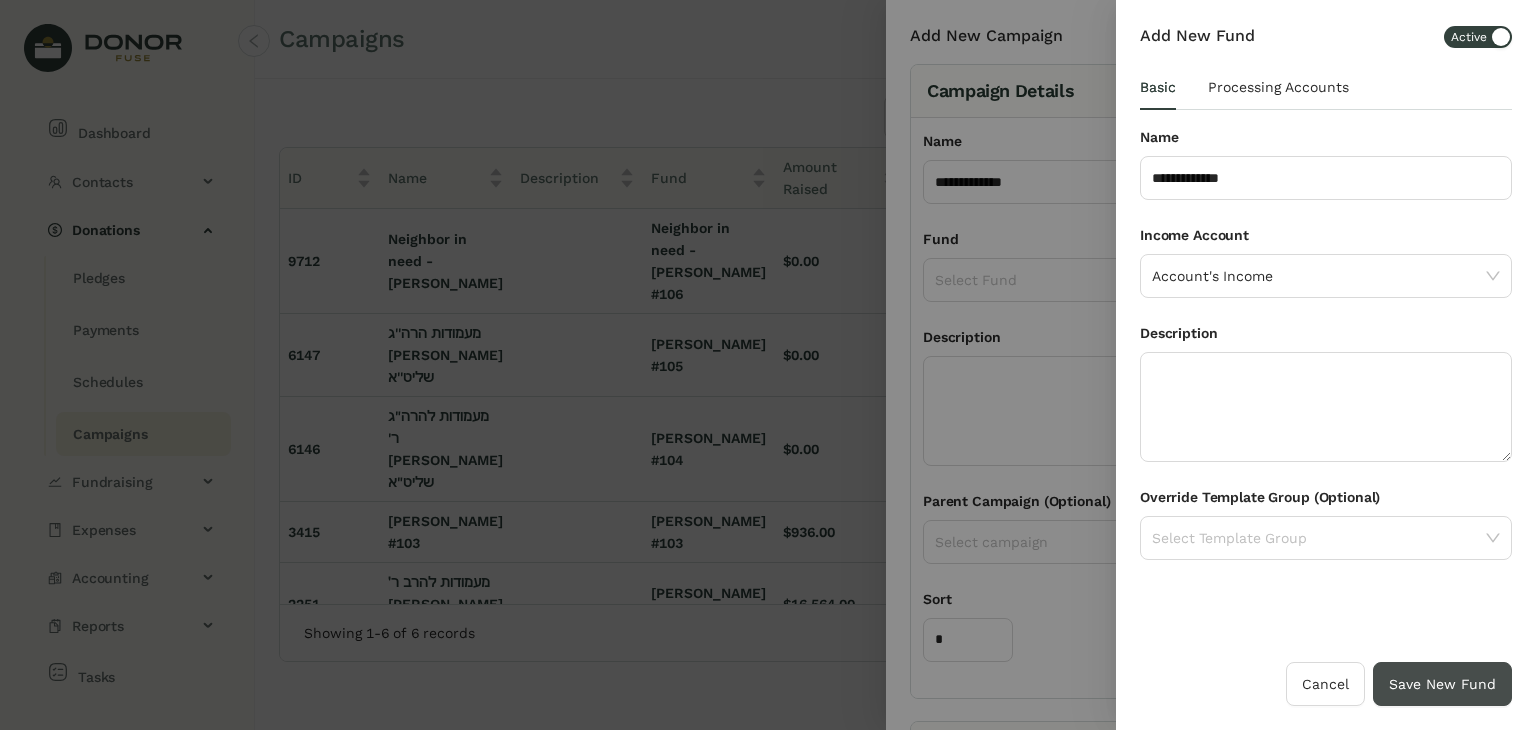click on "Save New Fund" at bounding box center [1442, 684] 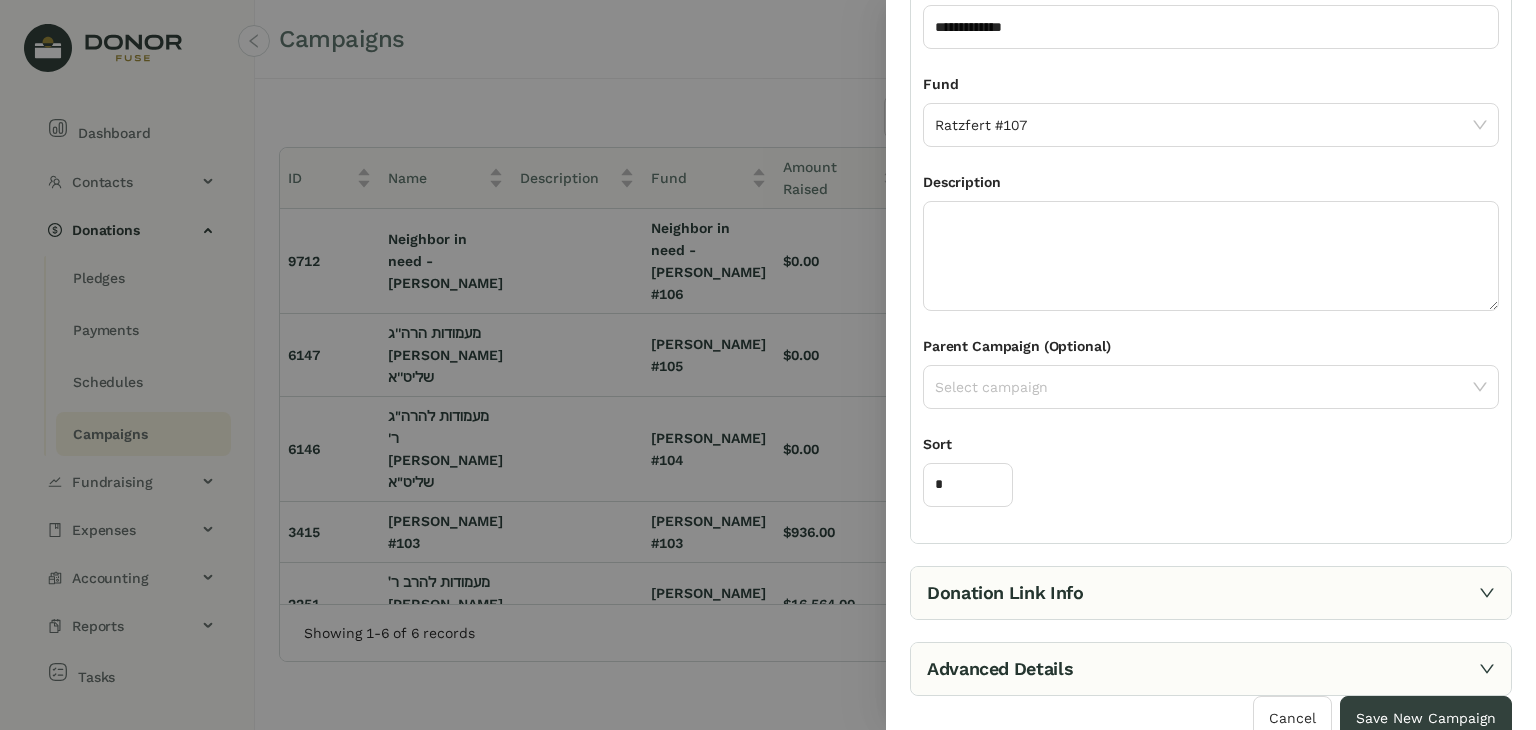 scroll, scrollTop: 162, scrollLeft: 0, axis: vertical 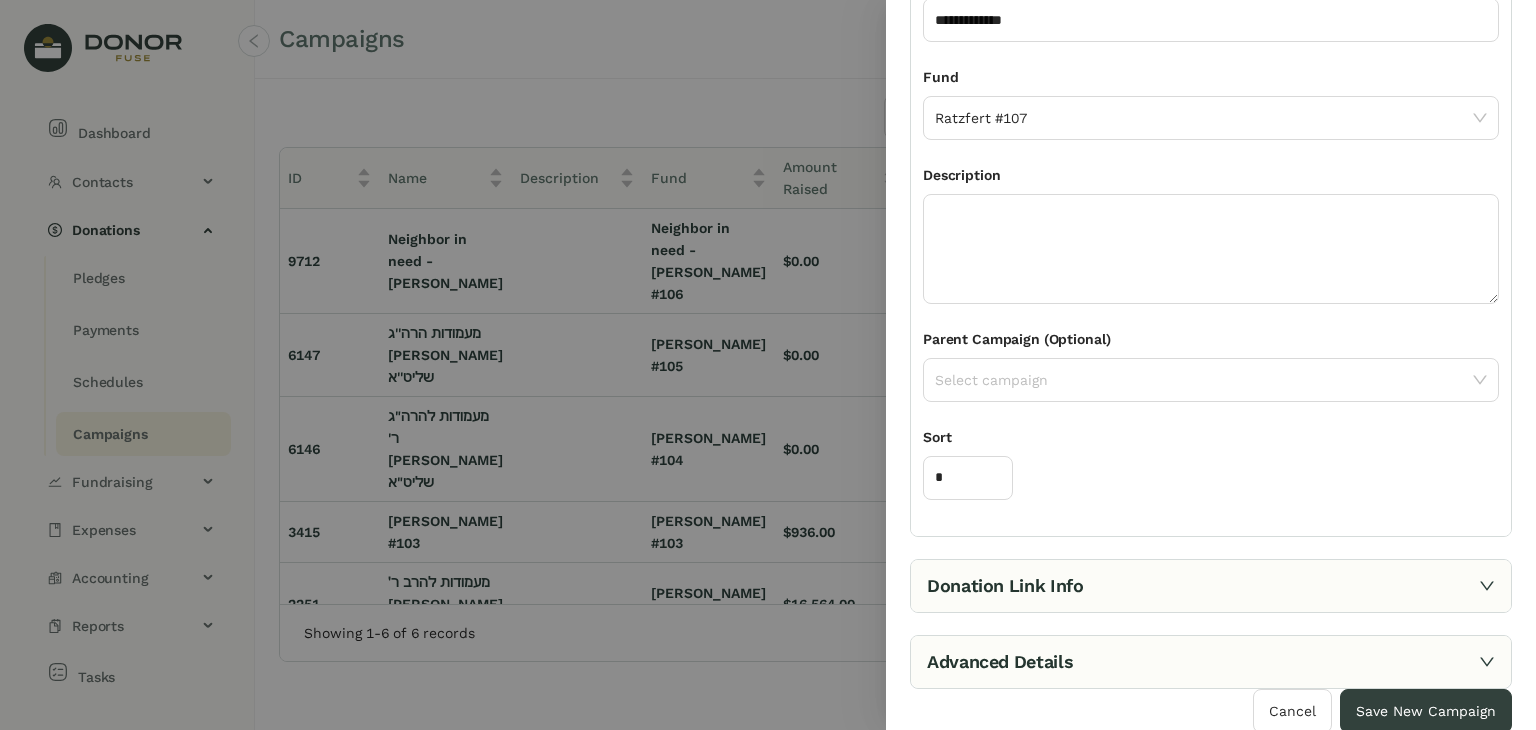 click on "Donation Link Info" at bounding box center [1211, 586] 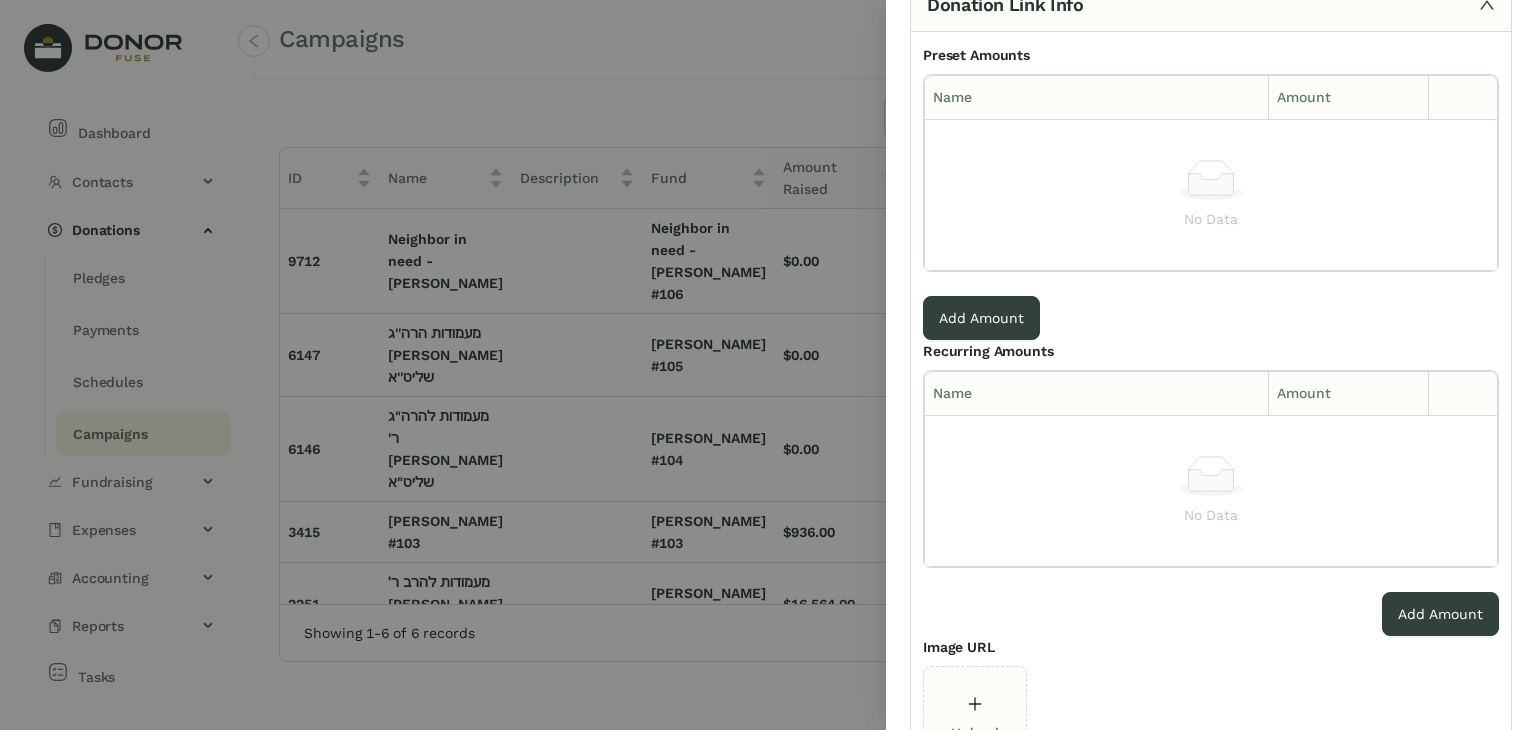 drag, startPoint x: 1535, startPoint y: 186, endPoint x: 1535, endPoint y: 104, distance: 82 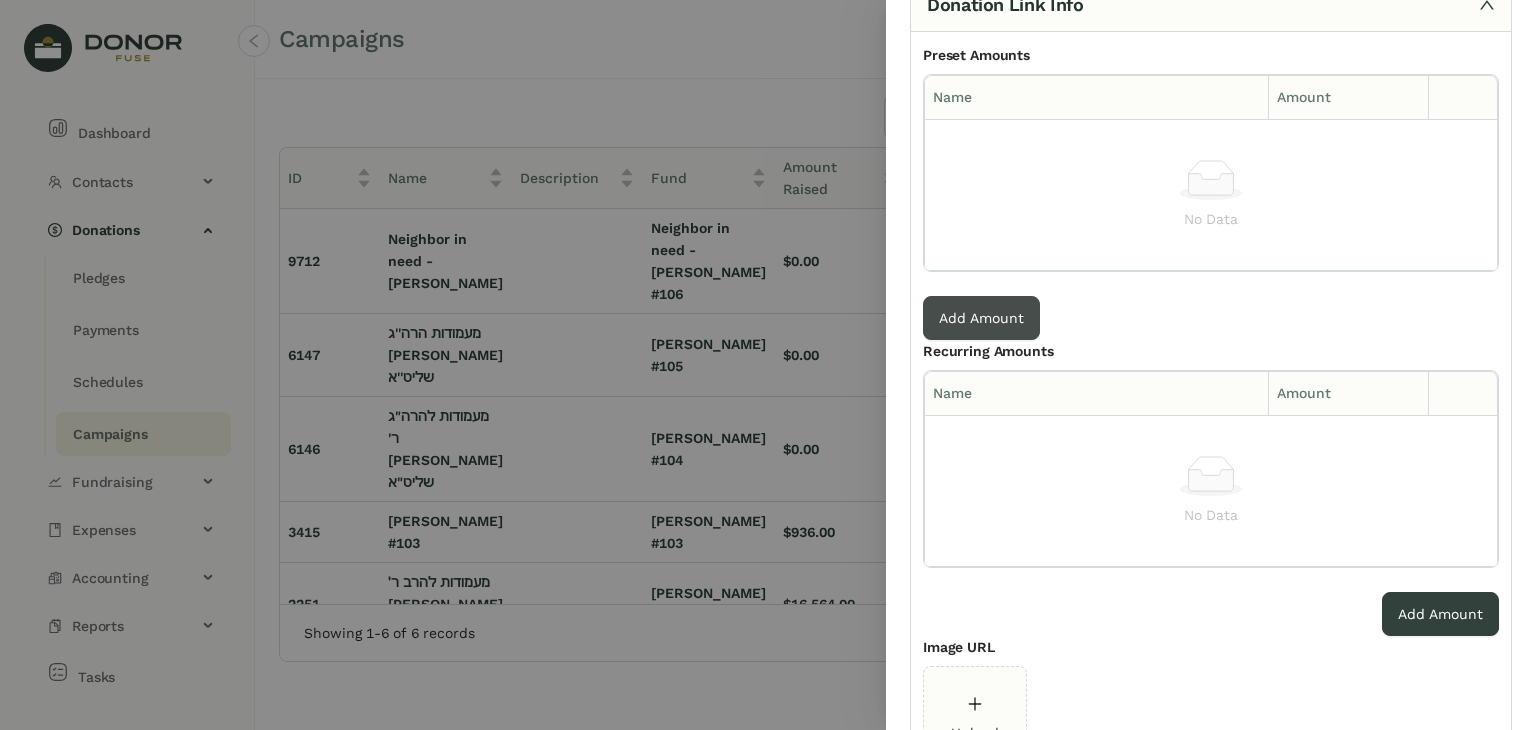 click on "Add Amount" at bounding box center [981, 318] 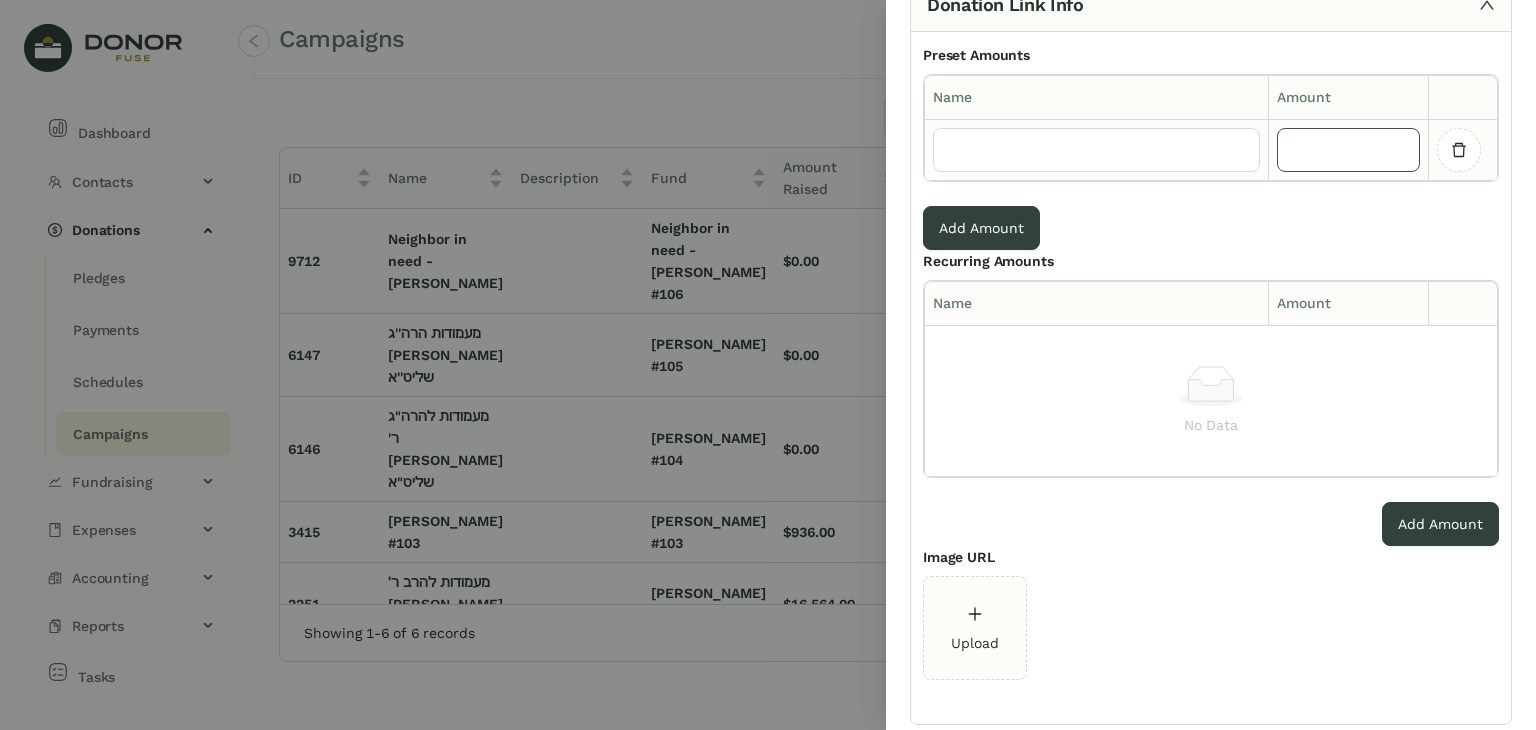 click 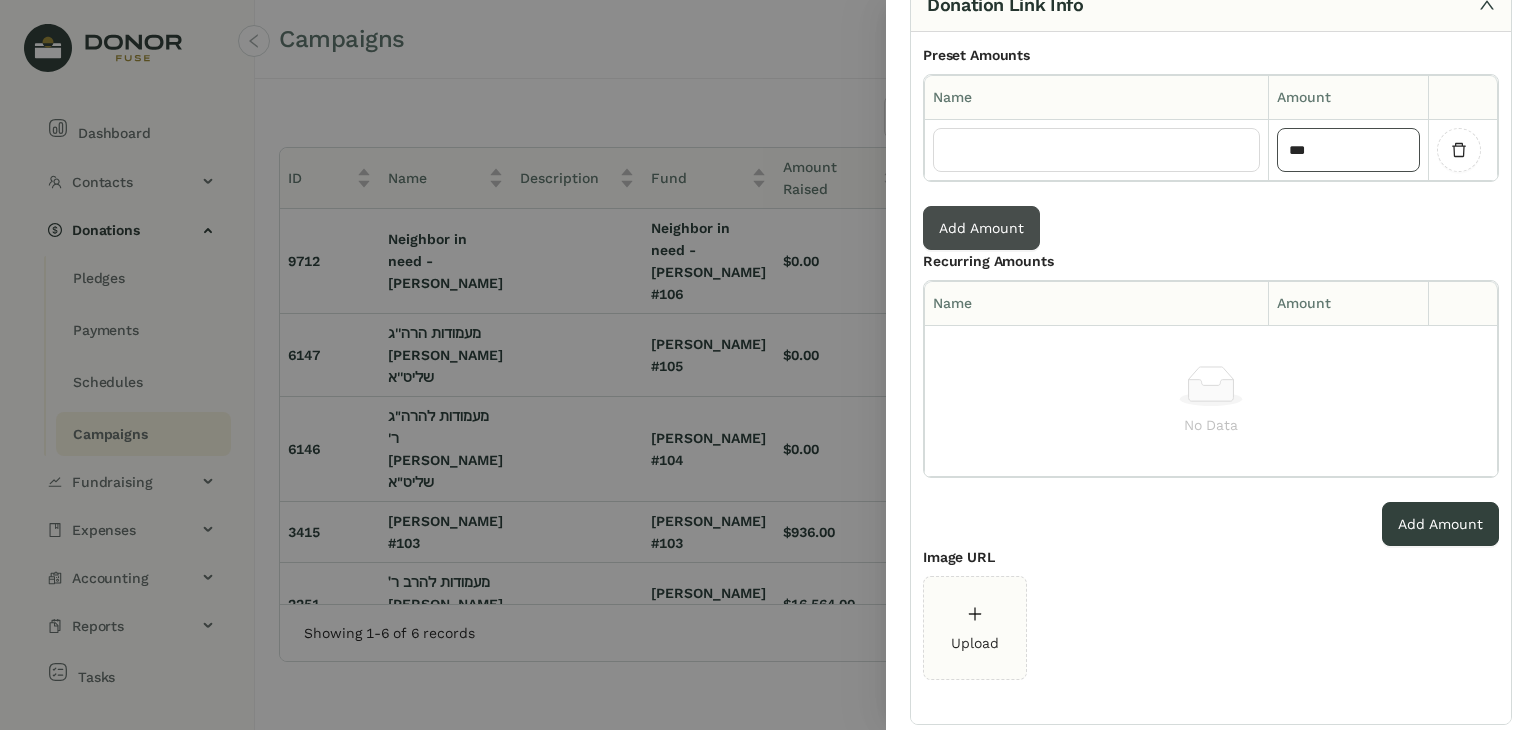 type on "***" 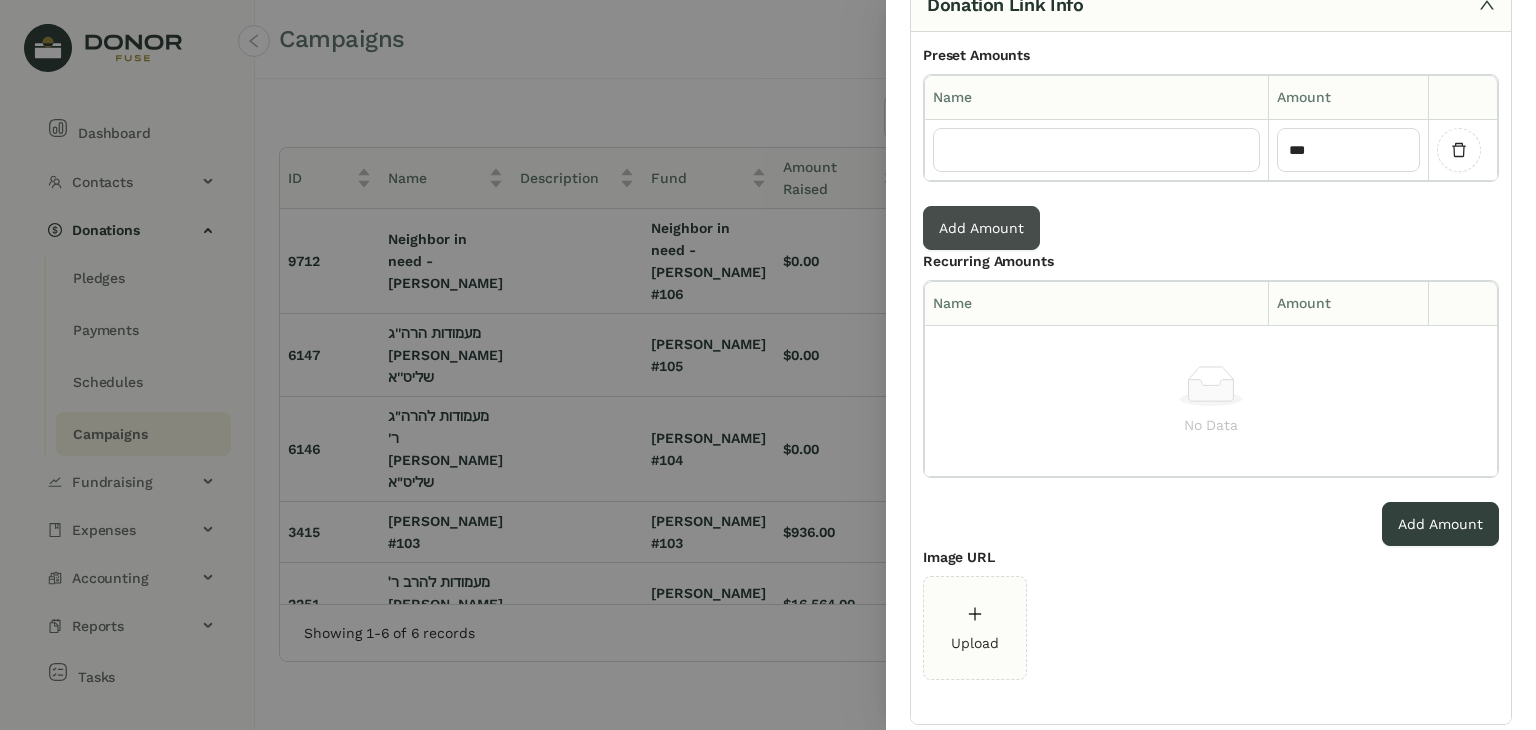 click on "Add Amount" at bounding box center [981, 228] 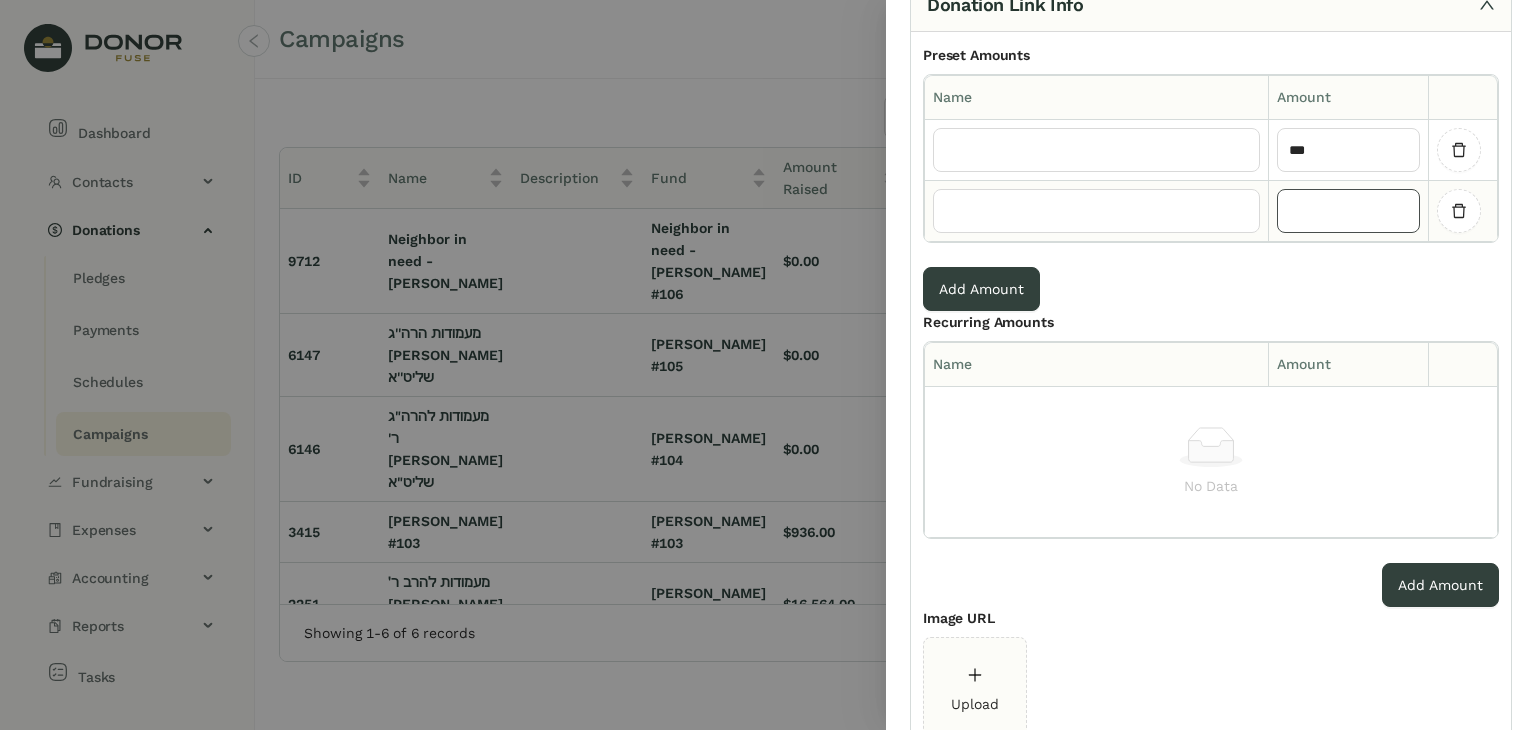 click 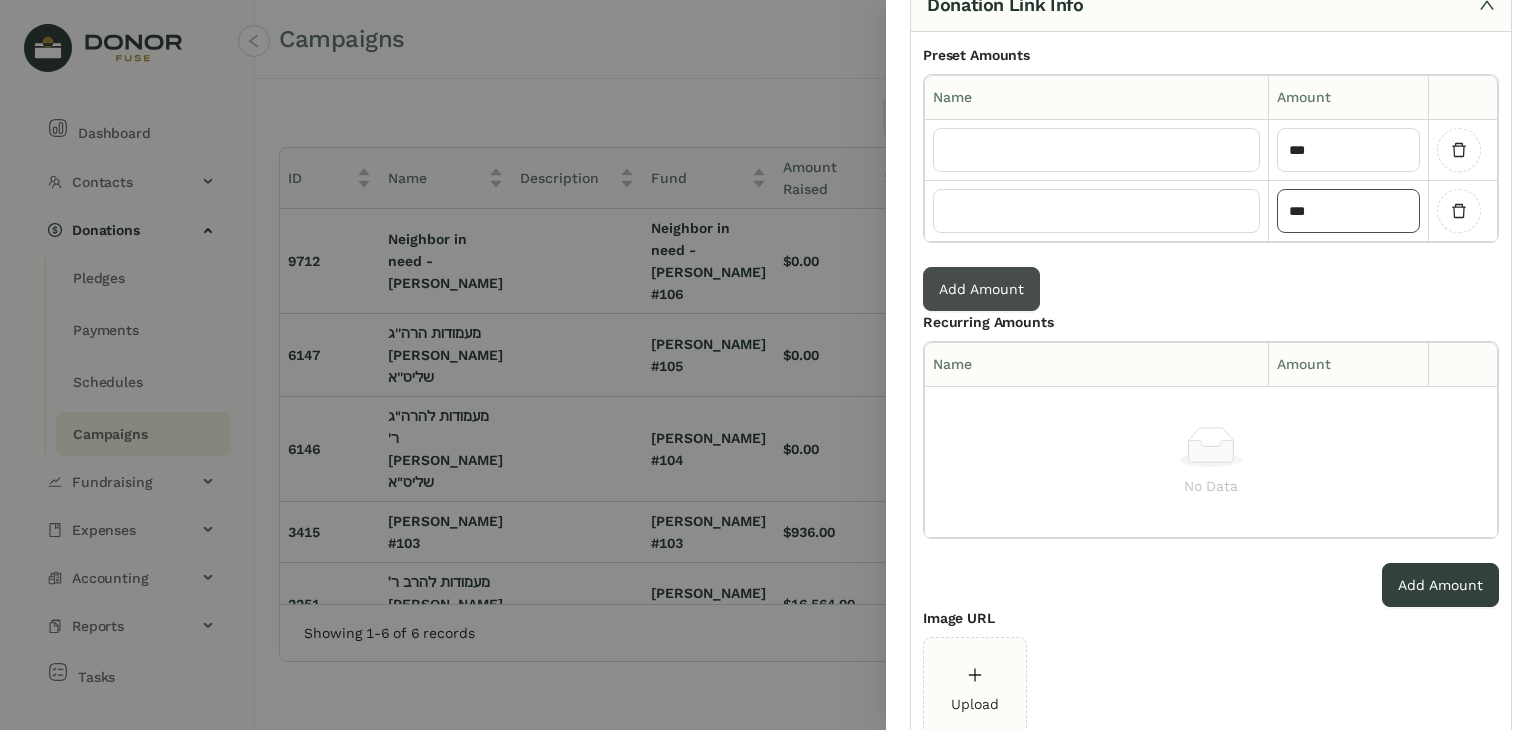 type on "***" 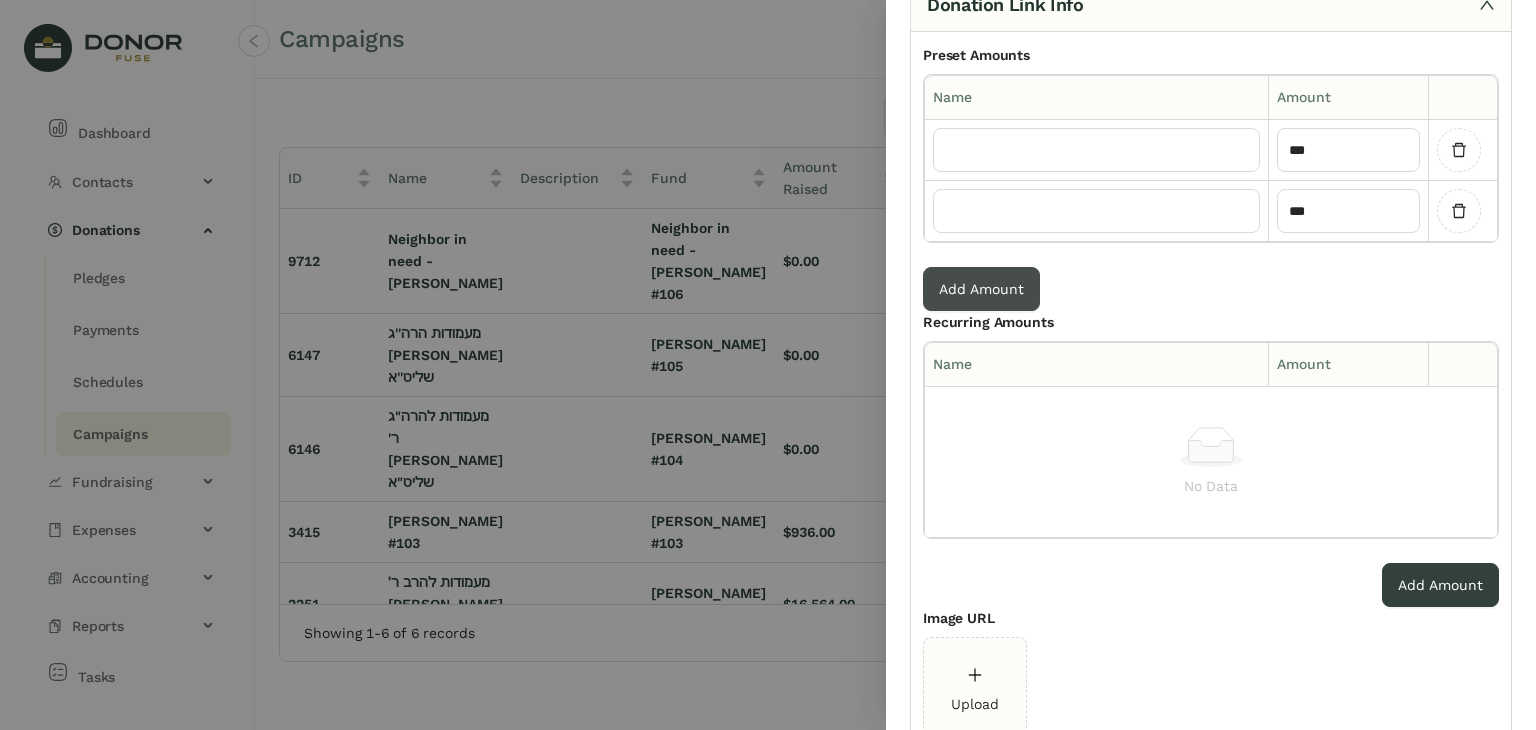 click on "Add Amount" at bounding box center [981, 289] 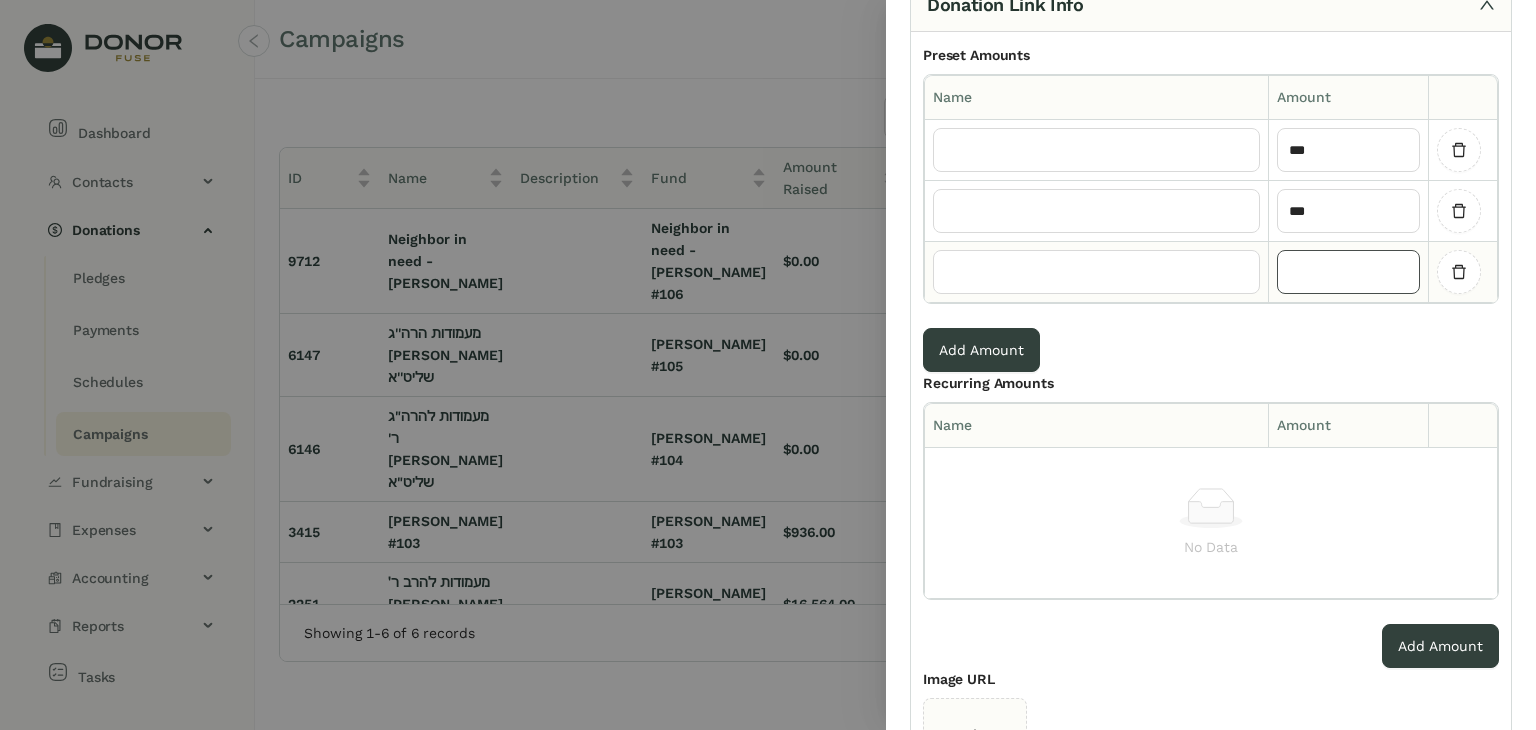 click 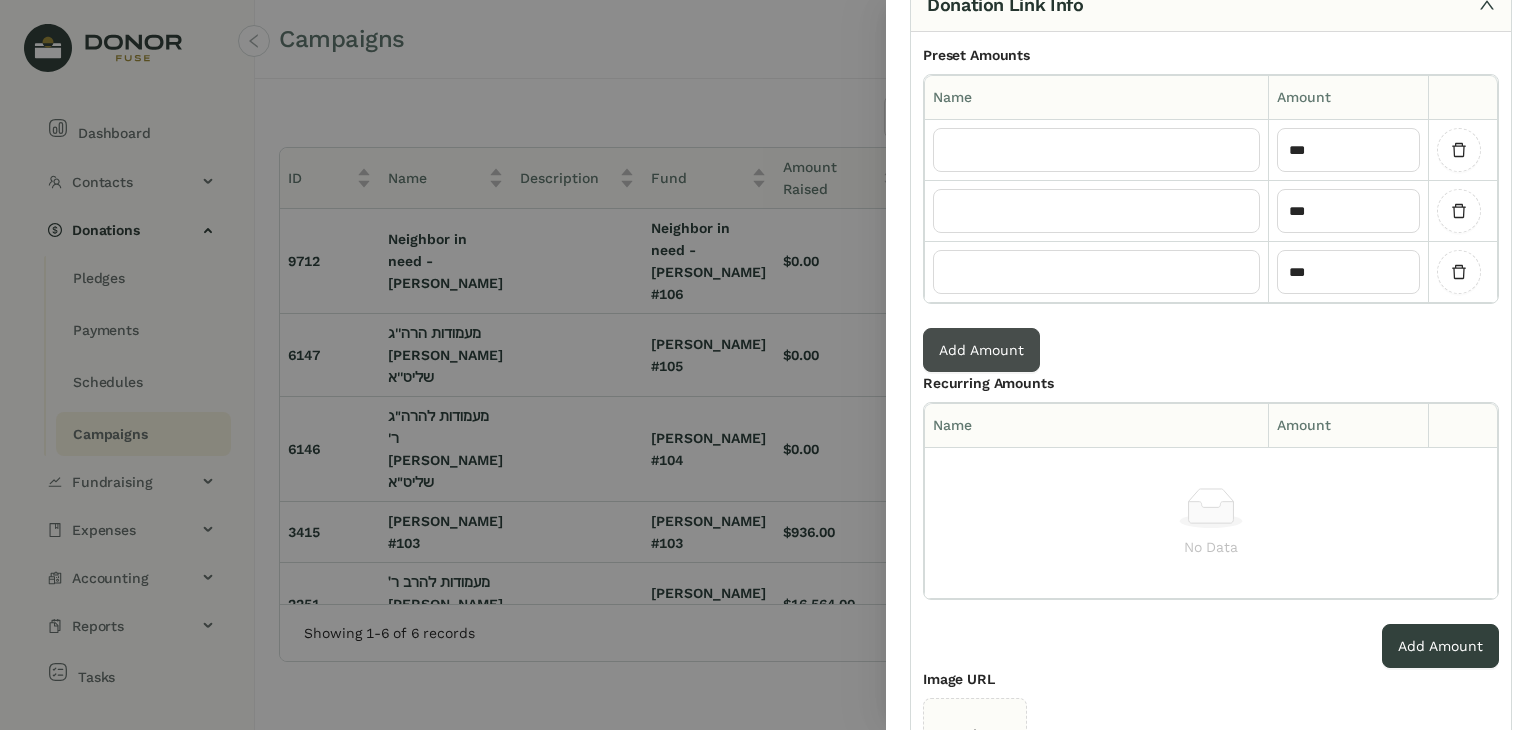 click on "Add Amount" at bounding box center [981, 350] 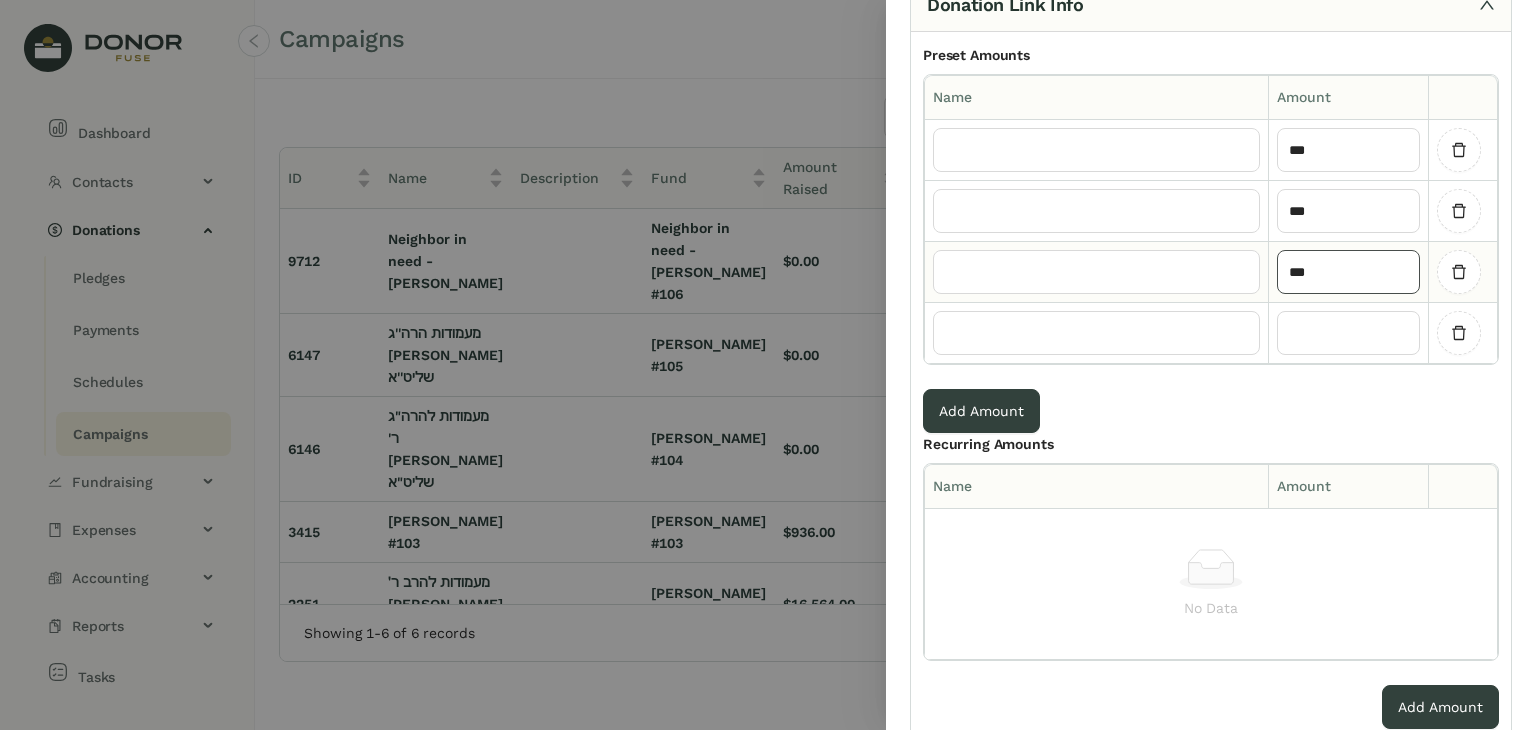 drag, startPoint x: 1286, startPoint y: 263, endPoint x: 1319, endPoint y: 259, distance: 33.24154 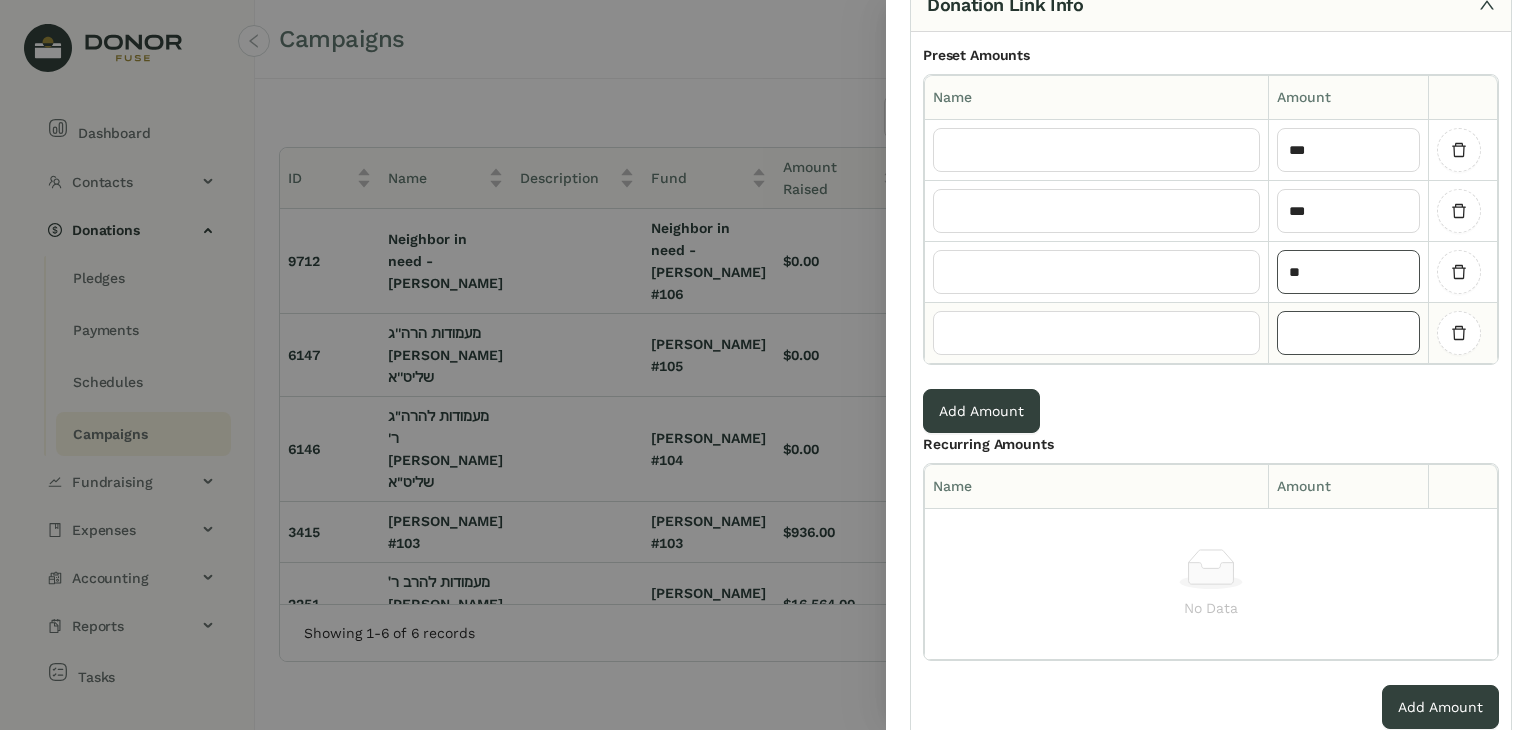 type on "**" 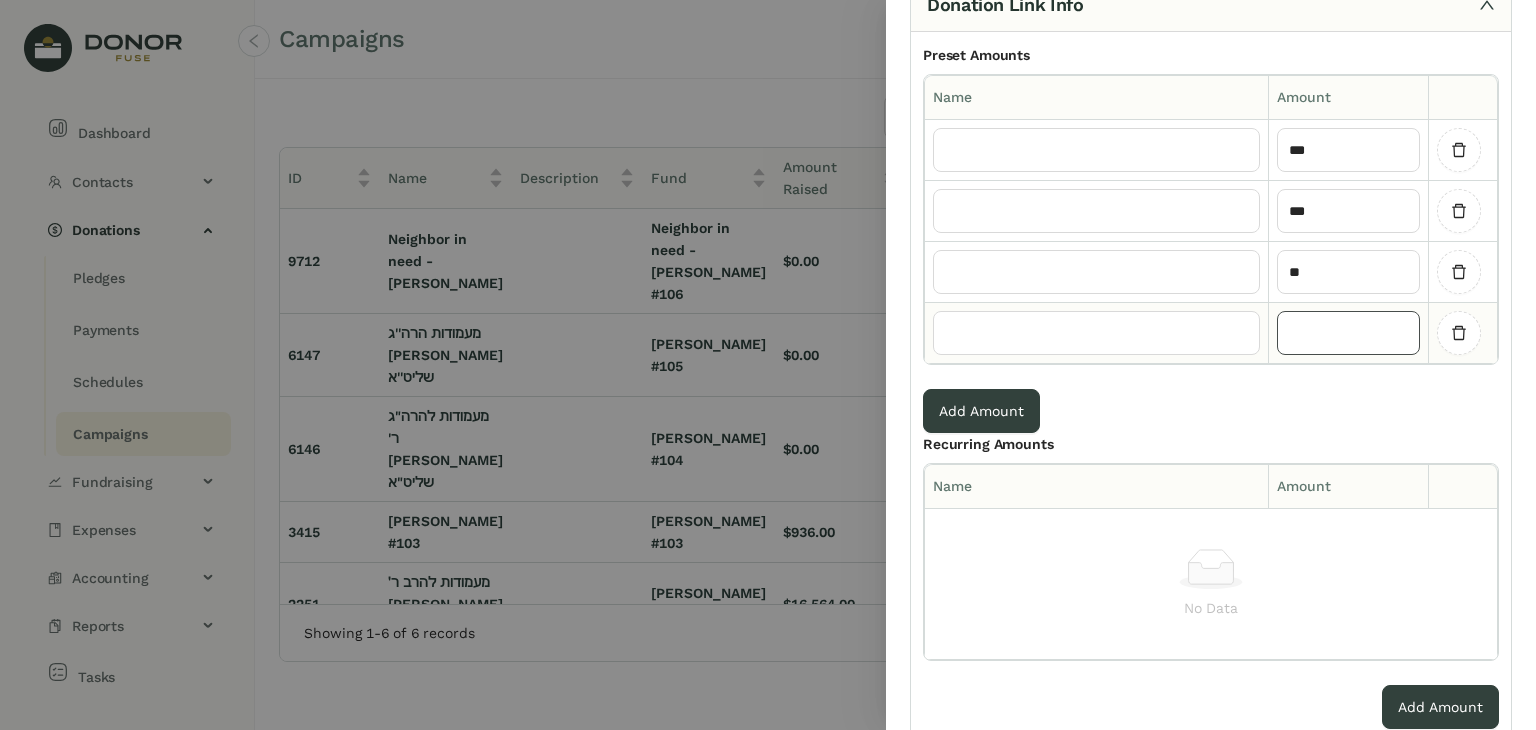click 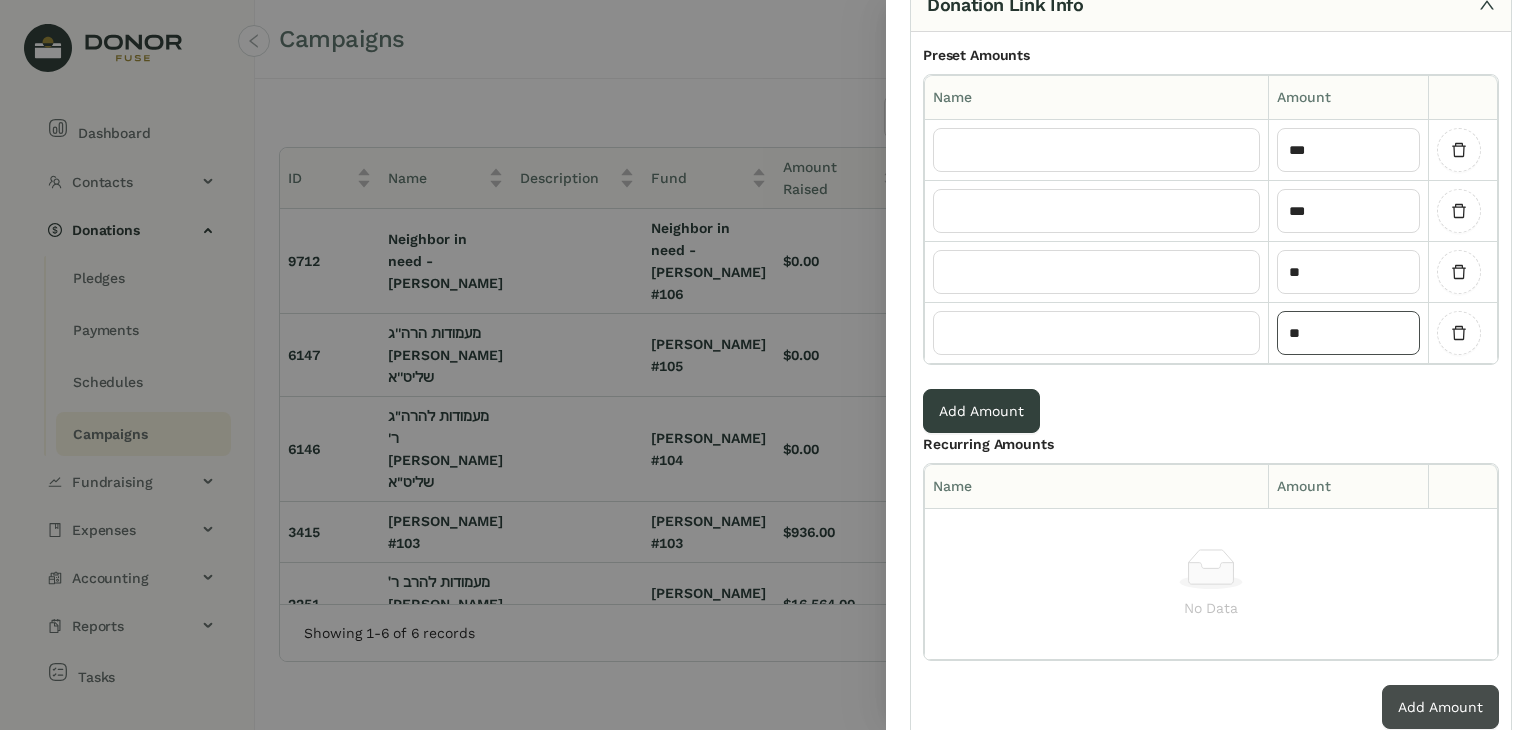 type on "**" 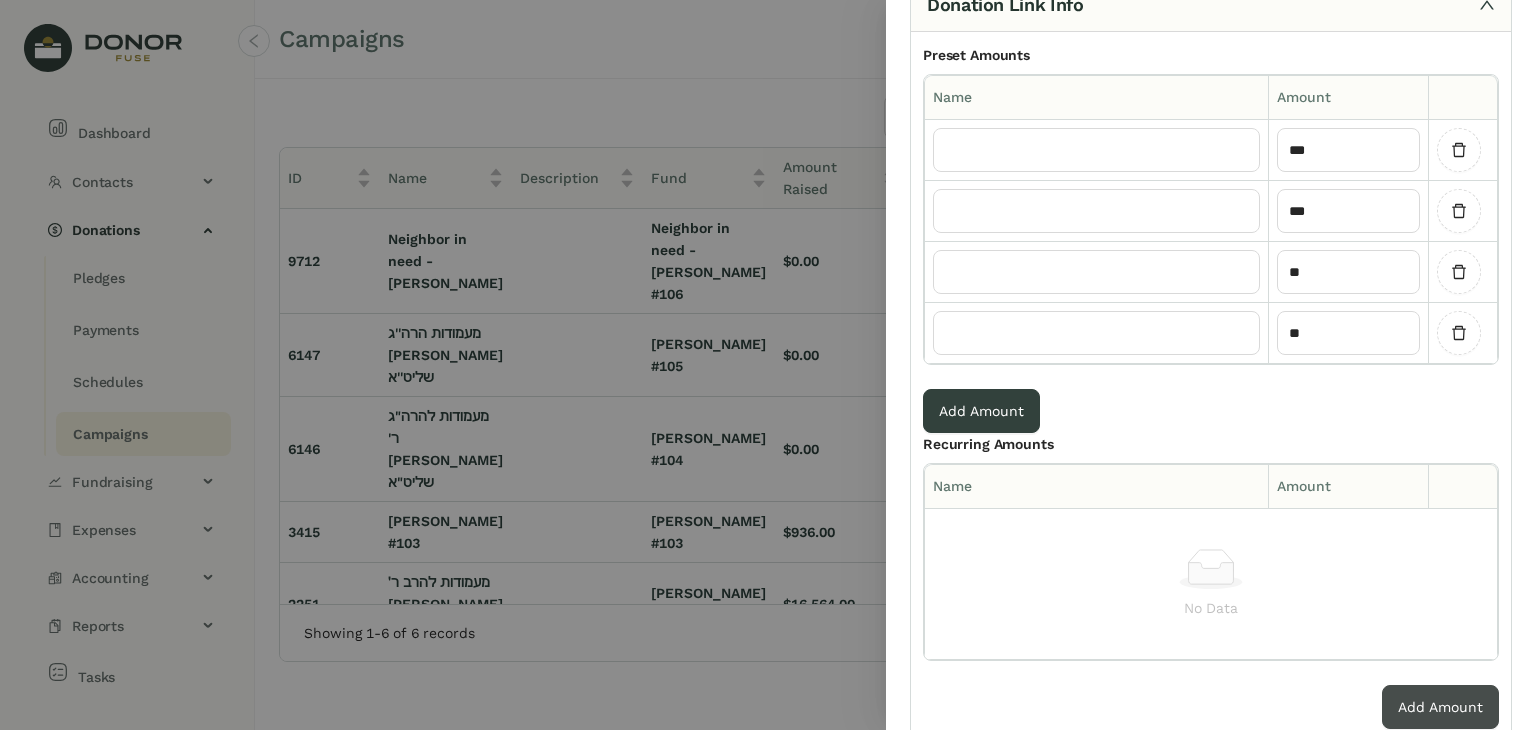 click on "Add Amount" at bounding box center [1440, 707] 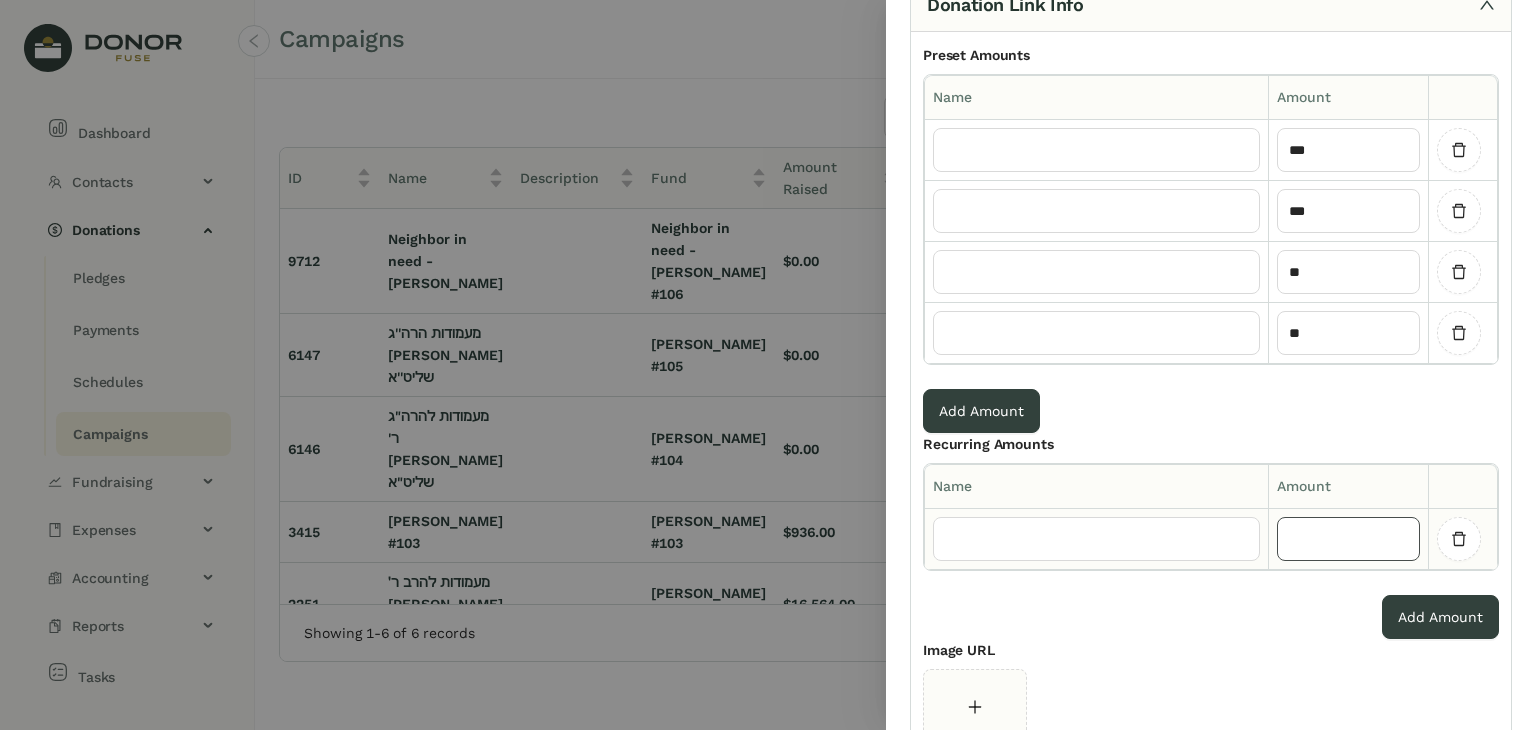 click 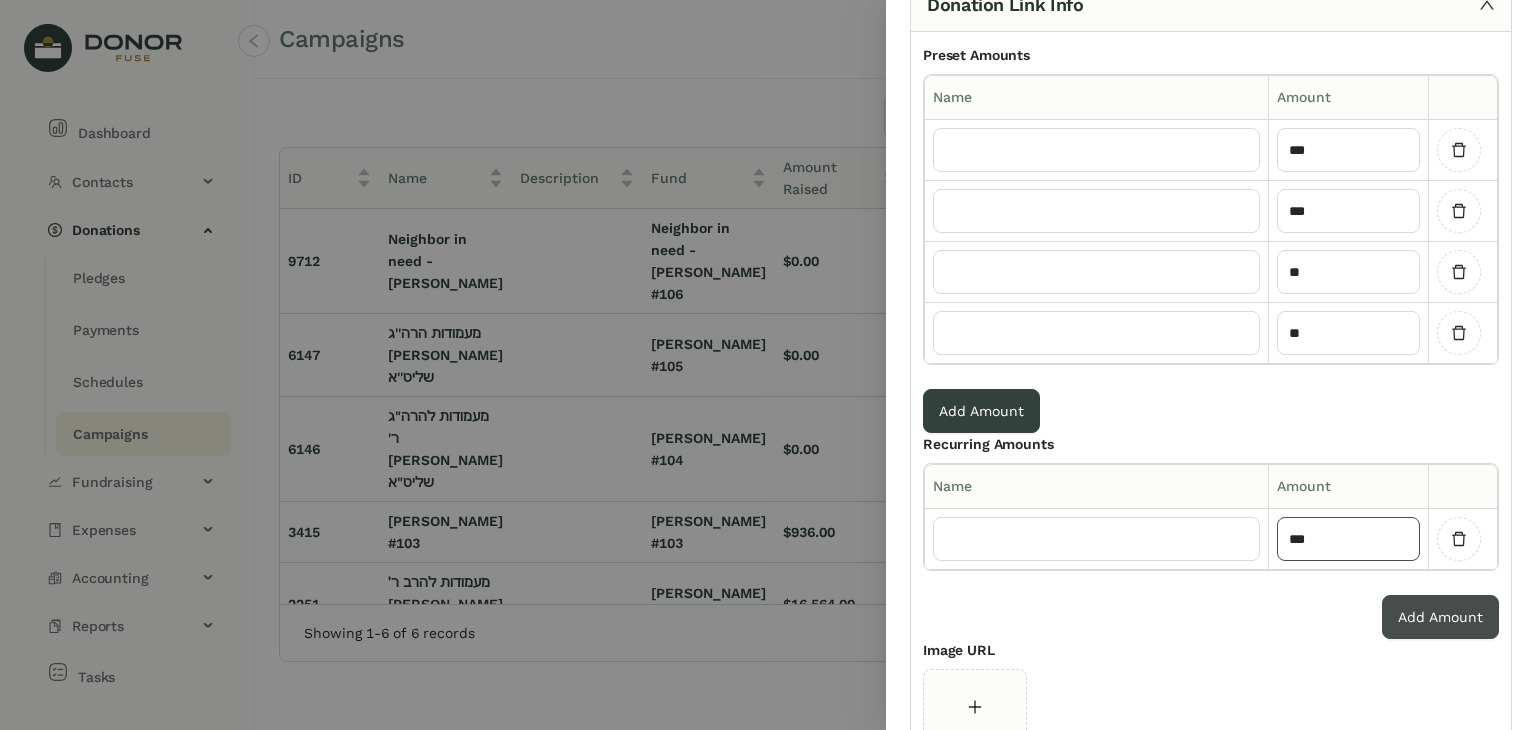 type on "***" 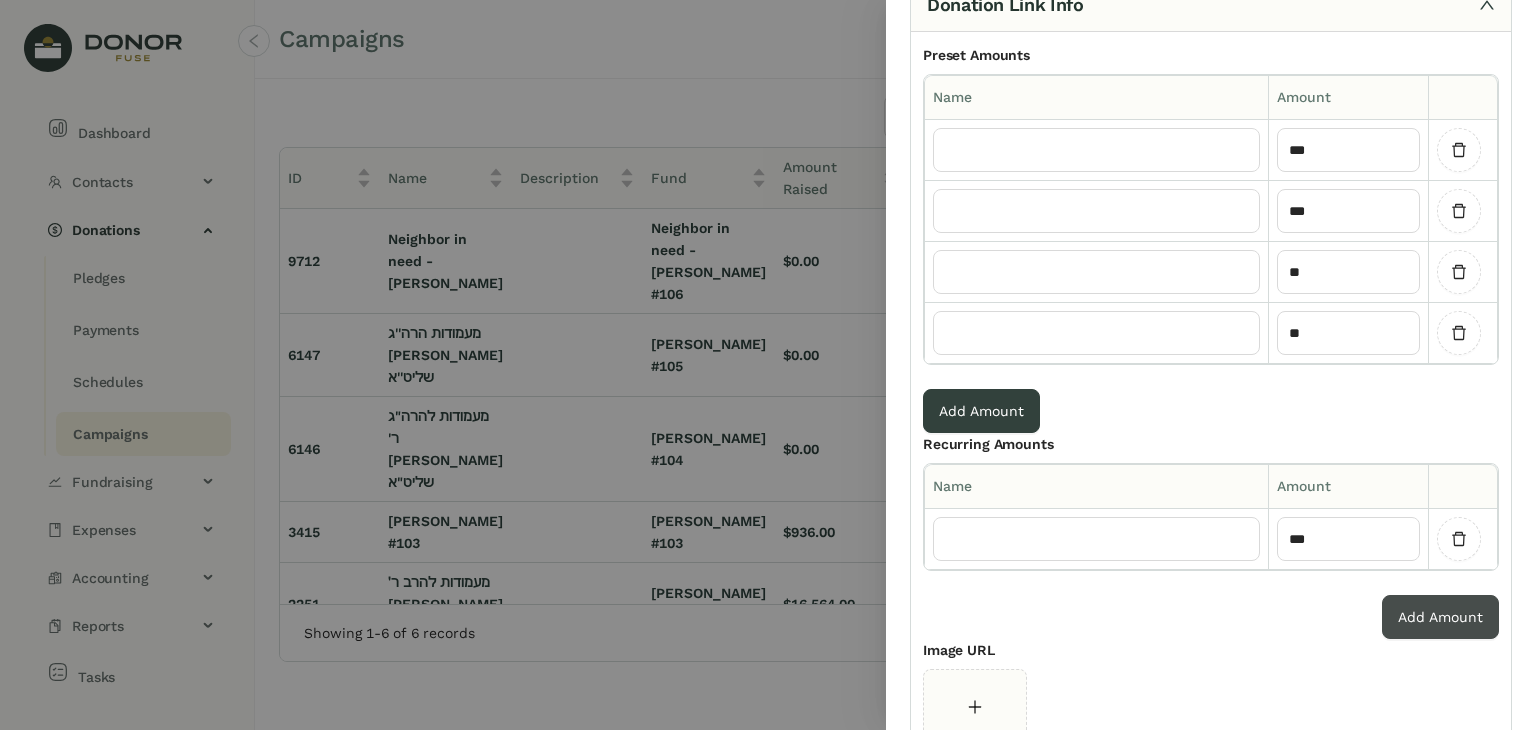click on "Add Amount" at bounding box center (1440, 617) 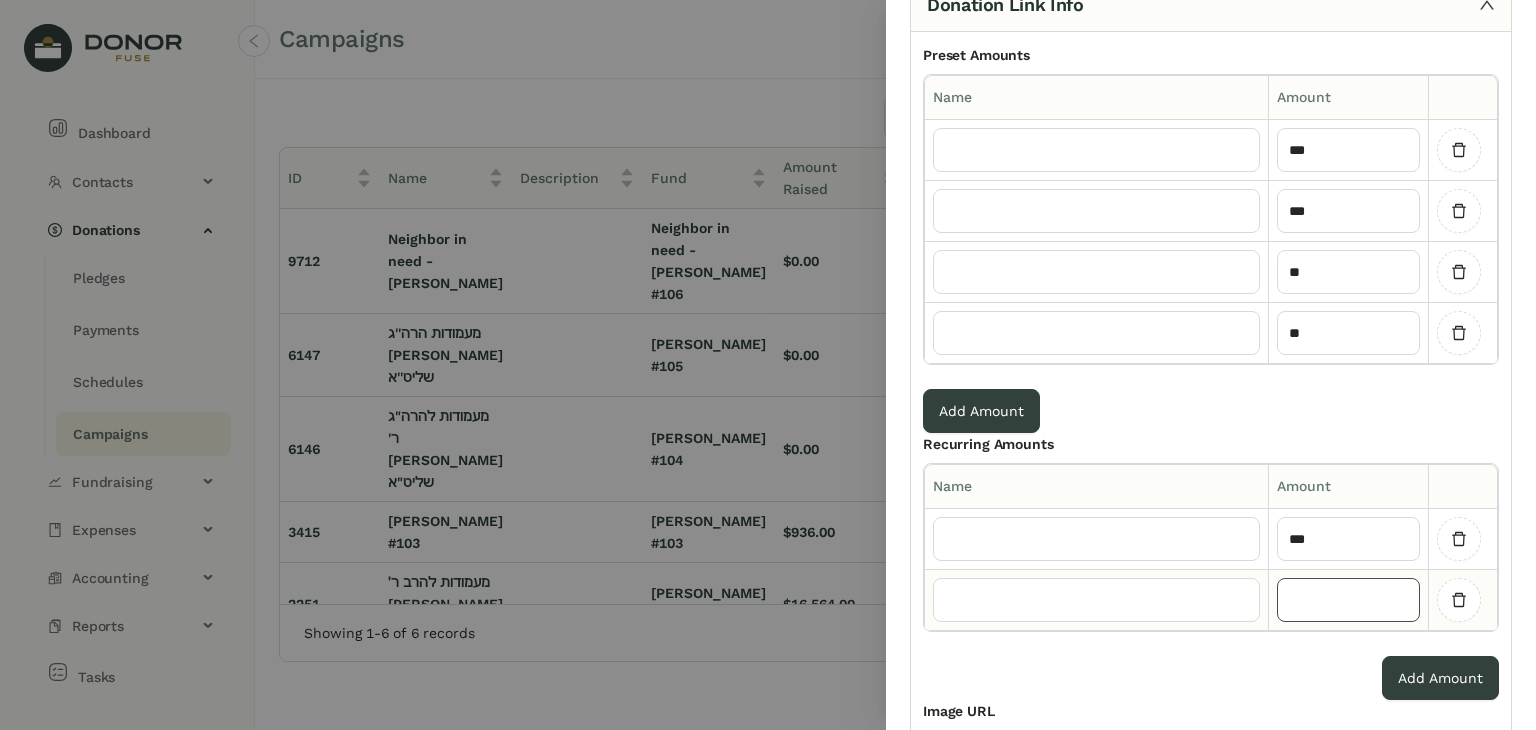 click 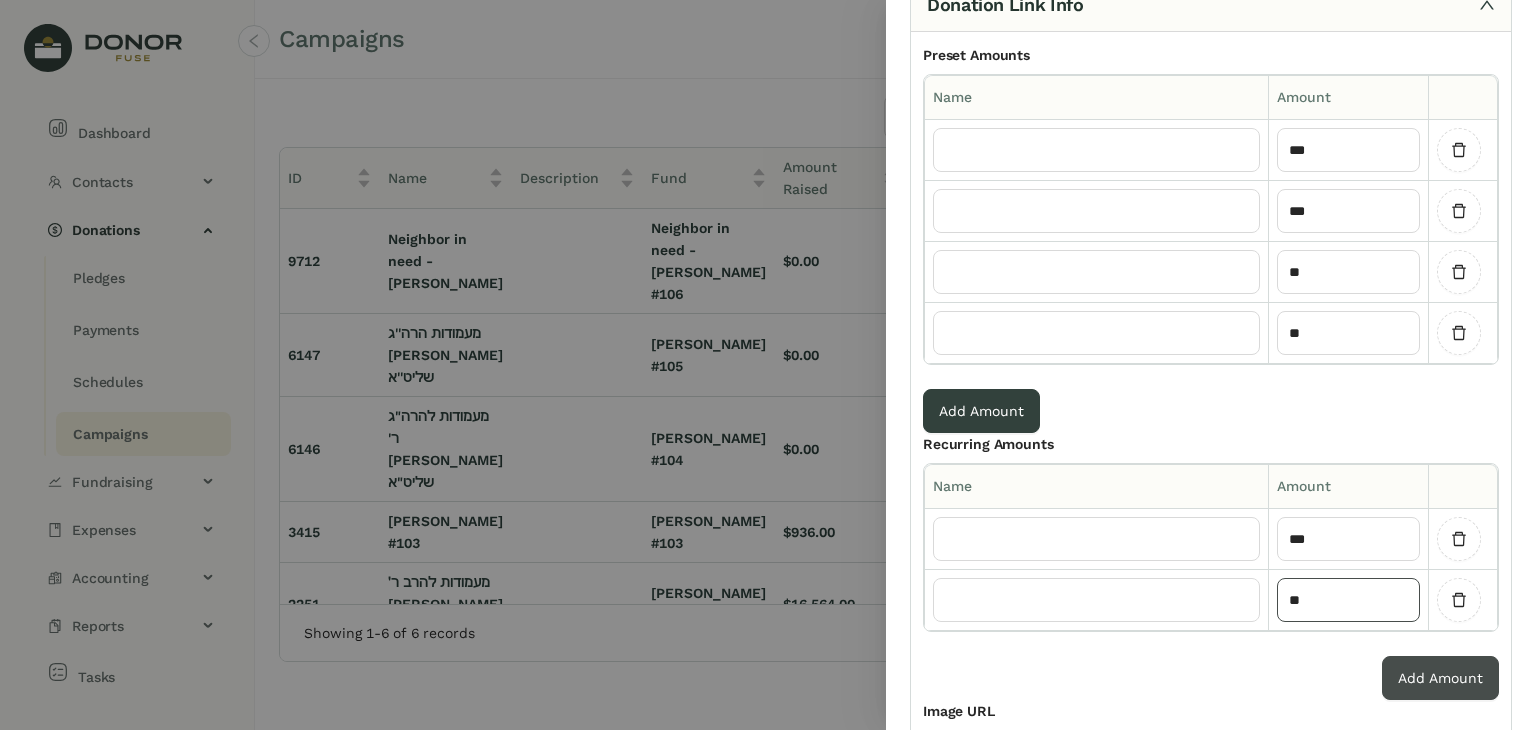 type on "**" 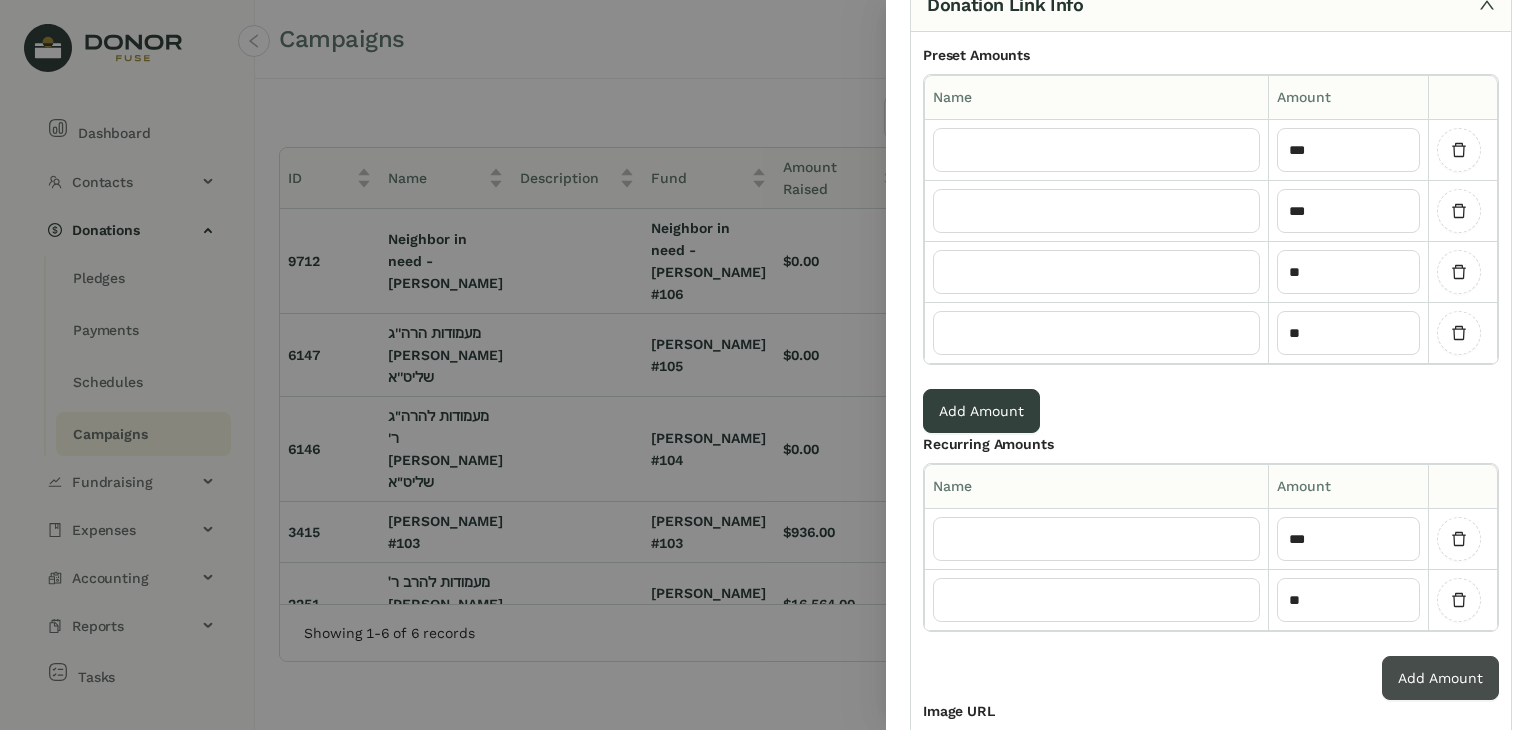 click on "Add Amount" at bounding box center (1440, 678) 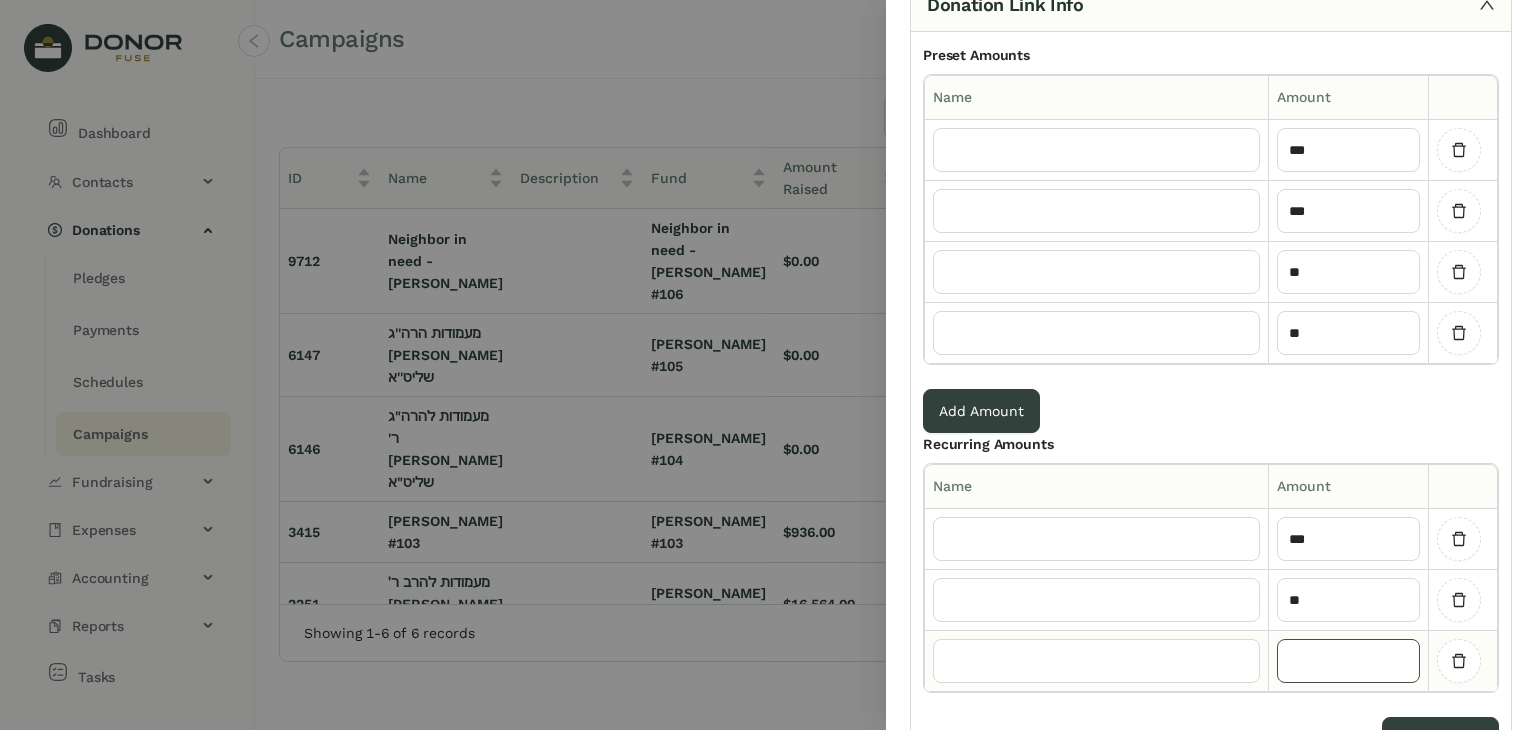 click 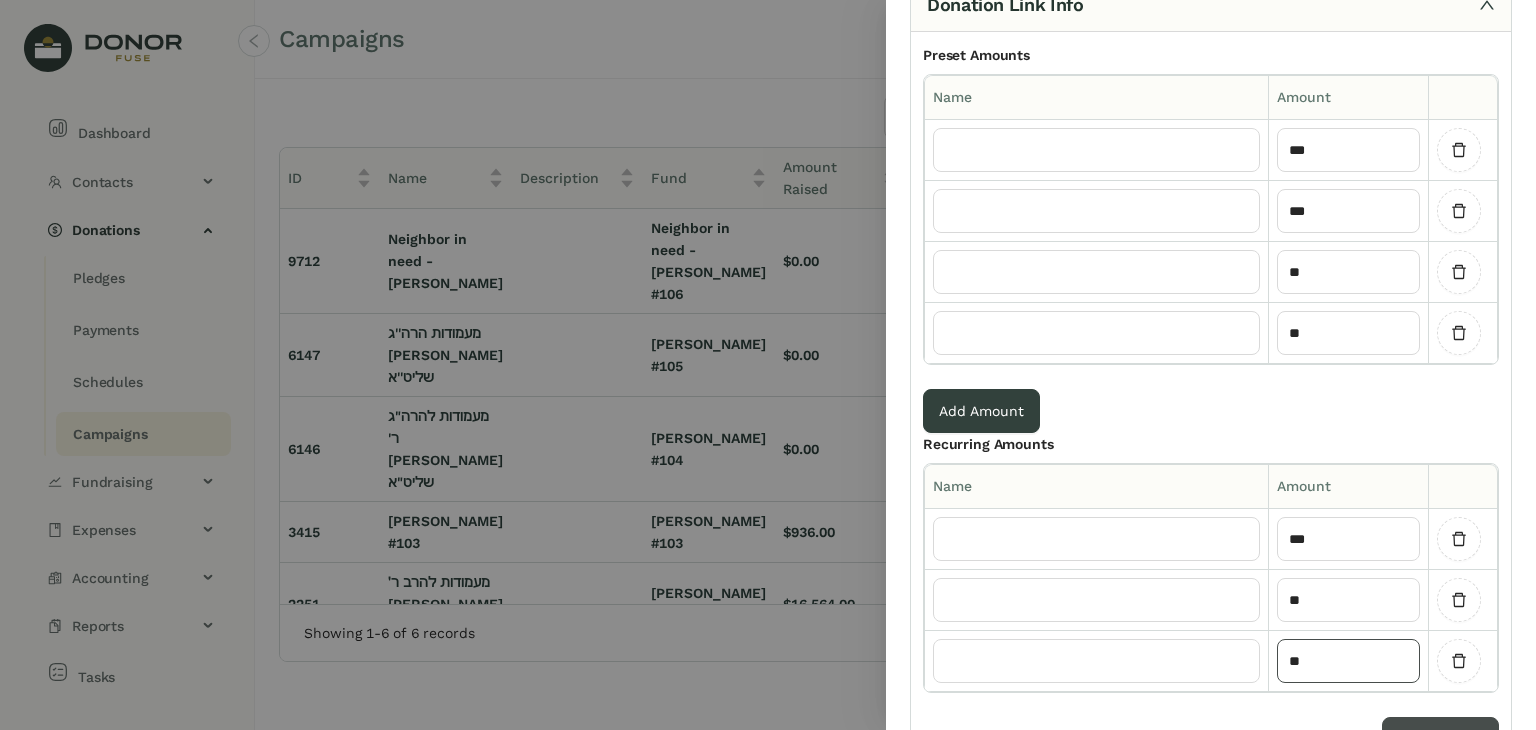 type on "**" 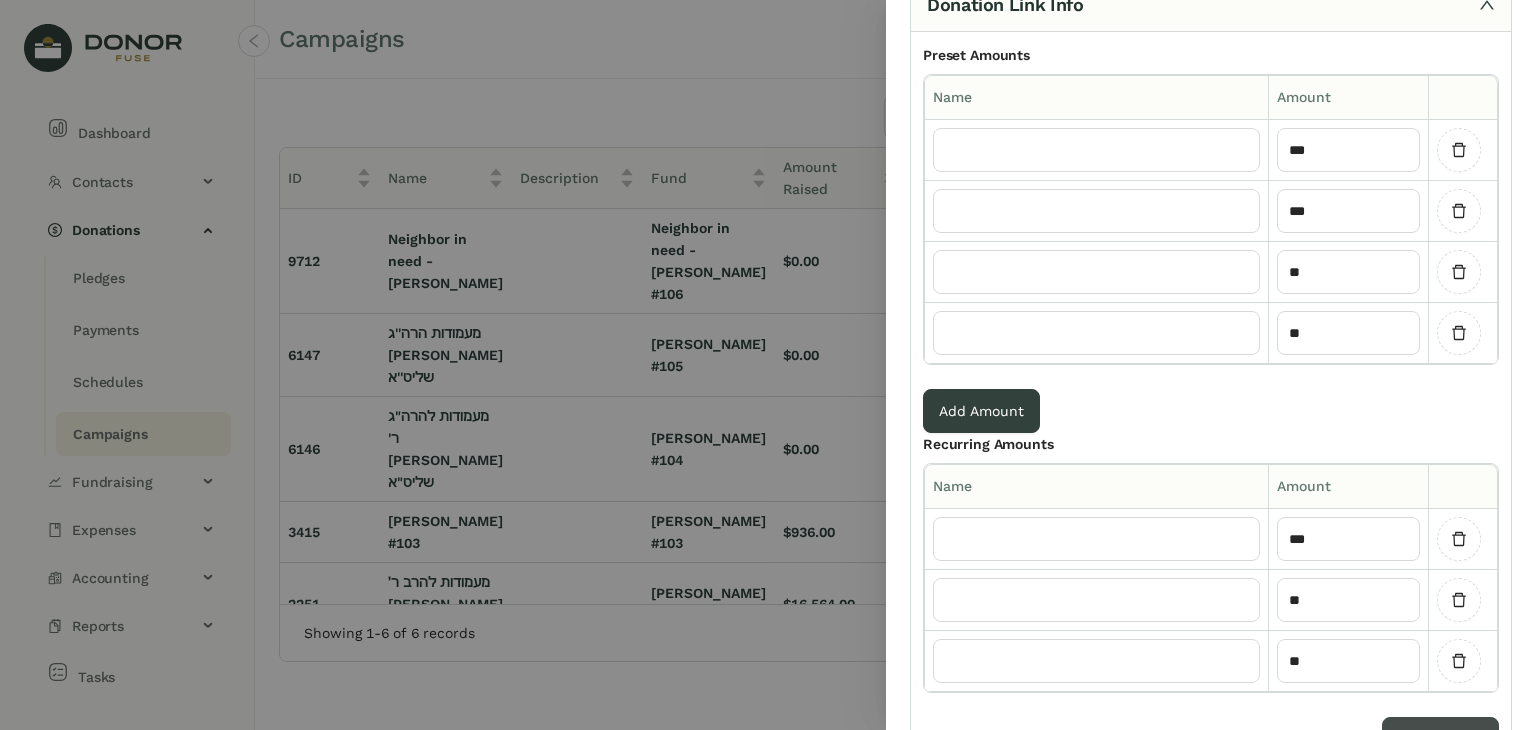 click on "Add Amount" at bounding box center [1440, 739] 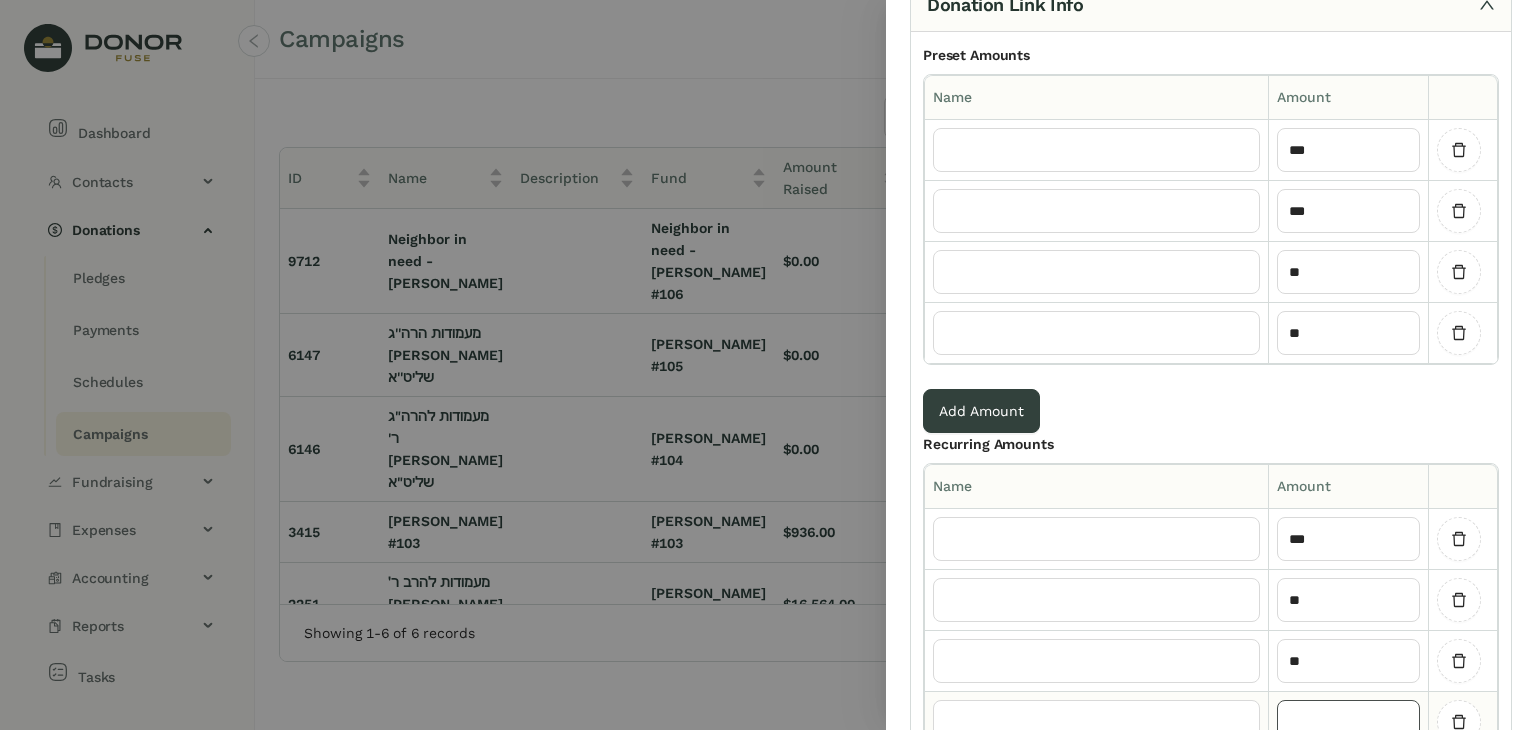 click 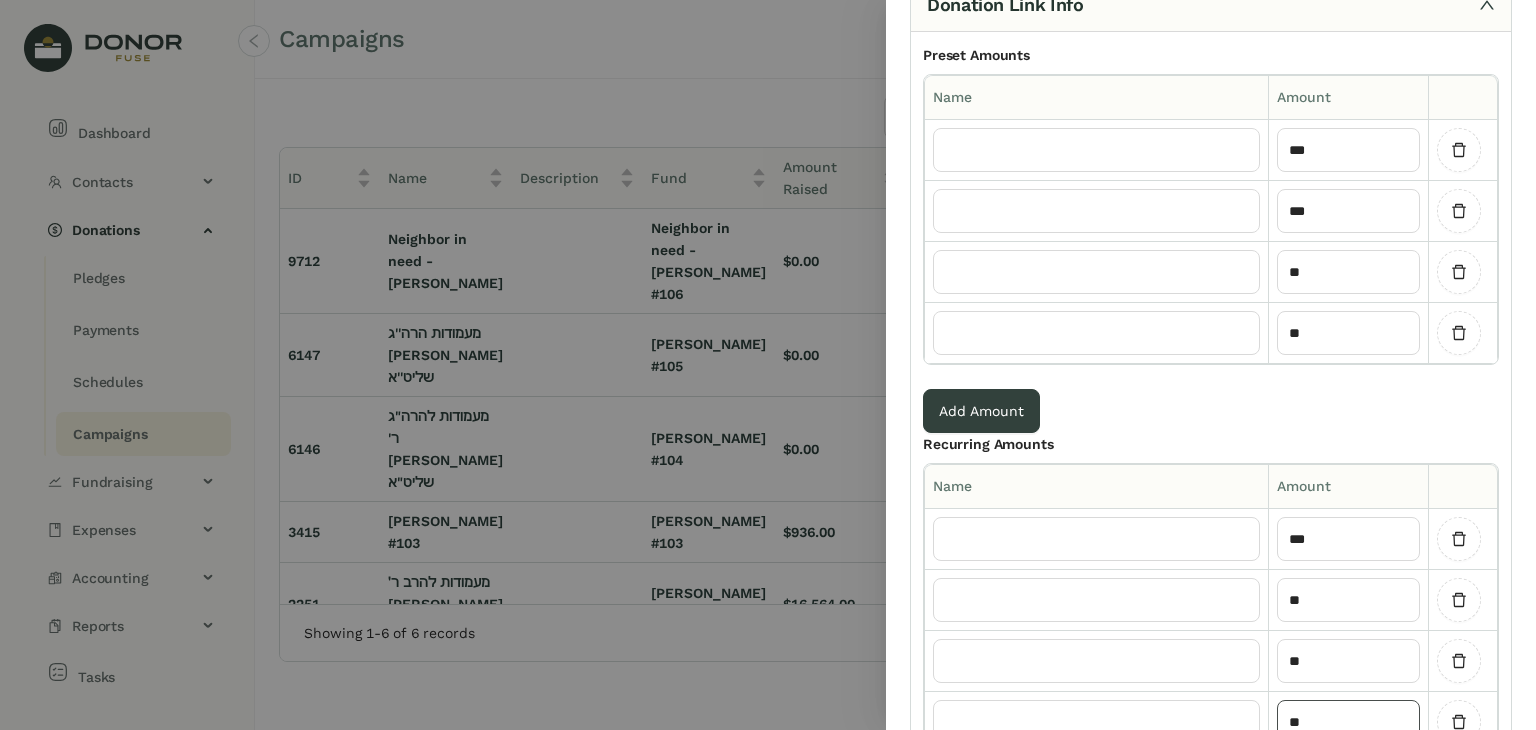 type on "**" 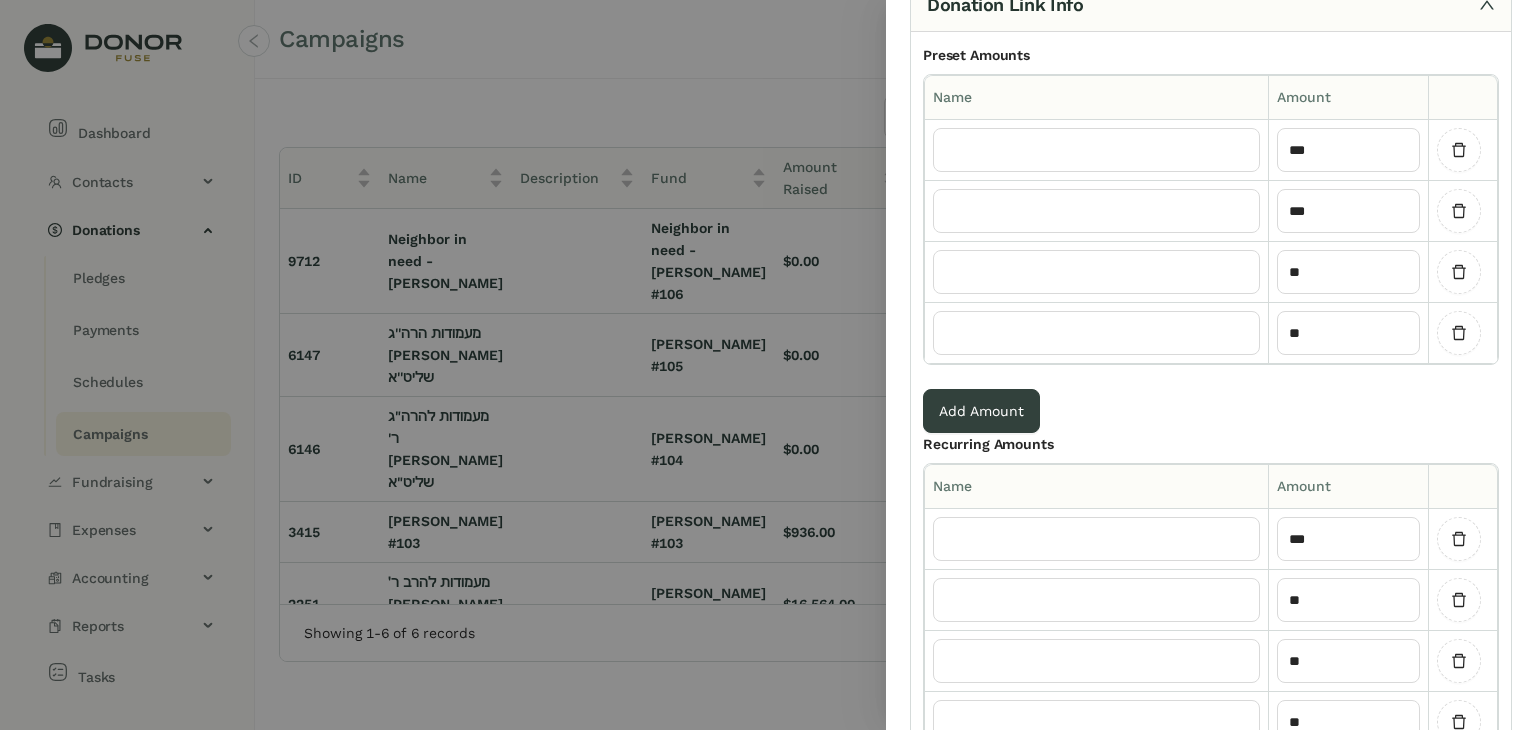 drag, startPoint x: 1535, startPoint y: 448, endPoint x: 1515, endPoint y: 549, distance: 102.96116 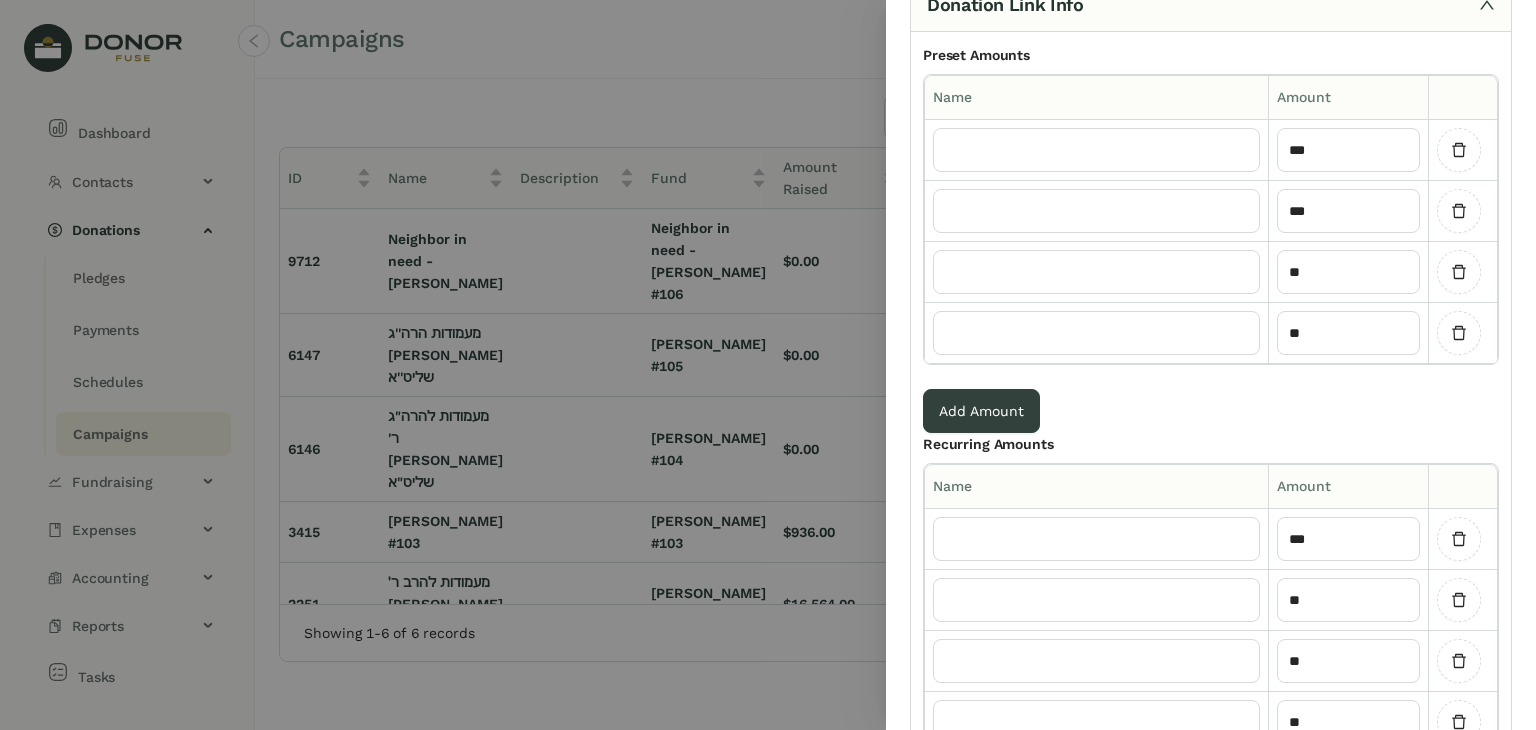 drag, startPoint x: 1535, startPoint y: 496, endPoint x: 1535, endPoint y: 485, distance: 11 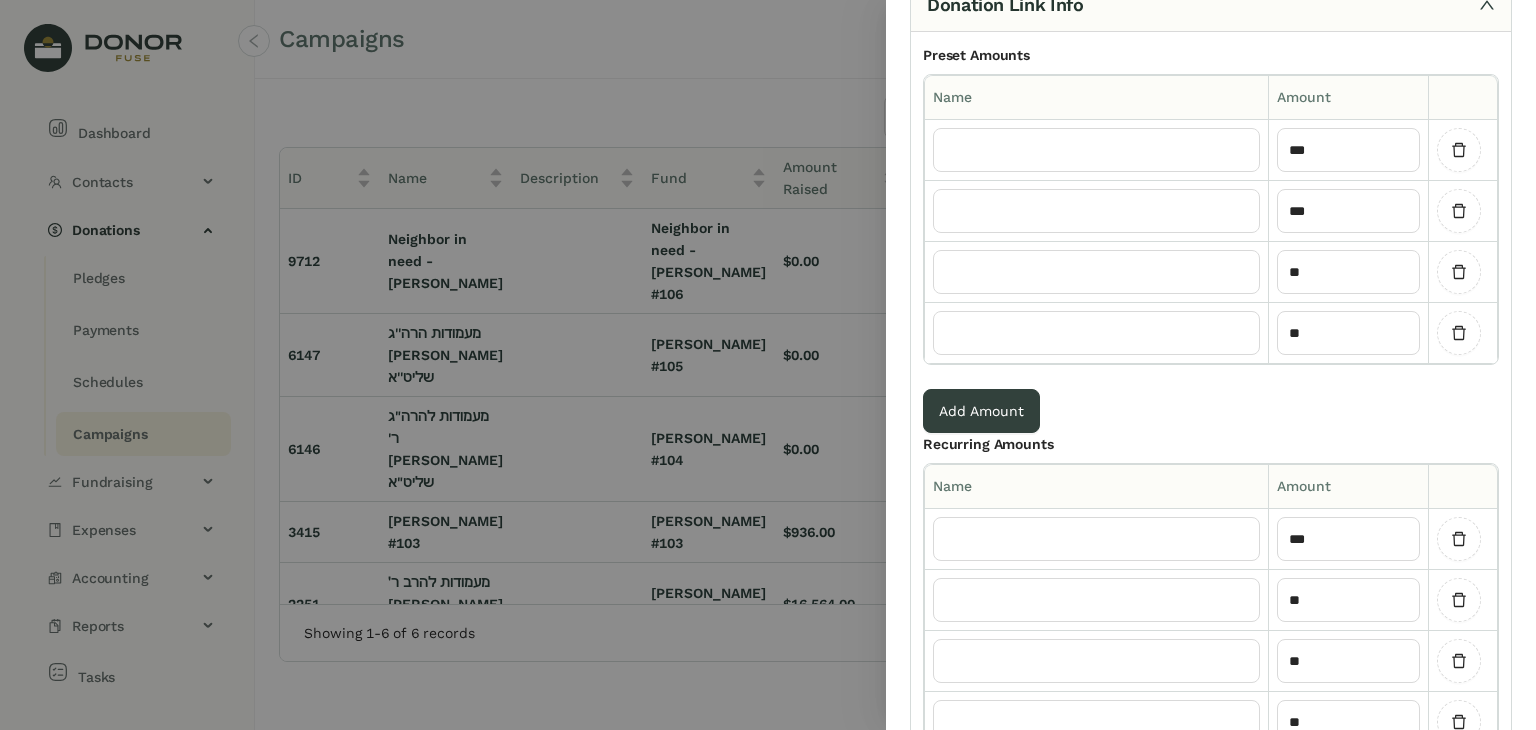 drag, startPoint x: 1535, startPoint y: 449, endPoint x: 1535, endPoint y: 528, distance: 79 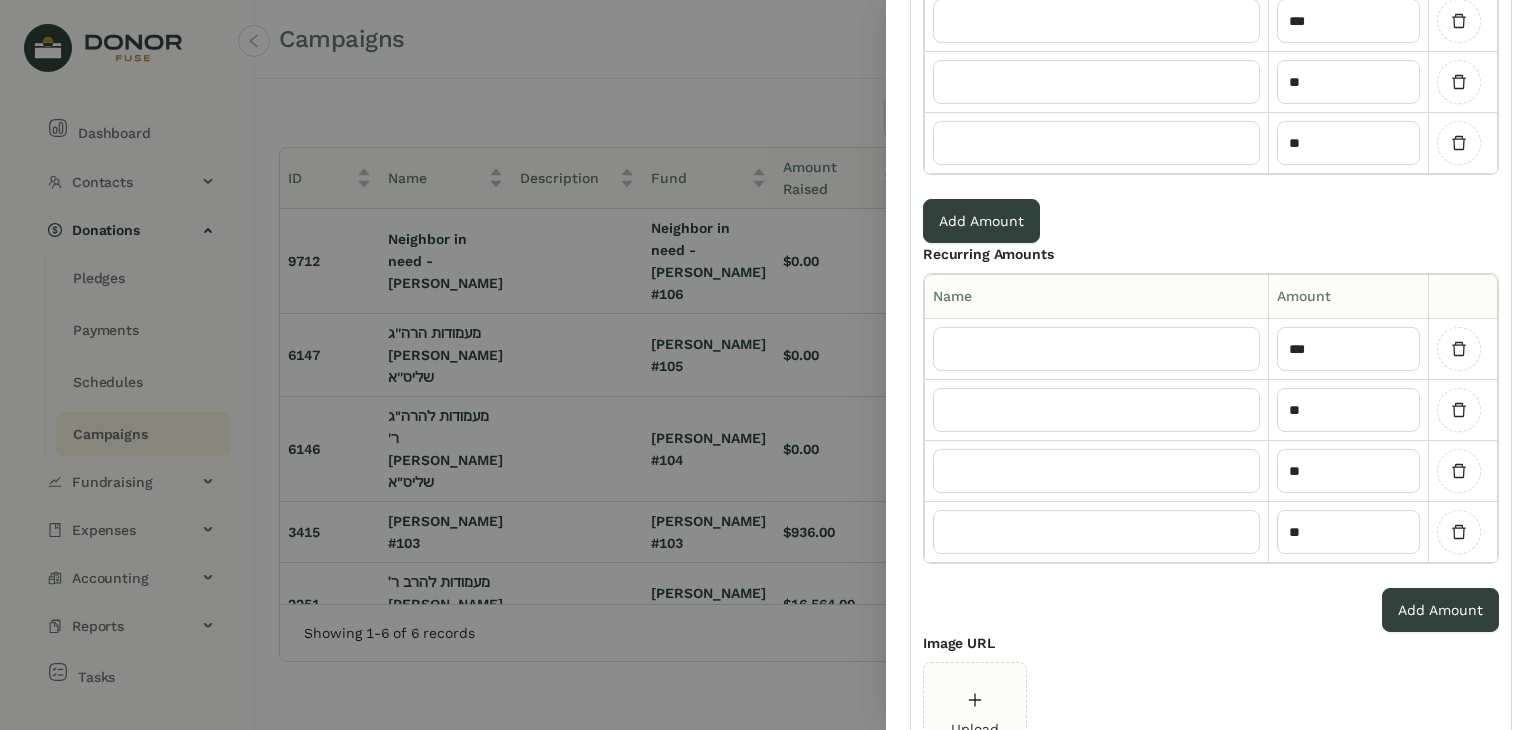 scroll, scrollTop: 367, scrollLeft: 0, axis: vertical 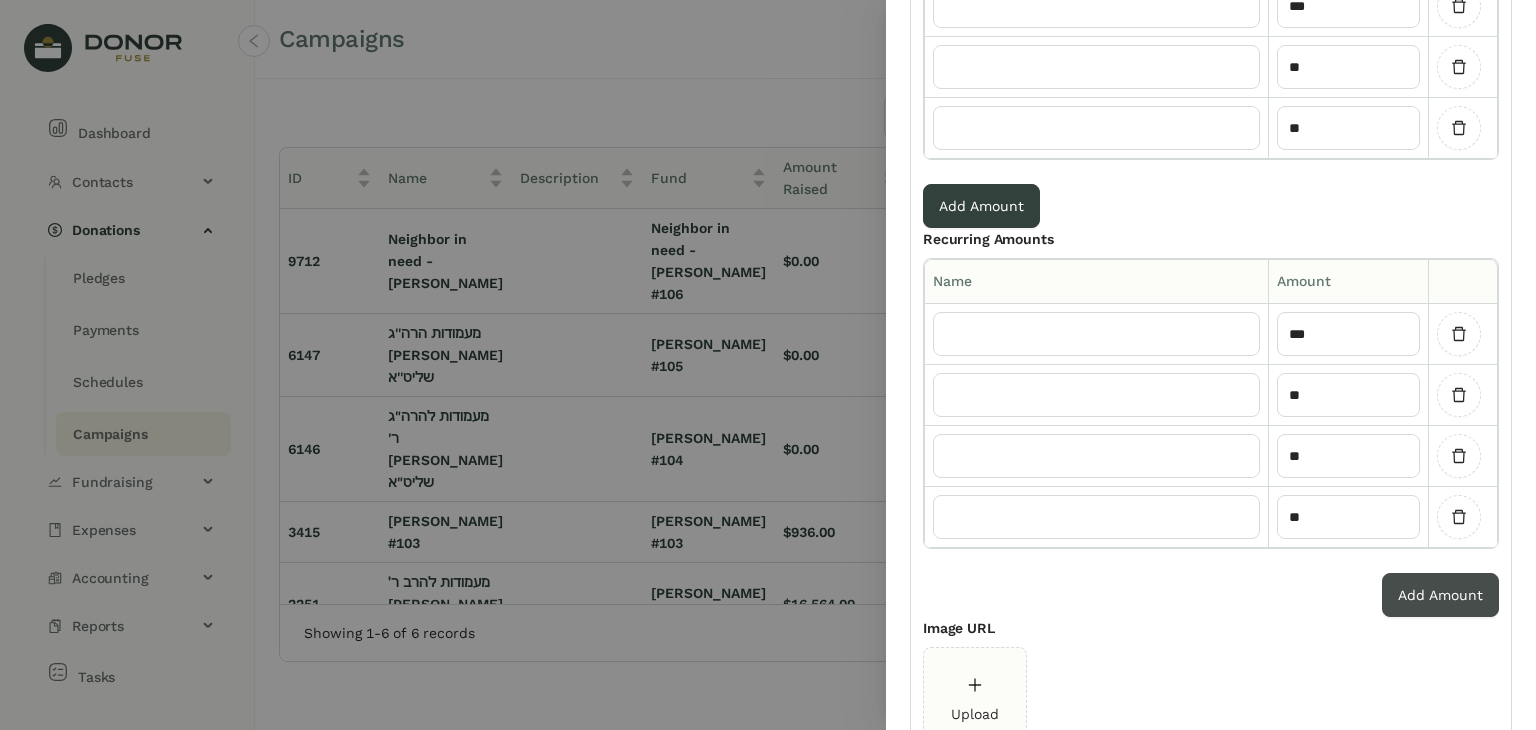 click on "Add Amount" at bounding box center (1440, 595) 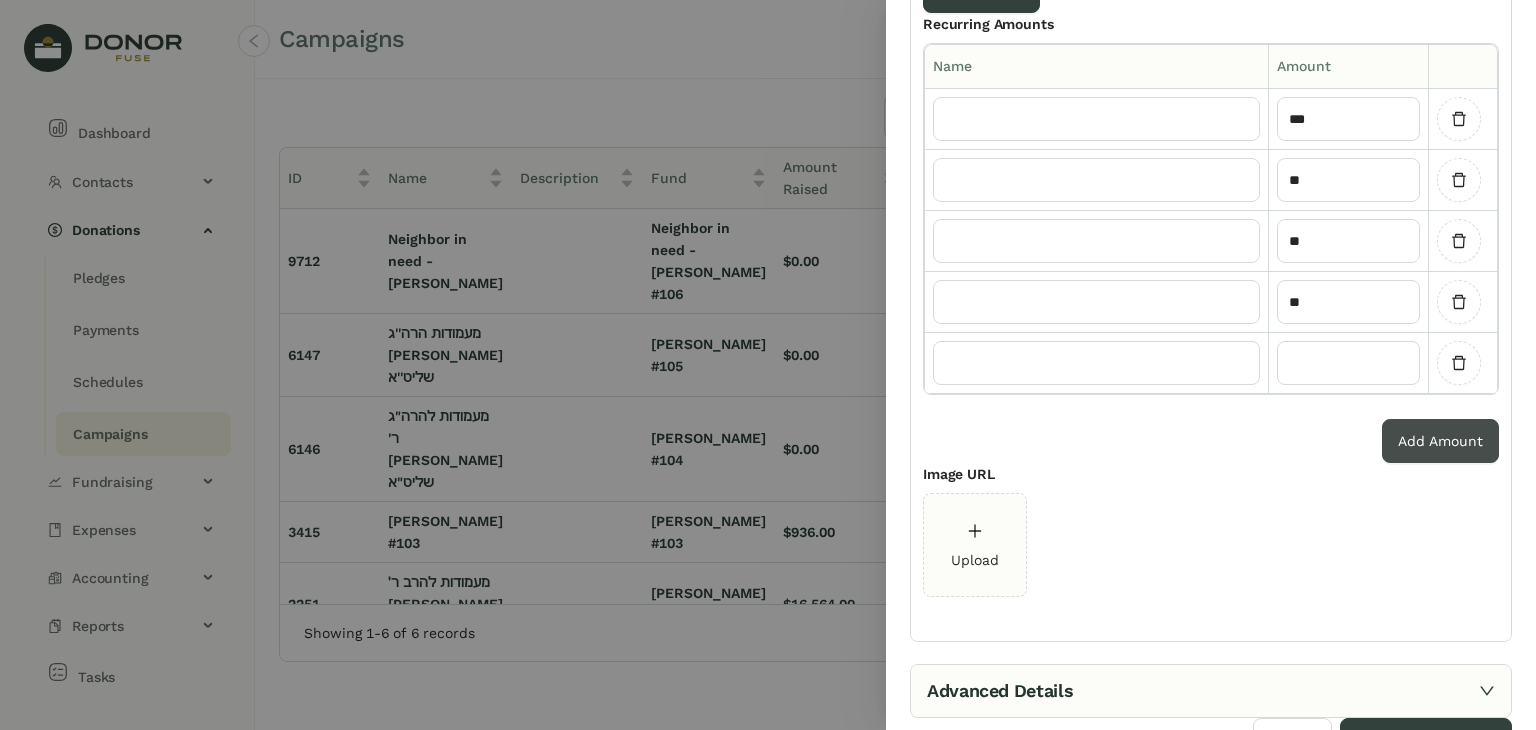 scroll, scrollTop: 608, scrollLeft: 0, axis: vertical 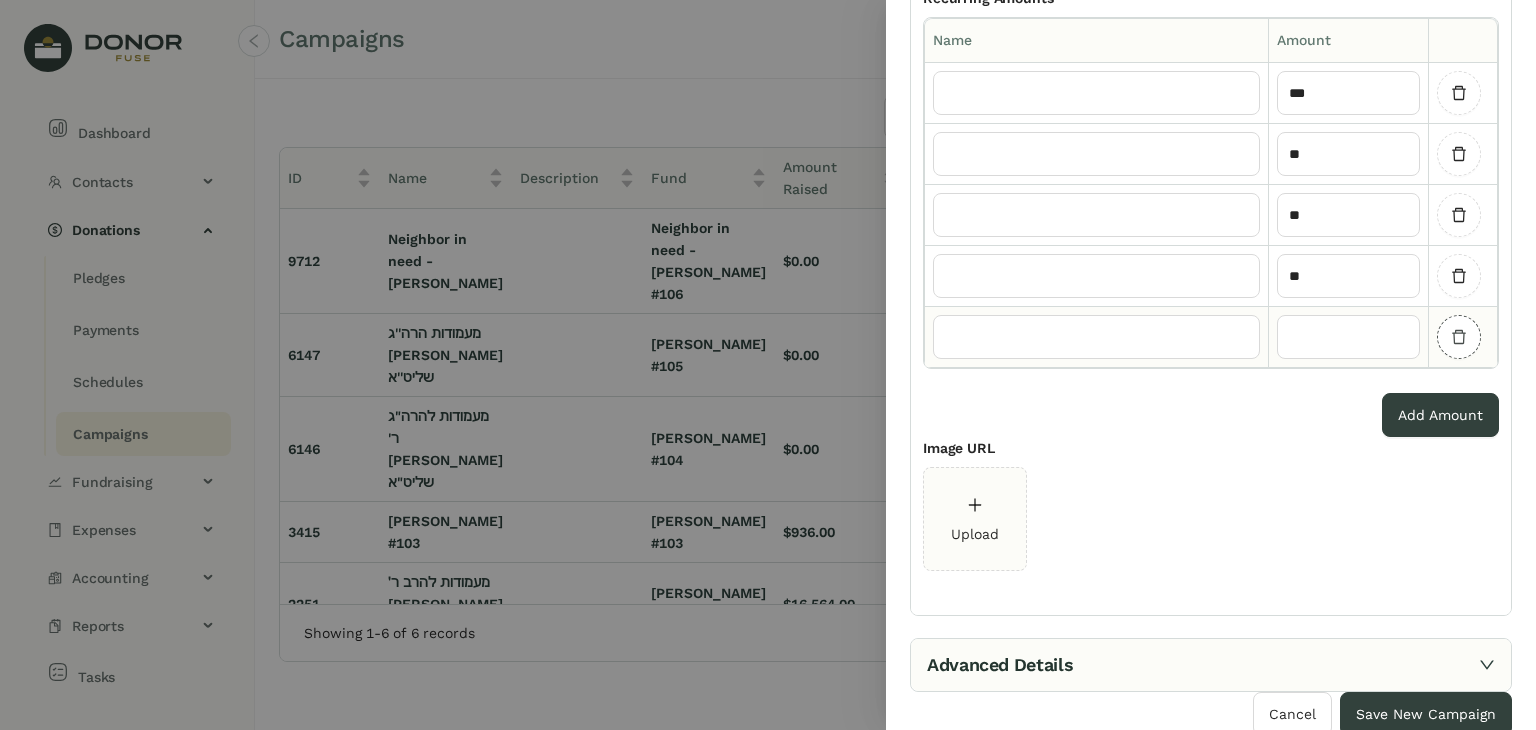 click 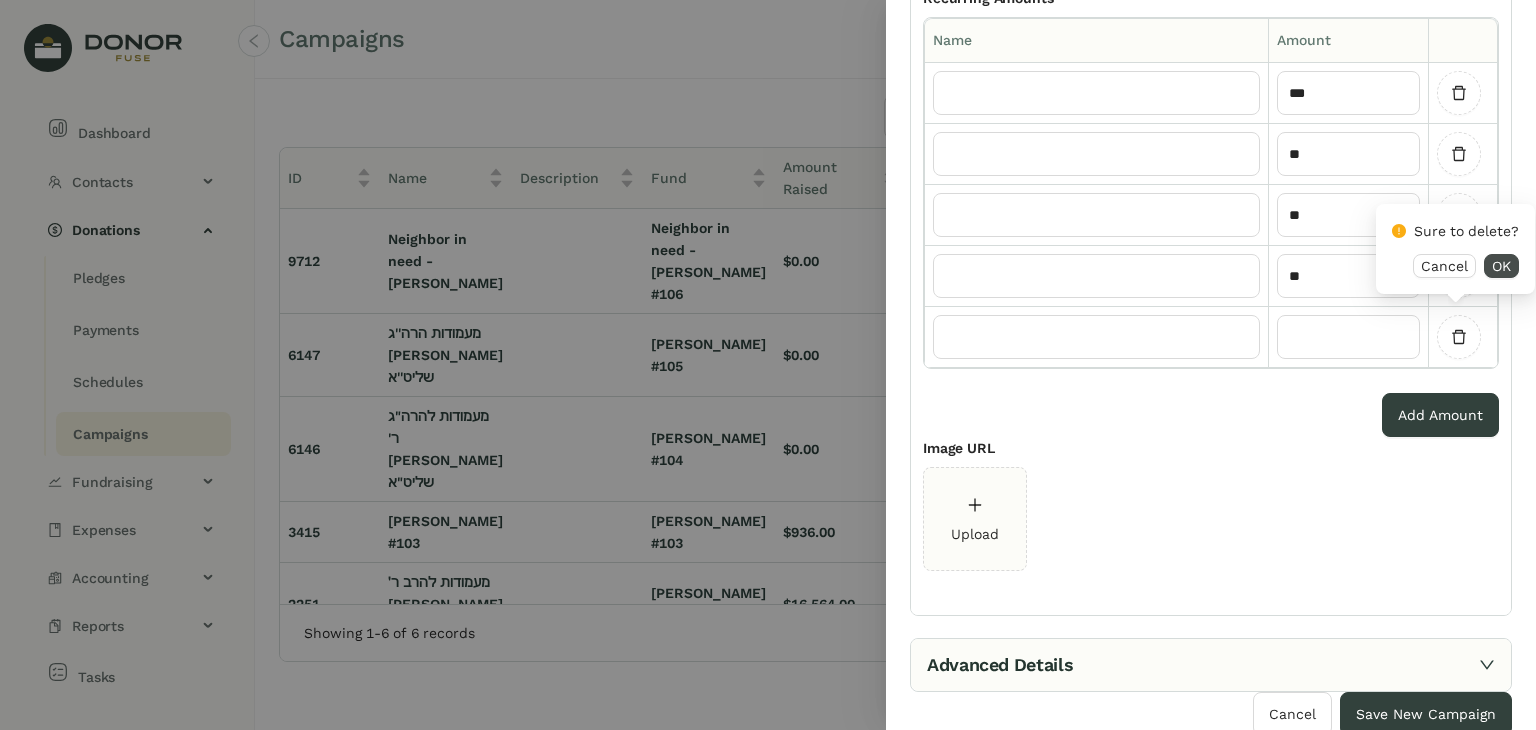 click on "OK" at bounding box center (1501, 266) 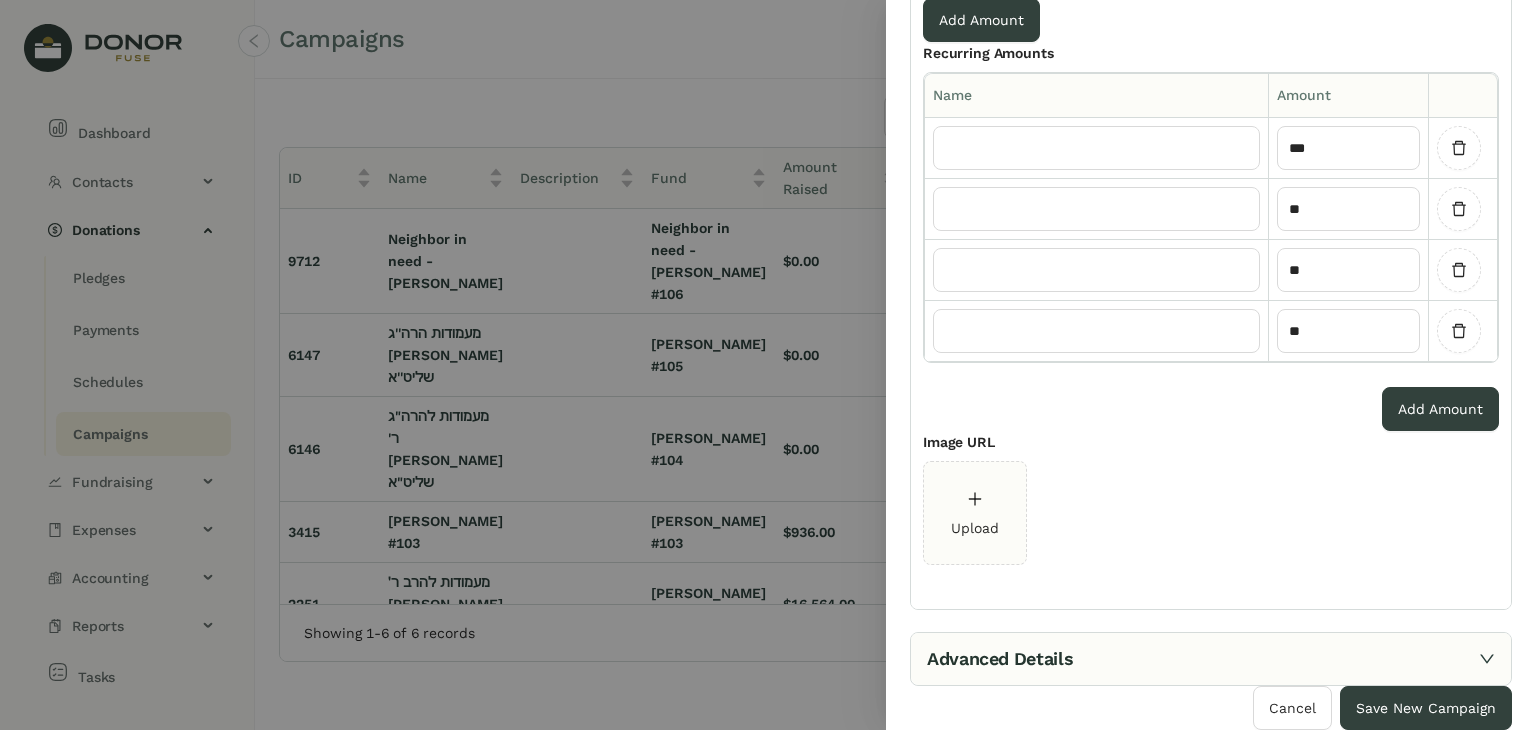scroll, scrollTop: 548, scrollLeft: 0, axis: vertical 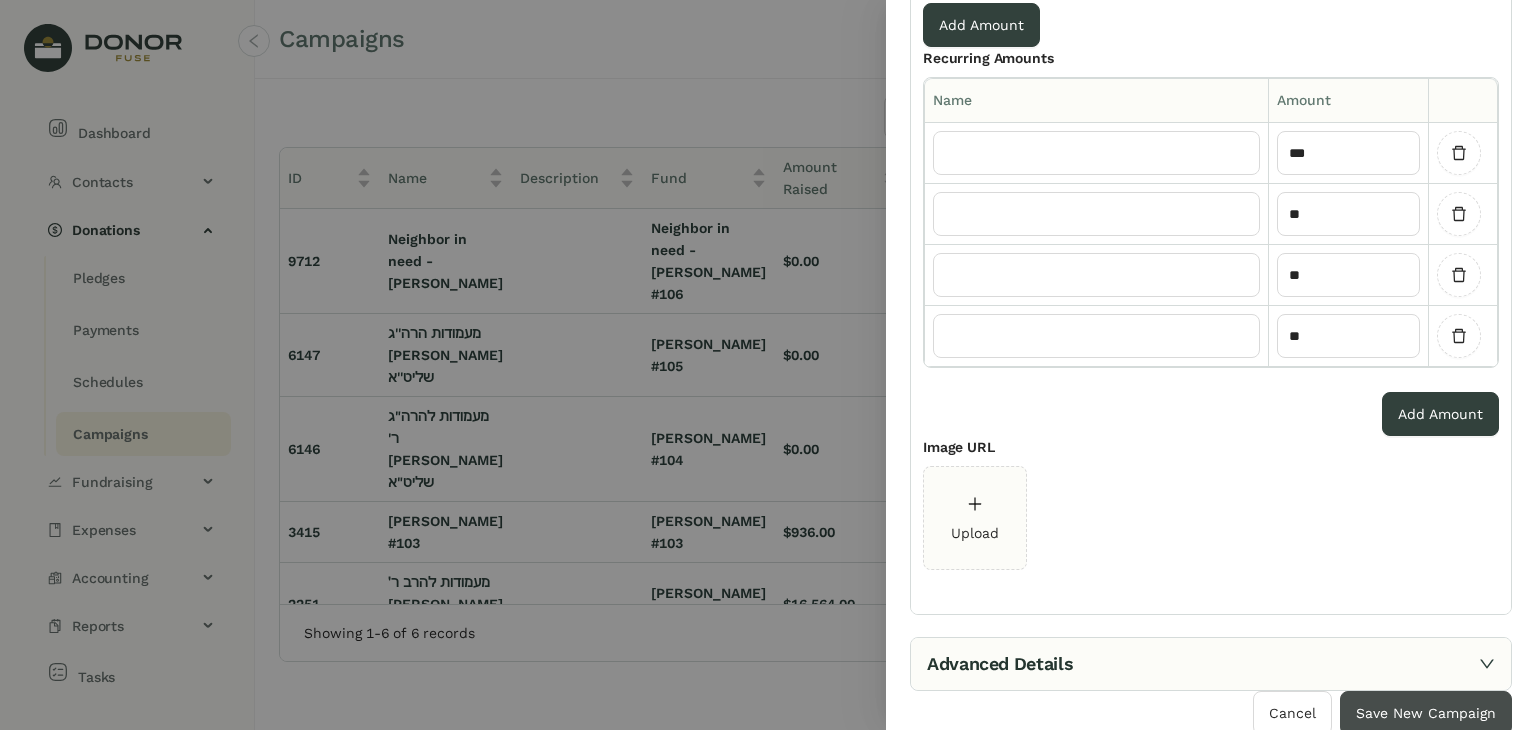 click on "Save New Campaign" at bounding box center (1426, 713) 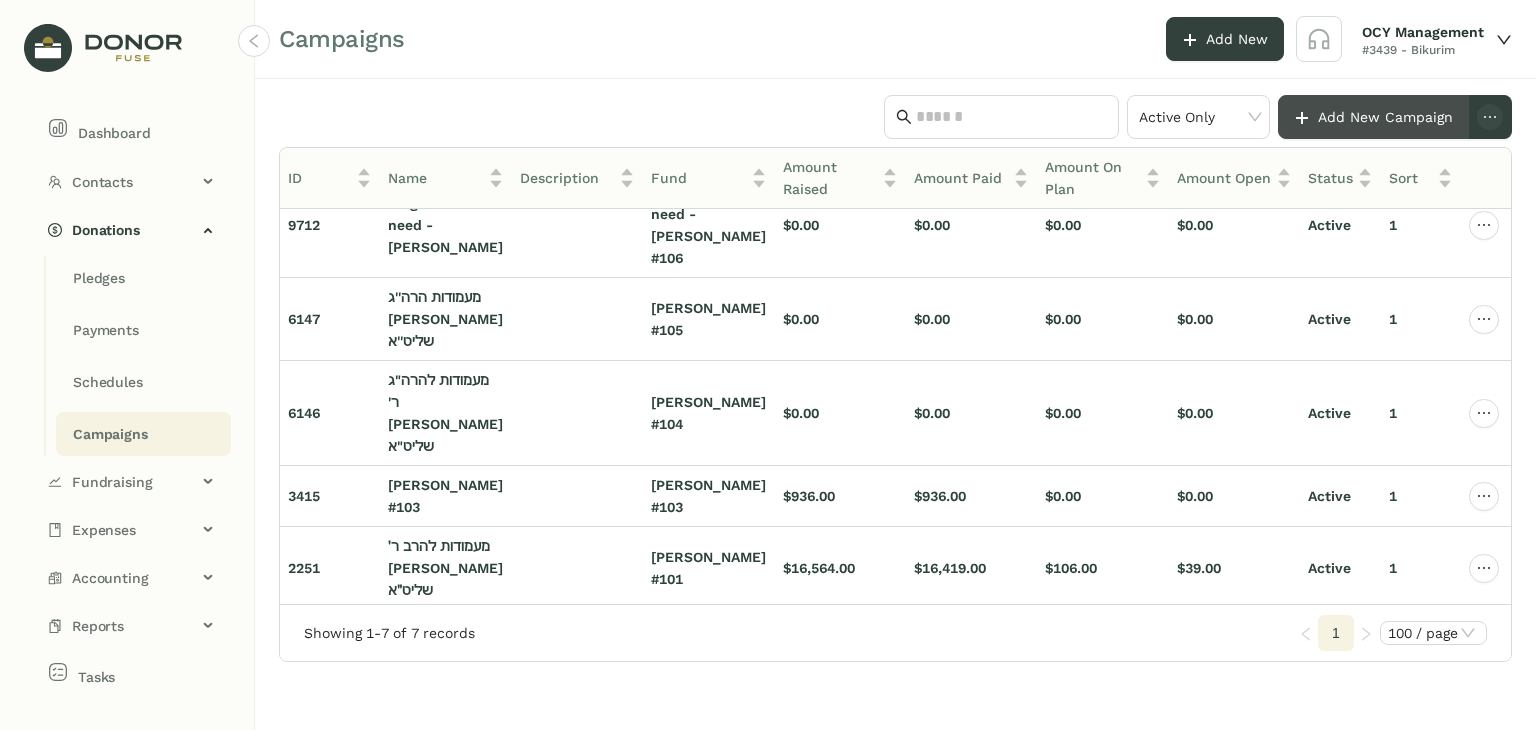 scroll, scrollTop: 0, scrollLeft: 0, axis: both 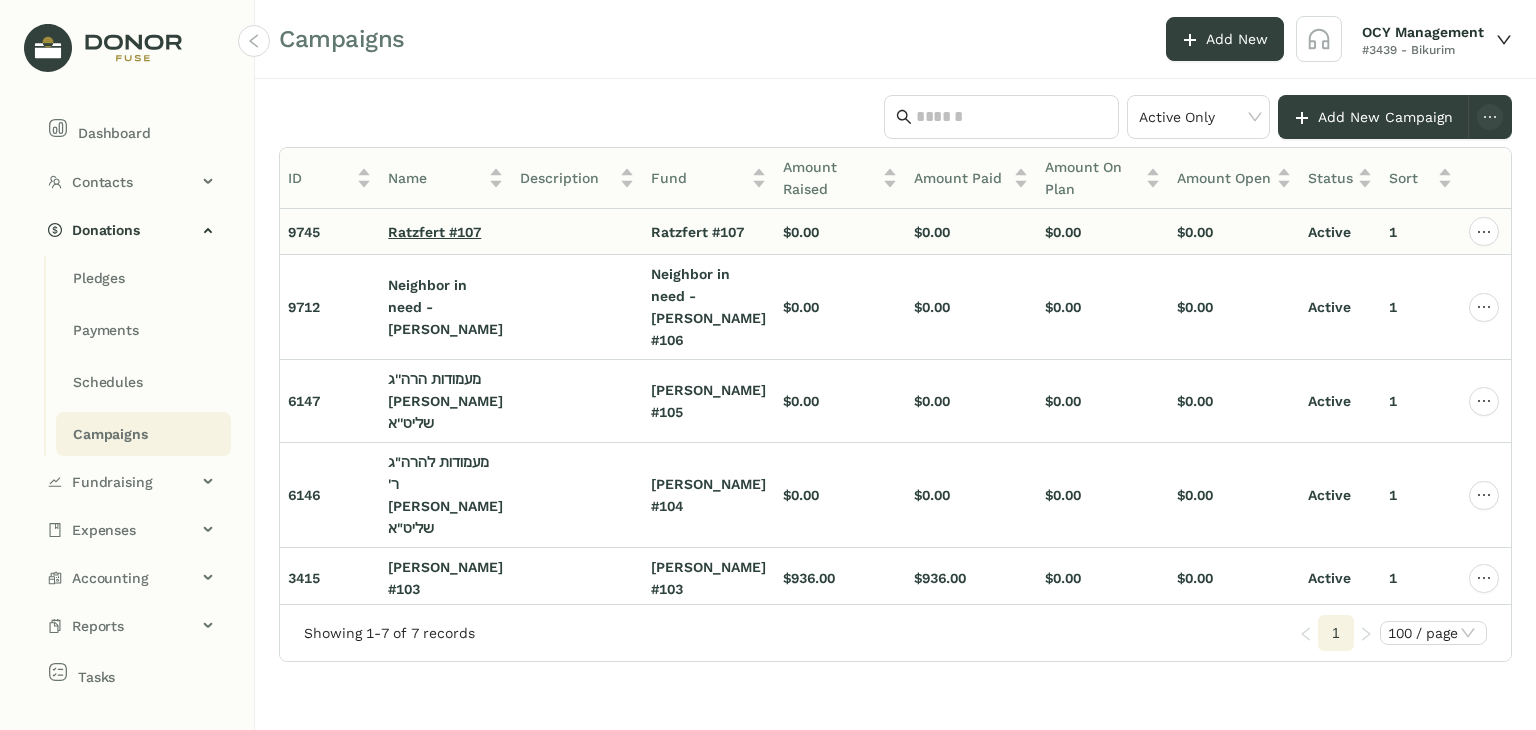 click on "Ratzfert #107" 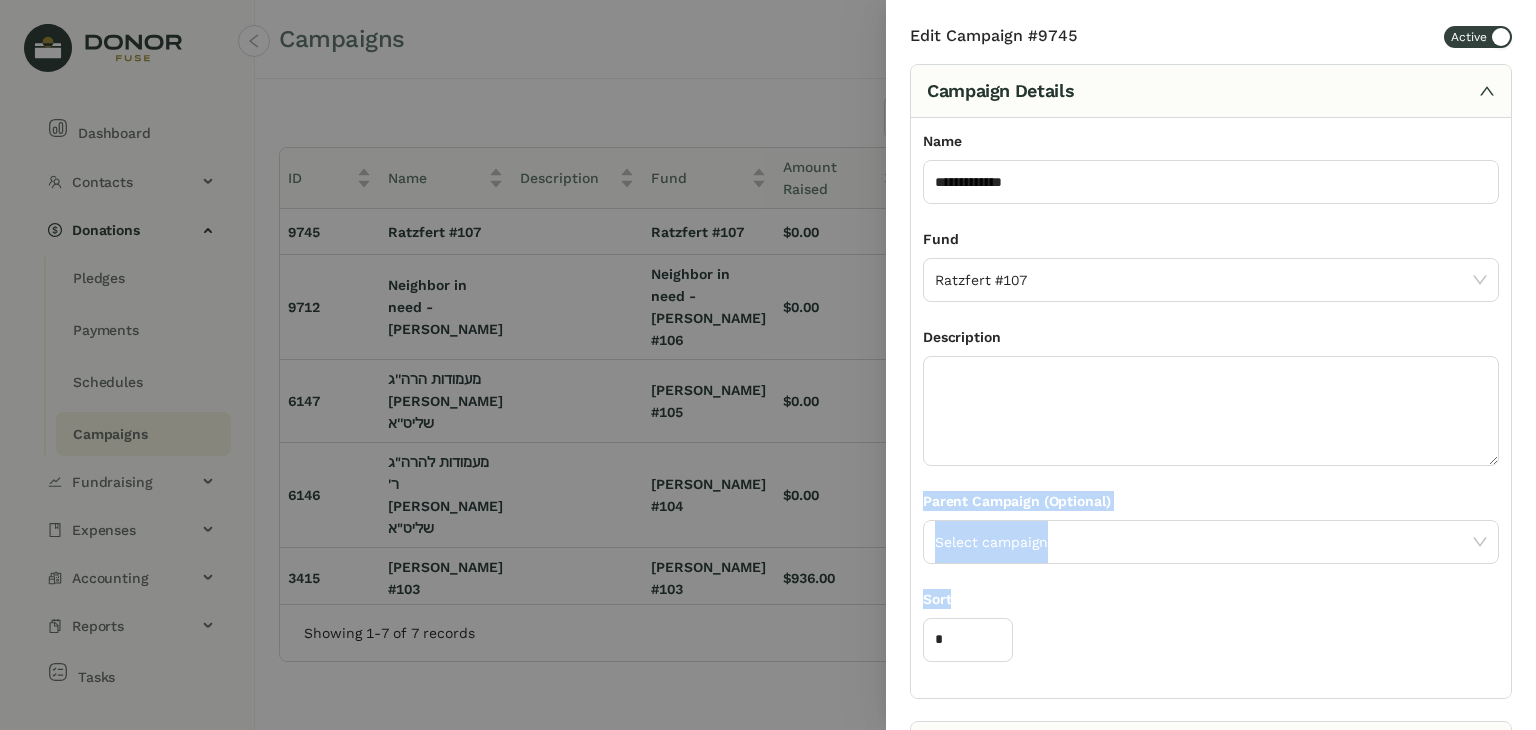 drag, startPoint x: 1535, startPoint y: 465, endPoint x: 1532, endPoint y: 652, distance: 187.02406 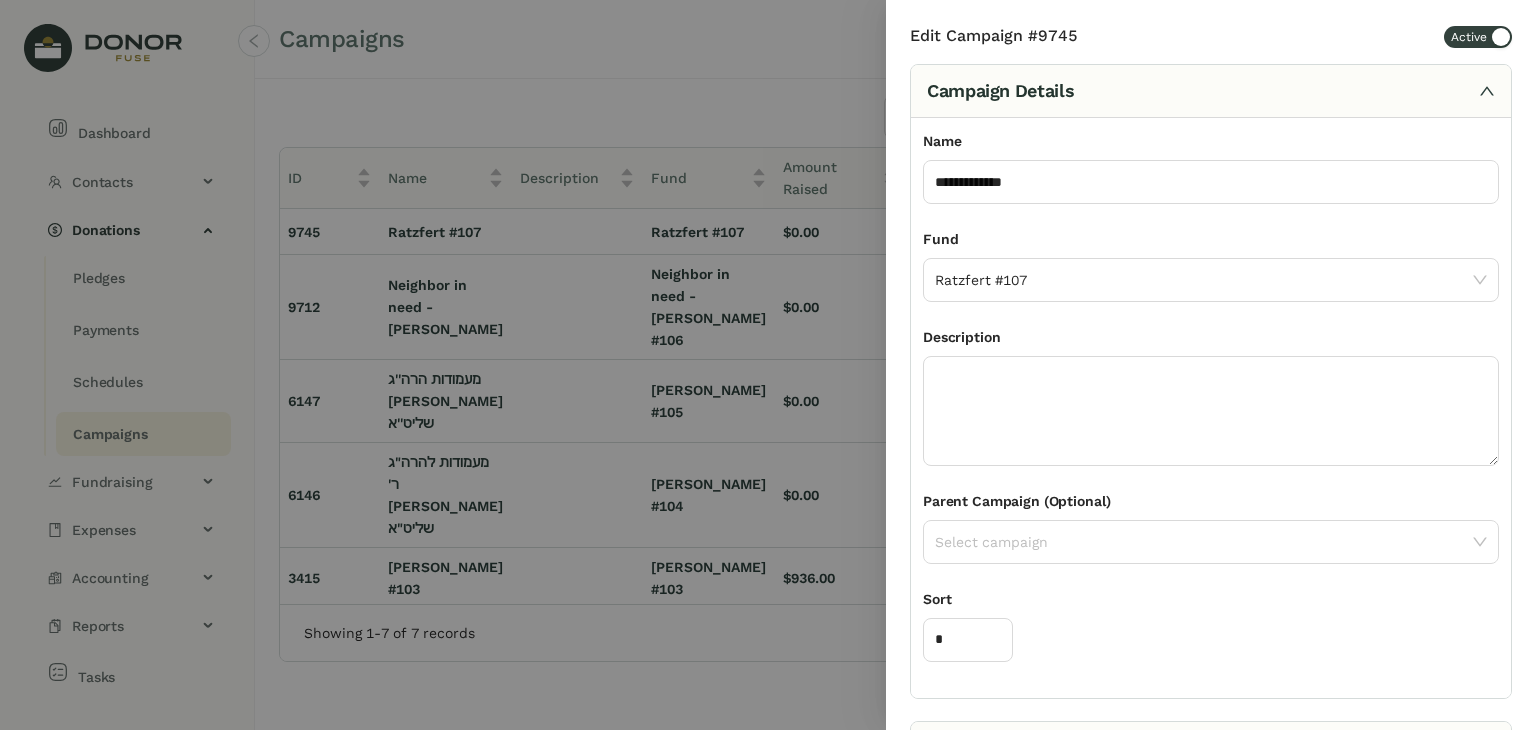 click on "**********" at bounding box center (1211, 365) 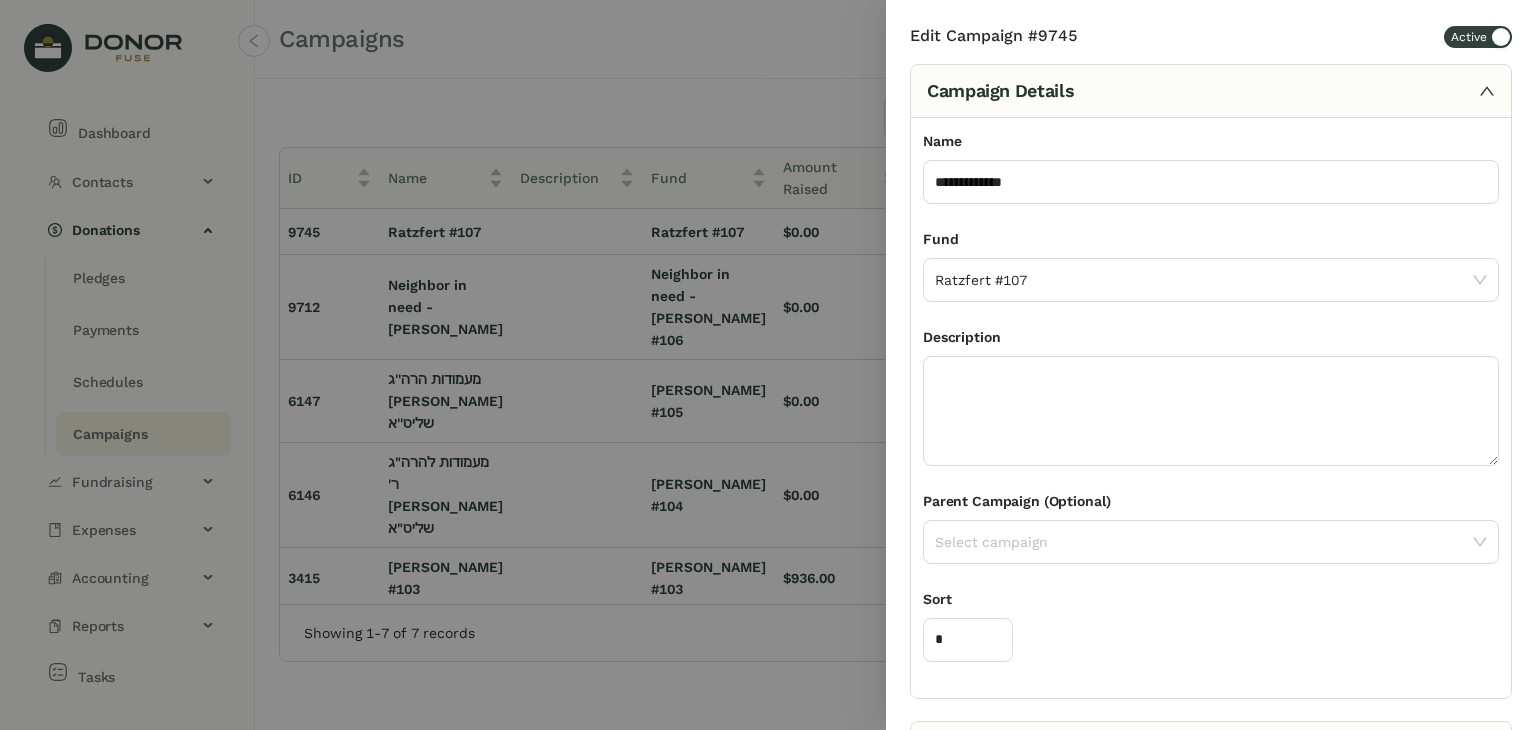 drag, startPoint x: 1535, startPoint y: 582, endPoint x: 1513, endPoint y: 595, distance: 25.553865 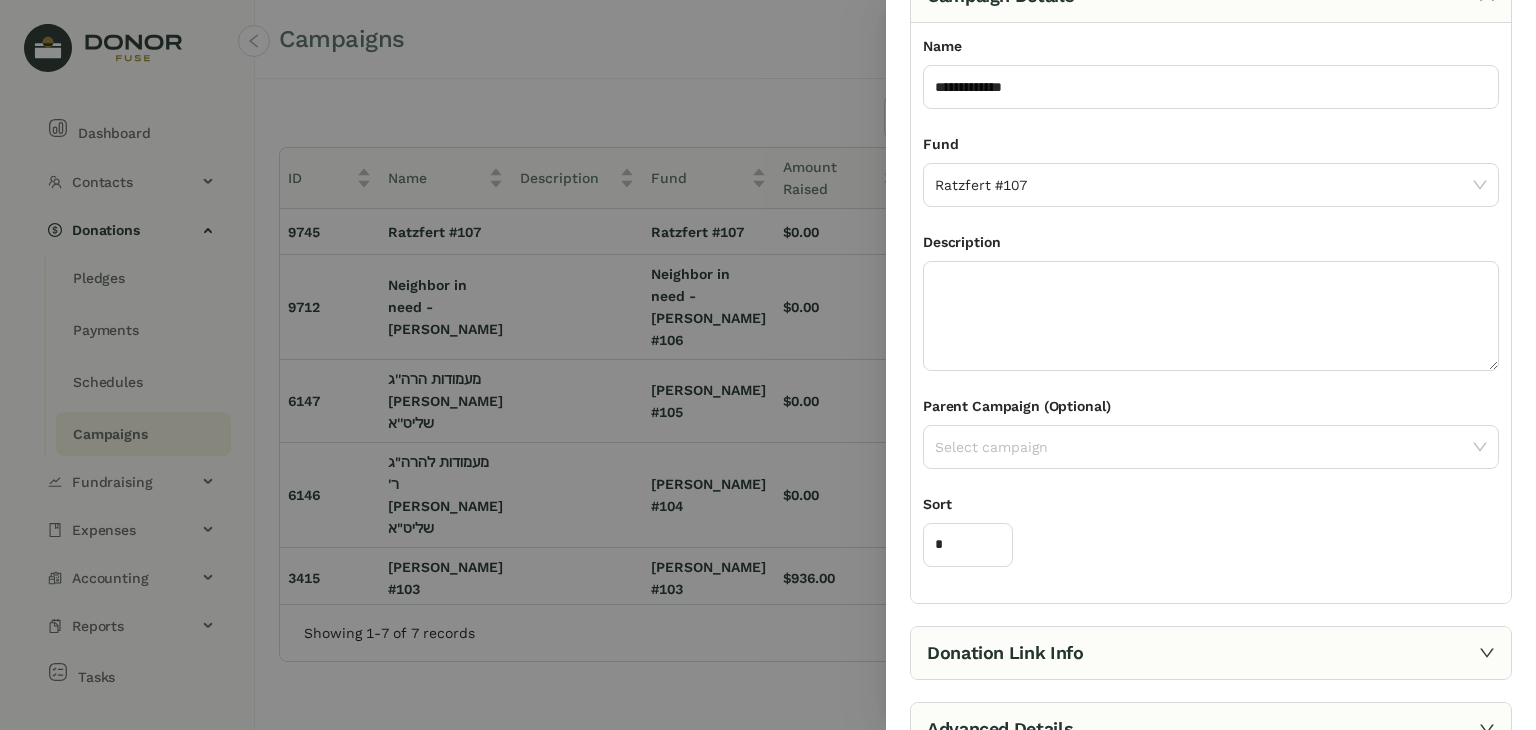 scroll, scrollTop: 162, scrollLeft: 0, axis: vertical 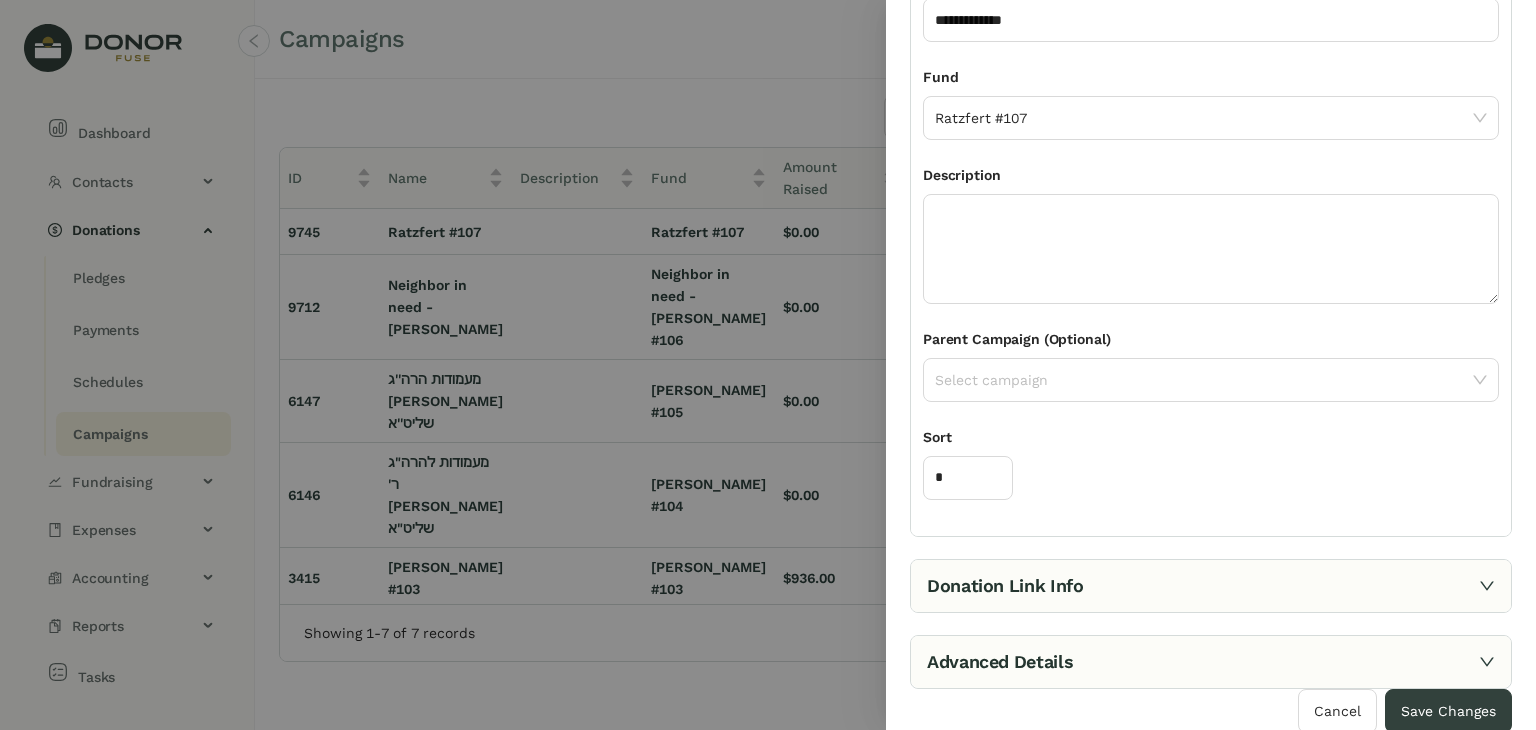 click on "Advanced Details" at bounding box center [1211, 662] 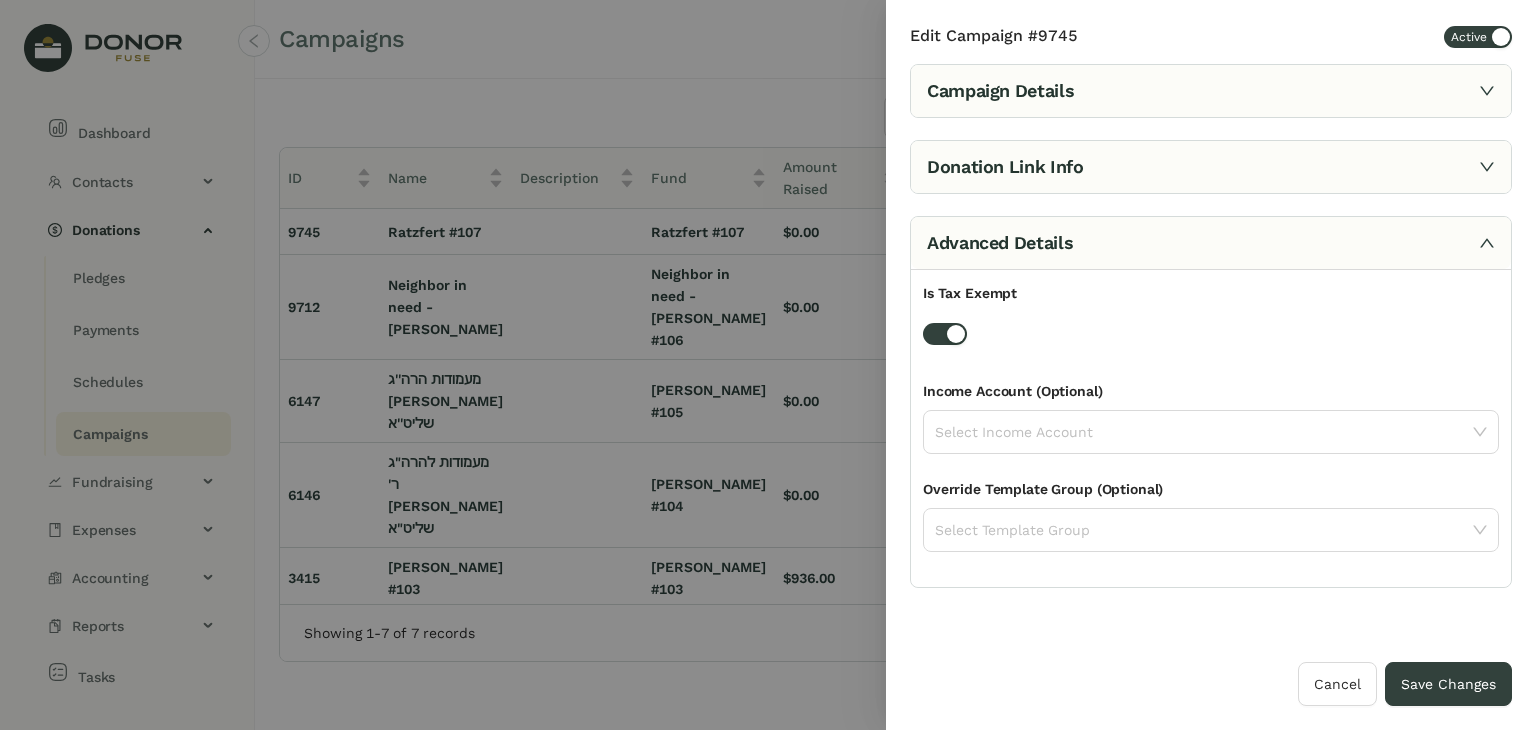scroll, scrollTop: 0, scrollLeft: 0, axis: both 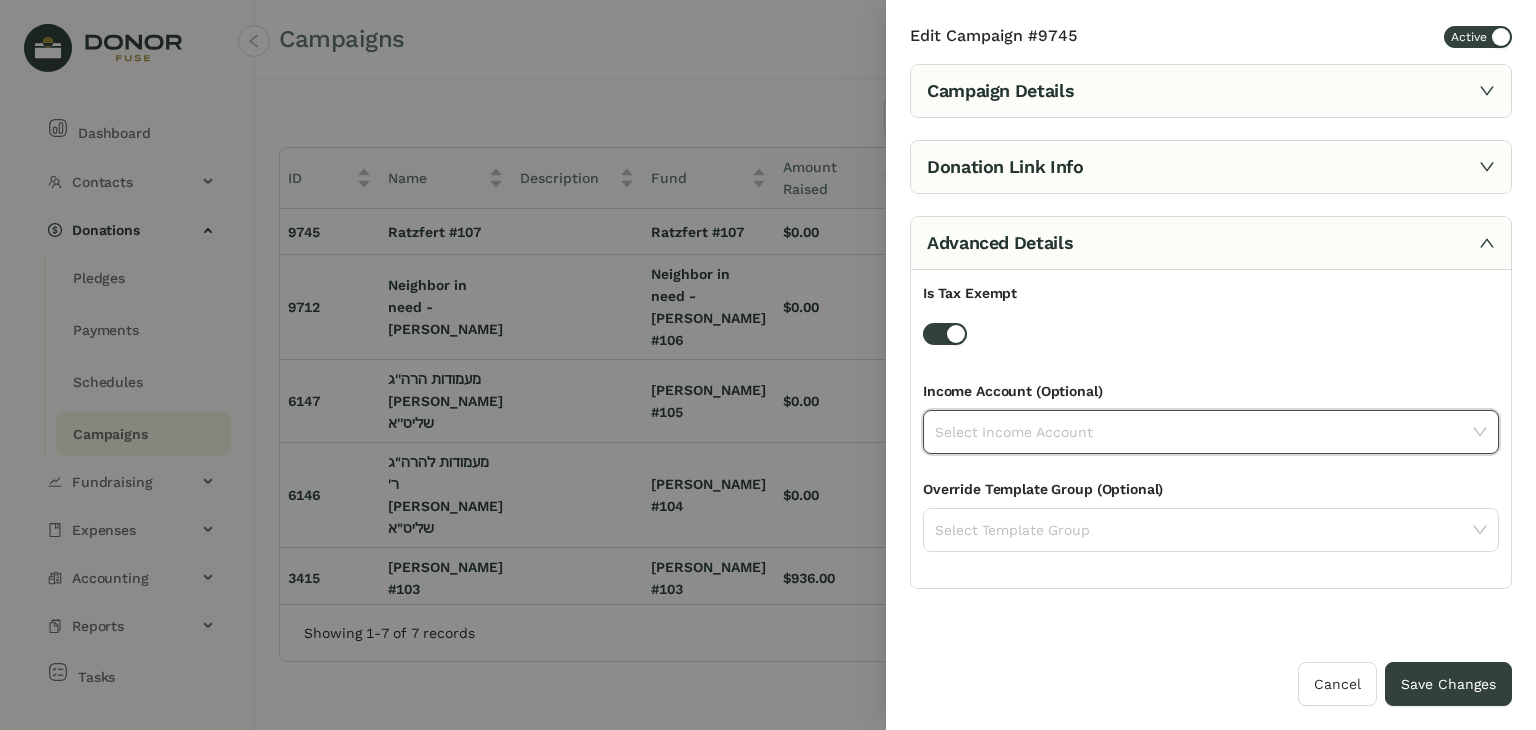 click 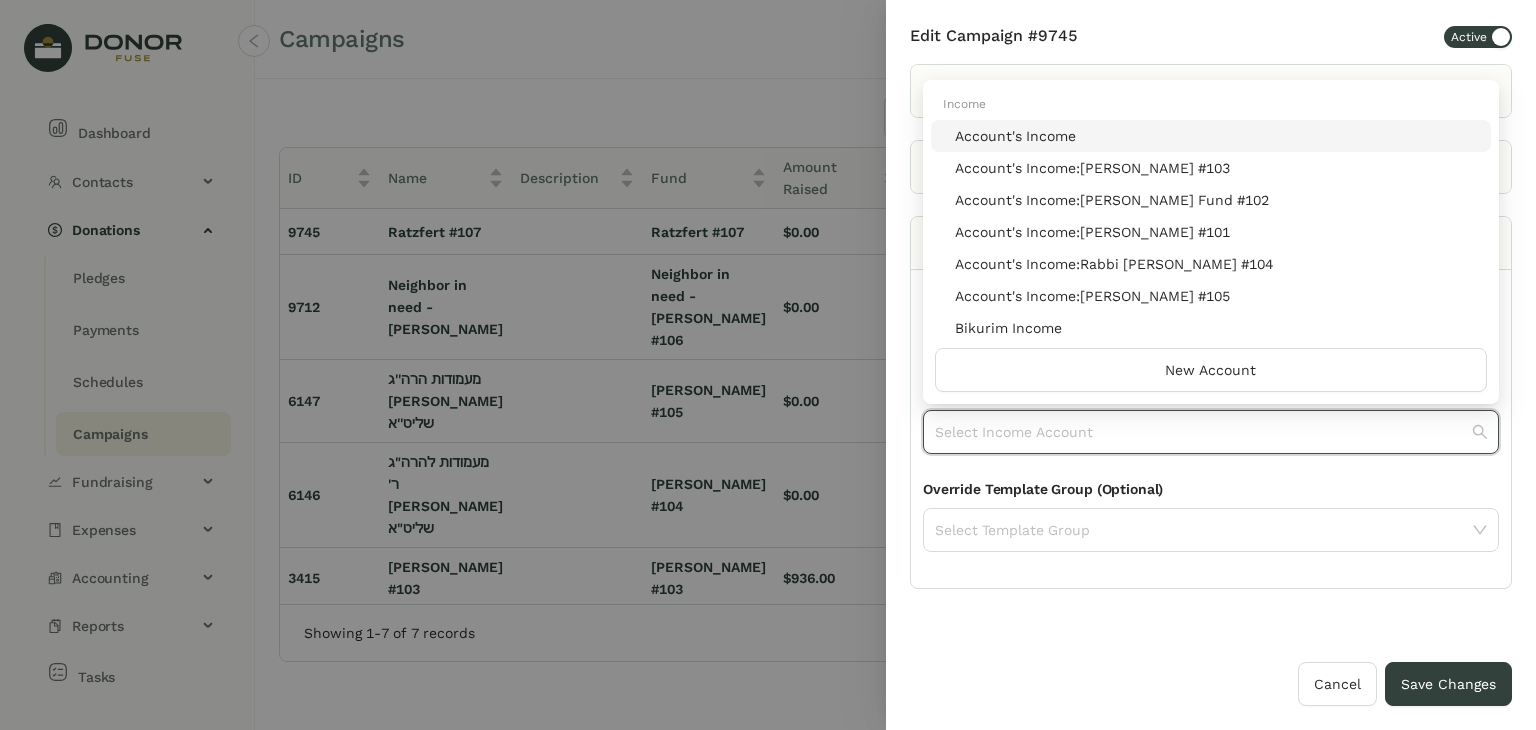 click on "**********" at bounding box center [1211, 343] 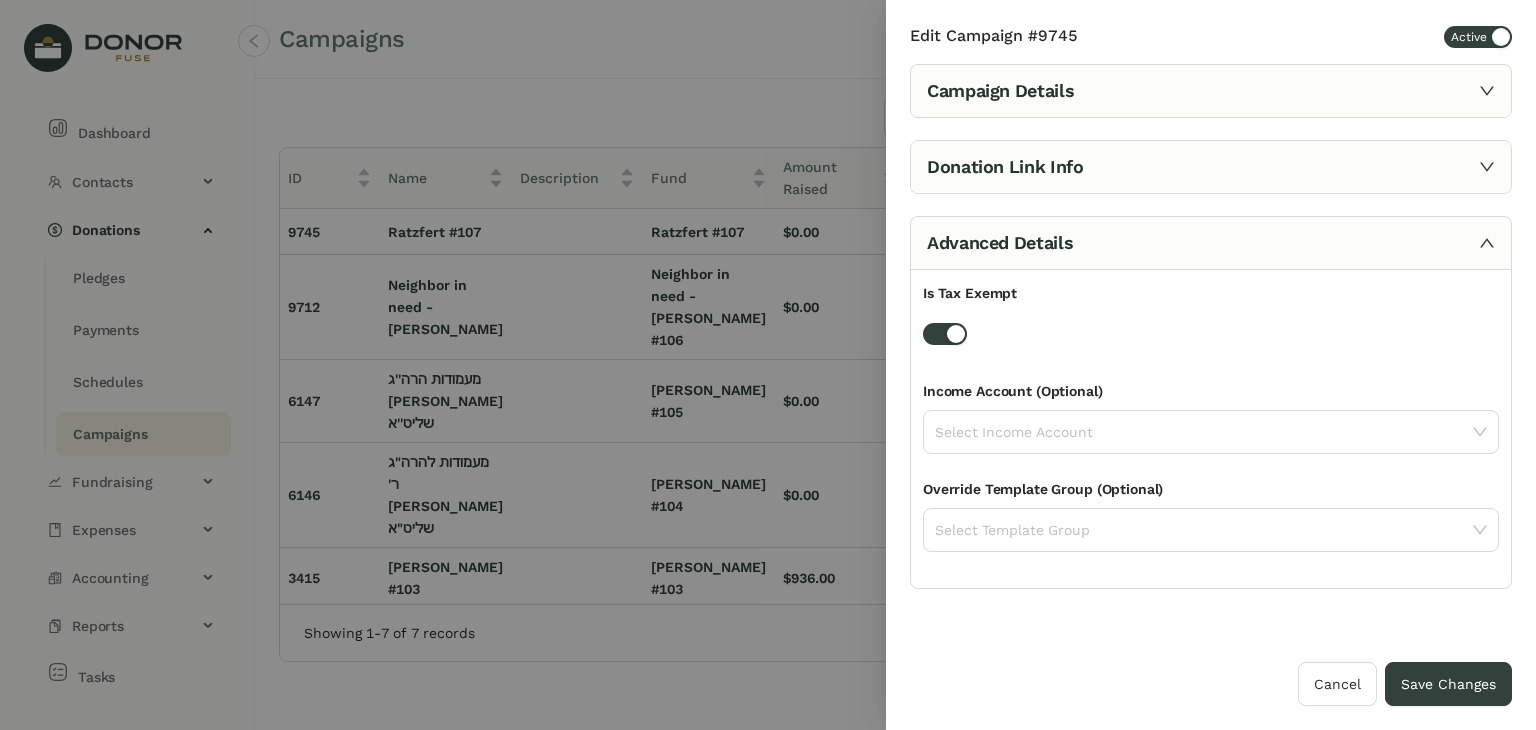 click on "Campaign Details" at bounding box center (1211, 91) 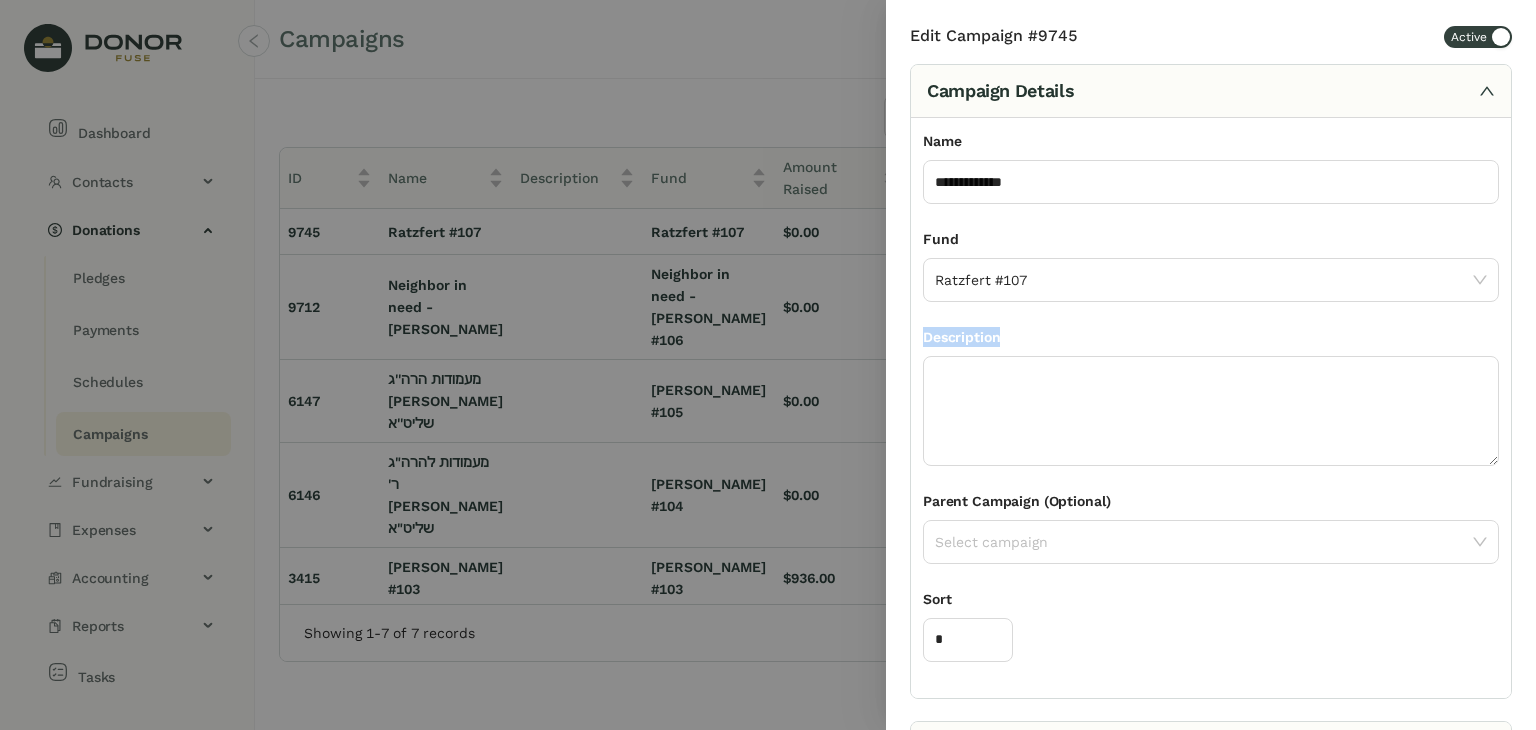 drag, startPoint x: 1535, startPoint y: 310, endPoint x: 1523, endPoint y: 457, distance: 147.48898 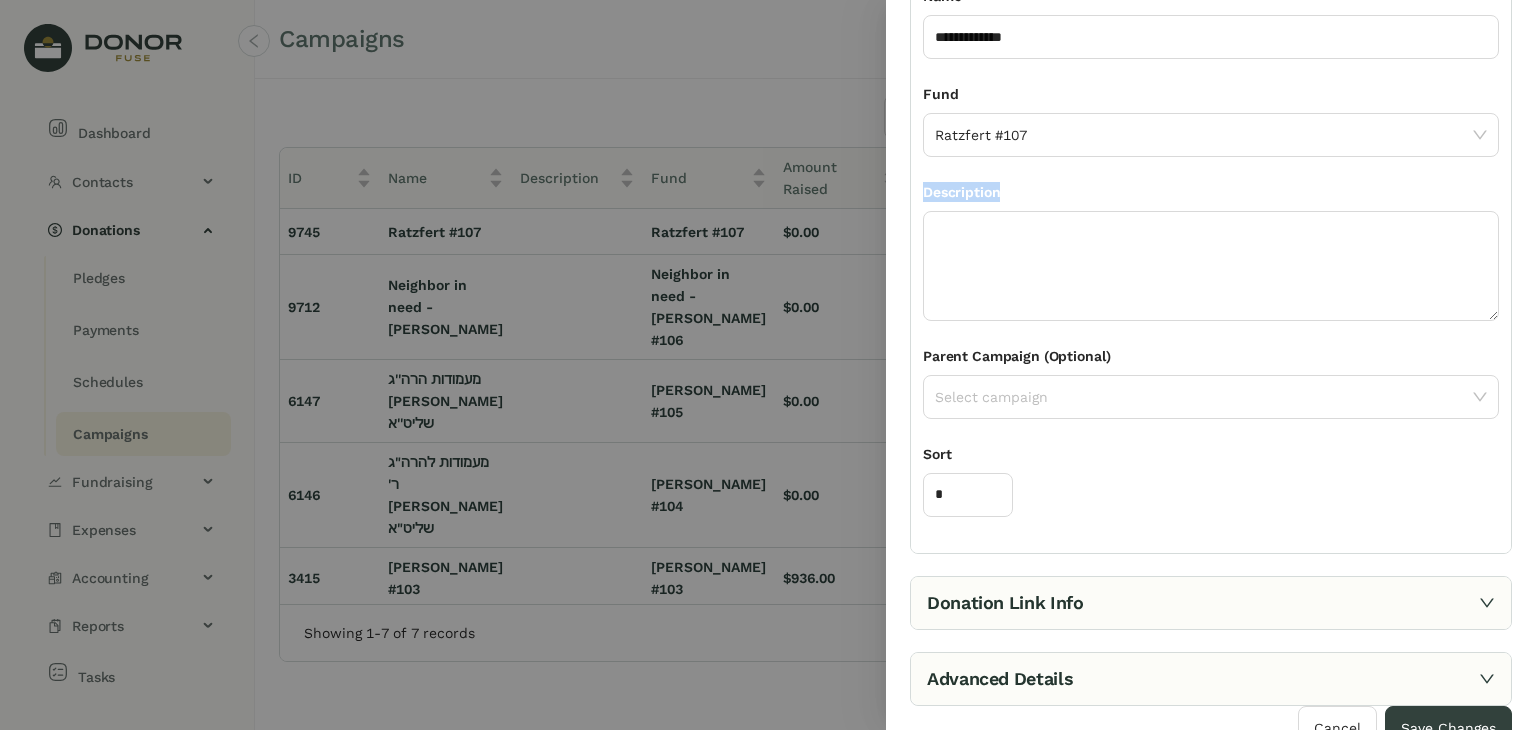 scroll, scrollTop: 162, scrollLeft: 0, axis: vertical 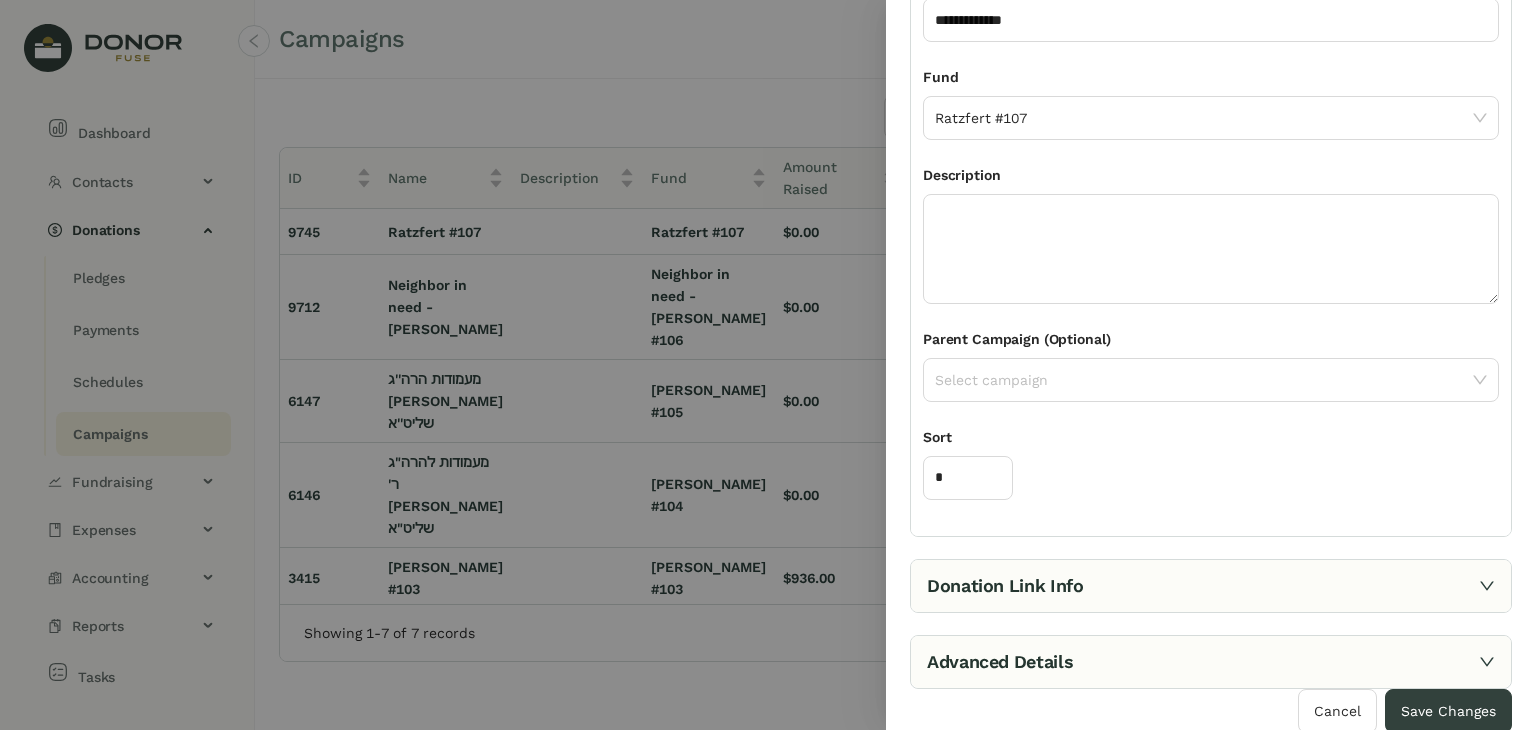 click on "Advanced Details" at bounding box center (1211, 662) 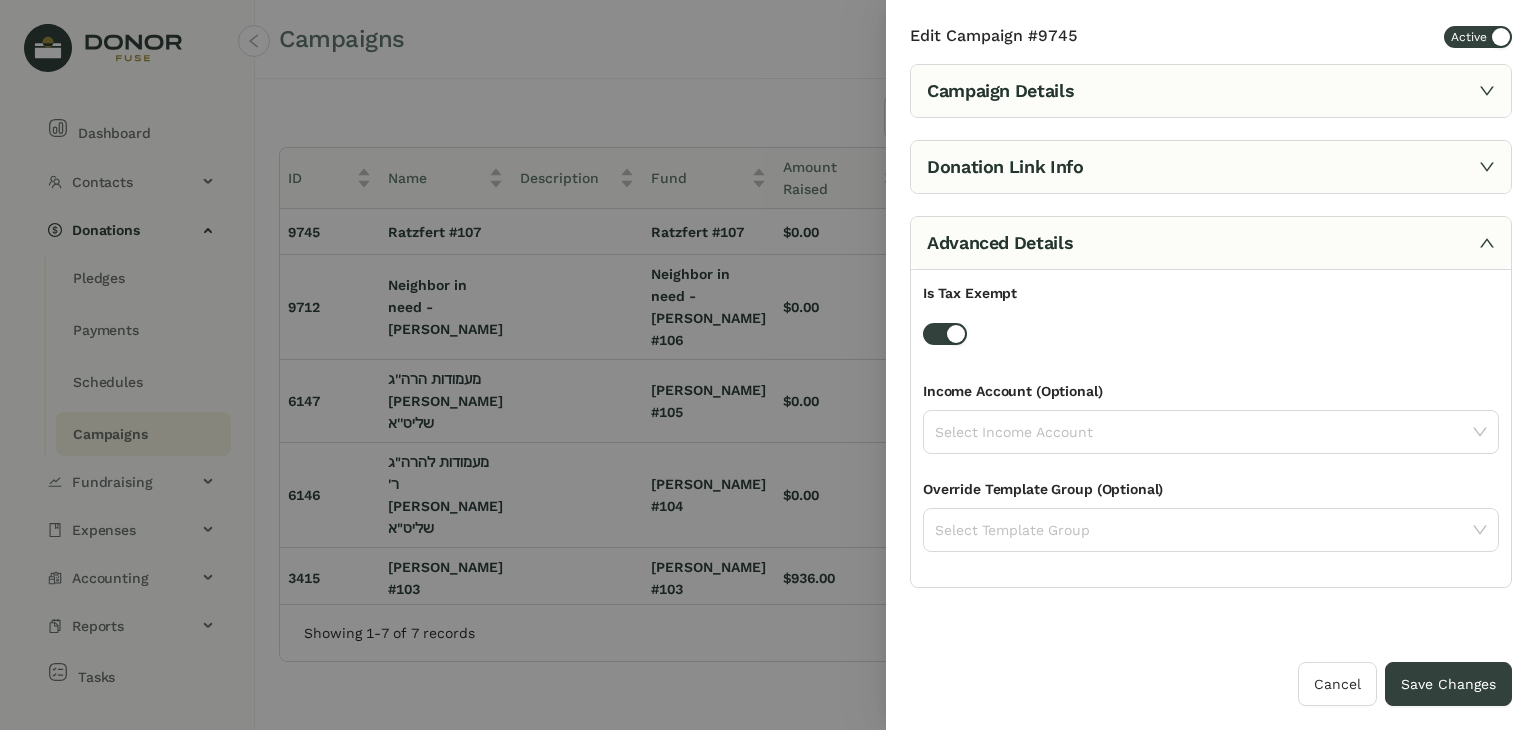 scroll, scrollTop: 0, scrollLeft: 0, axis: both 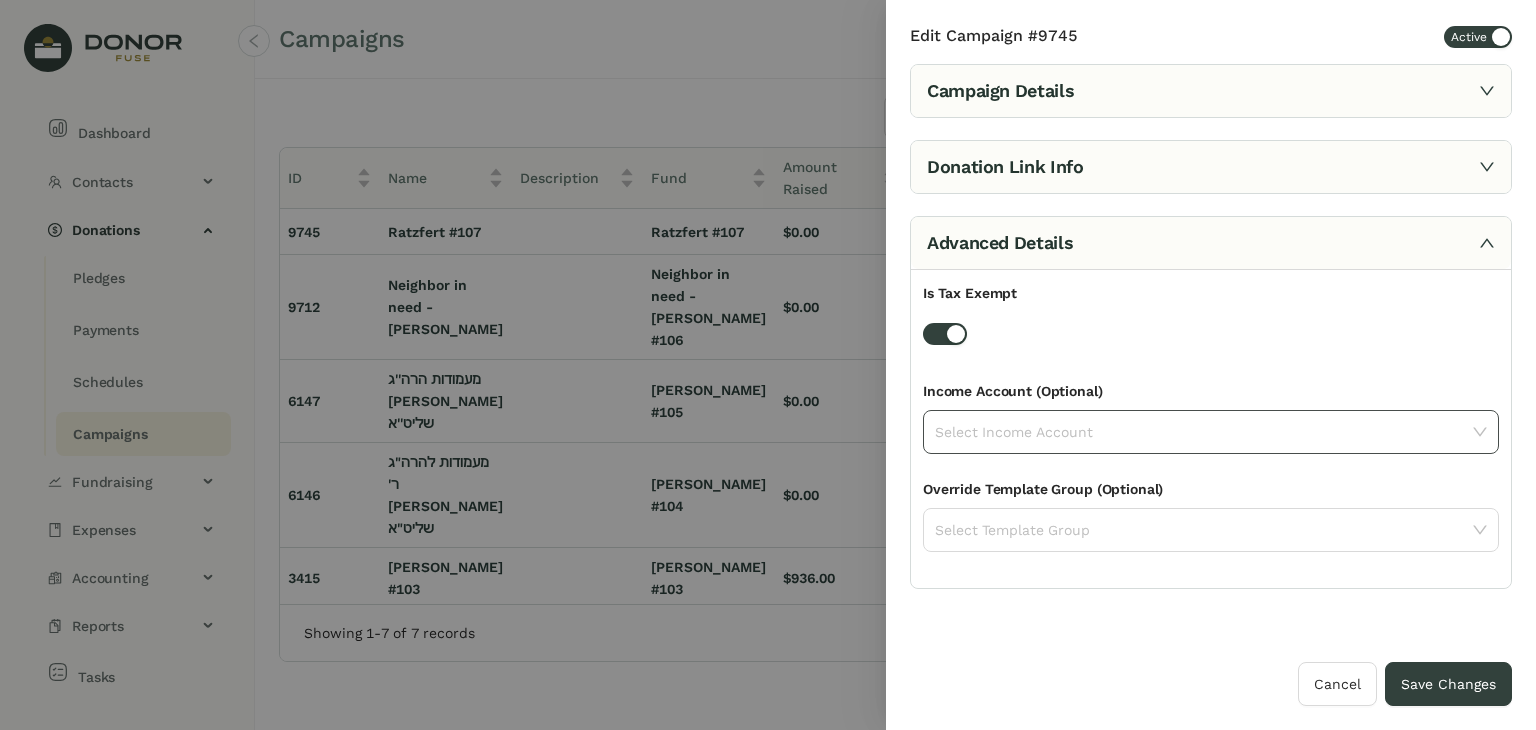 click 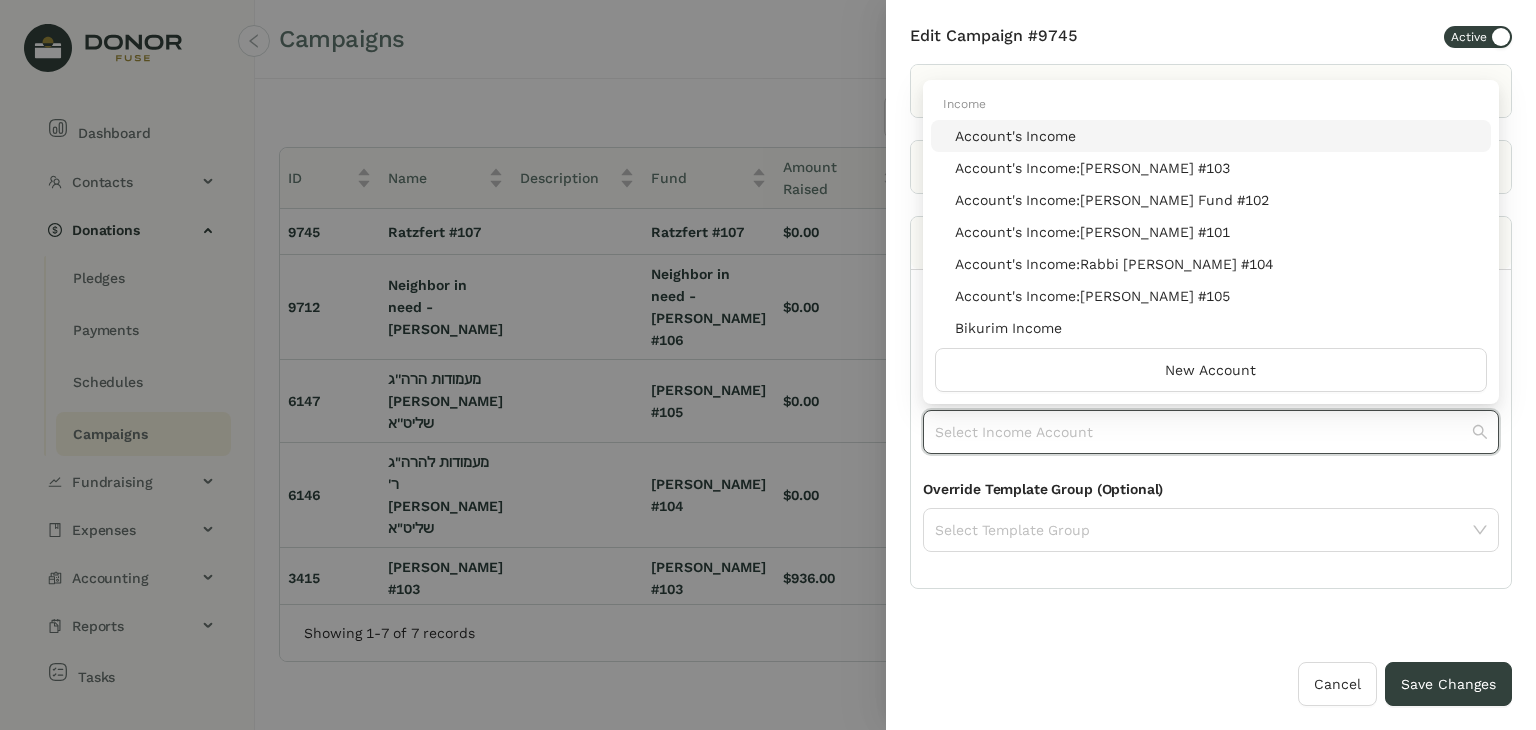 click on "Account's Income" 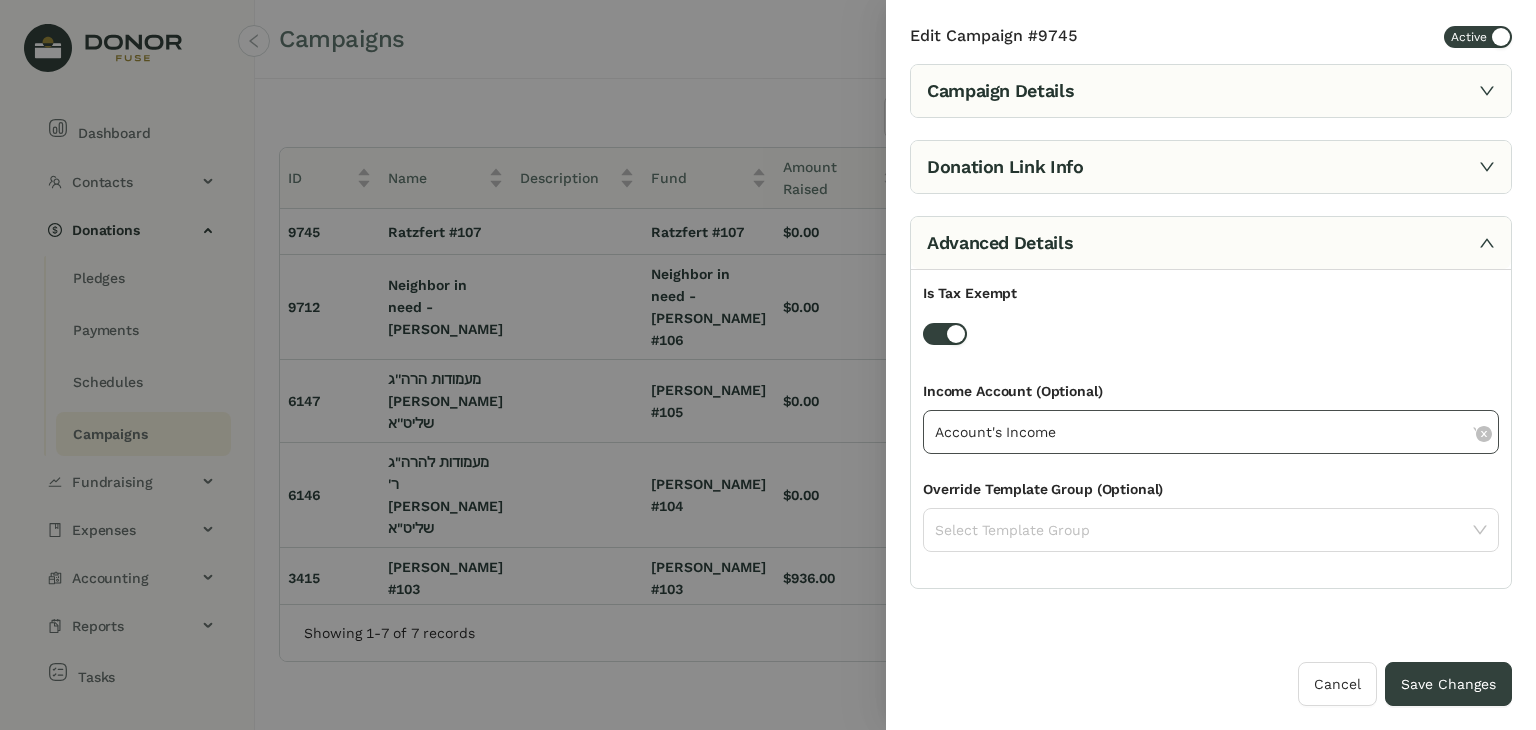 click on "Account's Income" 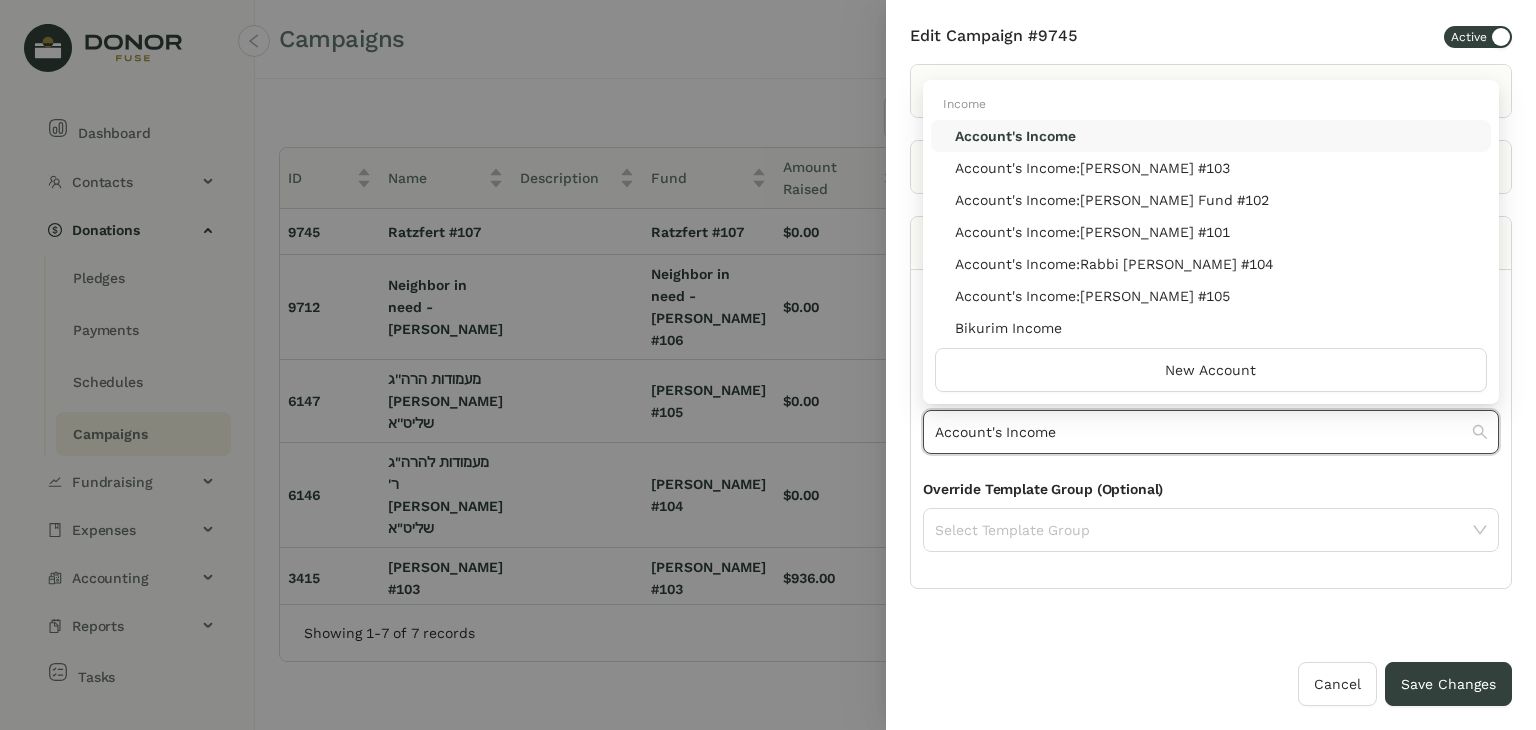 click on "Account's Income" 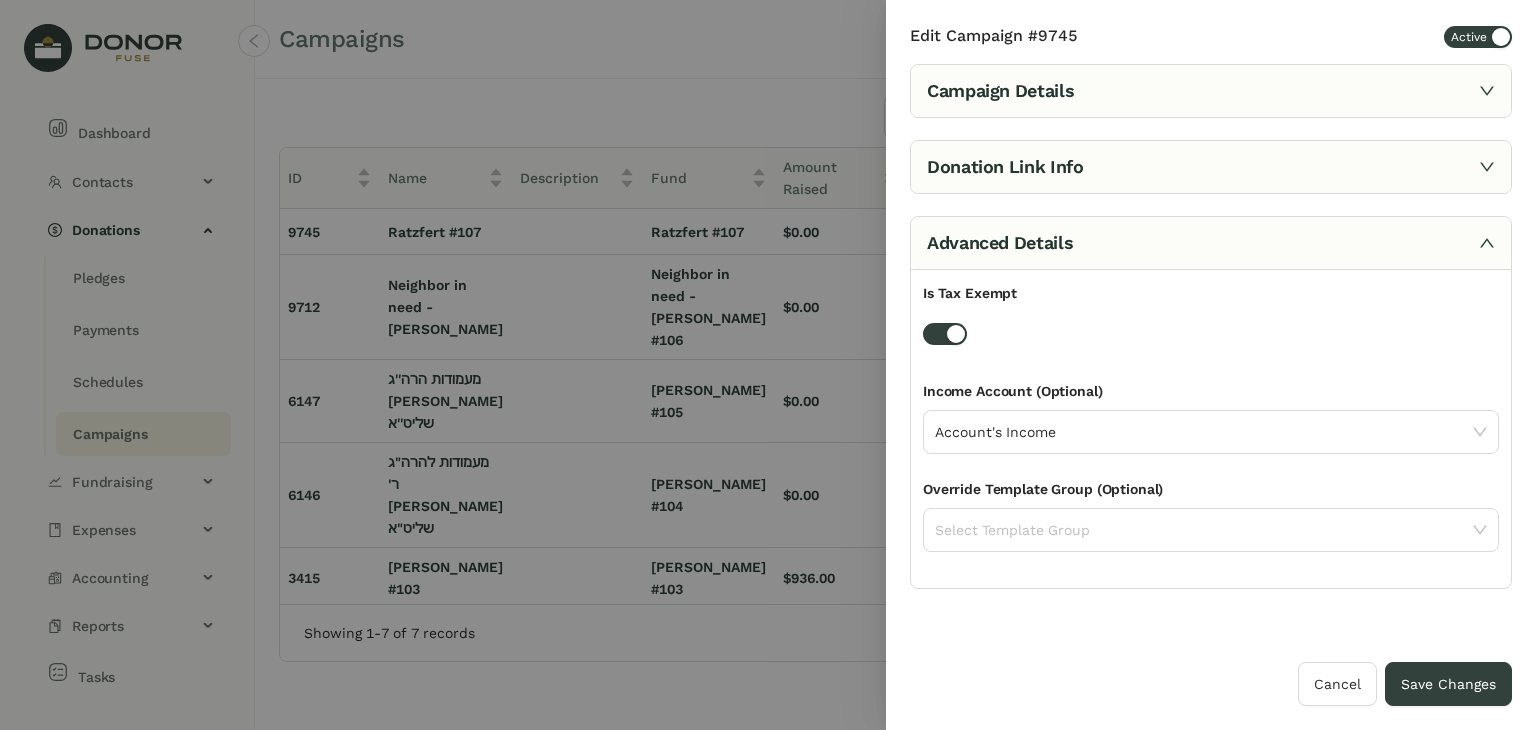 drag, startPoint x: 1535, startPoint y: 556, endPoint x: 1535, endPoint y: 411, distance: 145 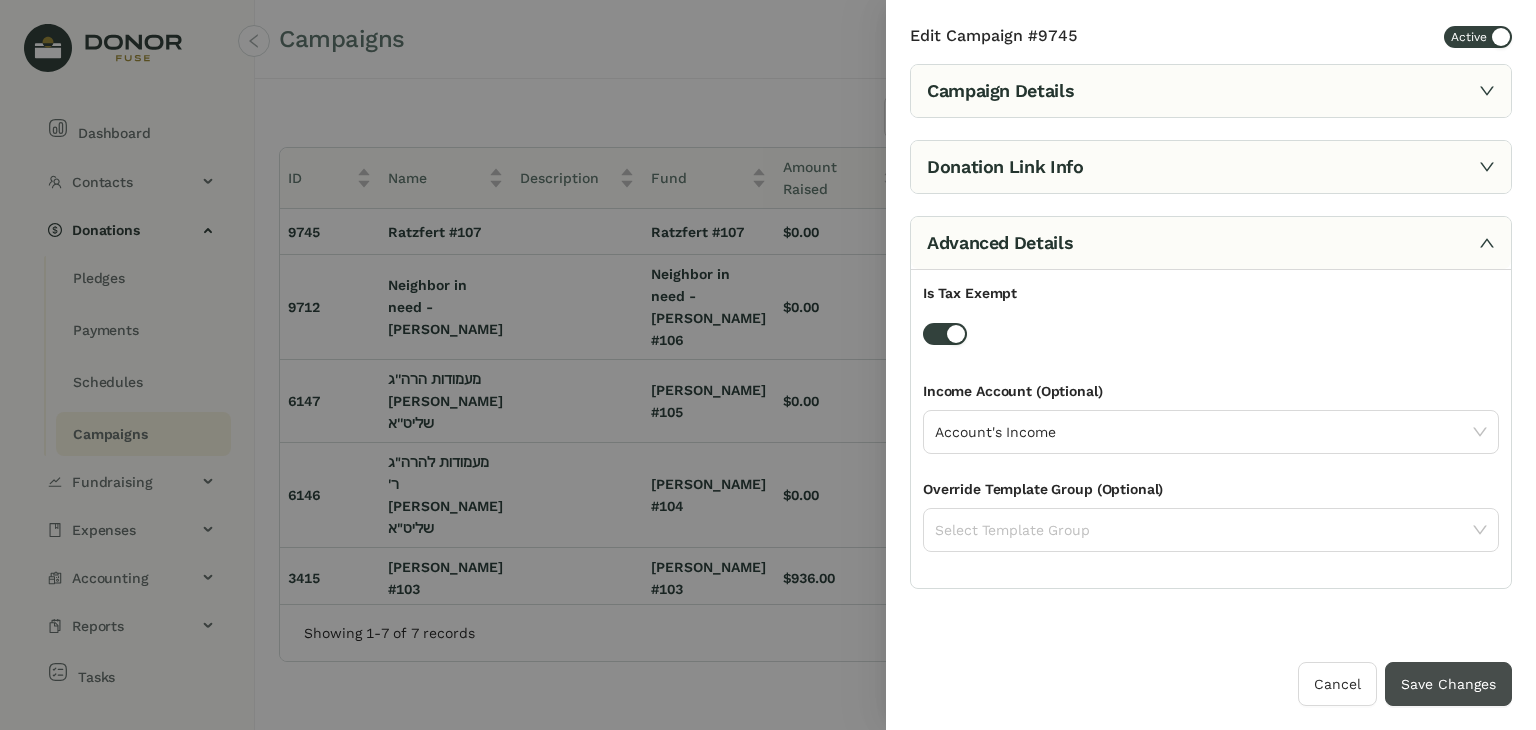click on "Save Changes" at bounding box center [1448, 684] 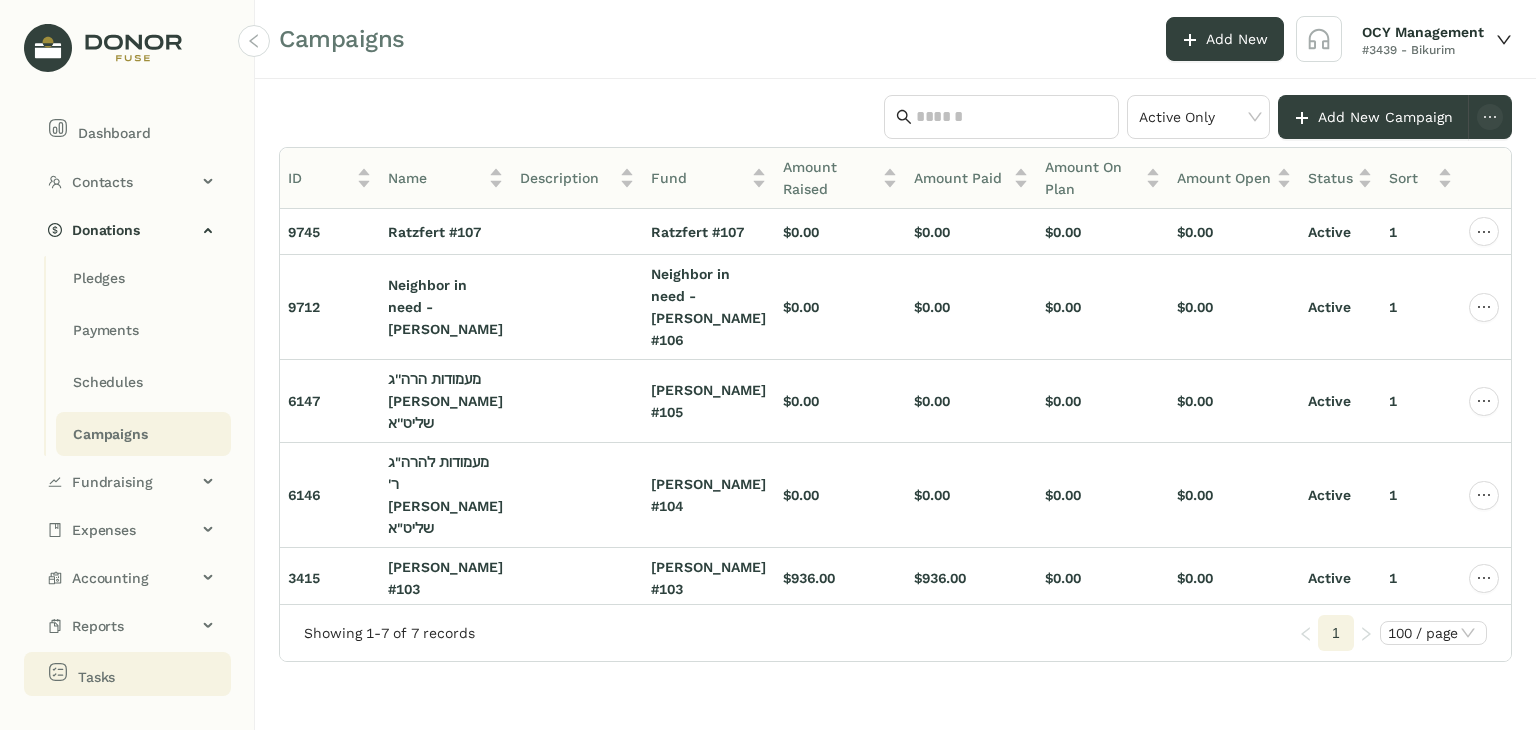 click on "Tasks" 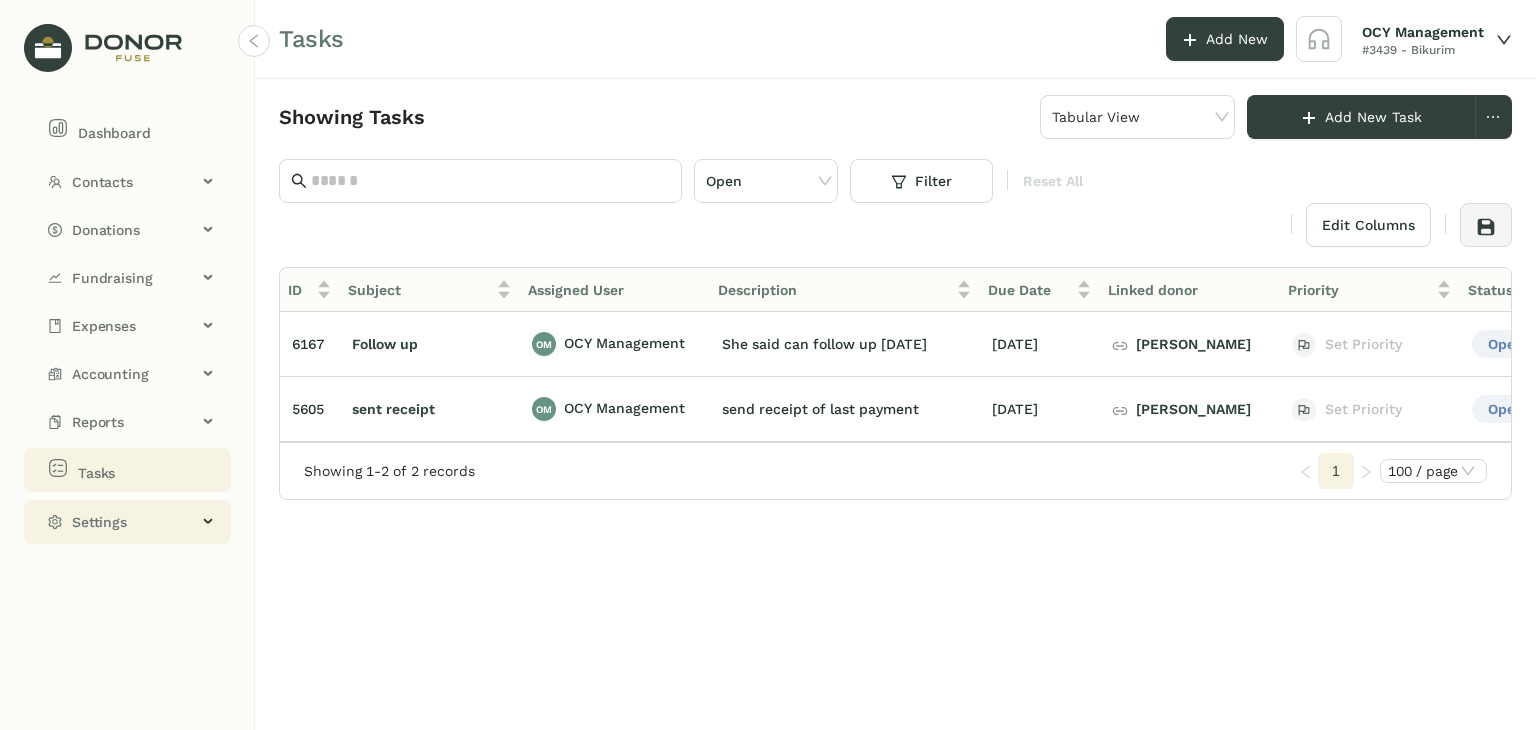 click on "Settings" 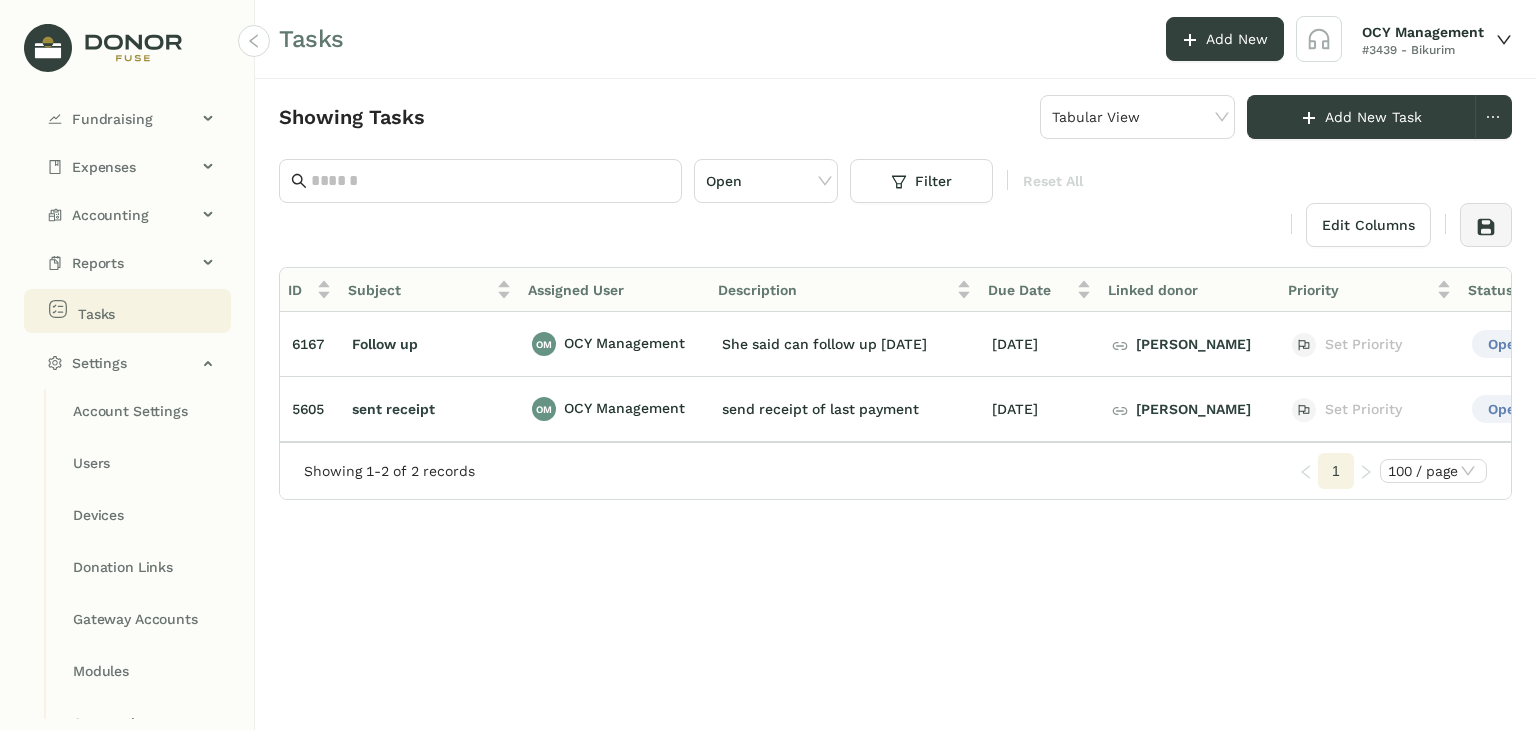 scroll, scrollTop: 160, scrollLeft: 0, axis: vertical 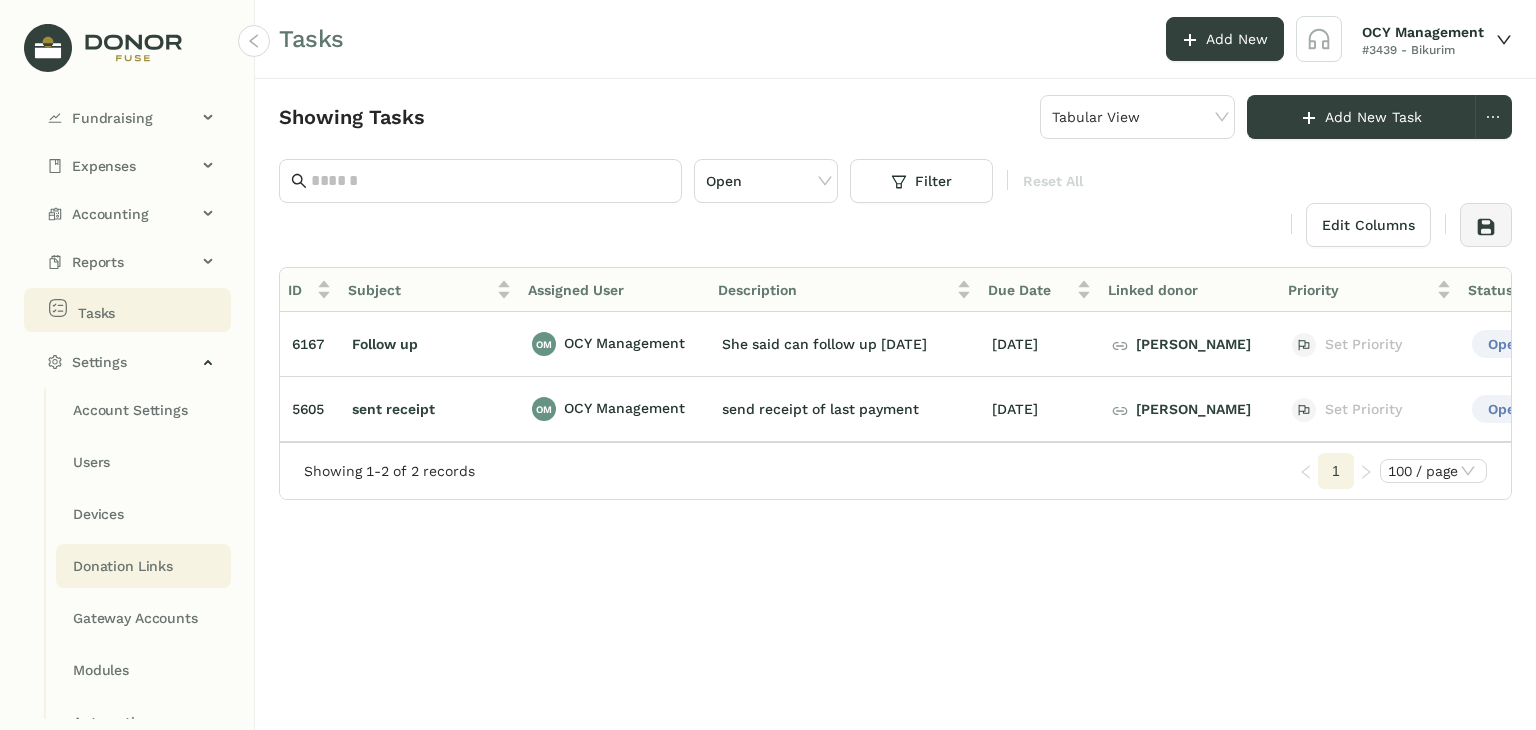 click on "Donation Links" 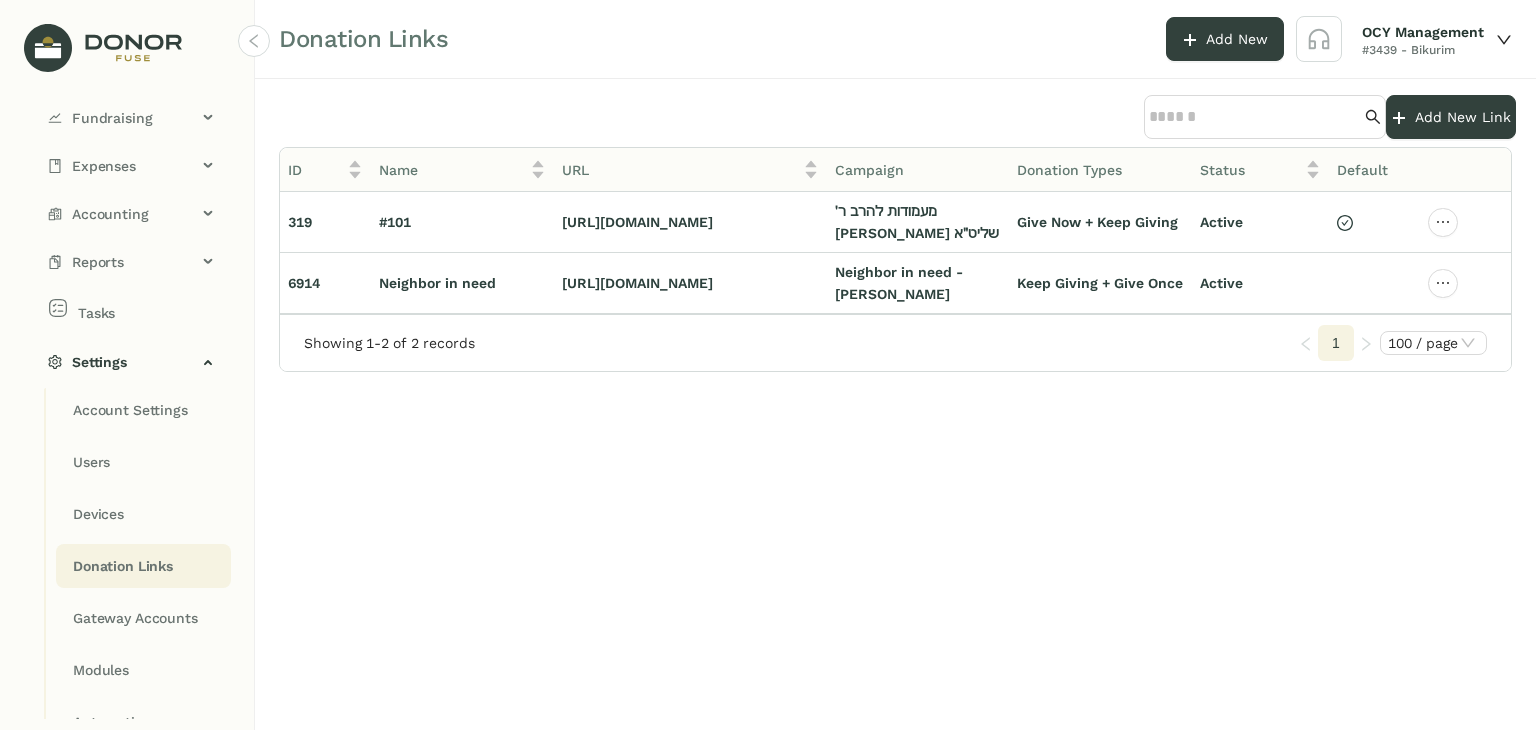 click on "Donation Links" 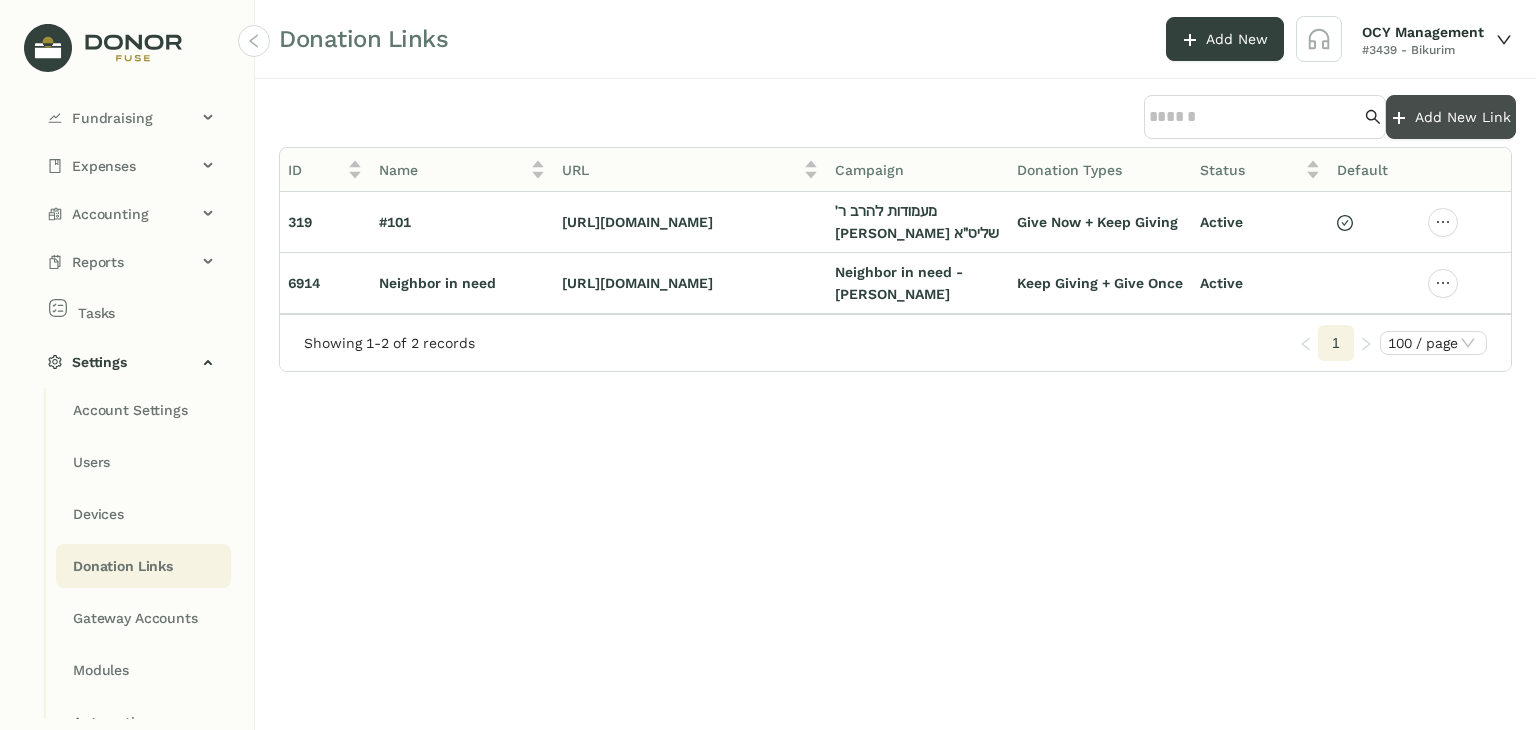 click on "Add New Link" 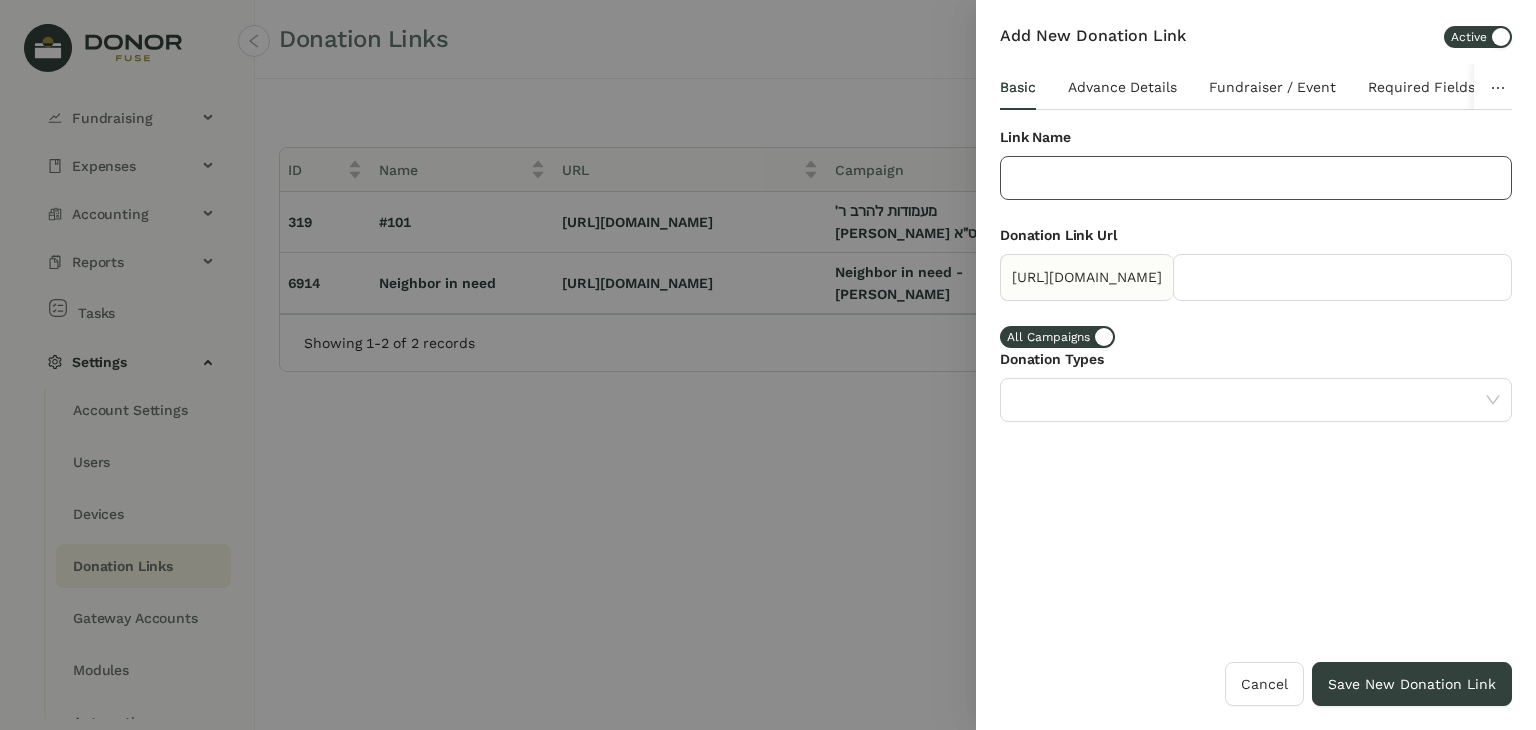 click 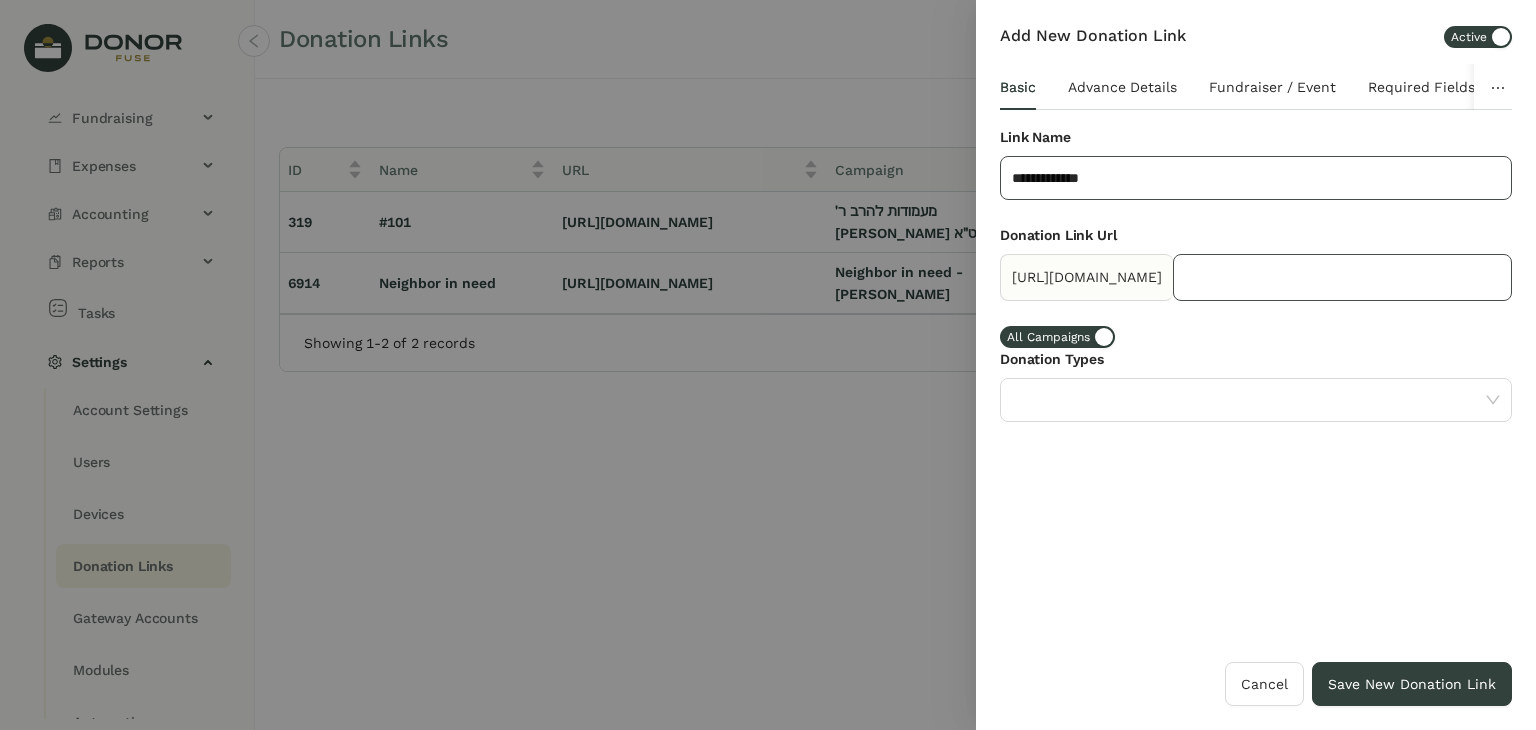 type on "**********" 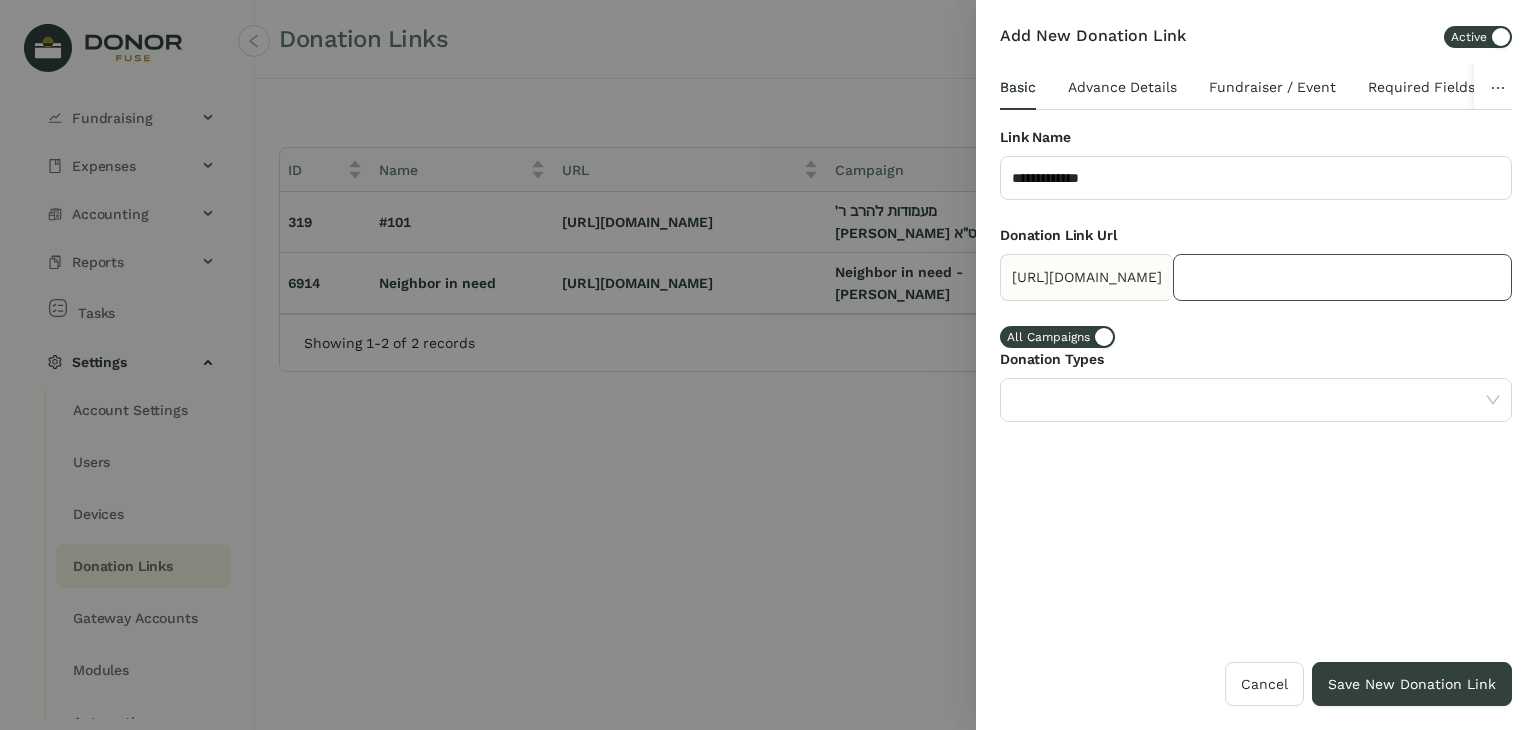 click 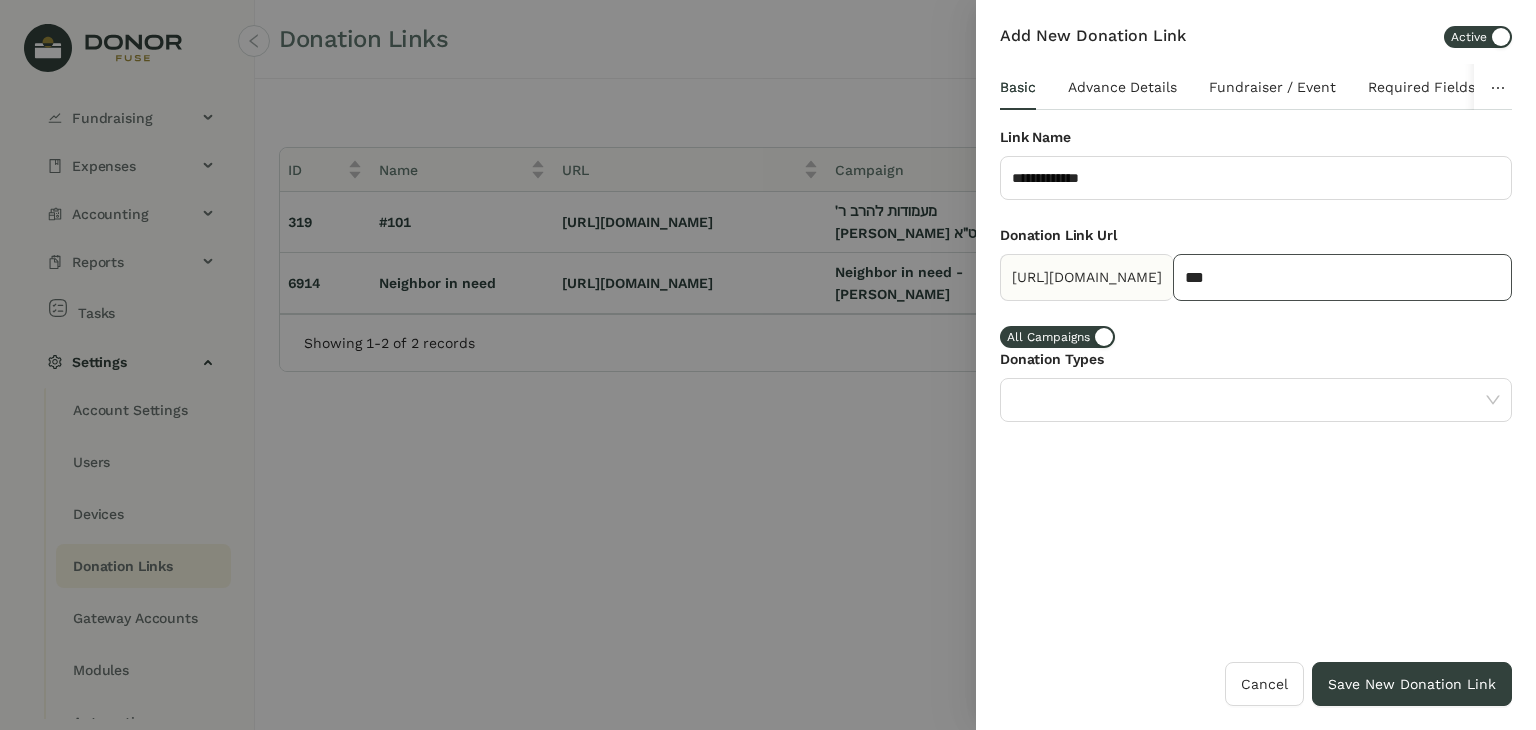 type on "***" 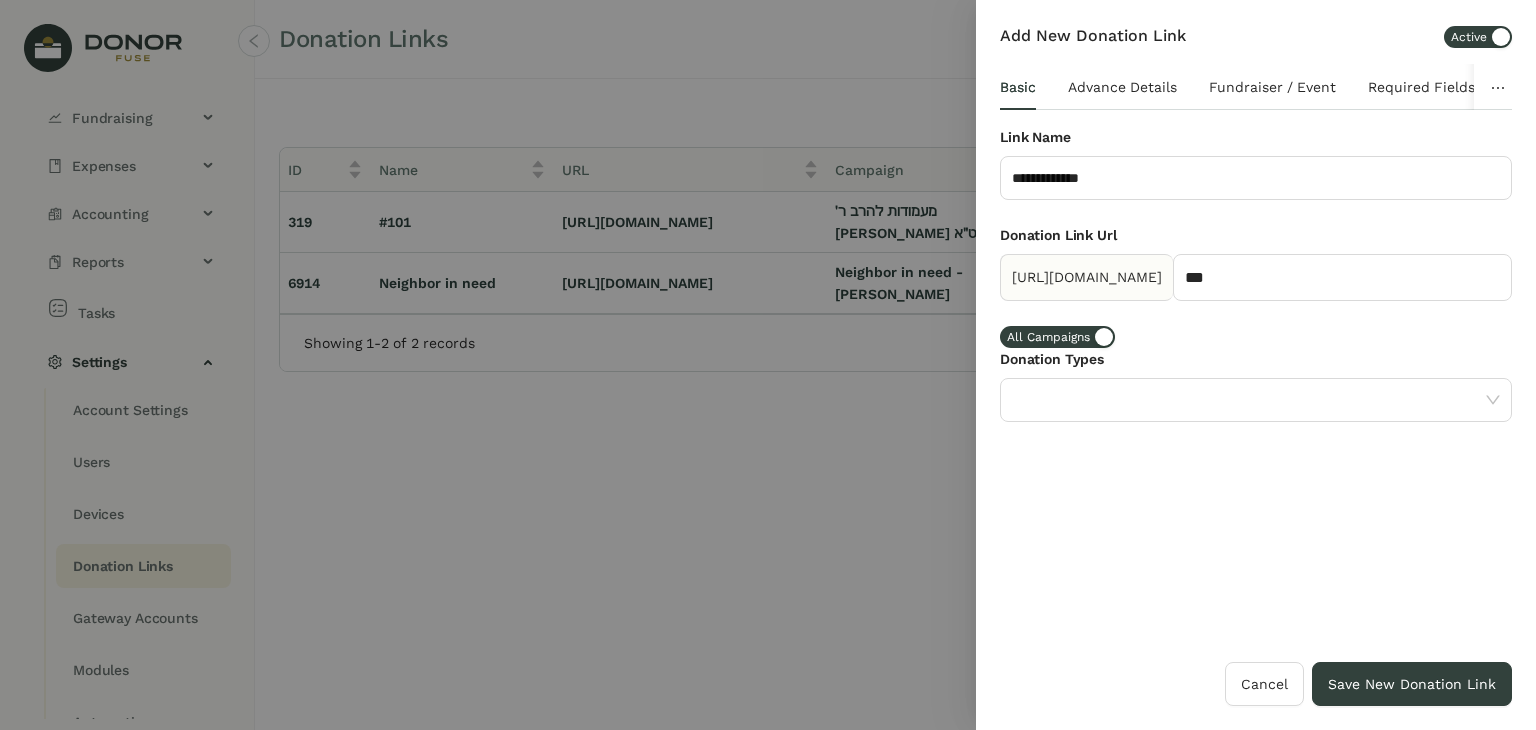click on "All Campaigns" at bounding box center (1057, 337) 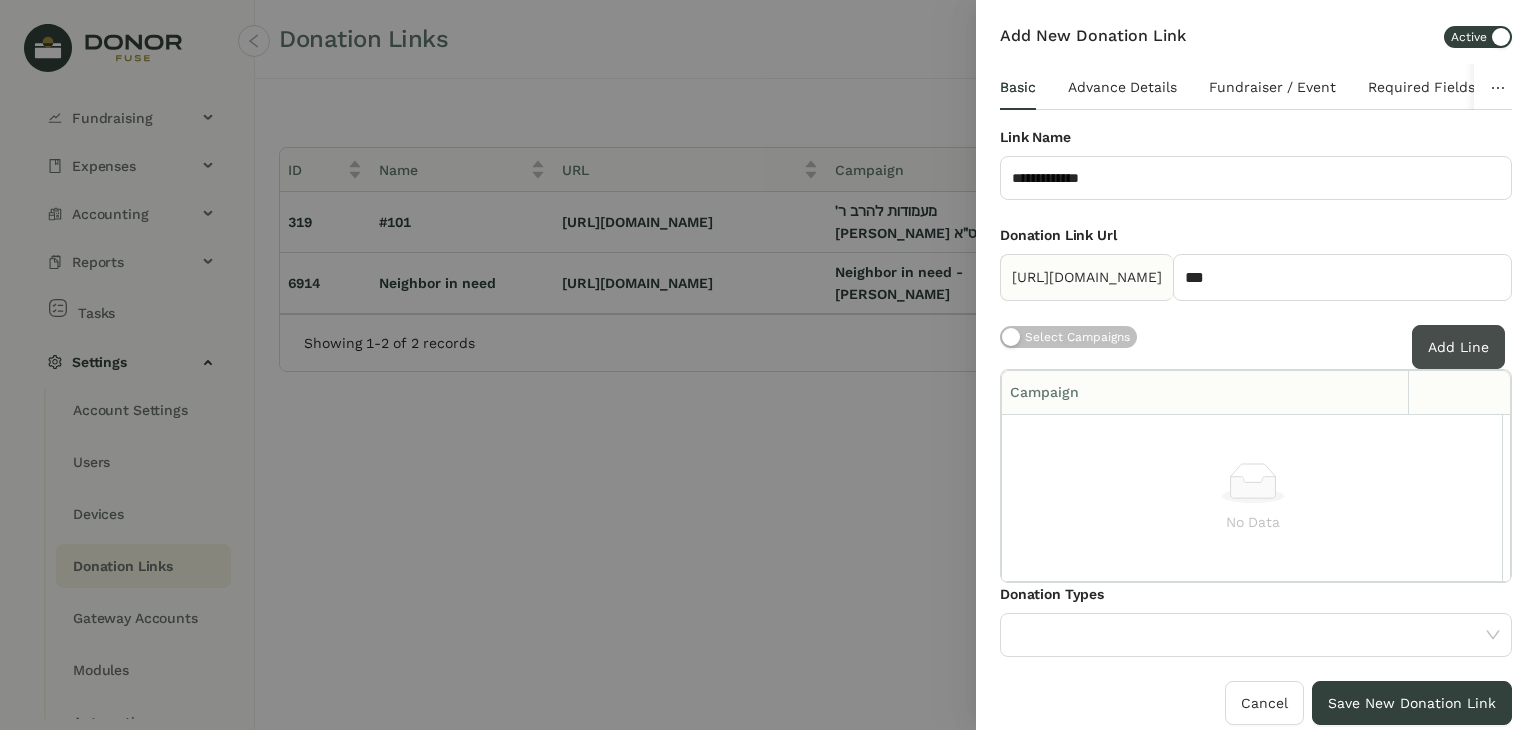 click on "Add Line" at bounding box center (1458, 347) 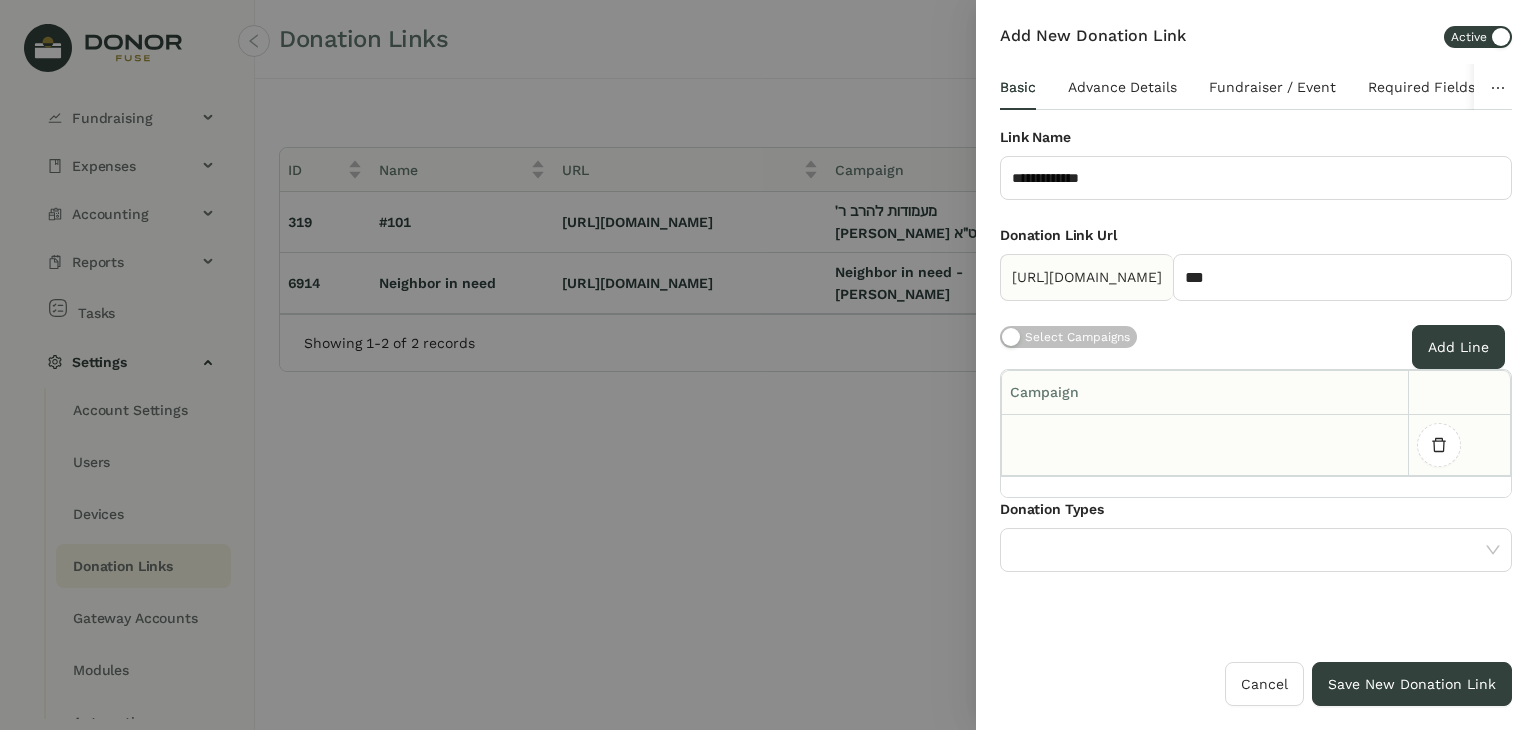 click at bounding box center [1205, 445] 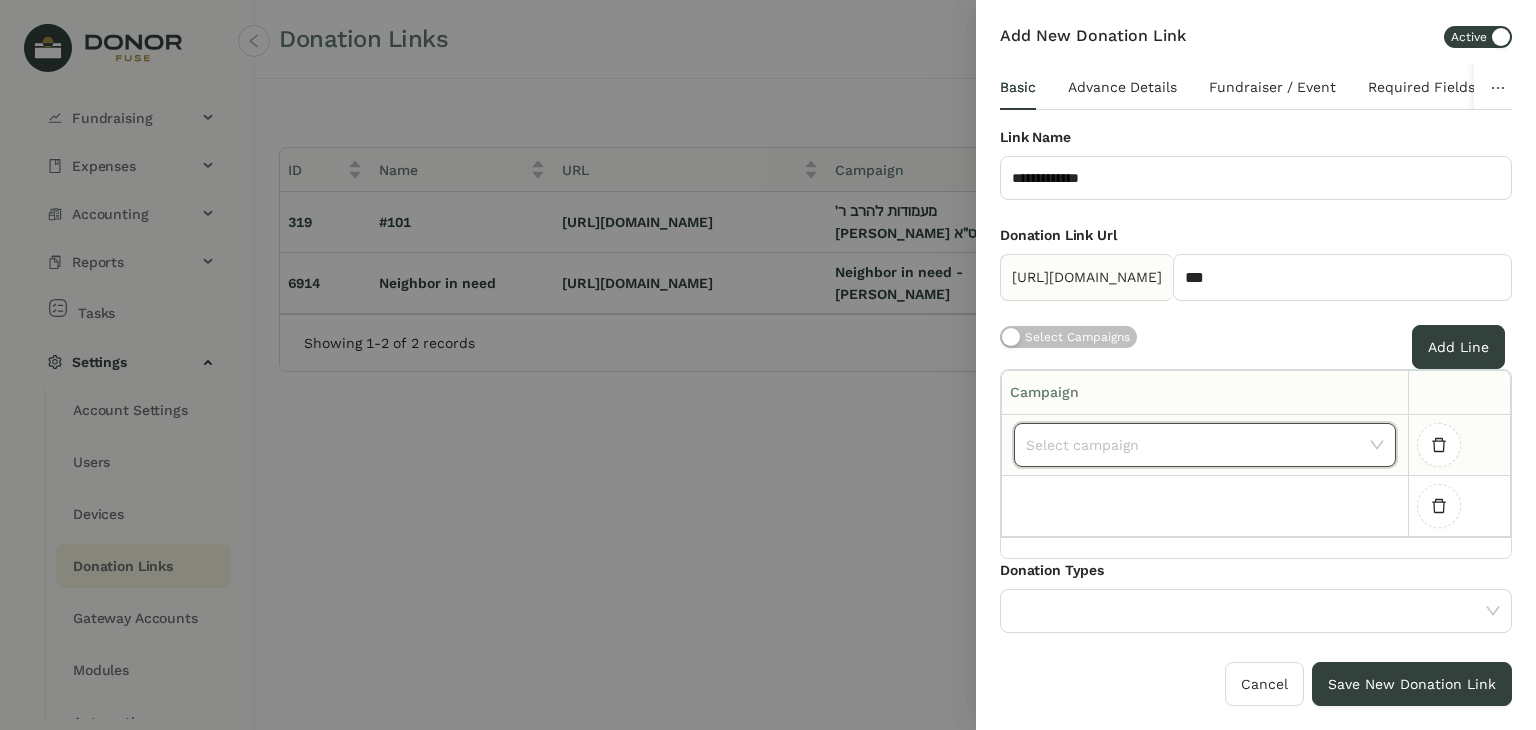 click at bounding box center (1198, 445) 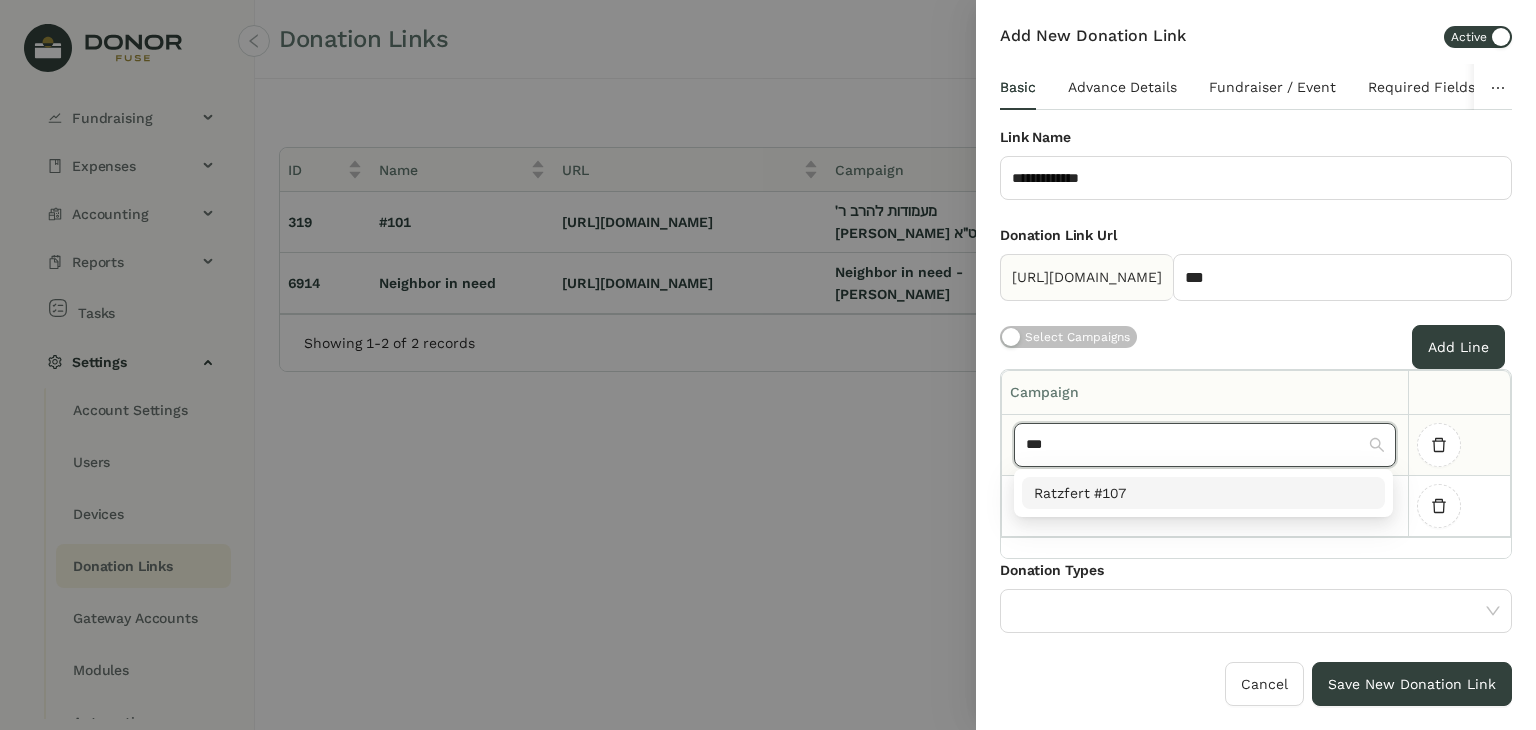 type on "***" 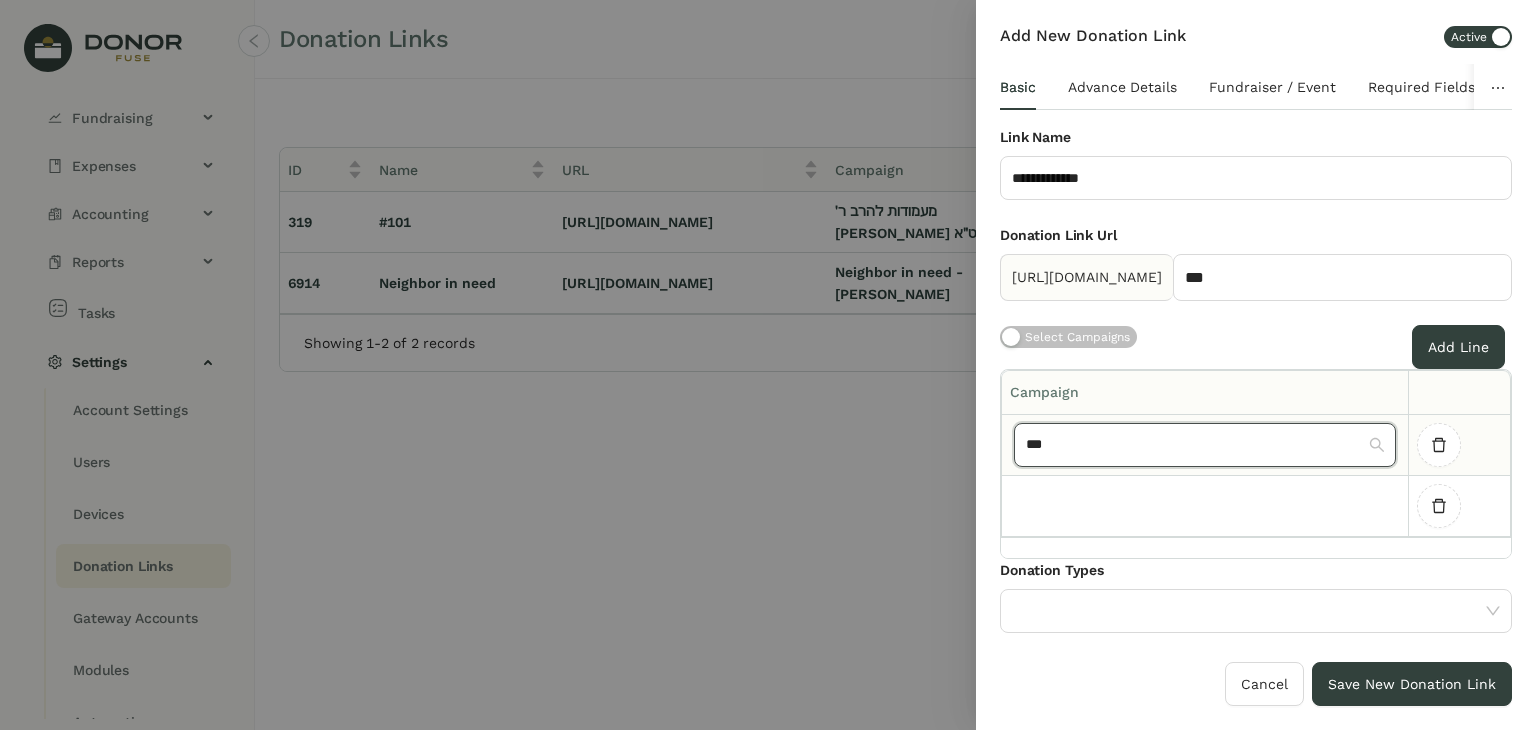 type 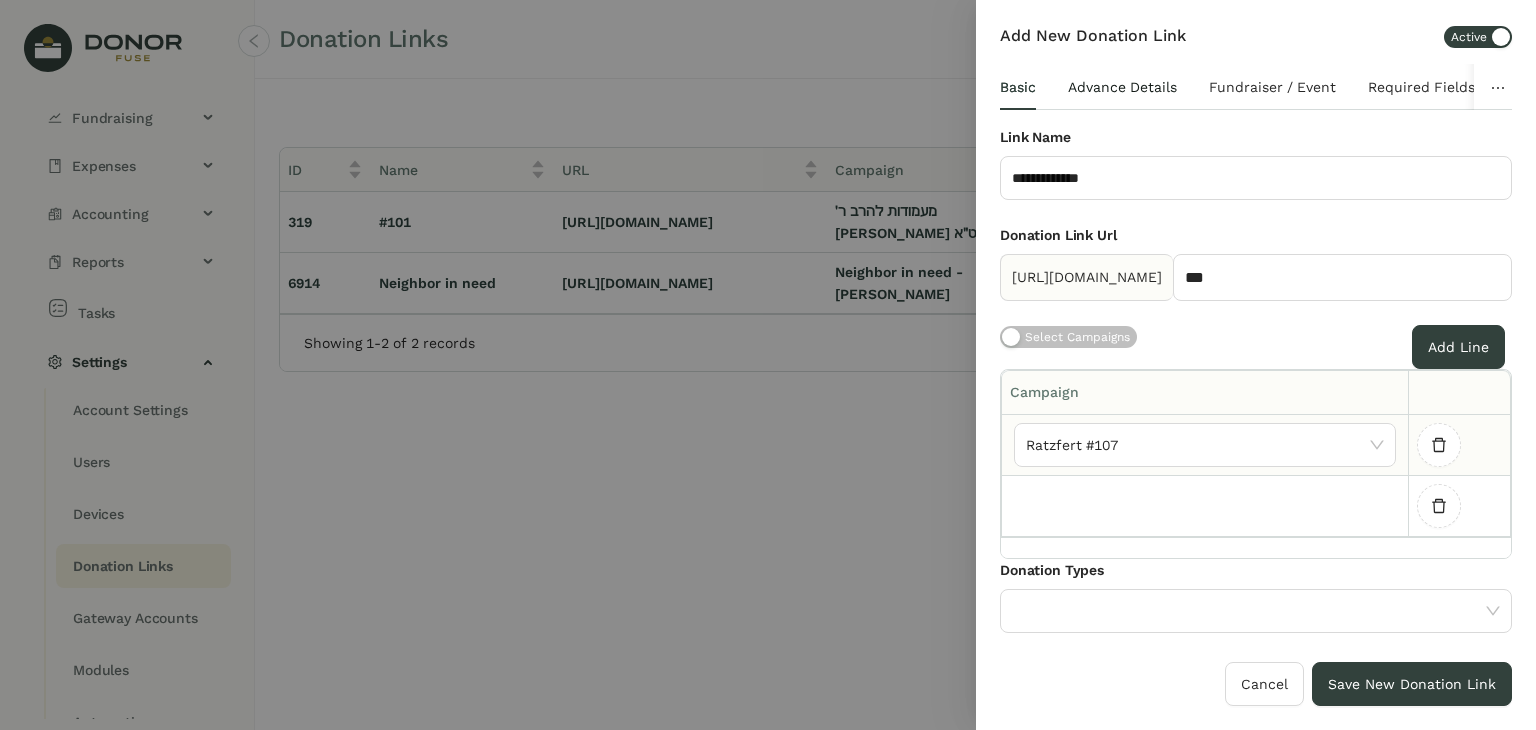 click on "Advance Details" at bounding box center [1122, 87] 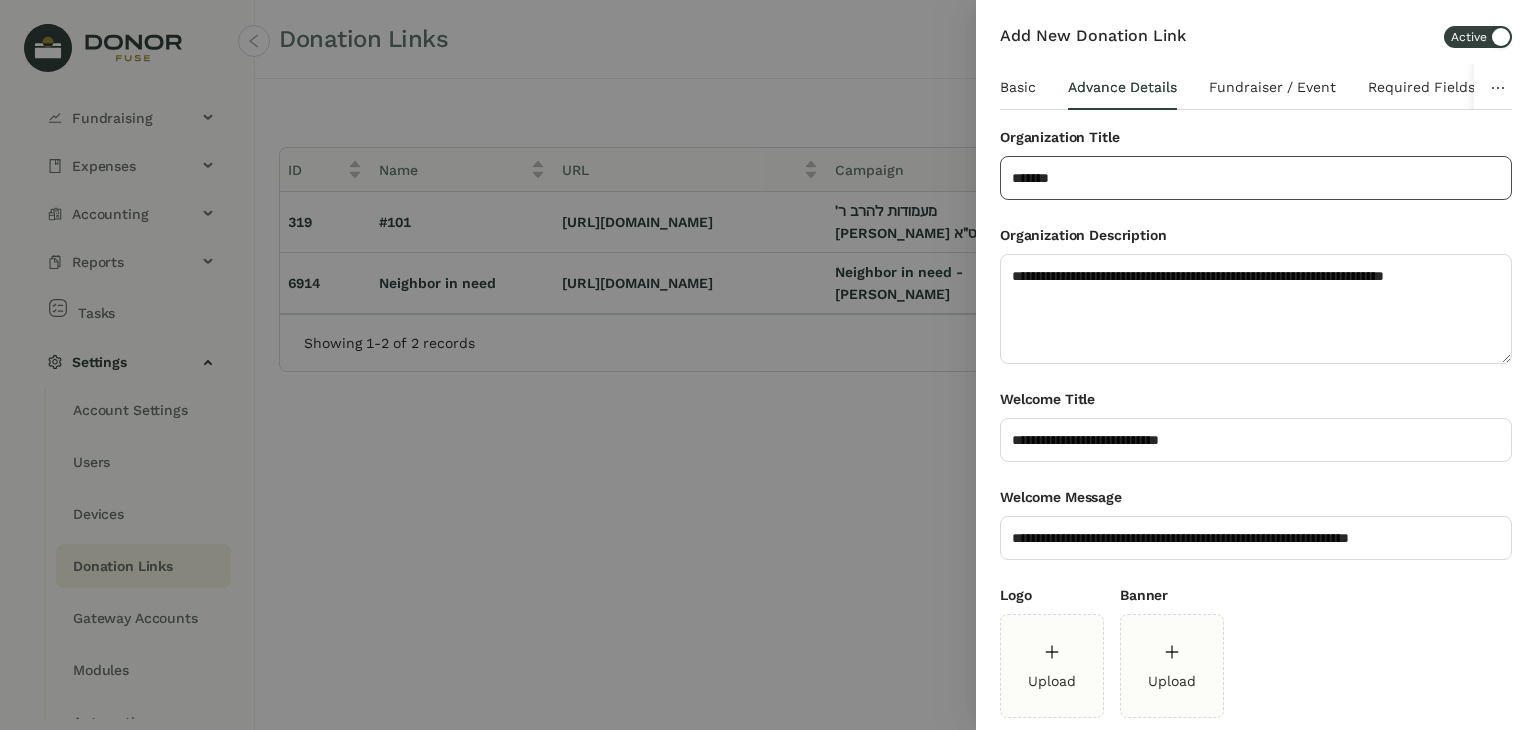 drag, startPoint x: 1120, startPoint y: 181, endPoint x: 910, endPoint y: 194, distance: 210.402 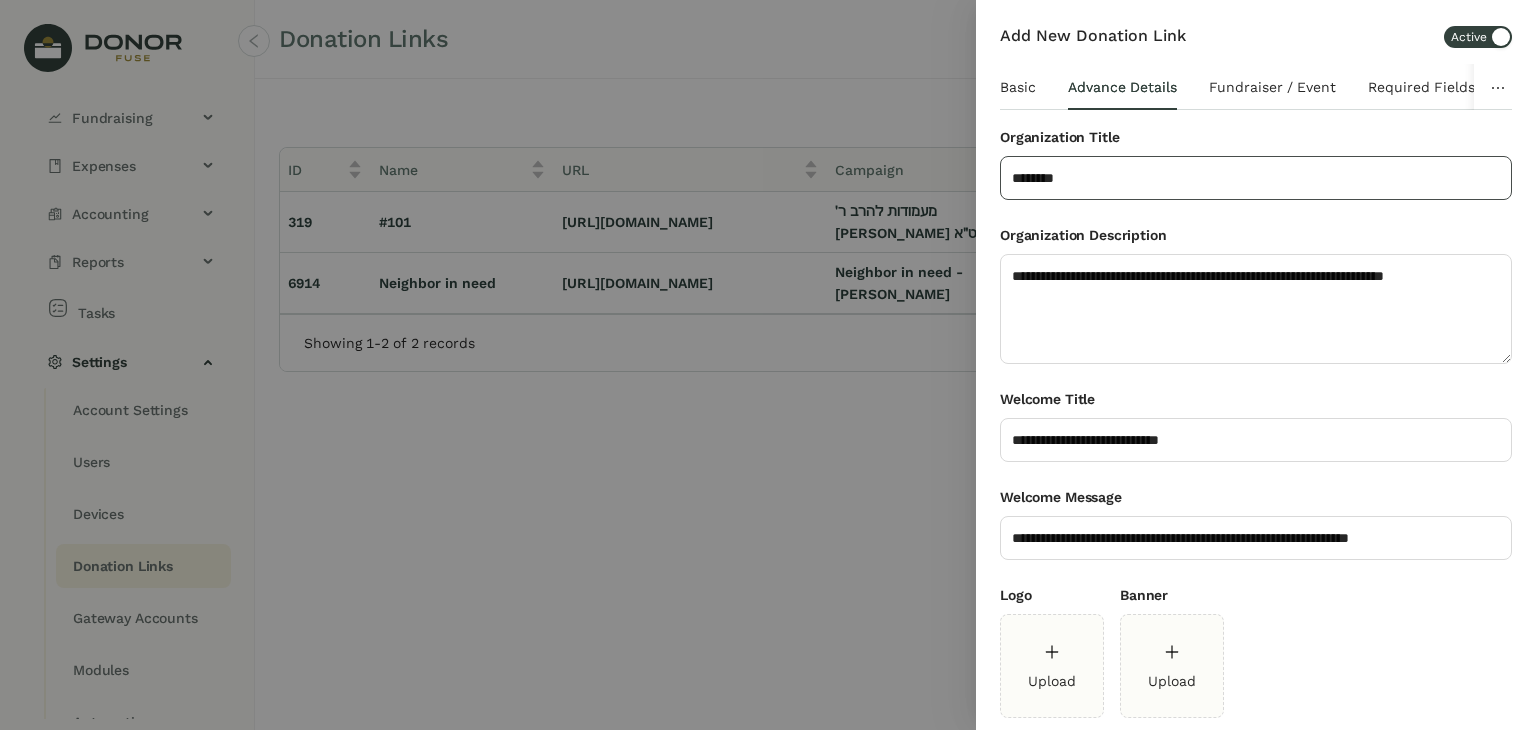 drag, startPoint x: 1015, startPoint y: 170, endPoint x: 1072, endPoint y: 179, distance: 57.706154 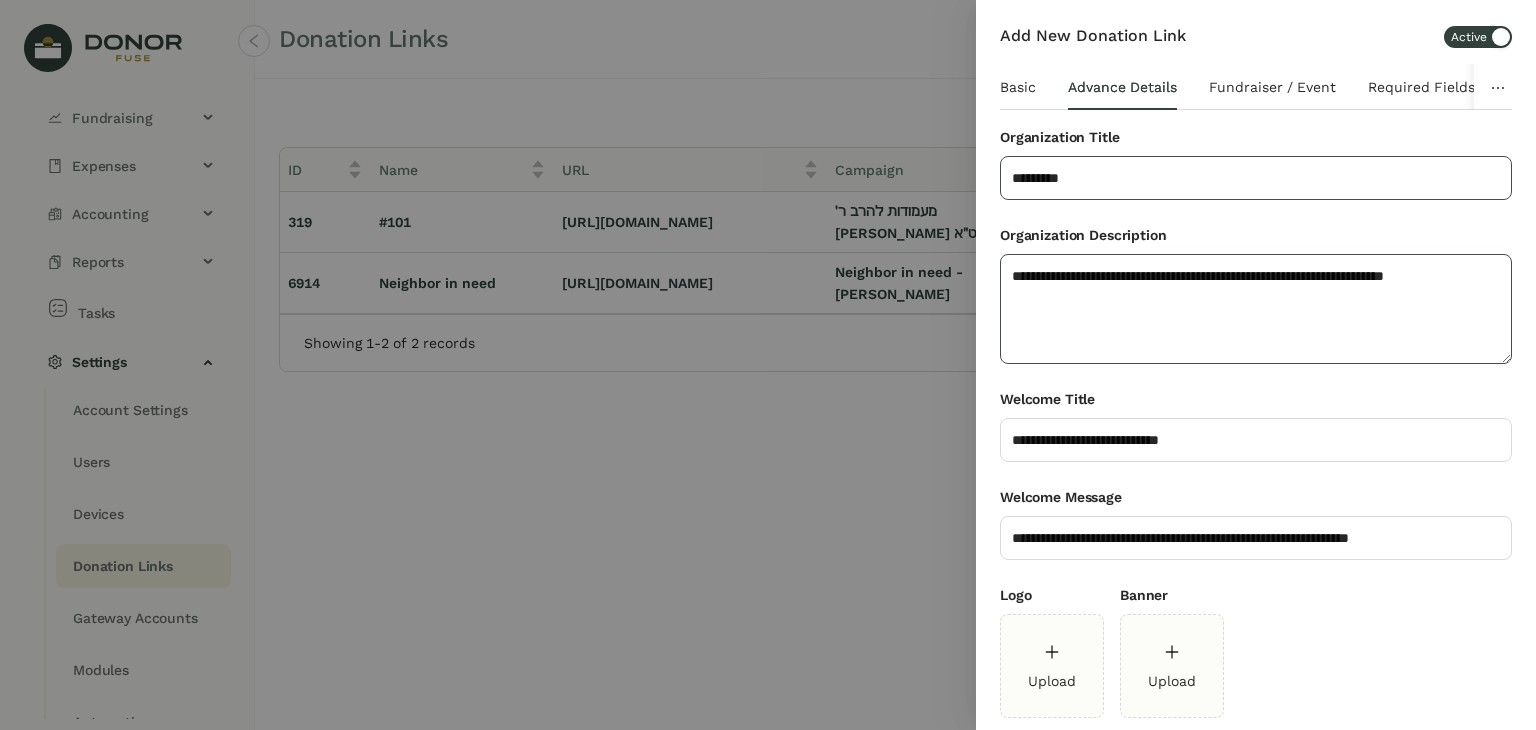 type on "********" 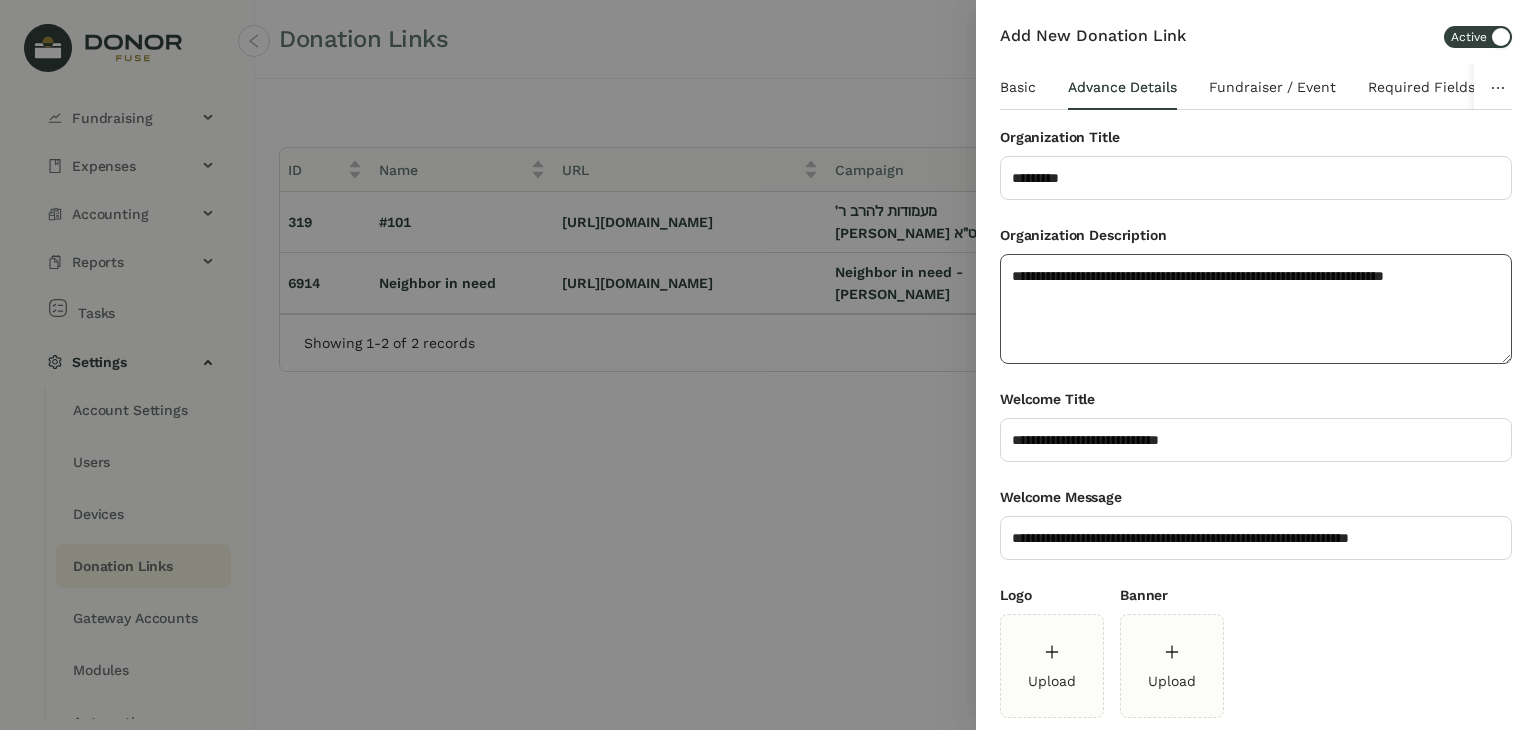 drag, startPoint x: 1090, startPoint y: 318, endPoint x: 980, endPoint y: 260, distance: 124.35433 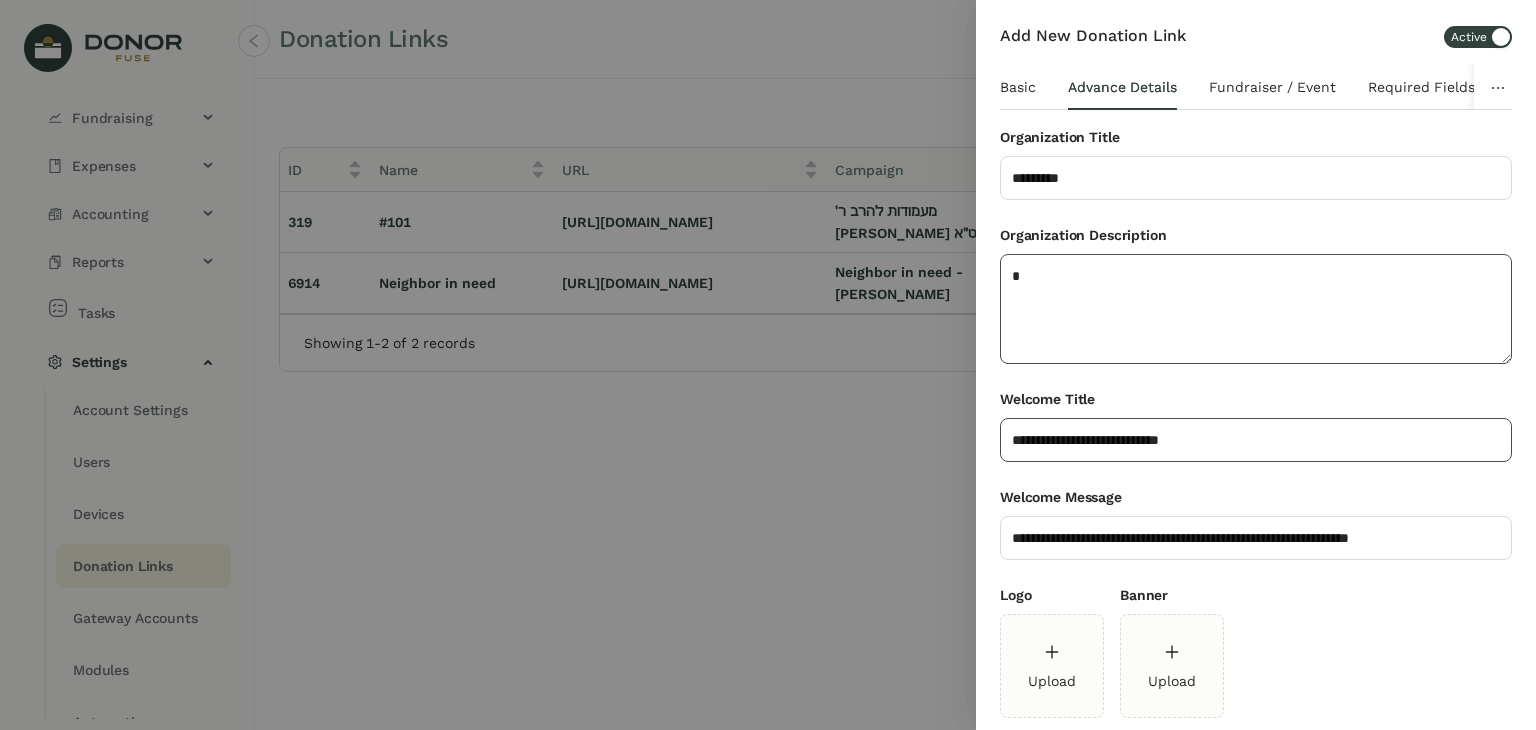 type on "*" 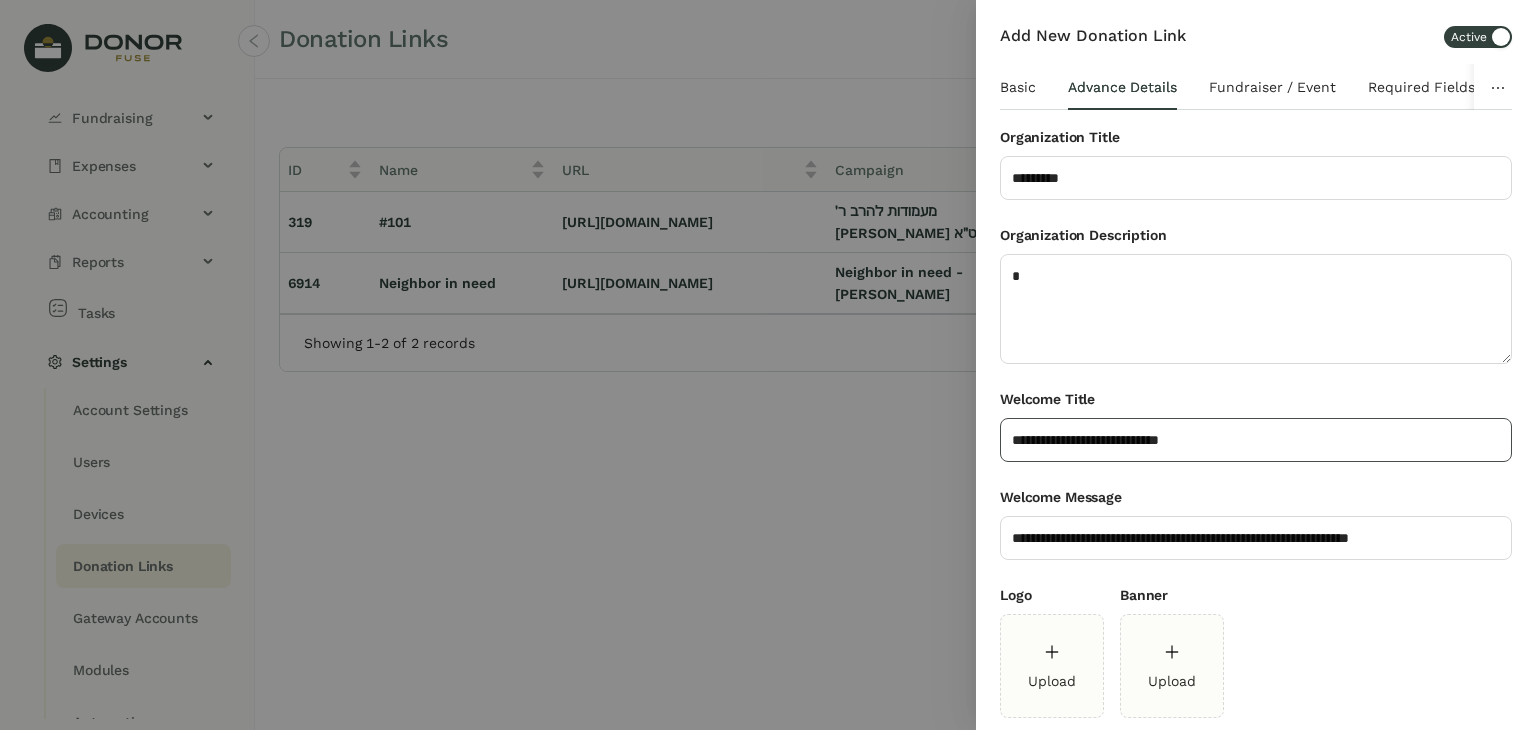 drag, startPoint x: 1232, startPoint y: 431, endPoint x: 959, endPoint y: 426, distance: 273.04578 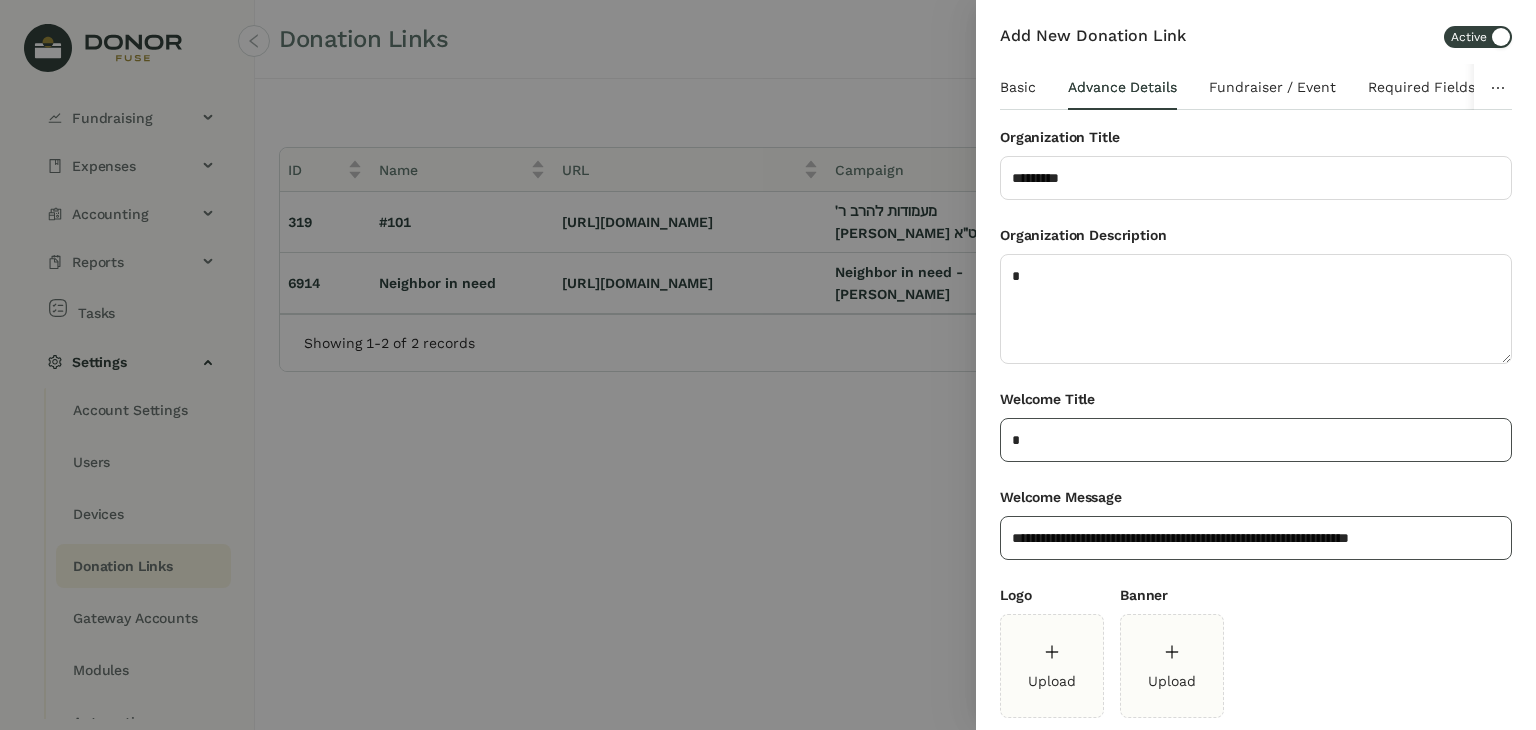 type on "*" 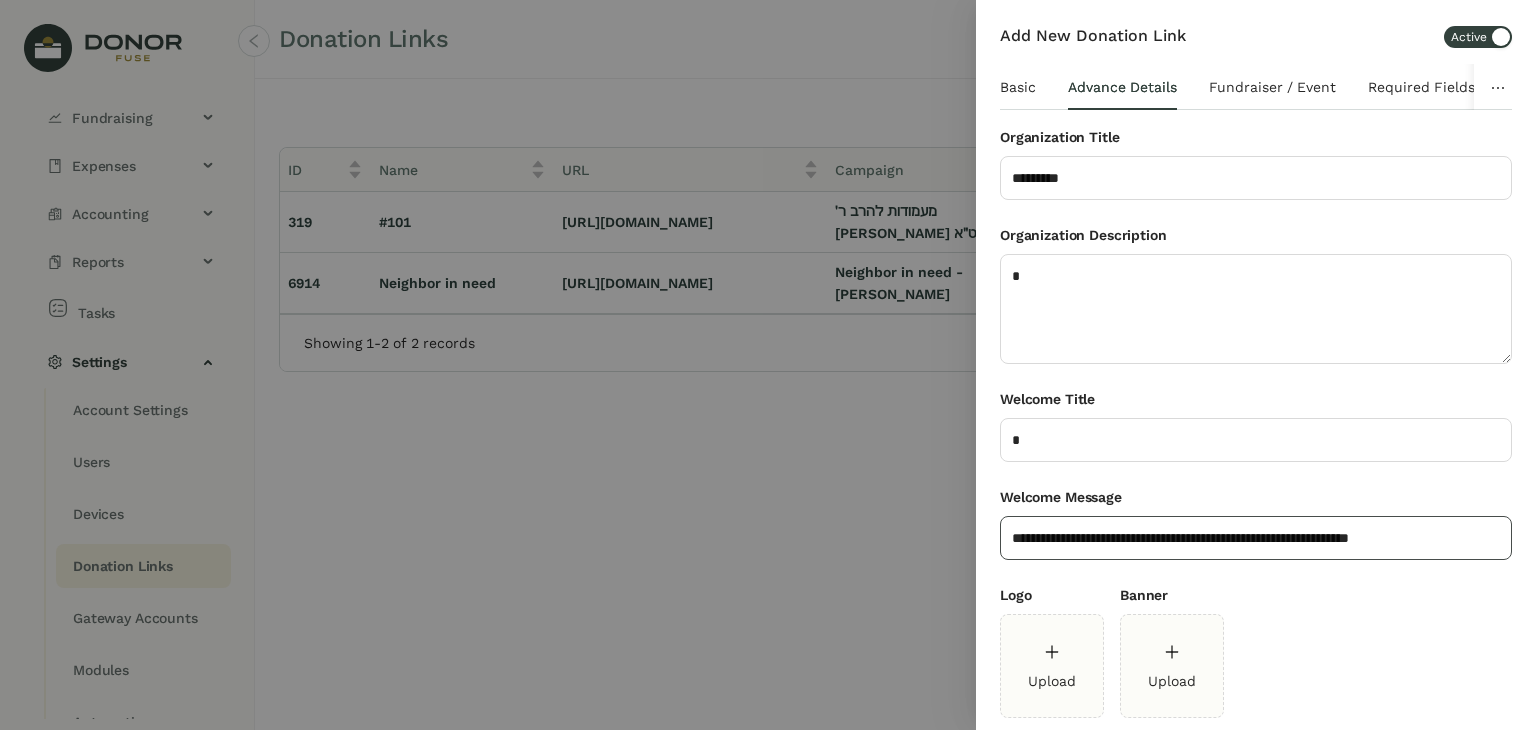 click on "**********" 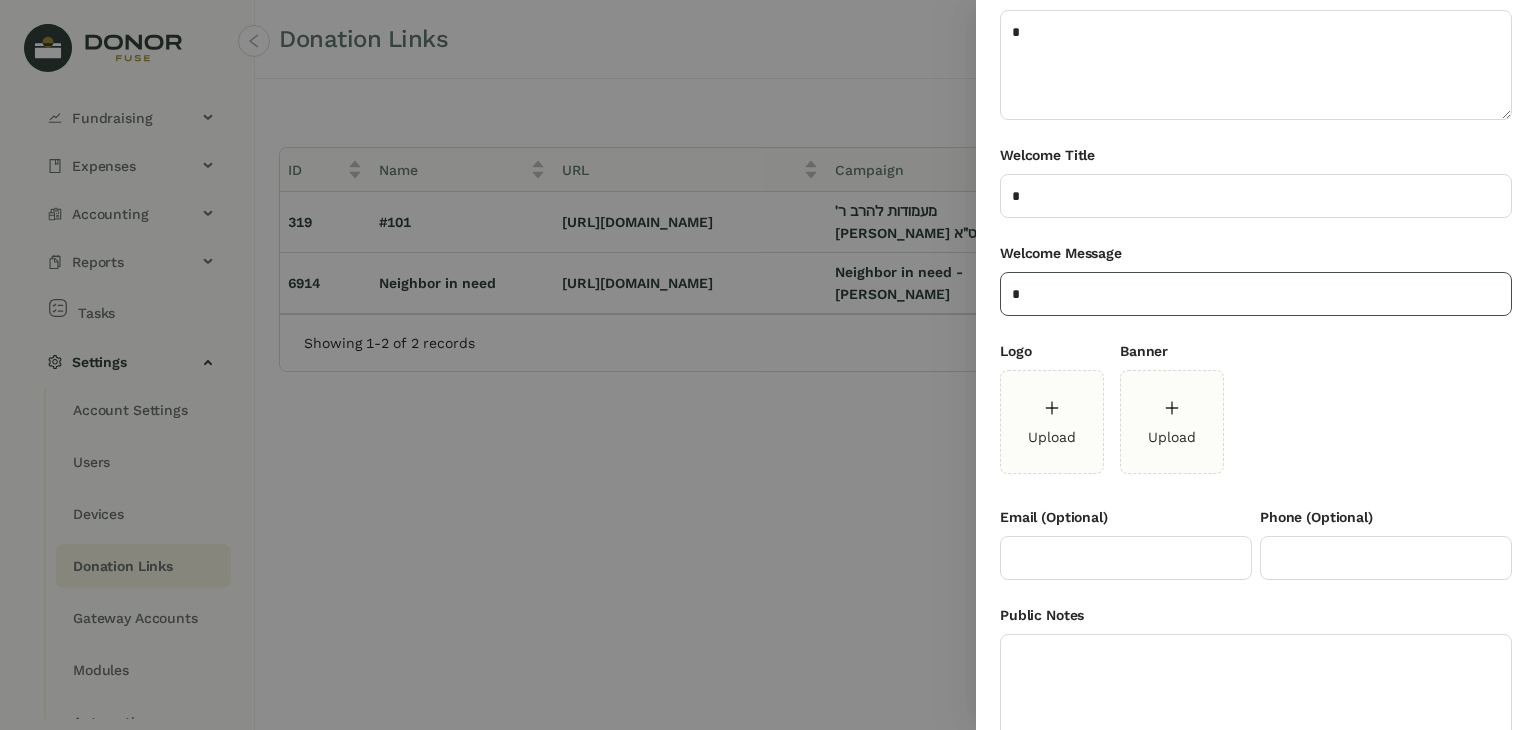 scroll, scrollTop: 249, scrollLeft: 0, axis: vertical 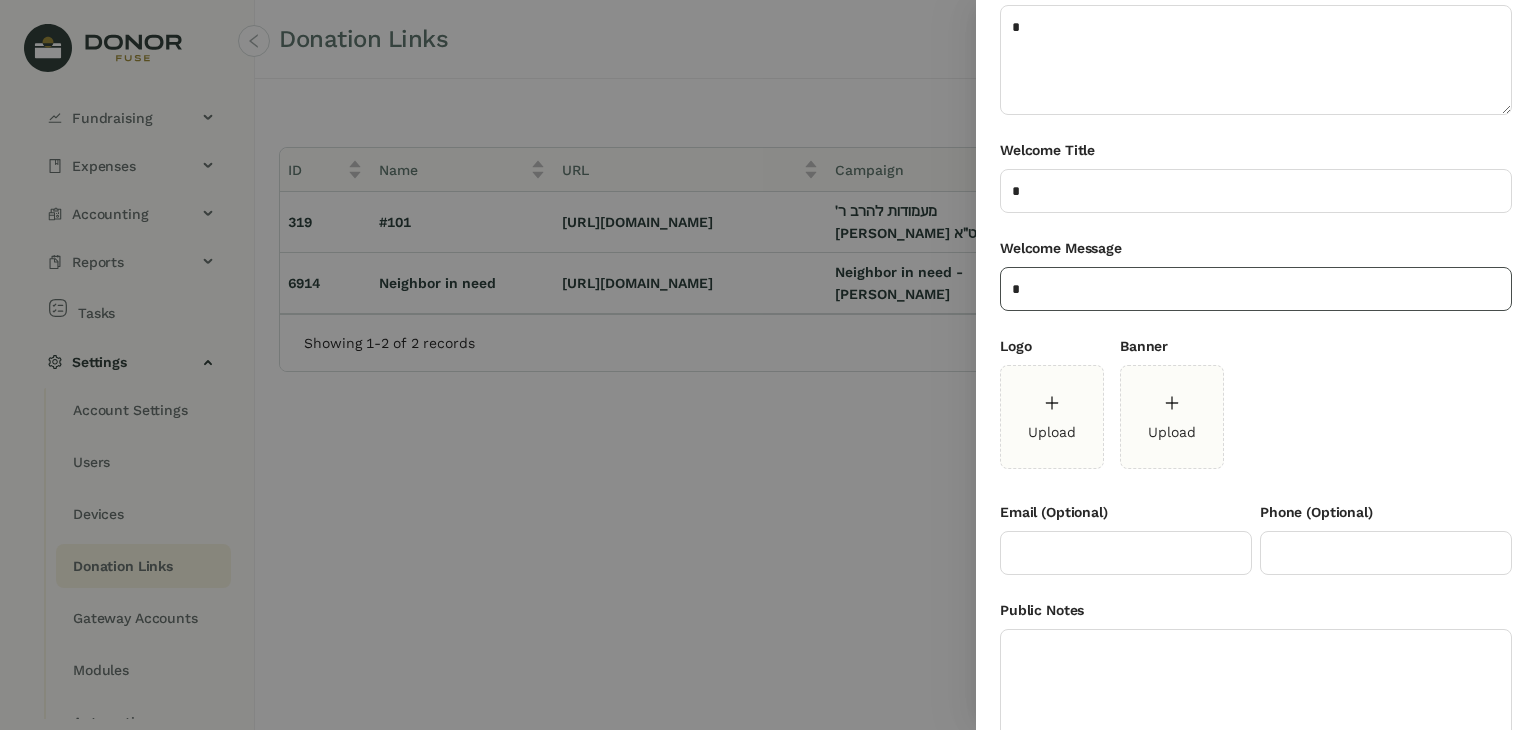 type on "*" 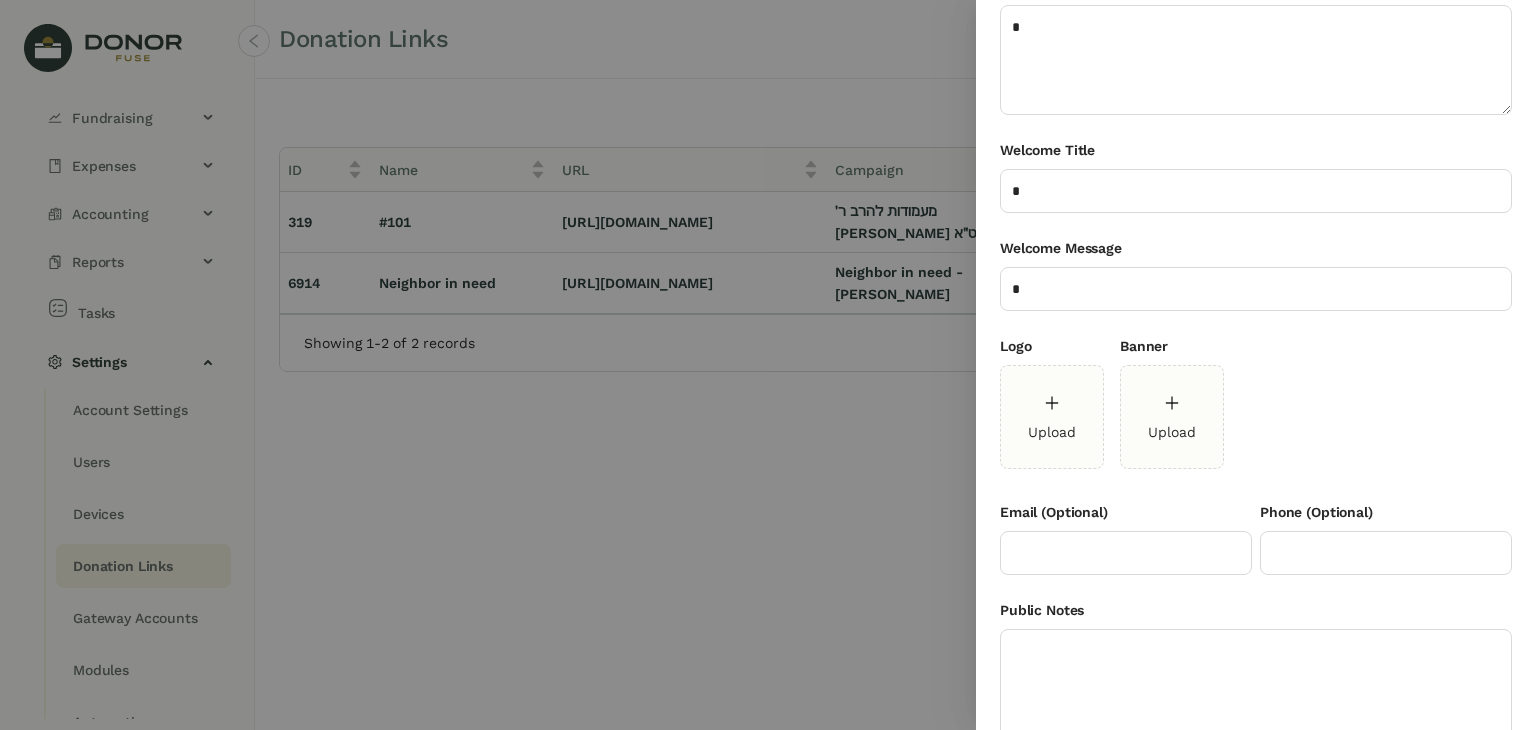 click on "Logo  Upload Banner  Upload" at bounding box center [1256, 418] 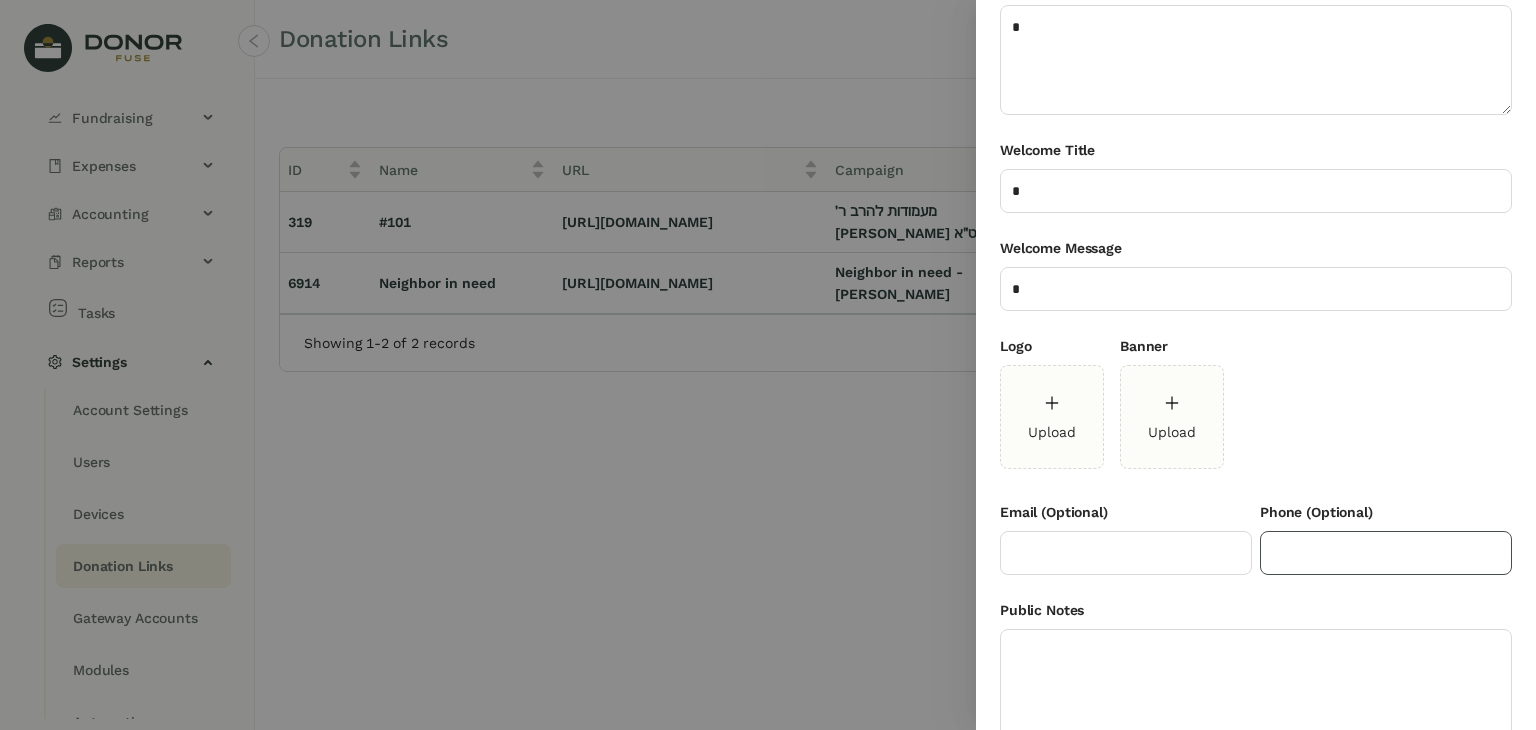 click 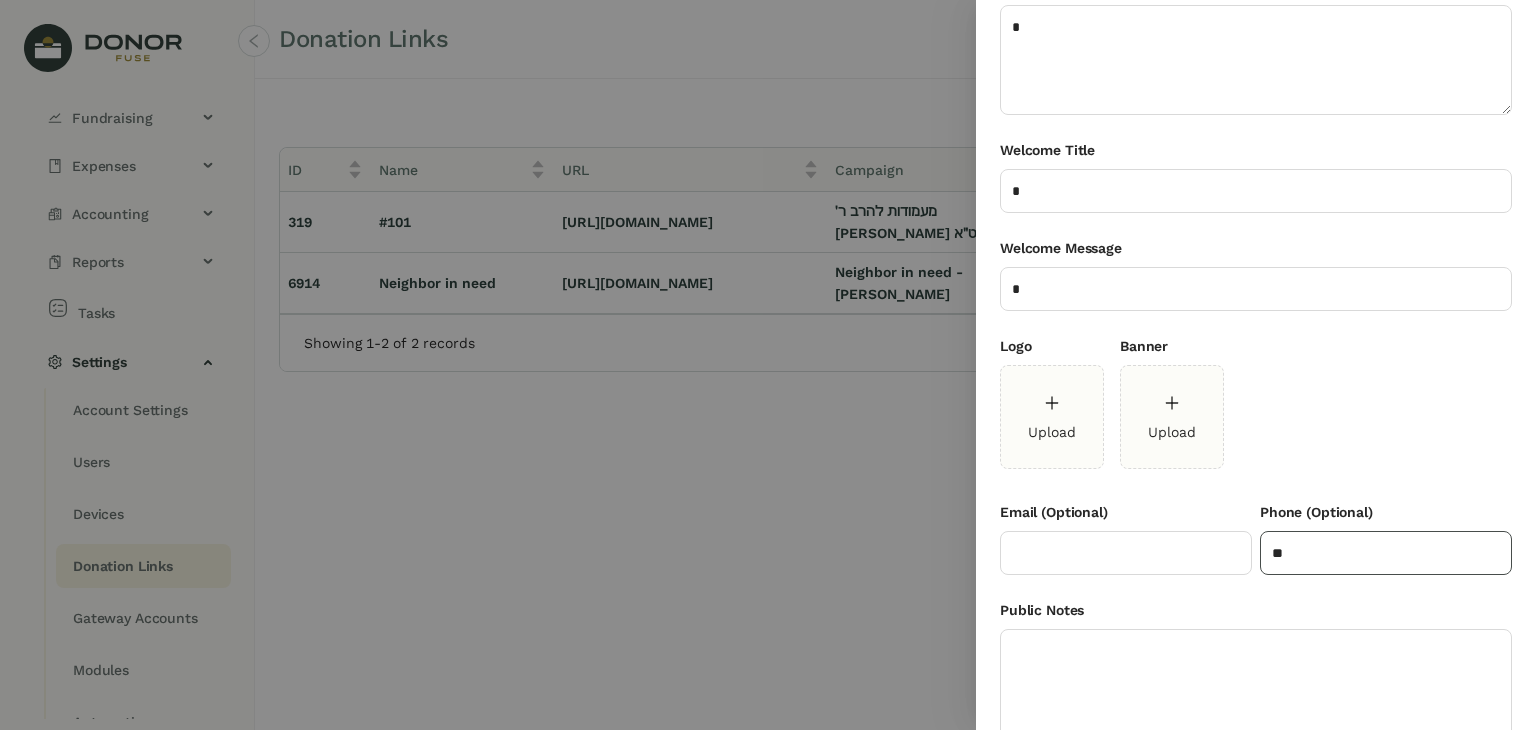 type on "*" 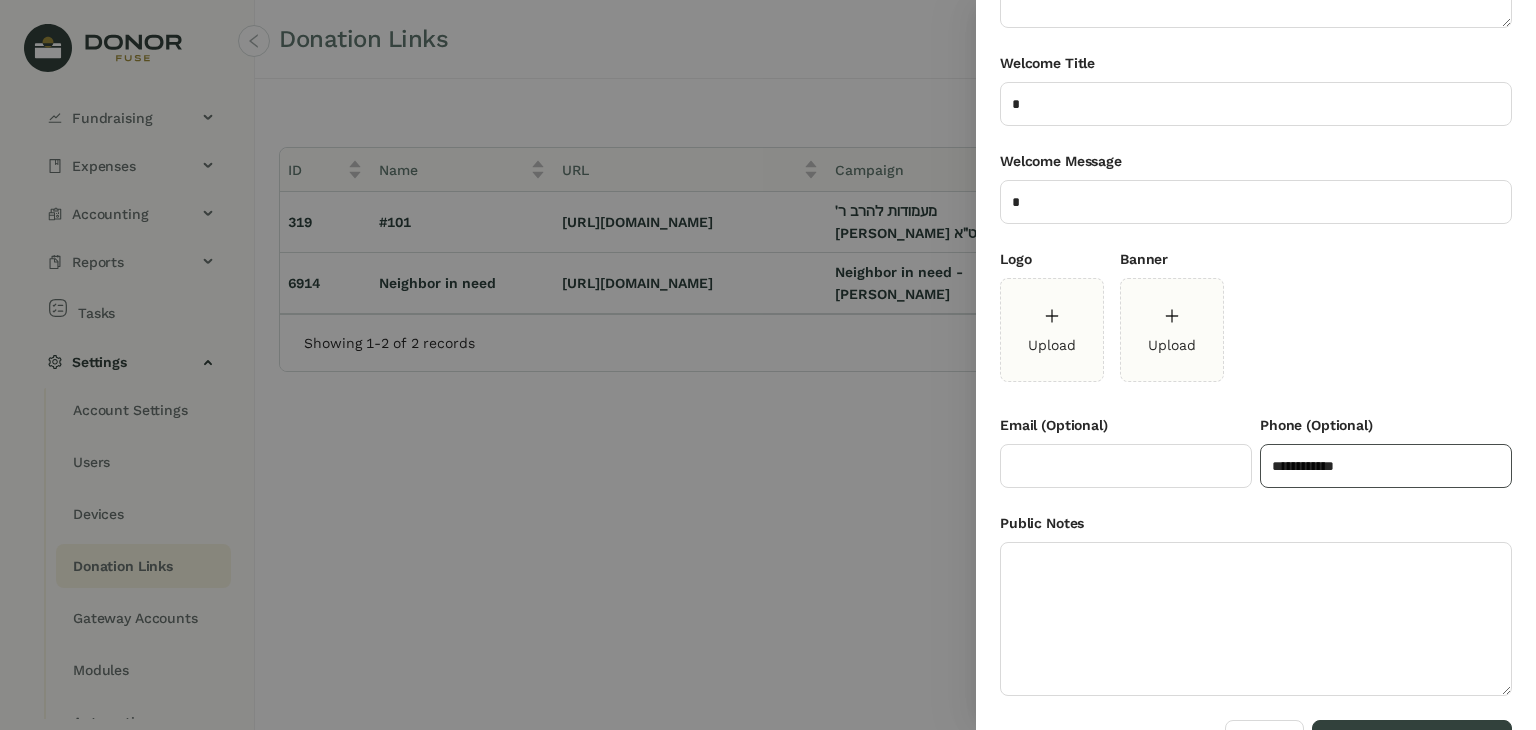 scroll, scrollTop: 368, scrollLeft: 0, axis: vertical 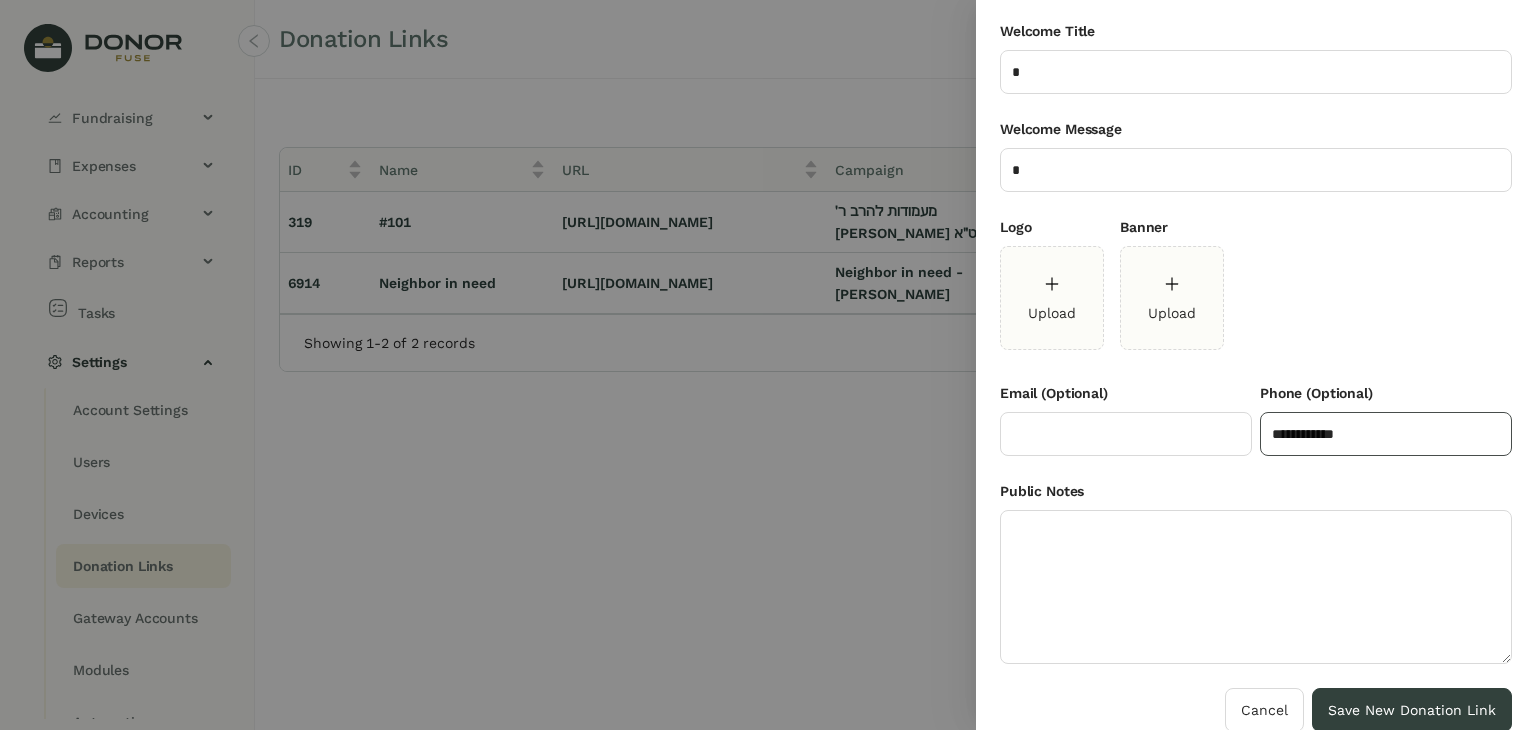 click on "**********" 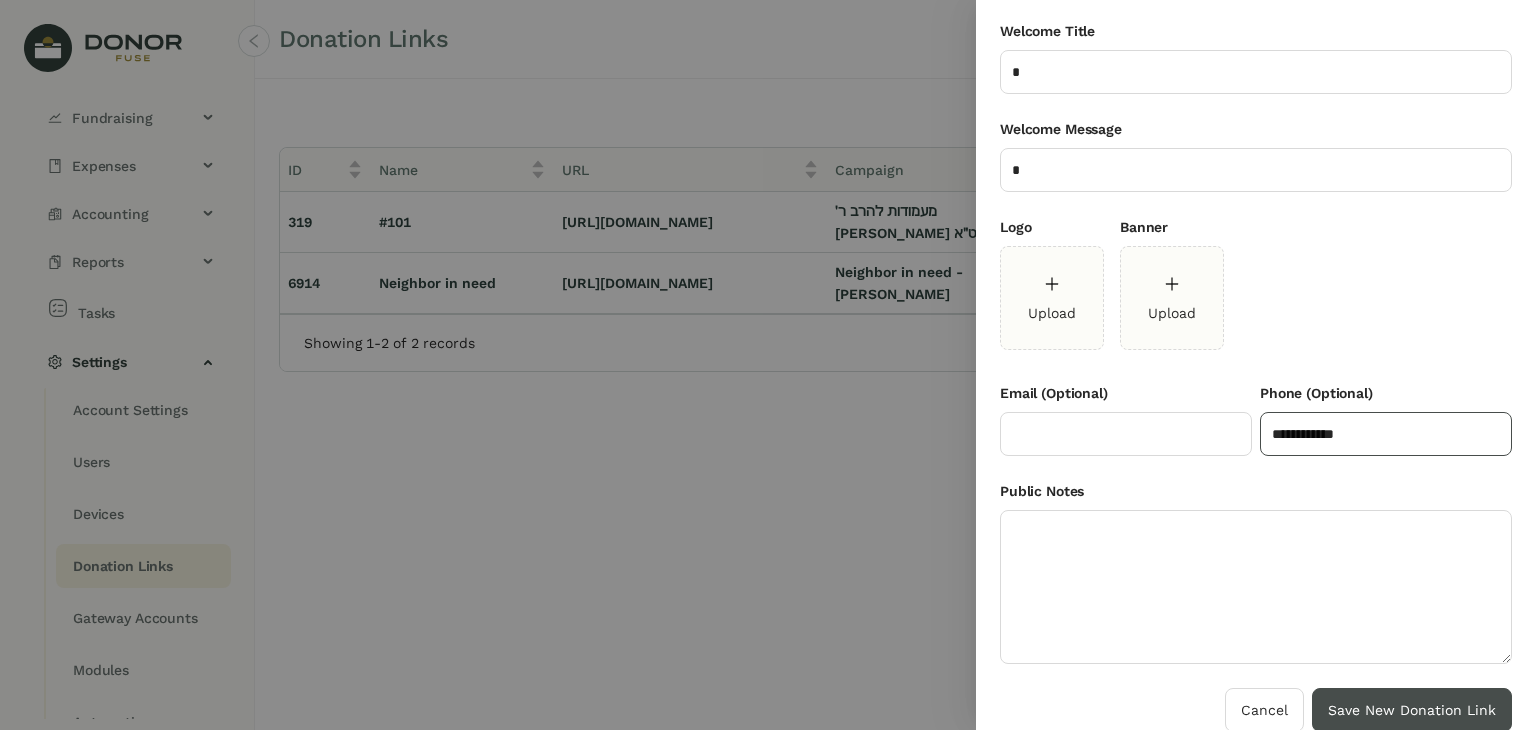 type on "**********" 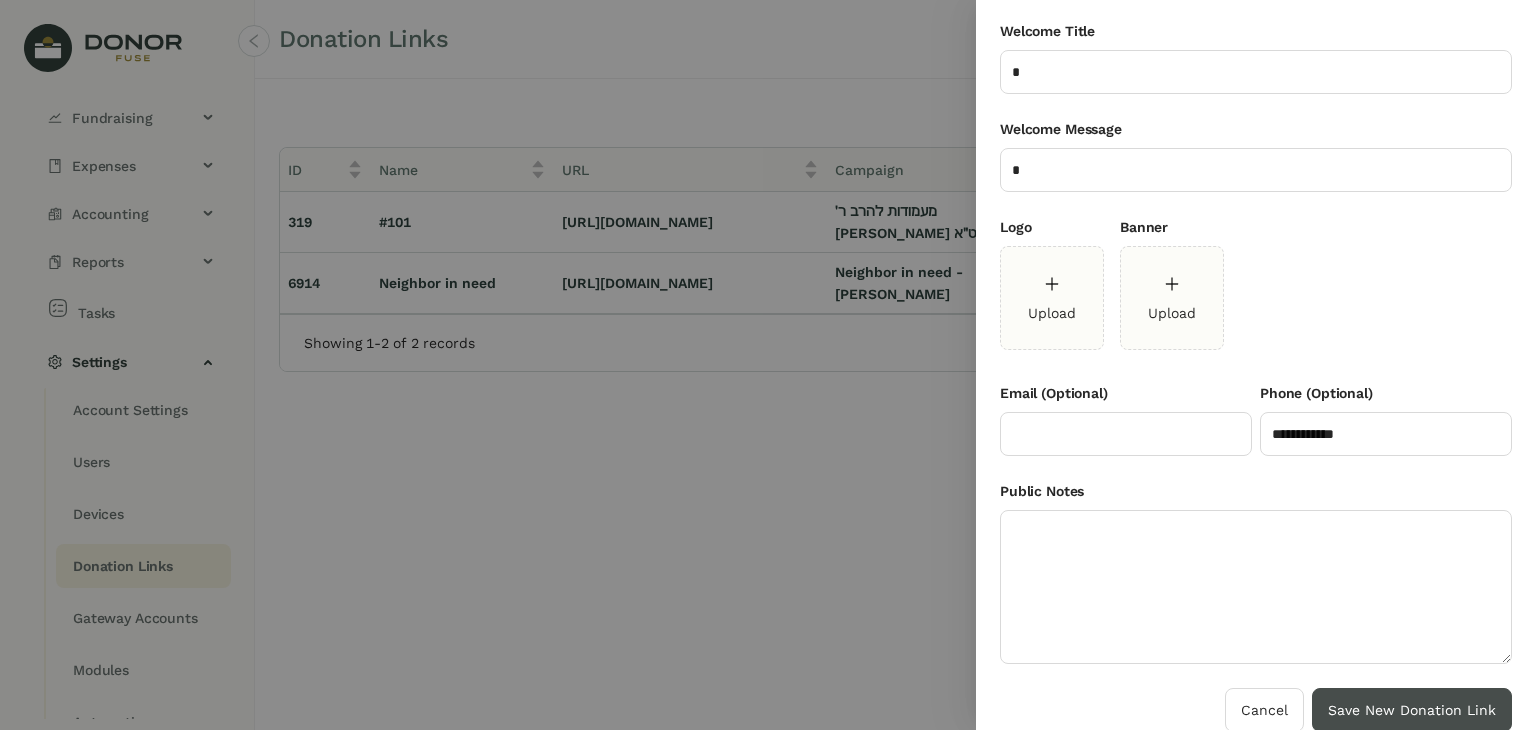 click on "Save New Donation Link" at bounding box center (1412, 710) 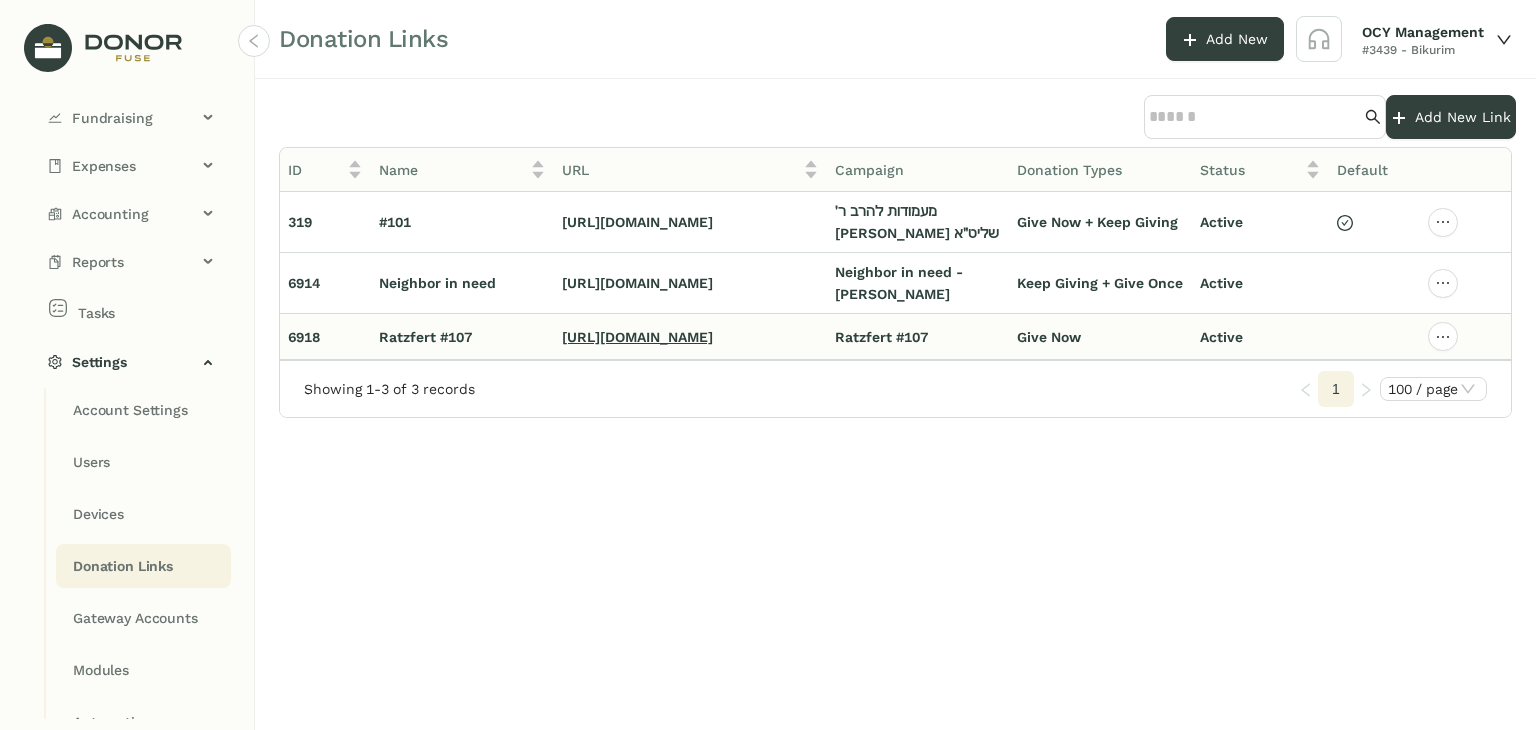 click on "[URL][DOMAIN_NAME]" 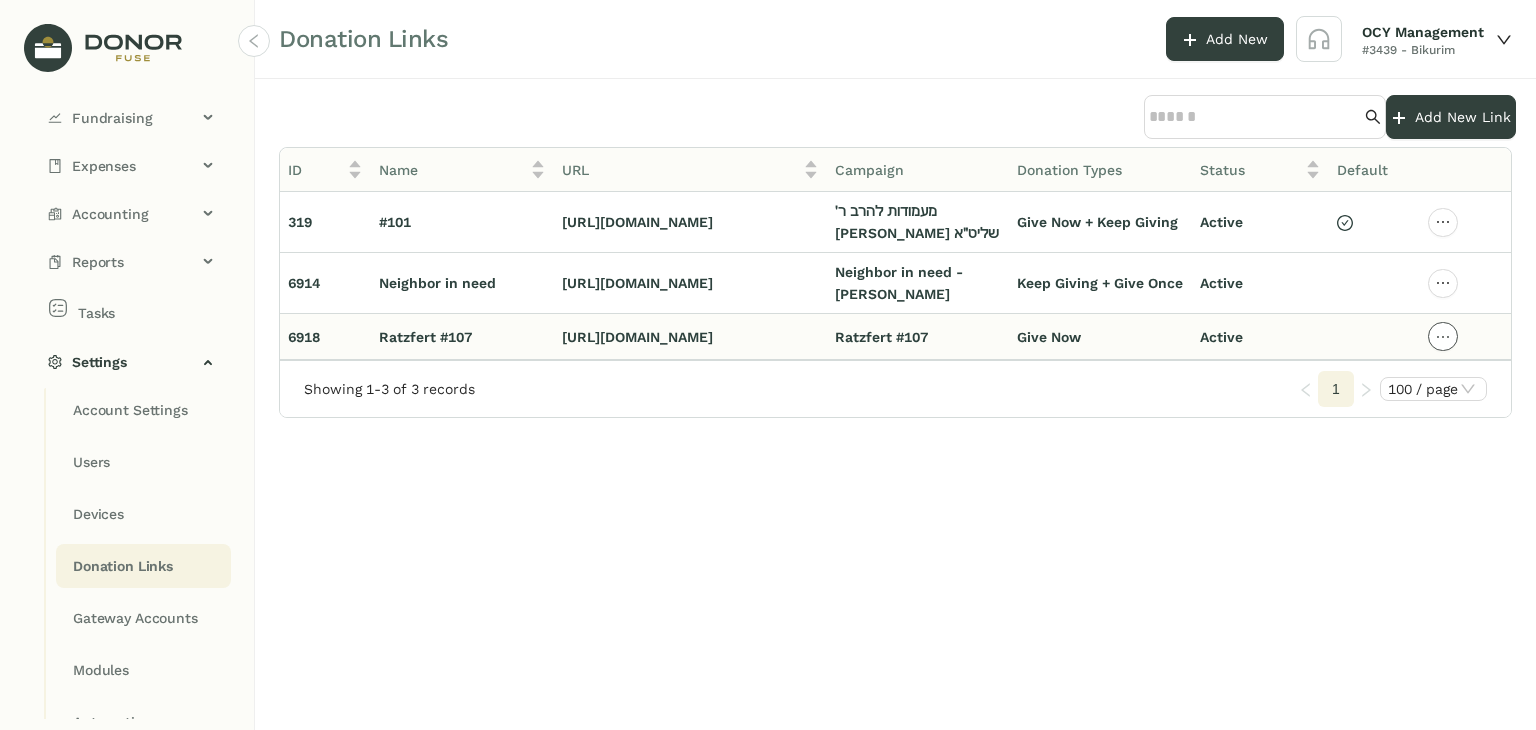 click 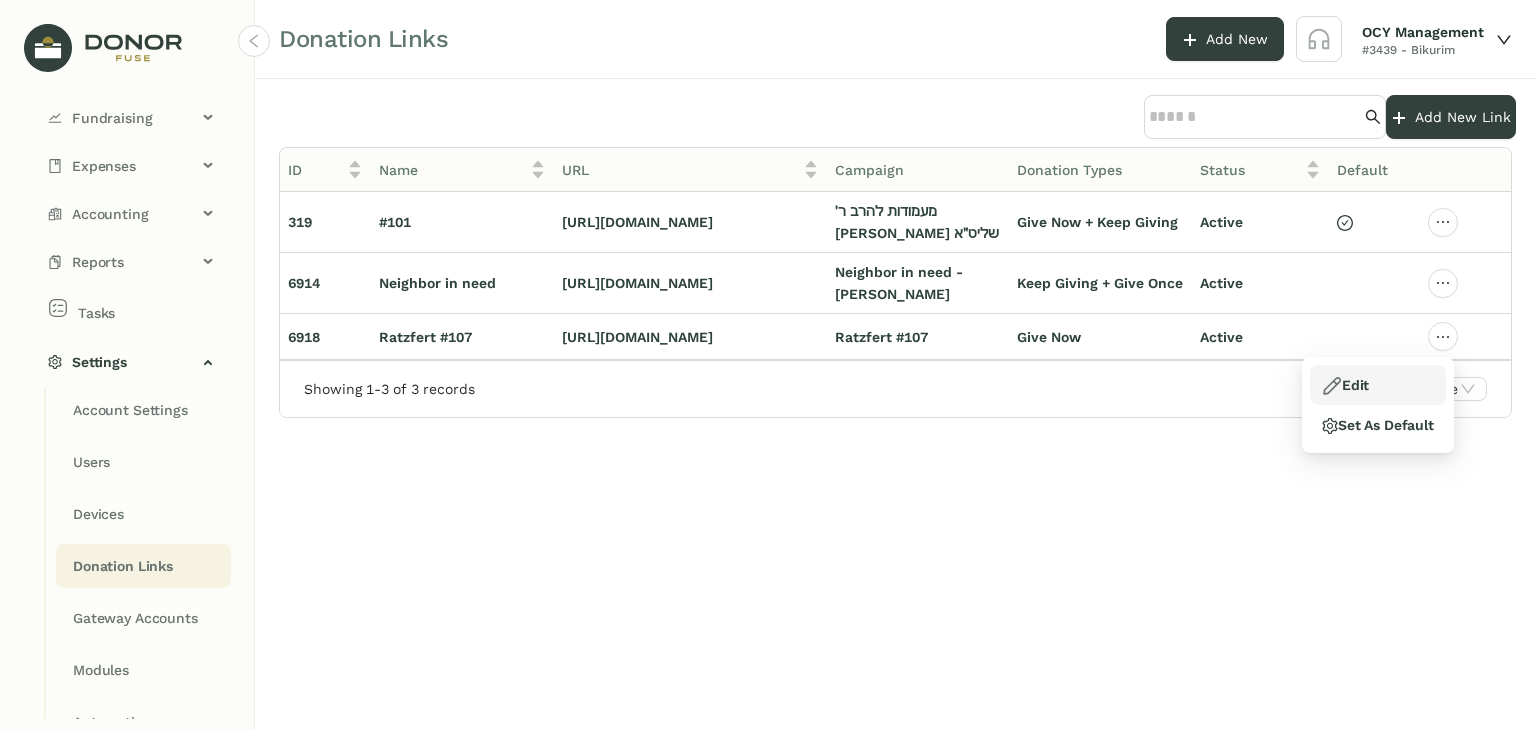 click on "Edit" at bounding box center [1378, 385] 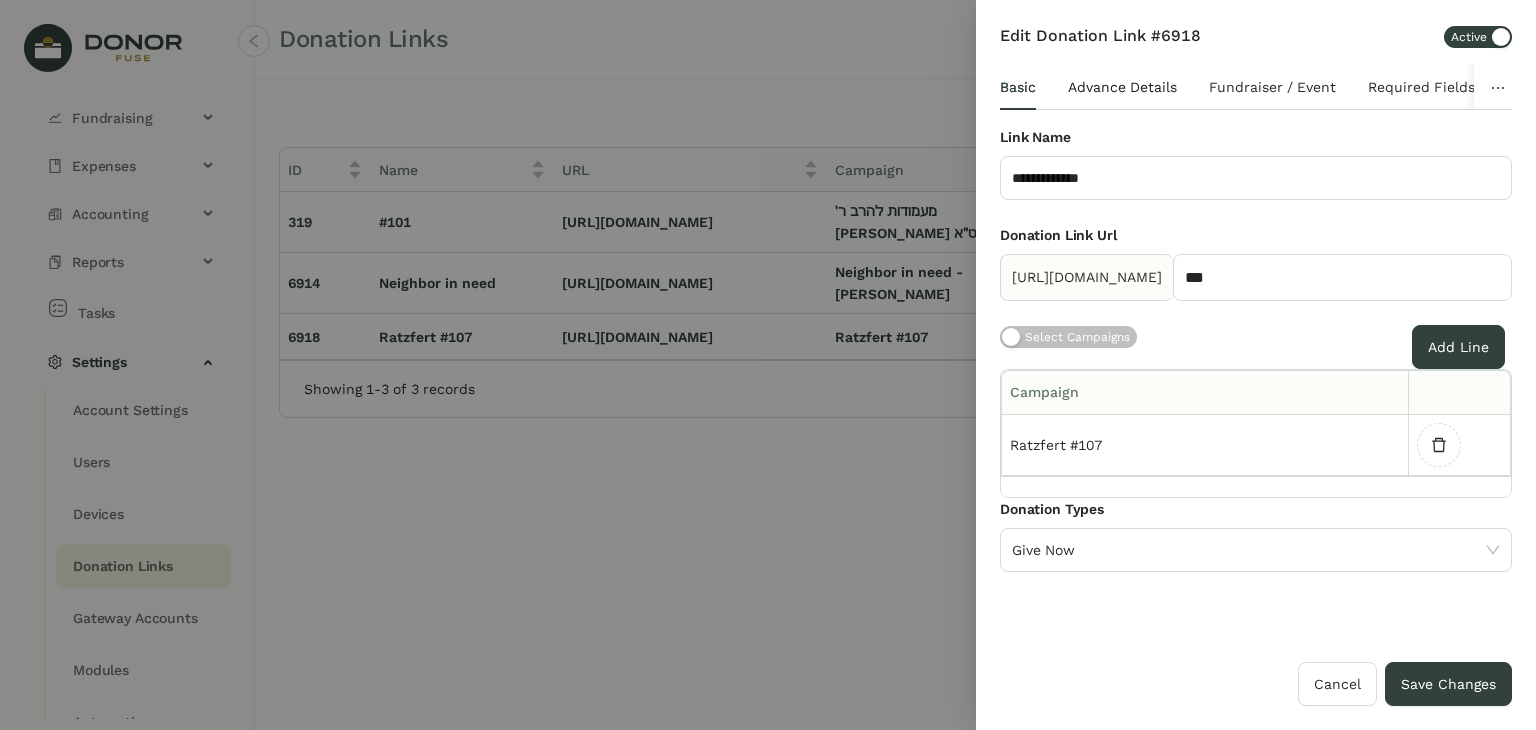 click on "Advance Details" at bounding box center [1122, 87] 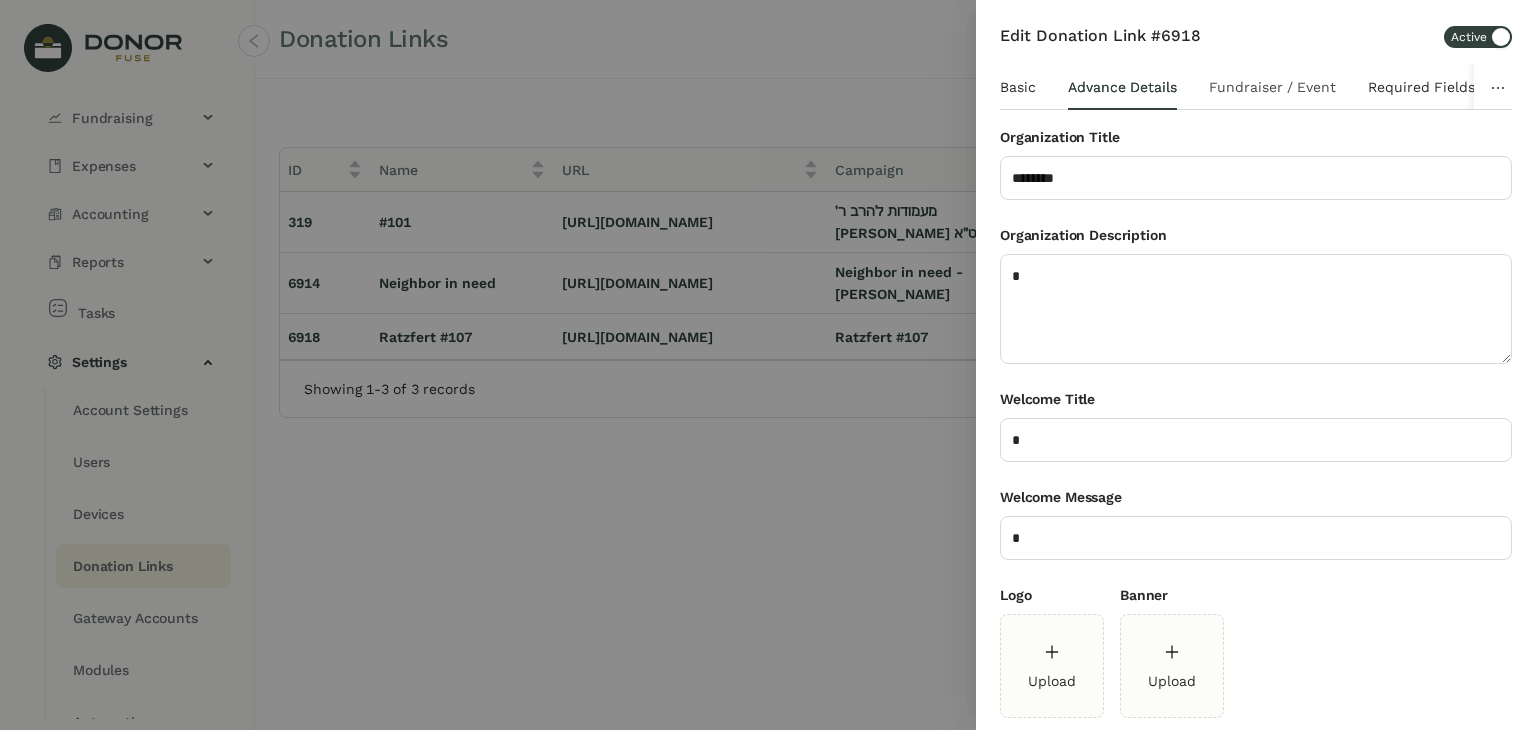click on "Fundraiser / Event" at bounding box center [1272, 87] 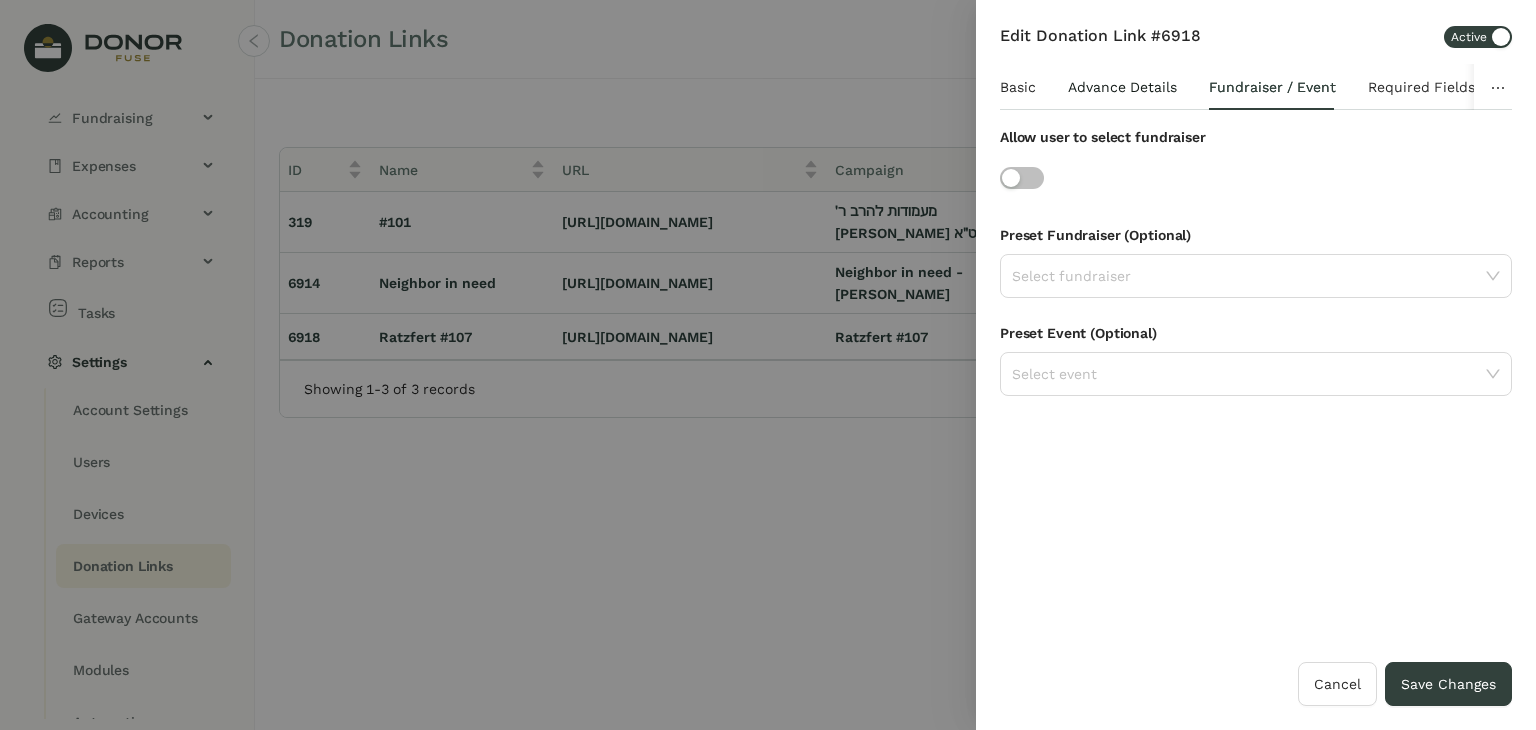 click on "Advance Details" at bounding box center [1122, 87] 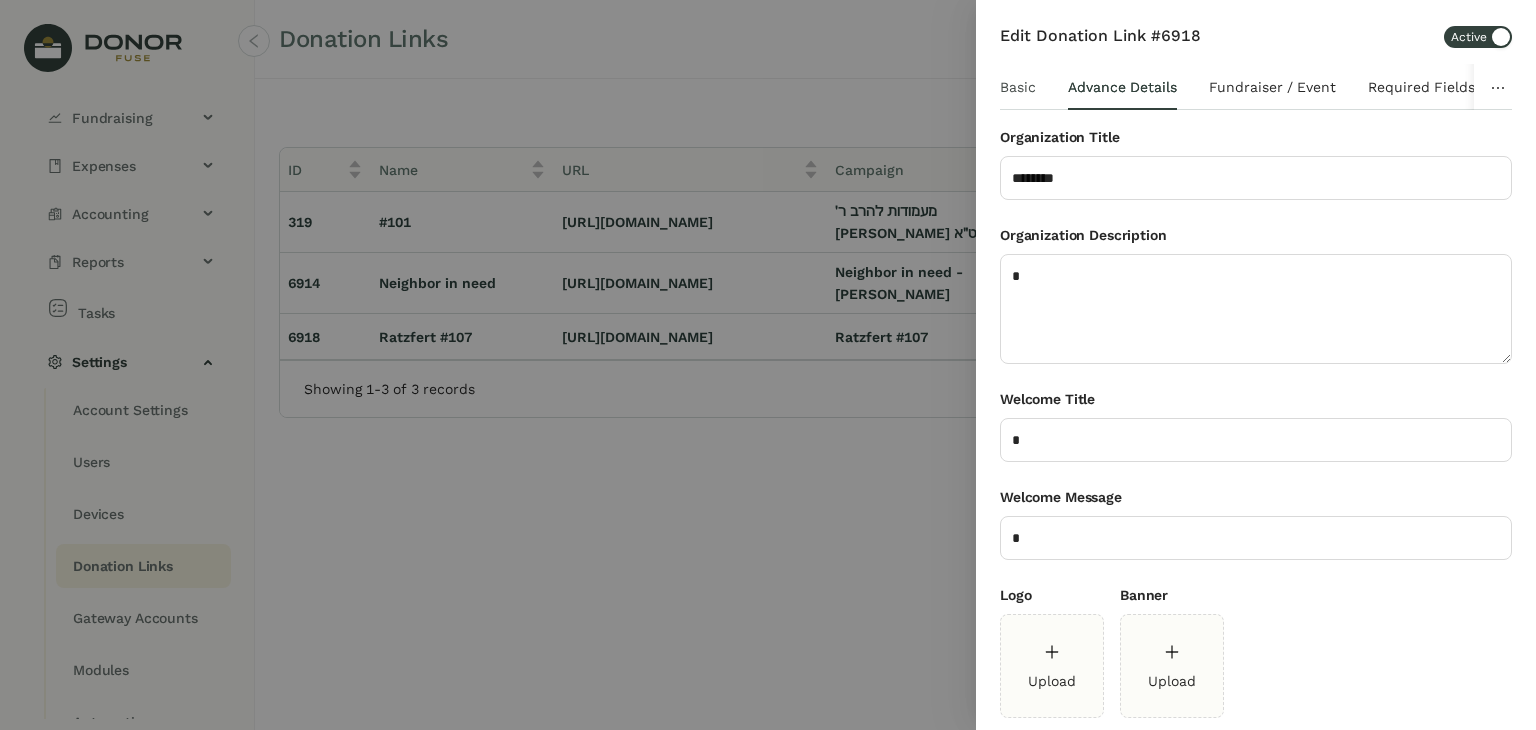 click on "Basic" at bounding box center [1018, 87] 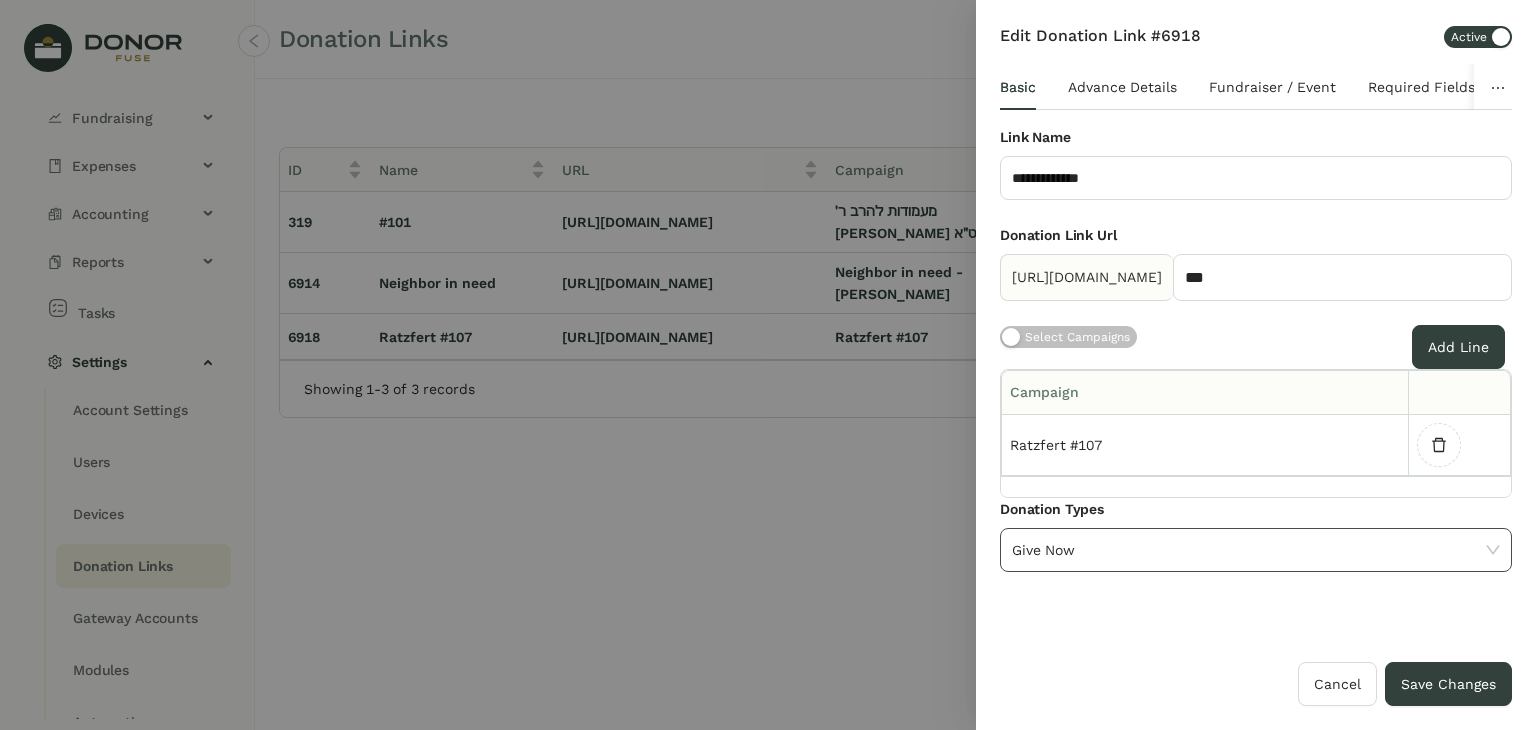 click on "Give Now" 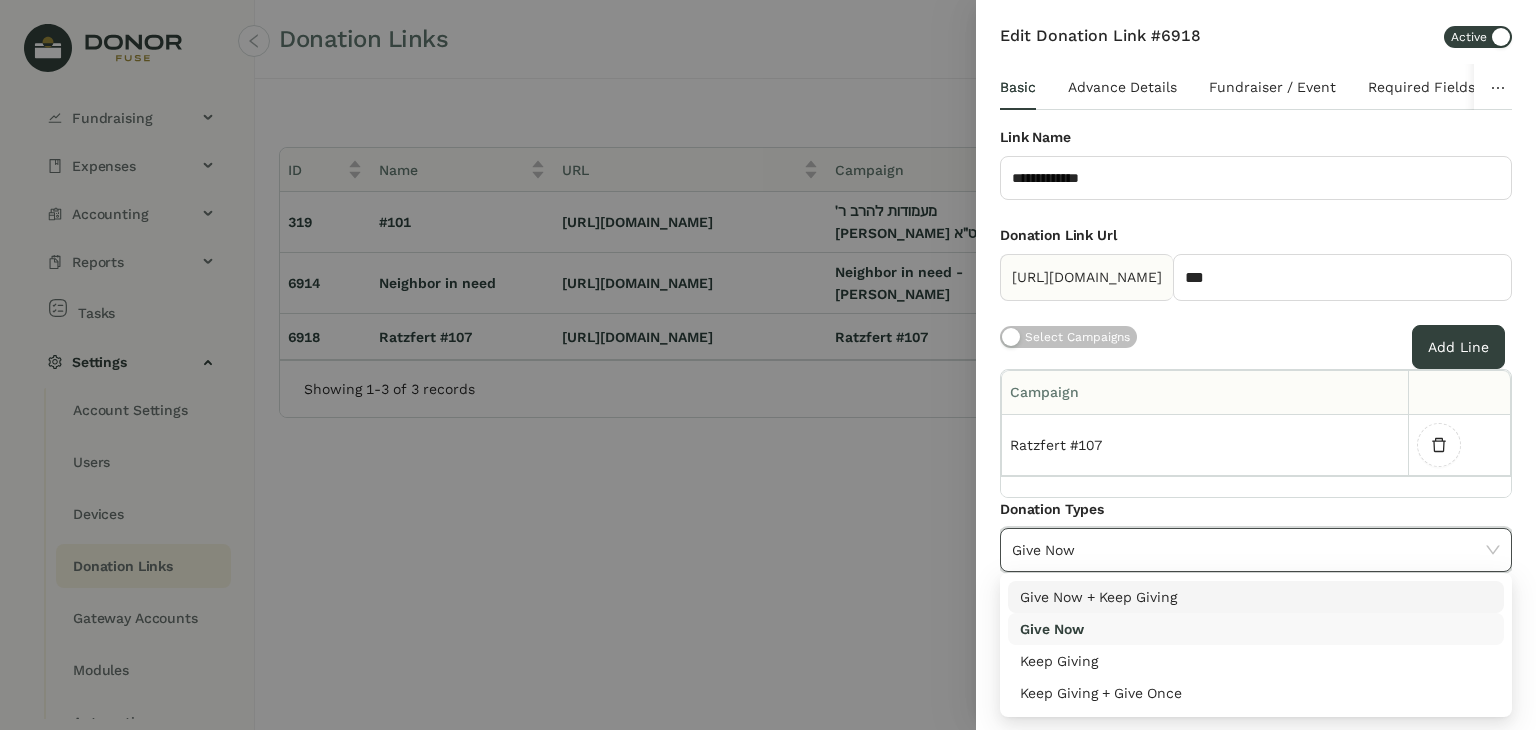 click on "Give Now + Keep Giving" at bounding box center [1256, 597] 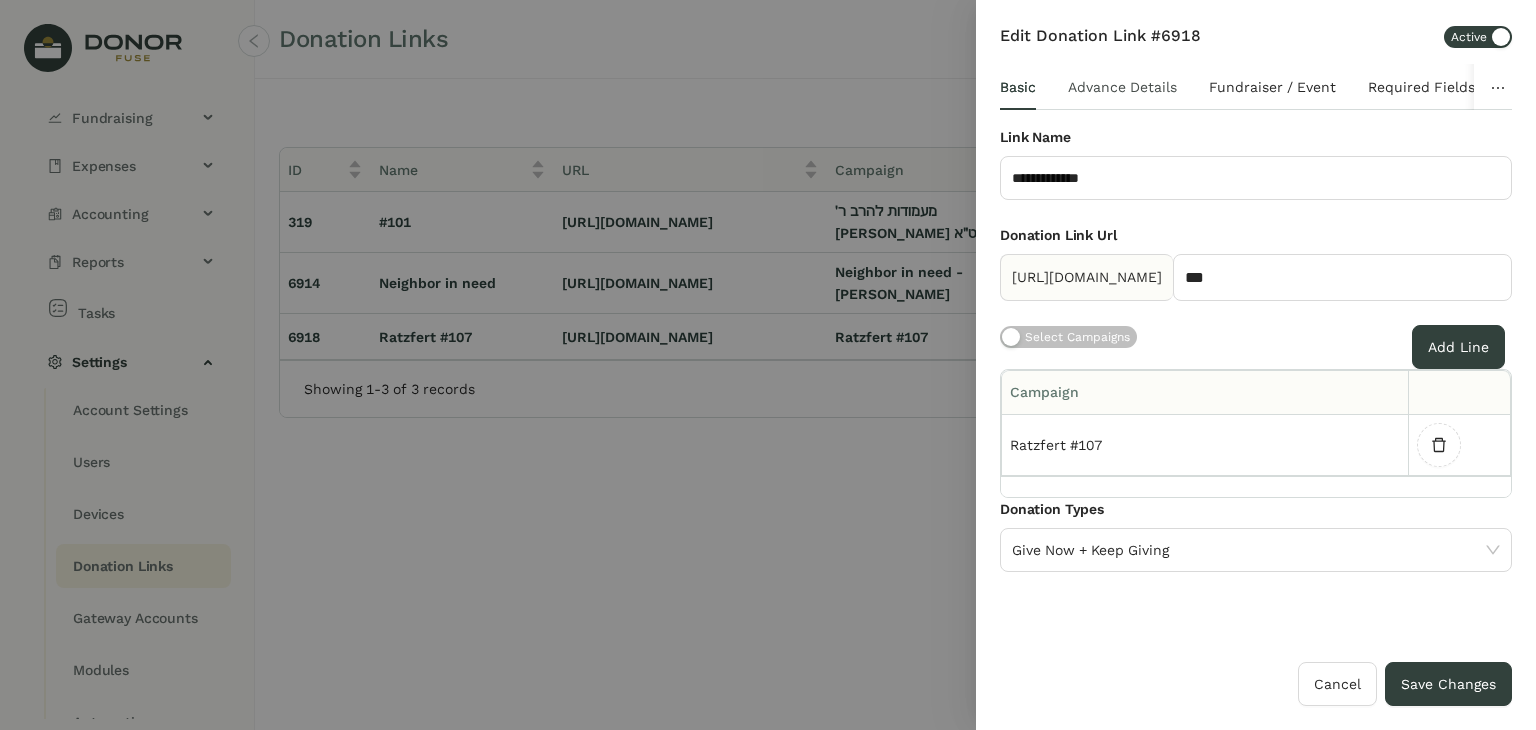 click on "Advance Details" at bounding box center [1122, 87] 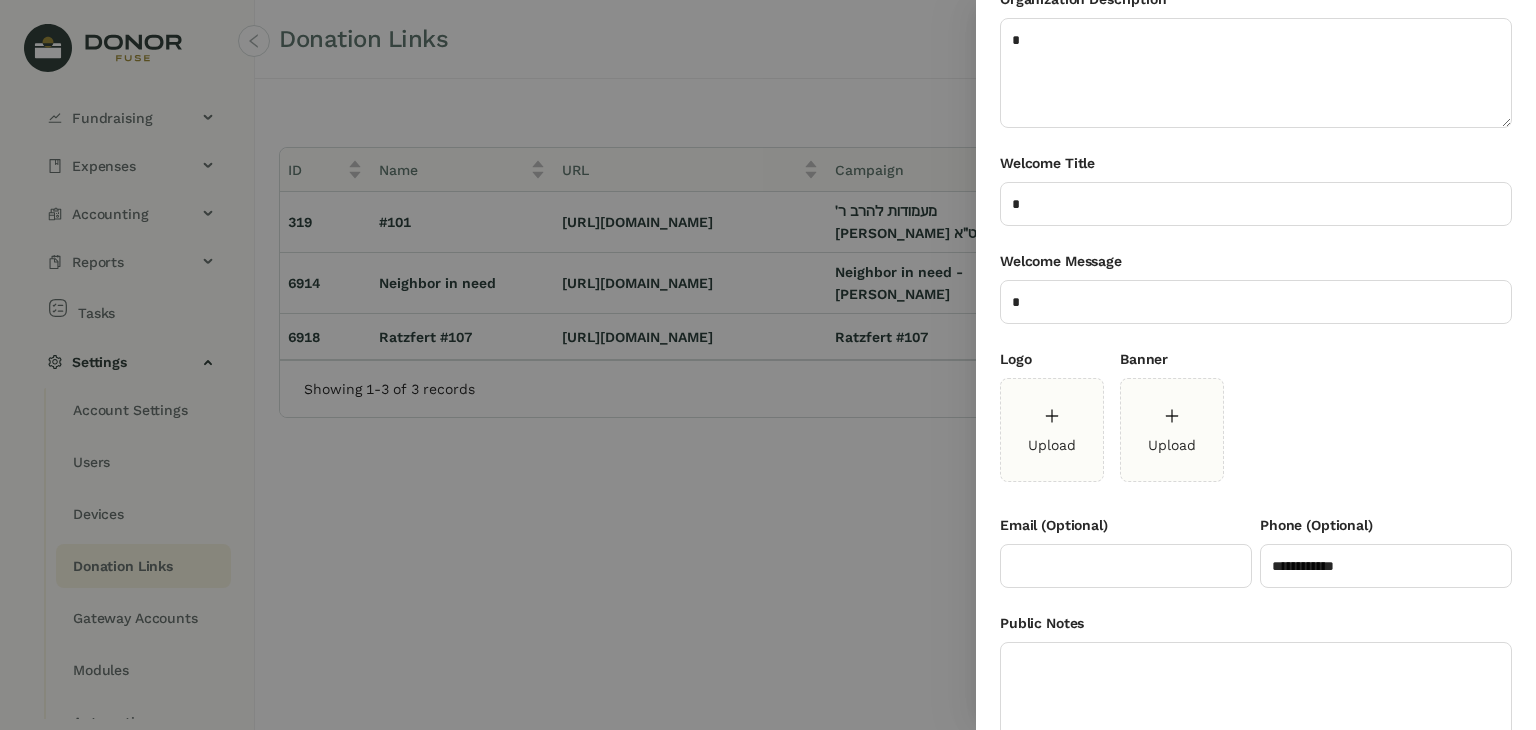 scroll, scrollTop: 266, scrollLeft: 0, axis: vertical 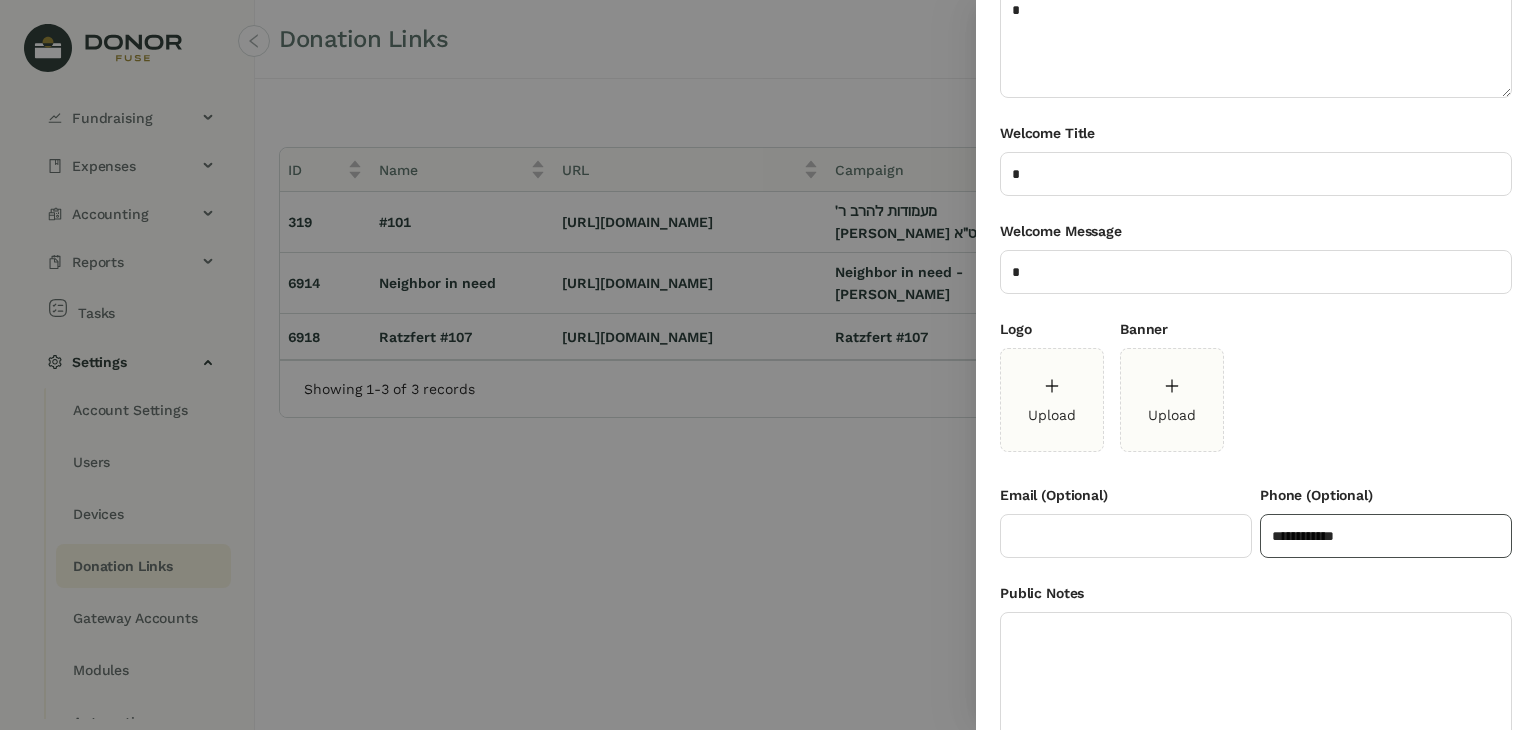 click on "**********" 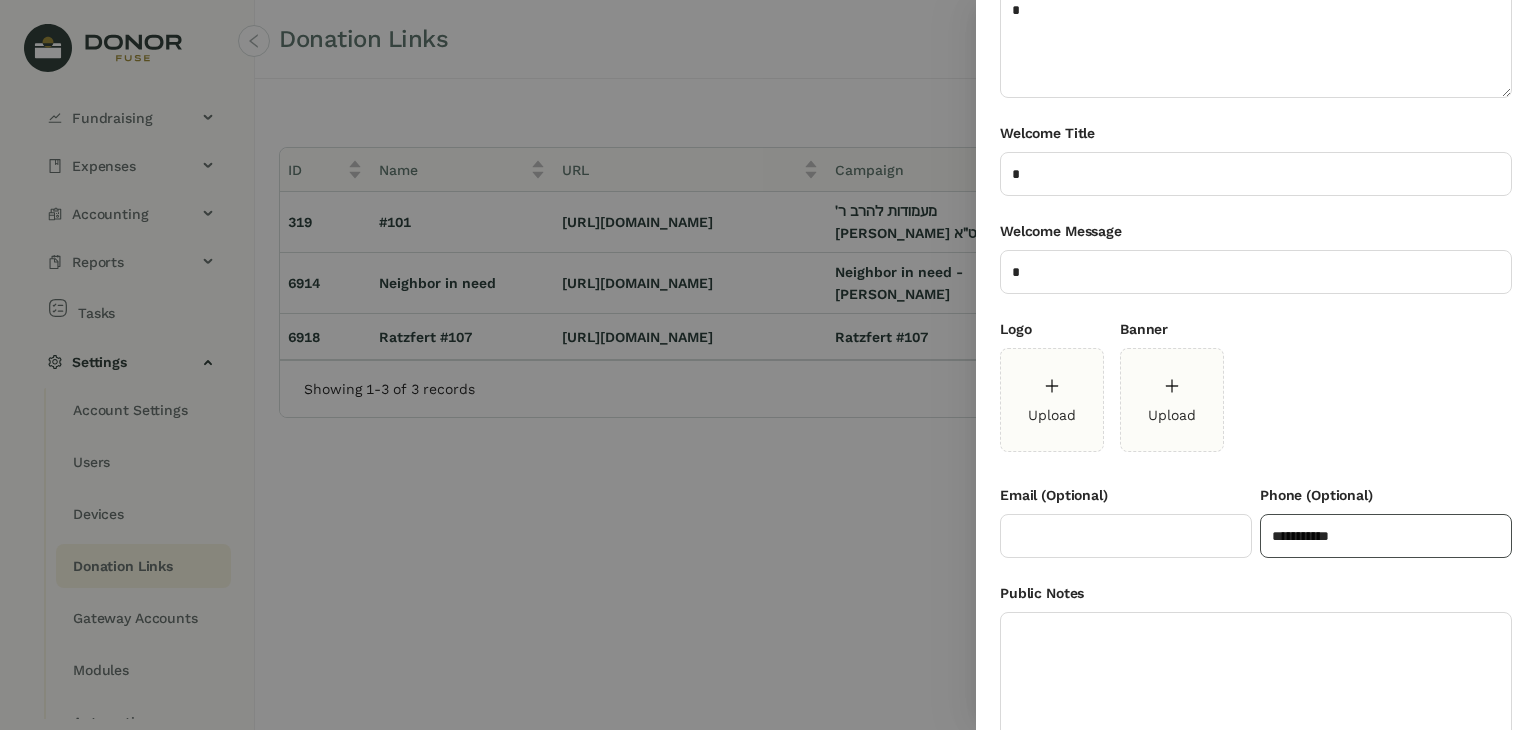 click on "**********" 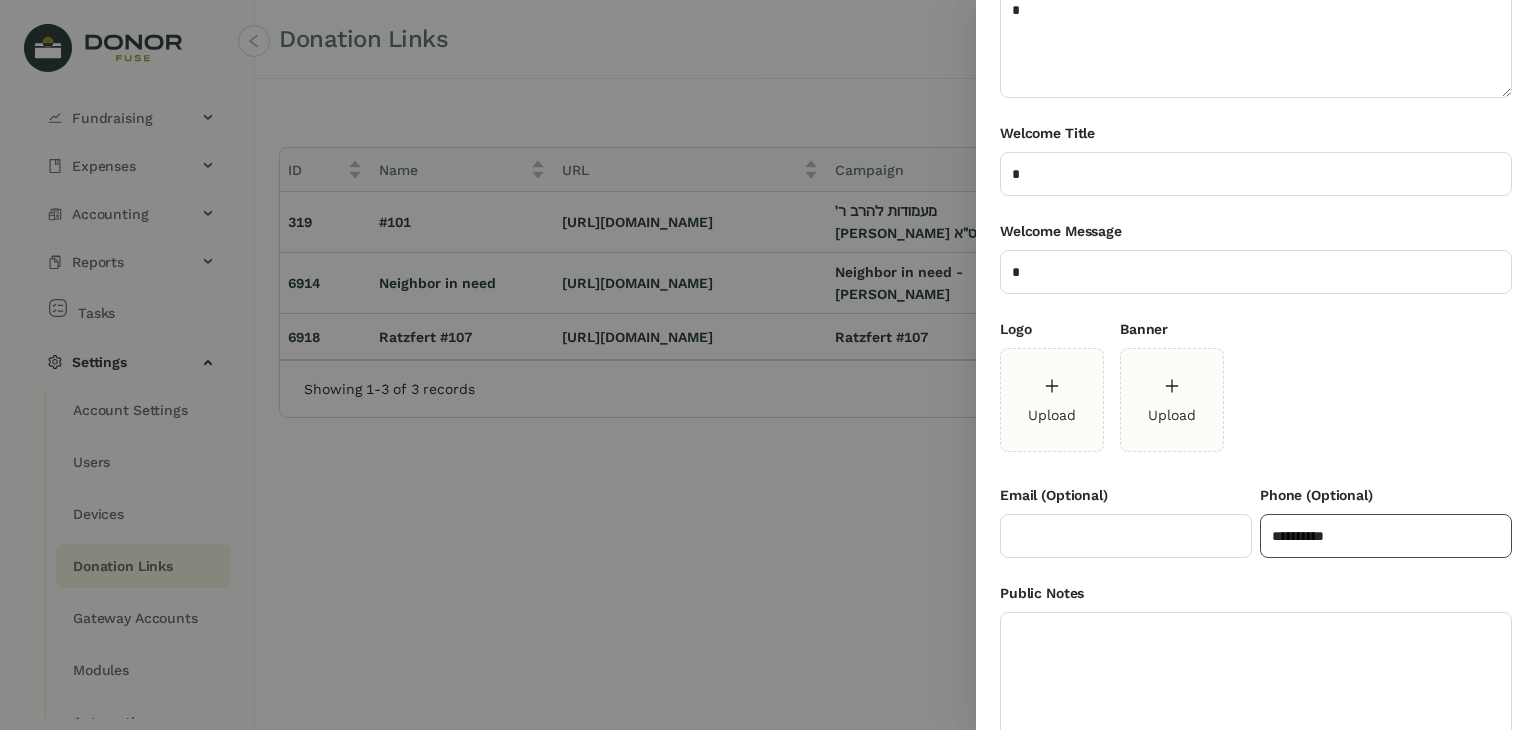 scroll, scrollTop: 0, scrollLeft: 0, axis: both 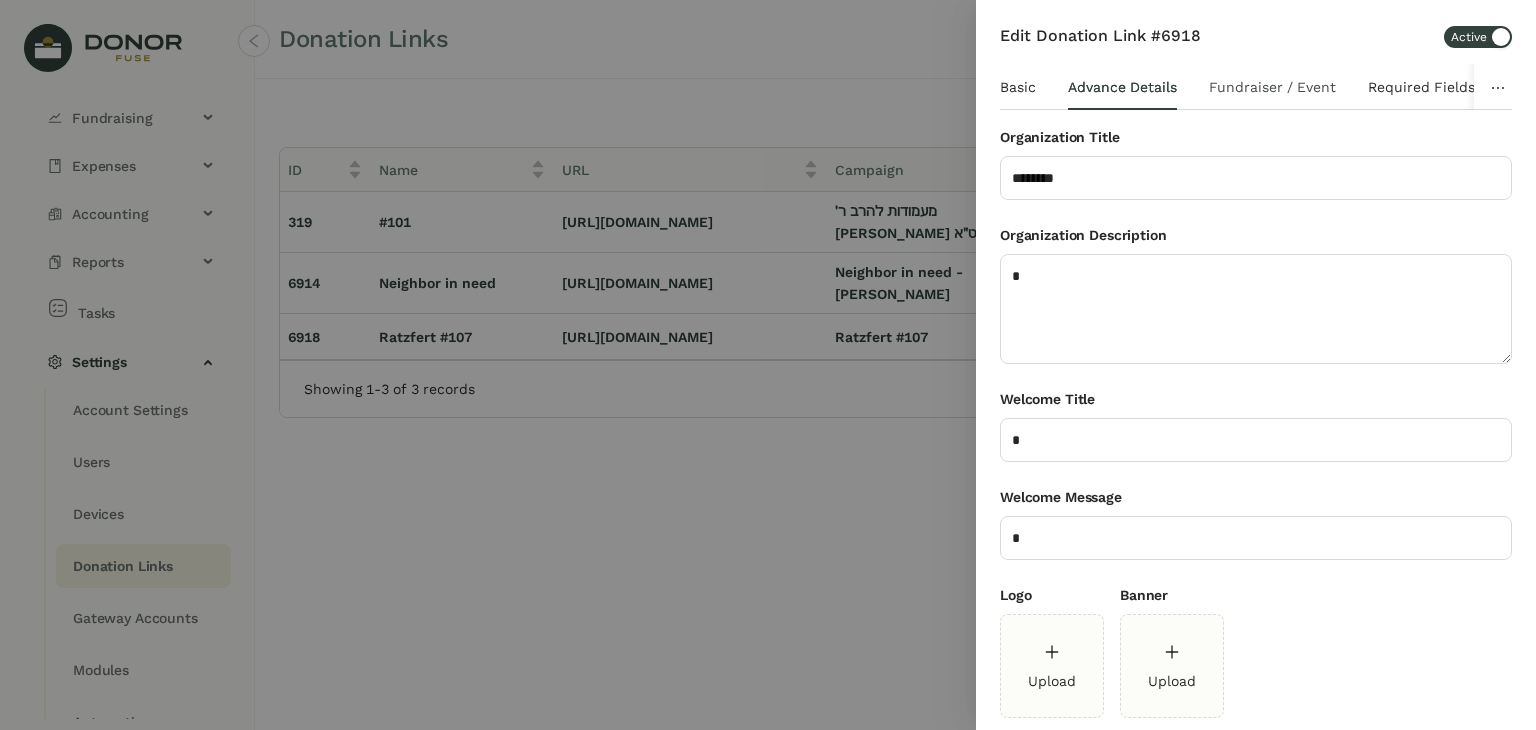 type on "**********" 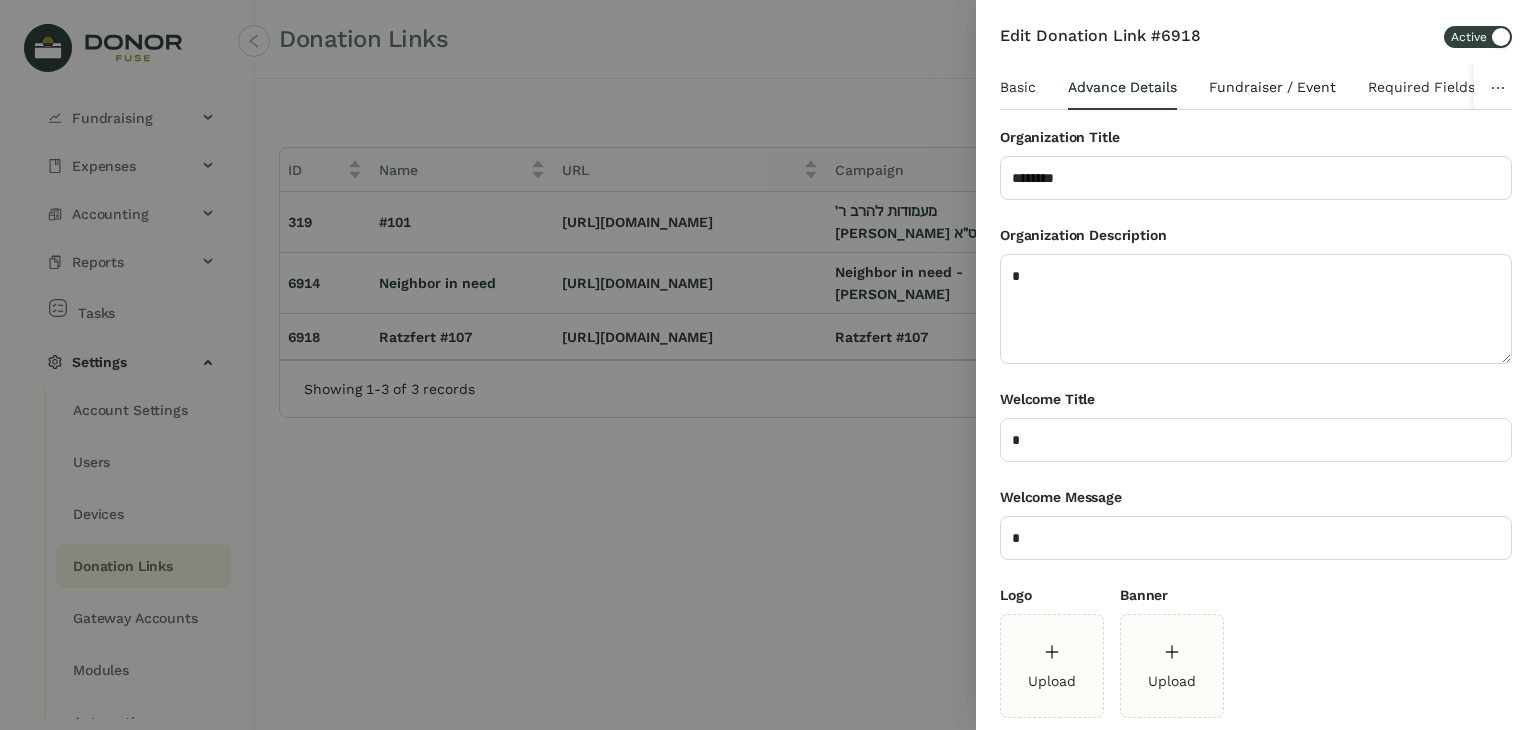 click on "Fundraiser / Event" at bounding box center (1272, 87) 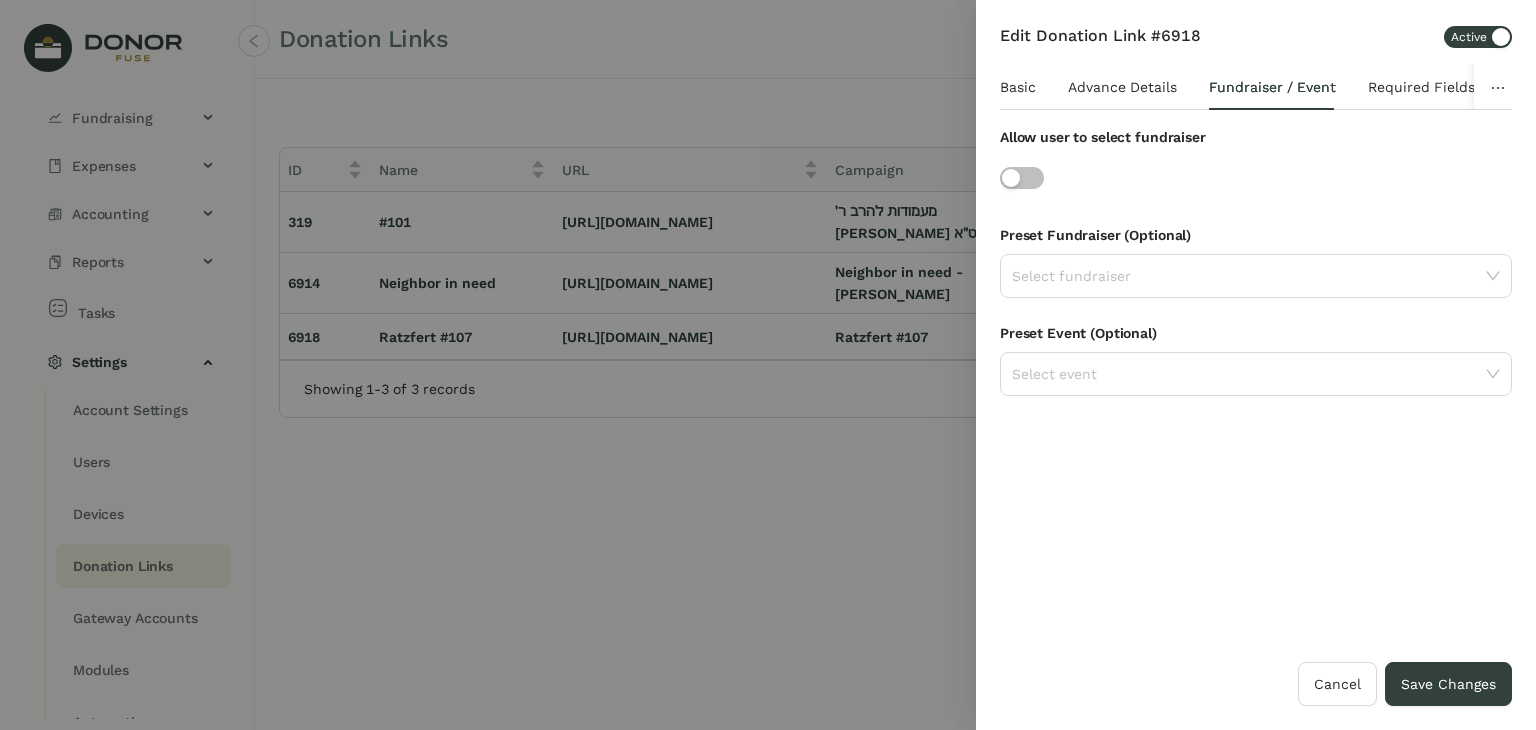 click 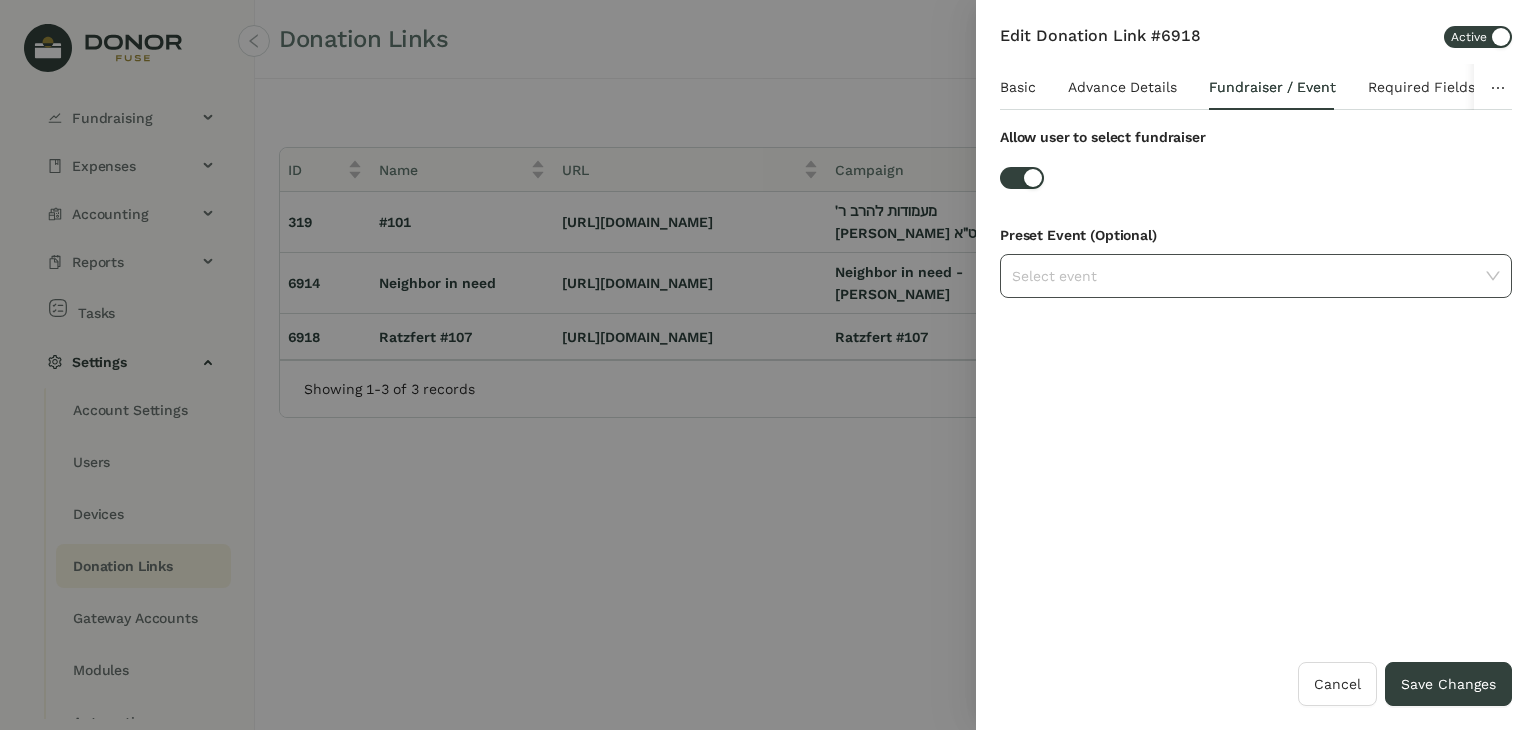 click 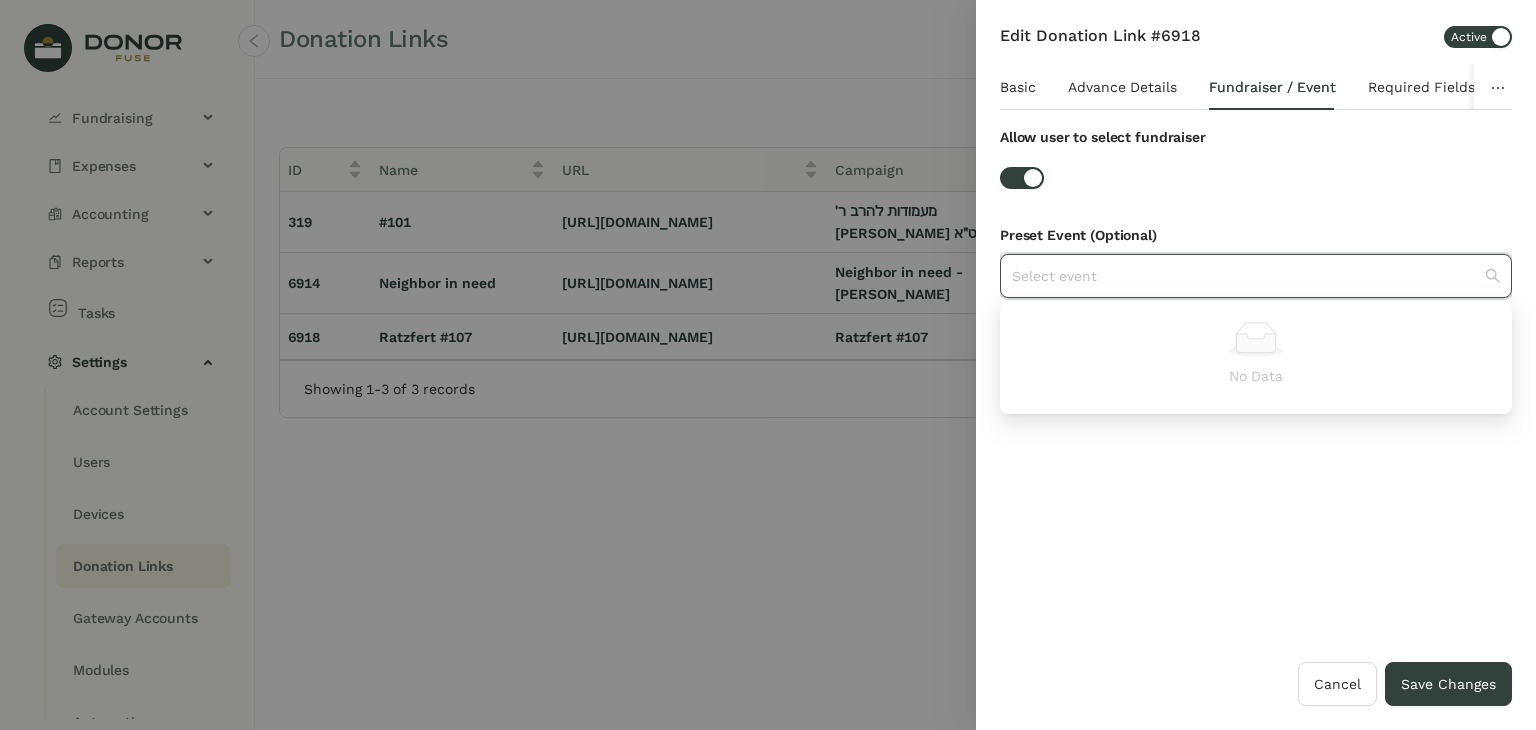 click 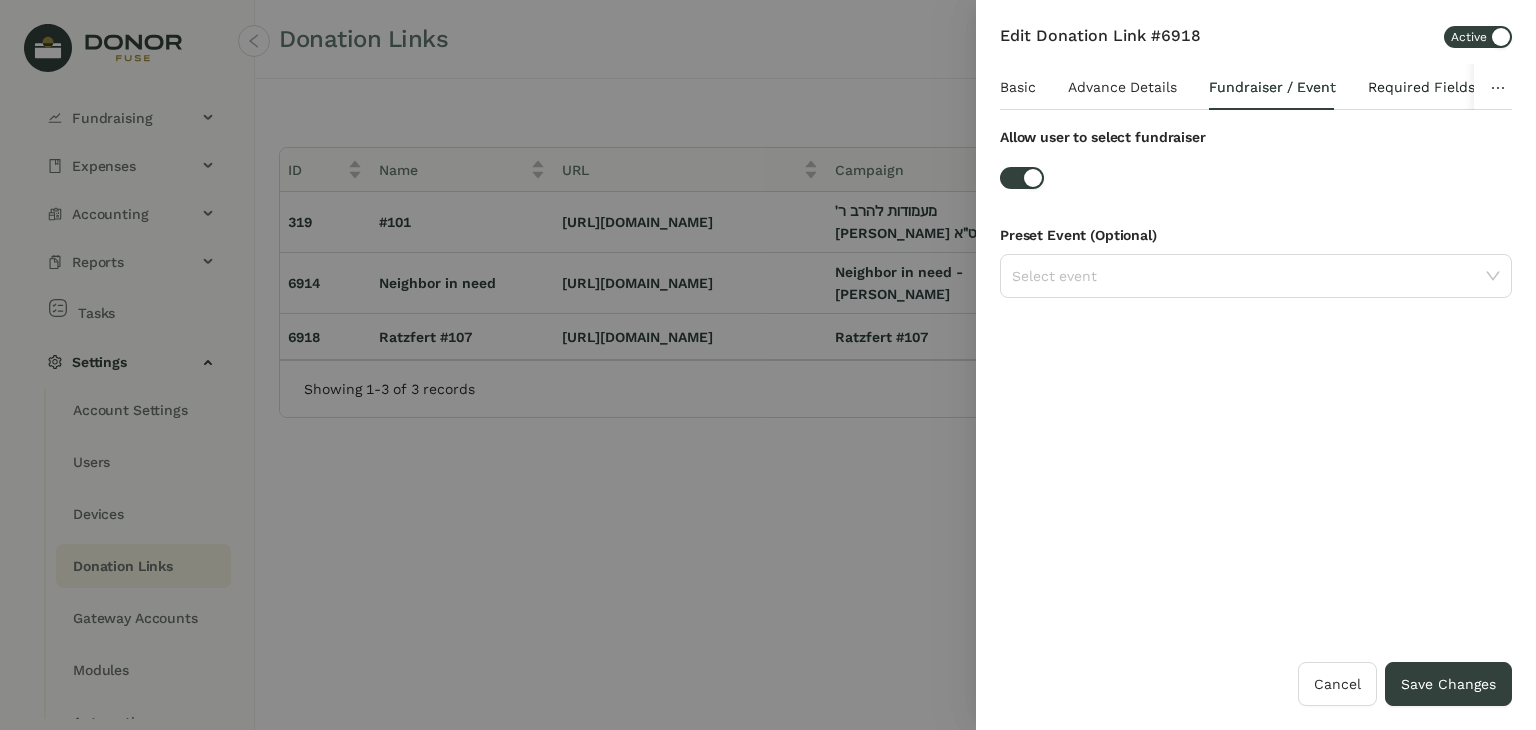click on "Required Fields" at bounding box center (1421, 87) 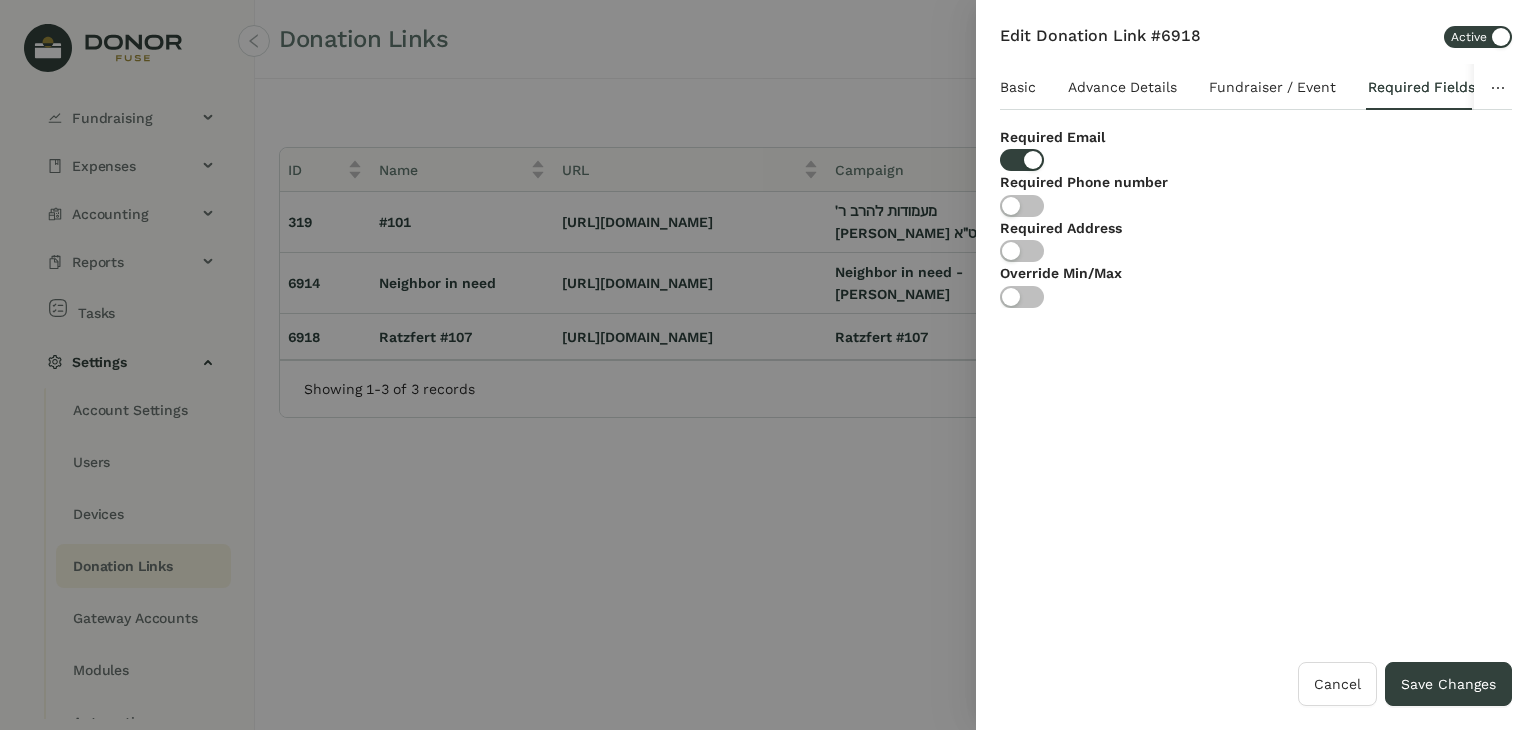 click at bounding box center (1022, 206) 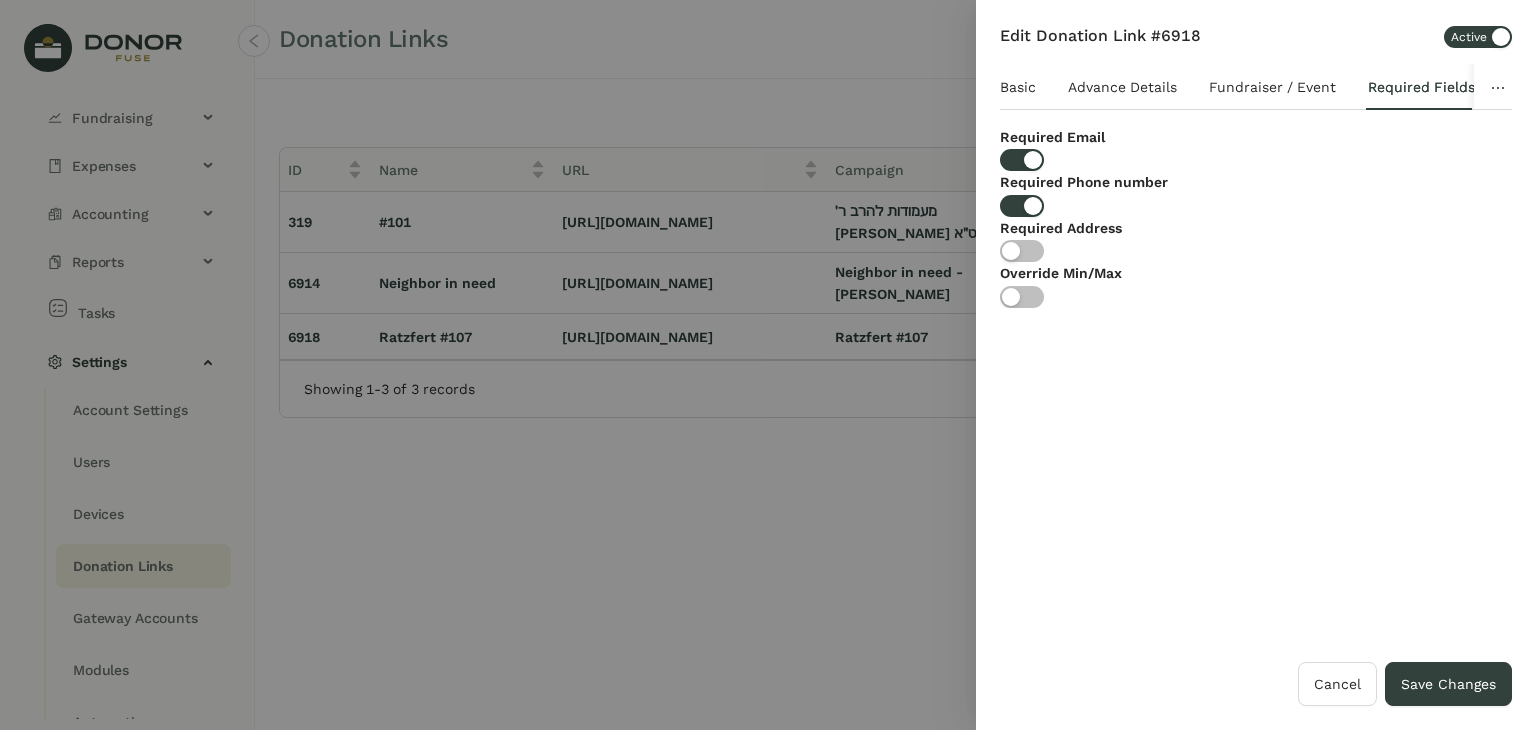 click at bounding box center (1033, 160) 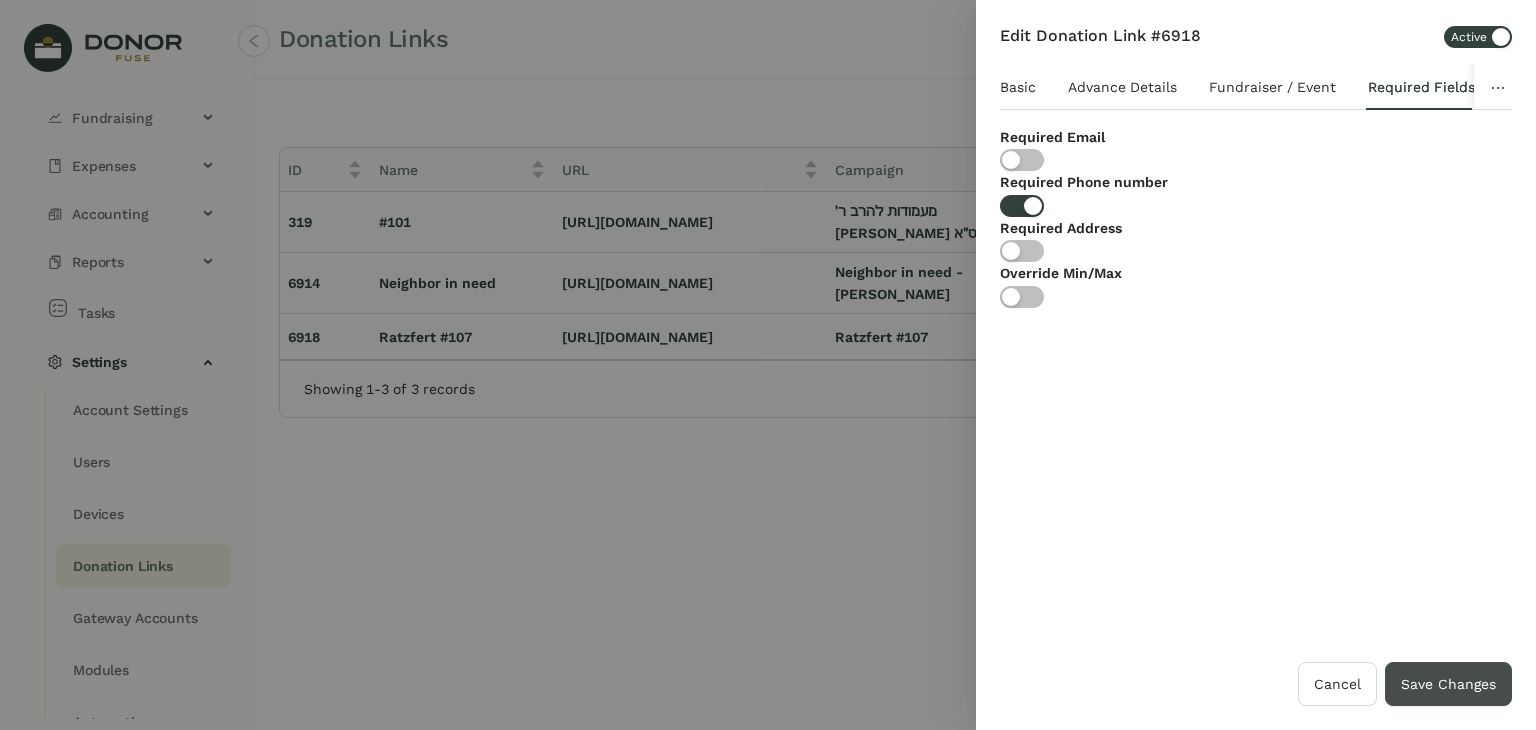 click on "Save Changes" at bounding box center (1448, 684) 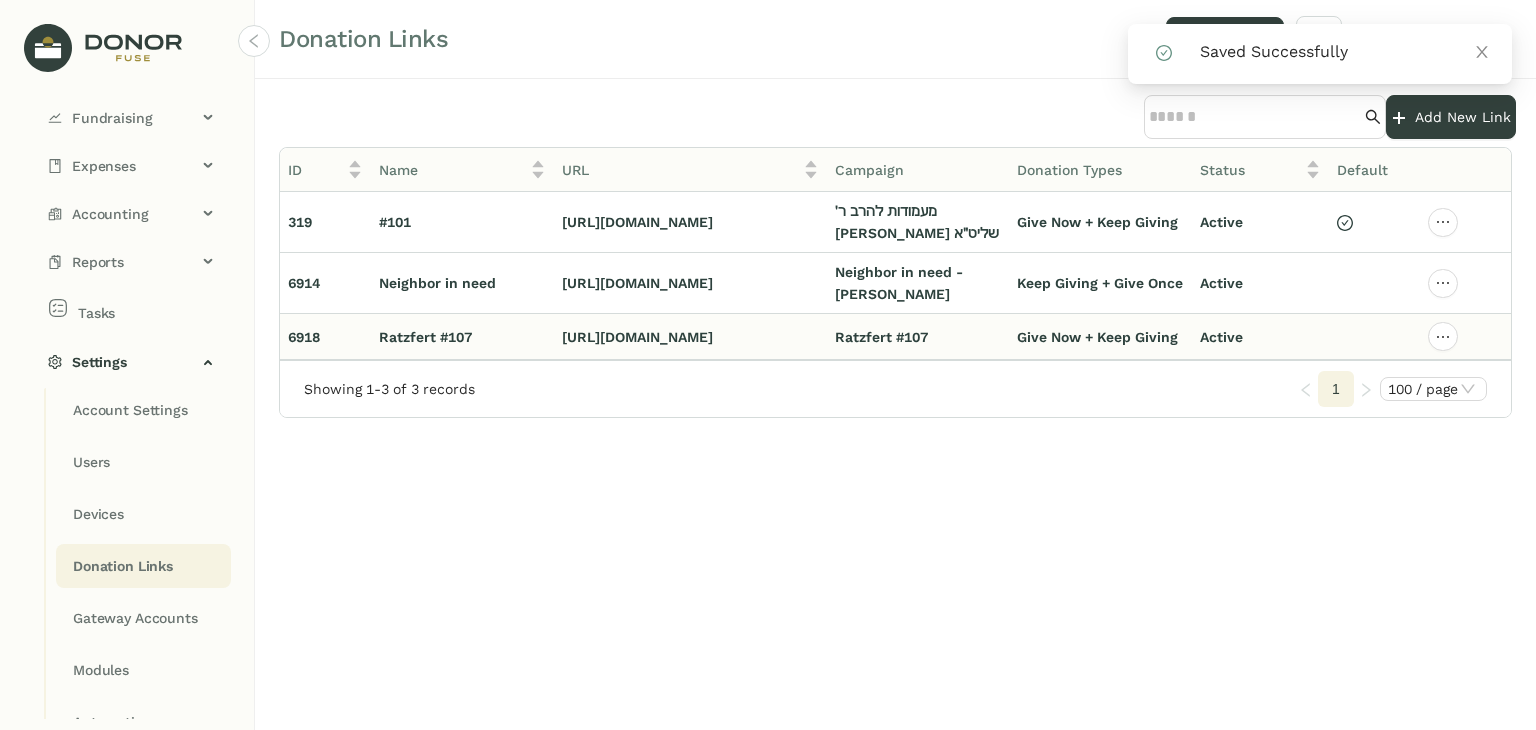 click on "[URL][DOMAIN_NAME]" 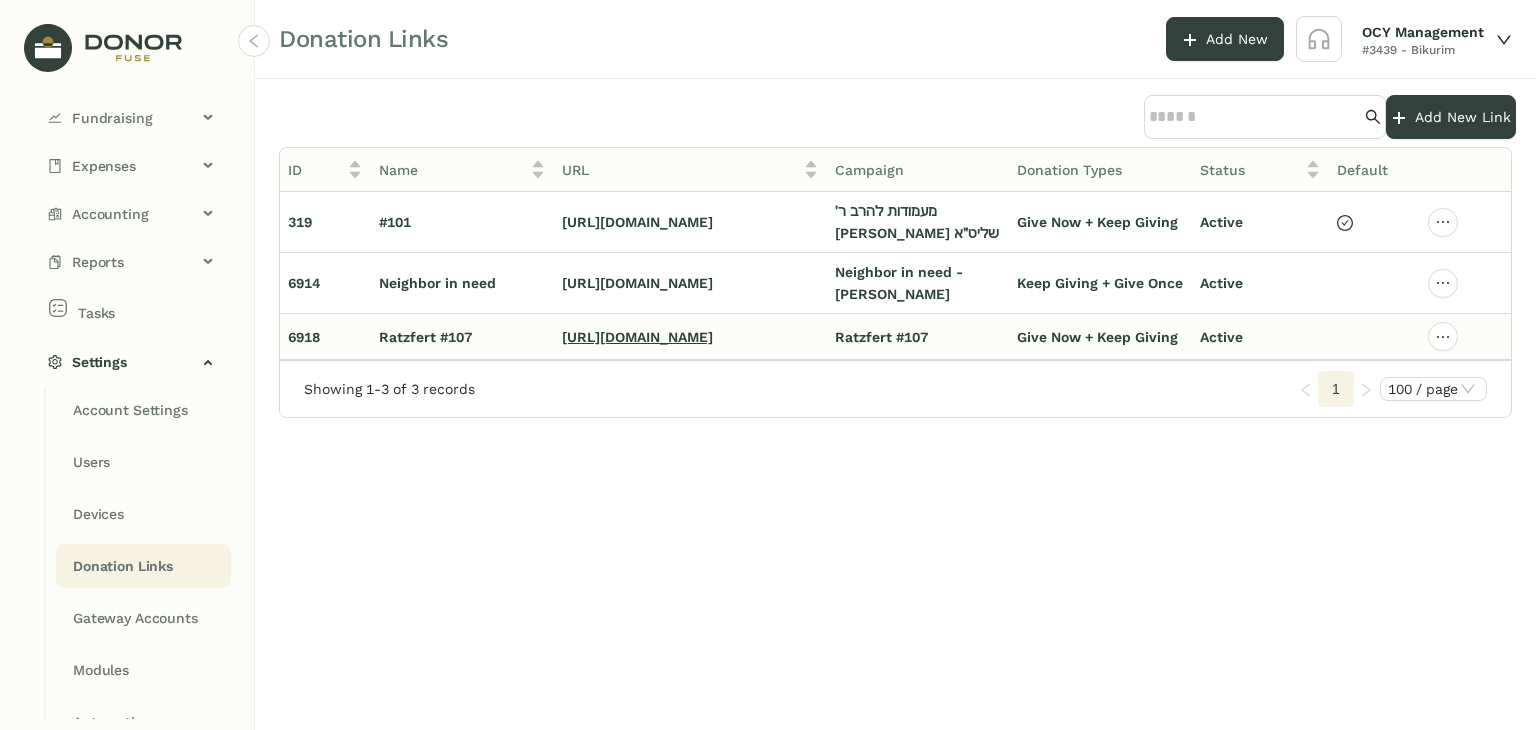 click on "[URL][DOMAIN_NAME]" 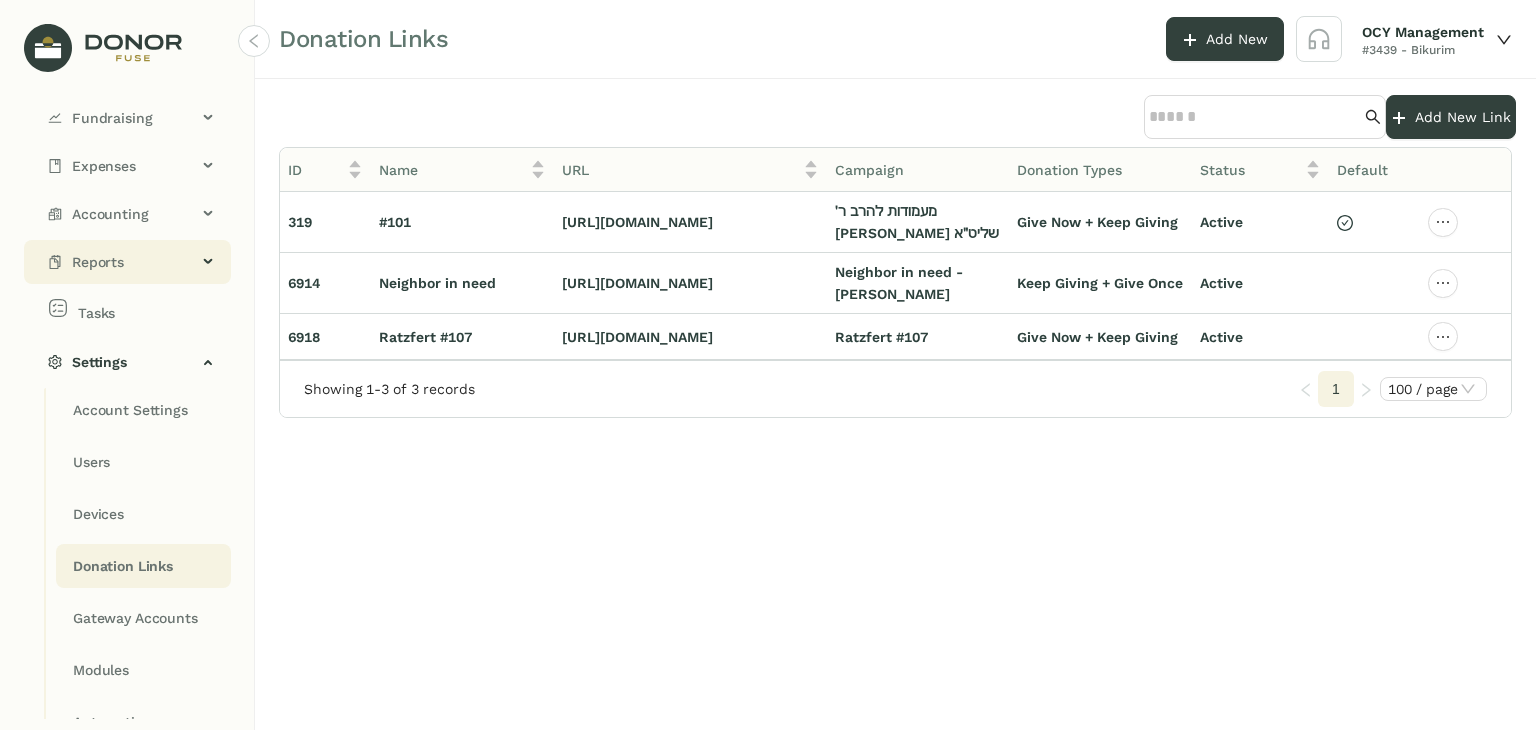 click on "Reports" 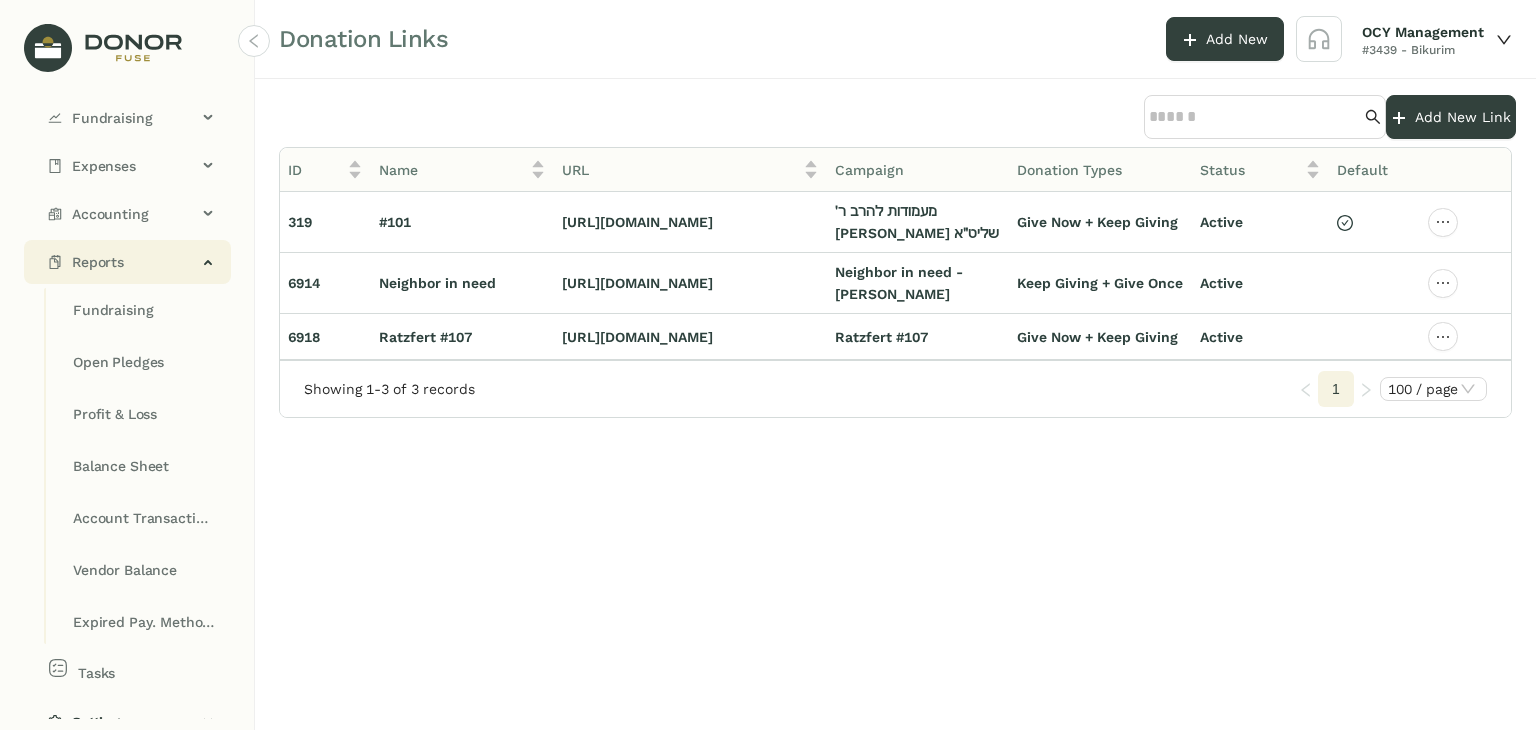 click on "Reports" 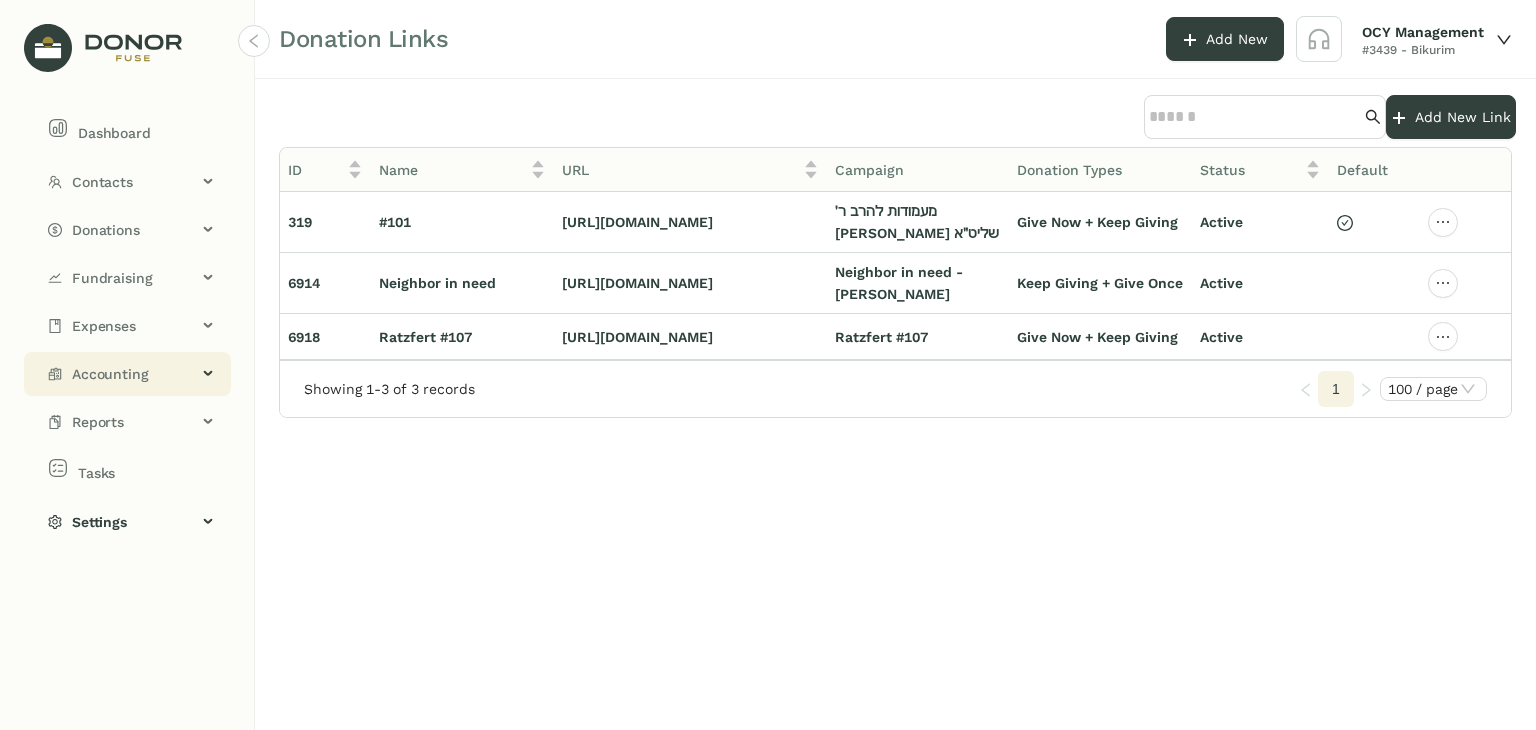 click on "Accounting" 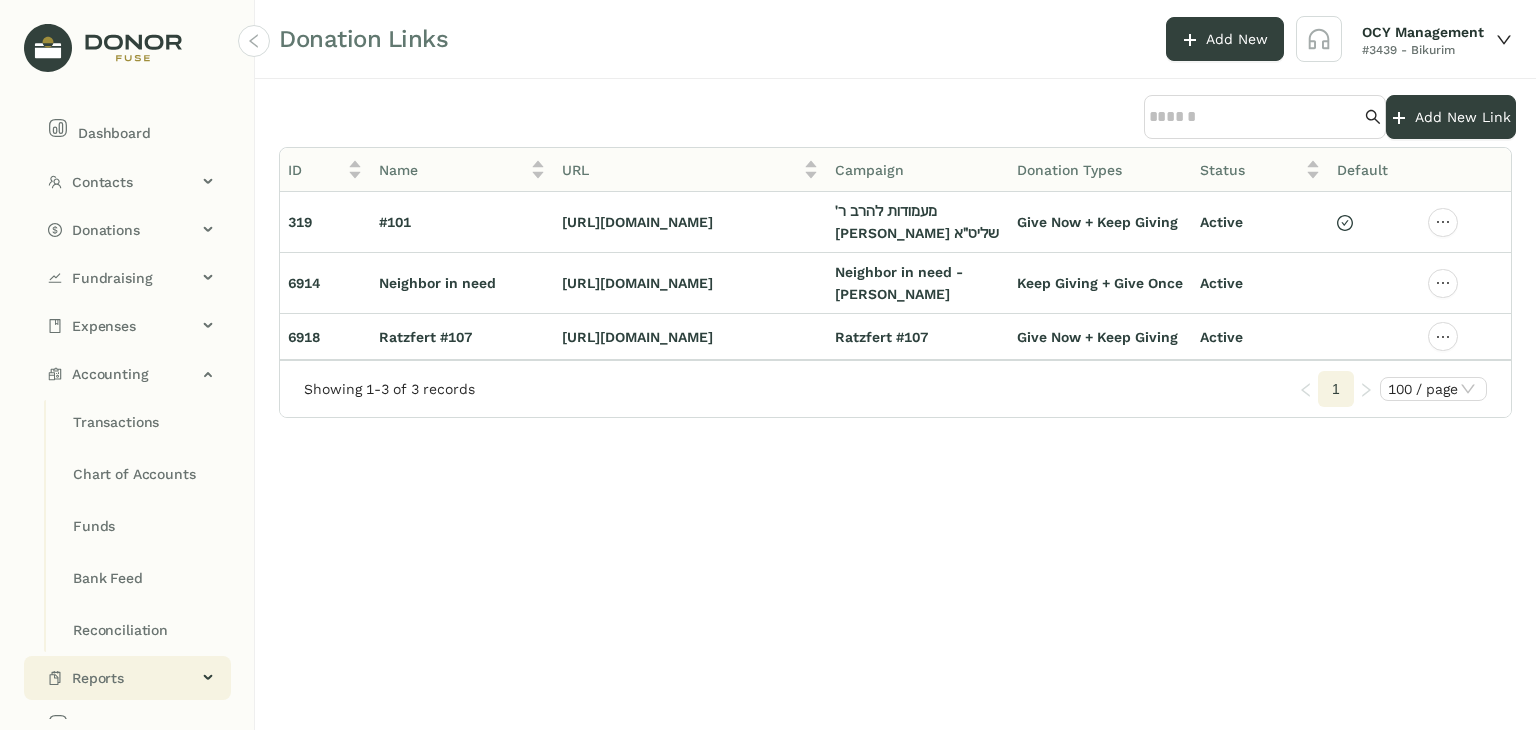 click on "Reports" 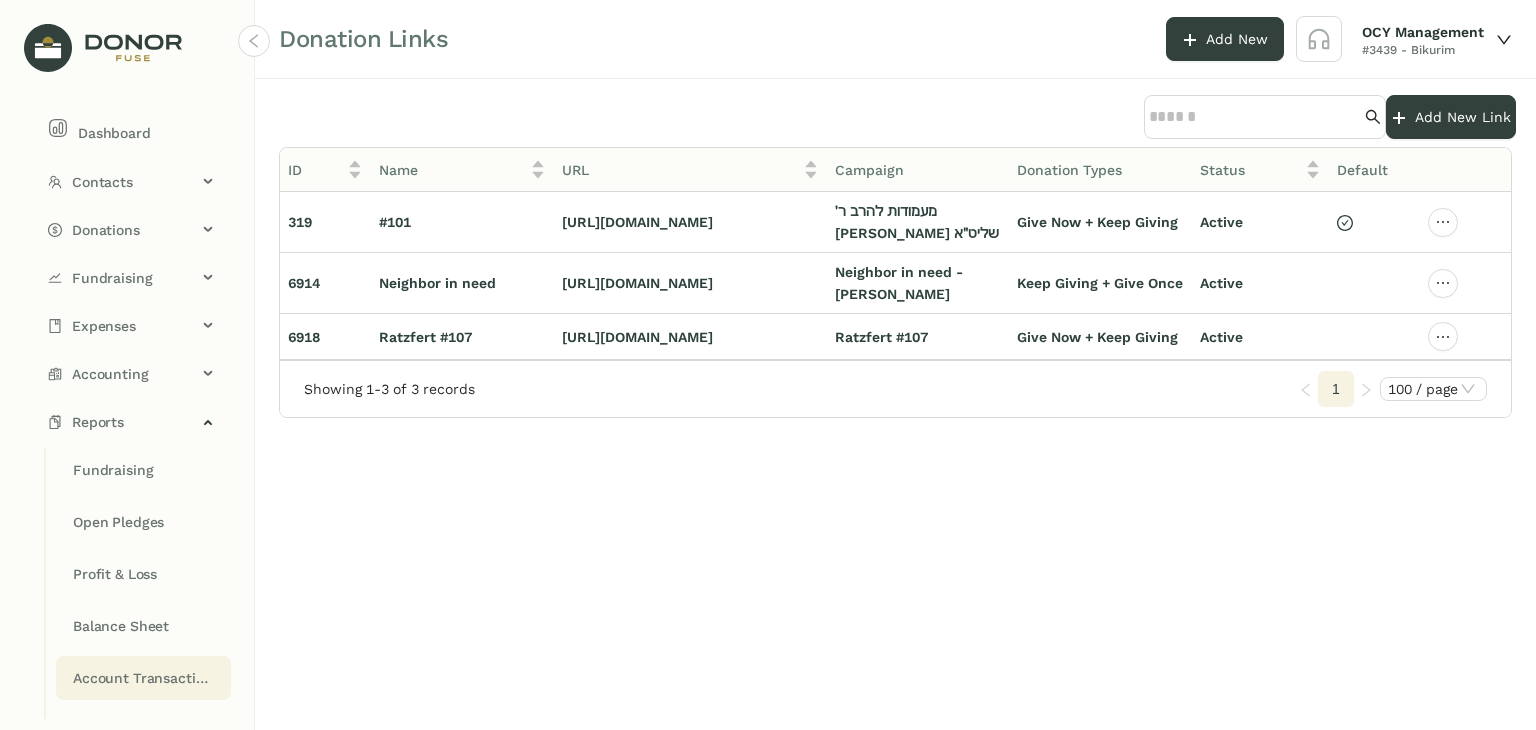 click on "Account Transactions" 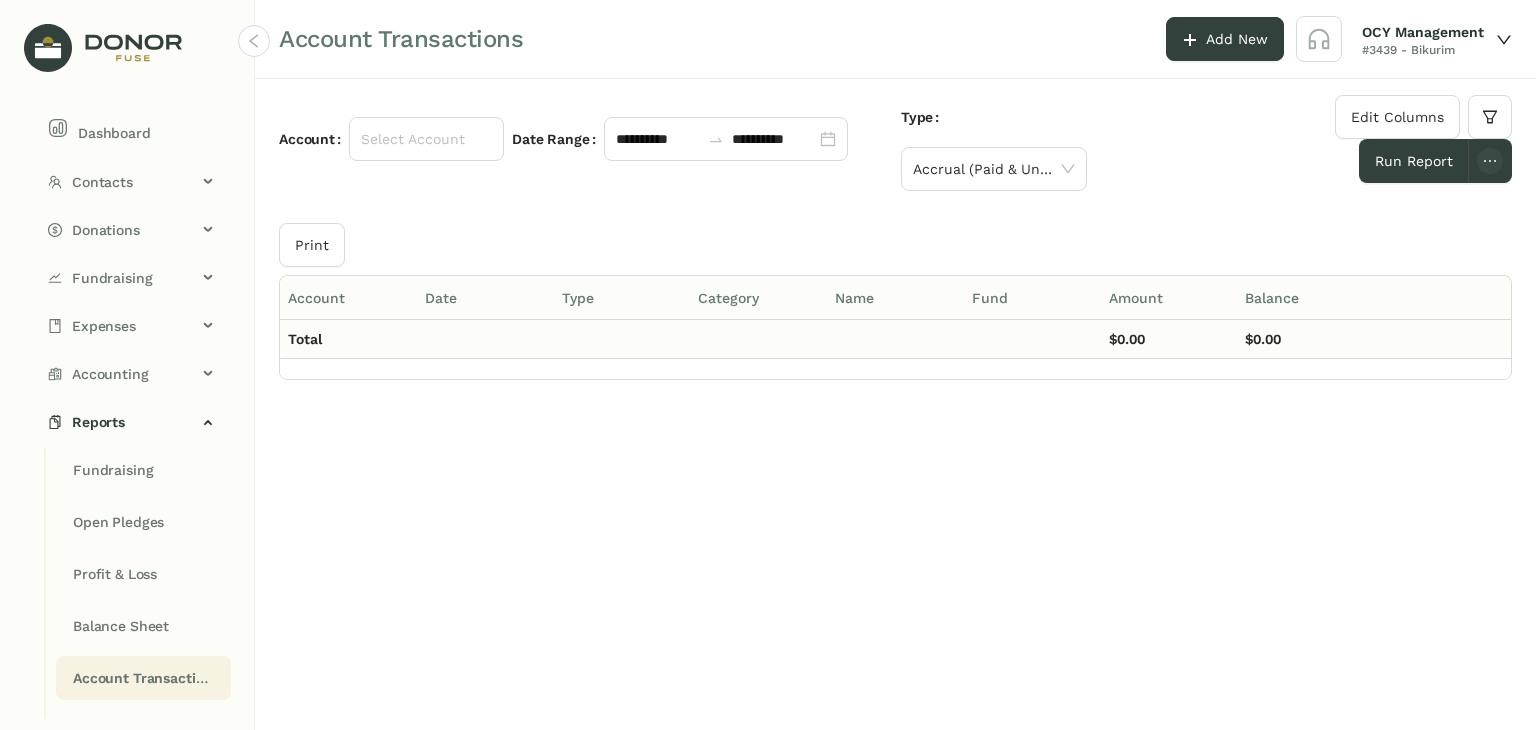 click on "Fundraising Open Pledges Profit & Loss Balance Sheet Account Transactions Vendor Balance Expired Pay. Methods" 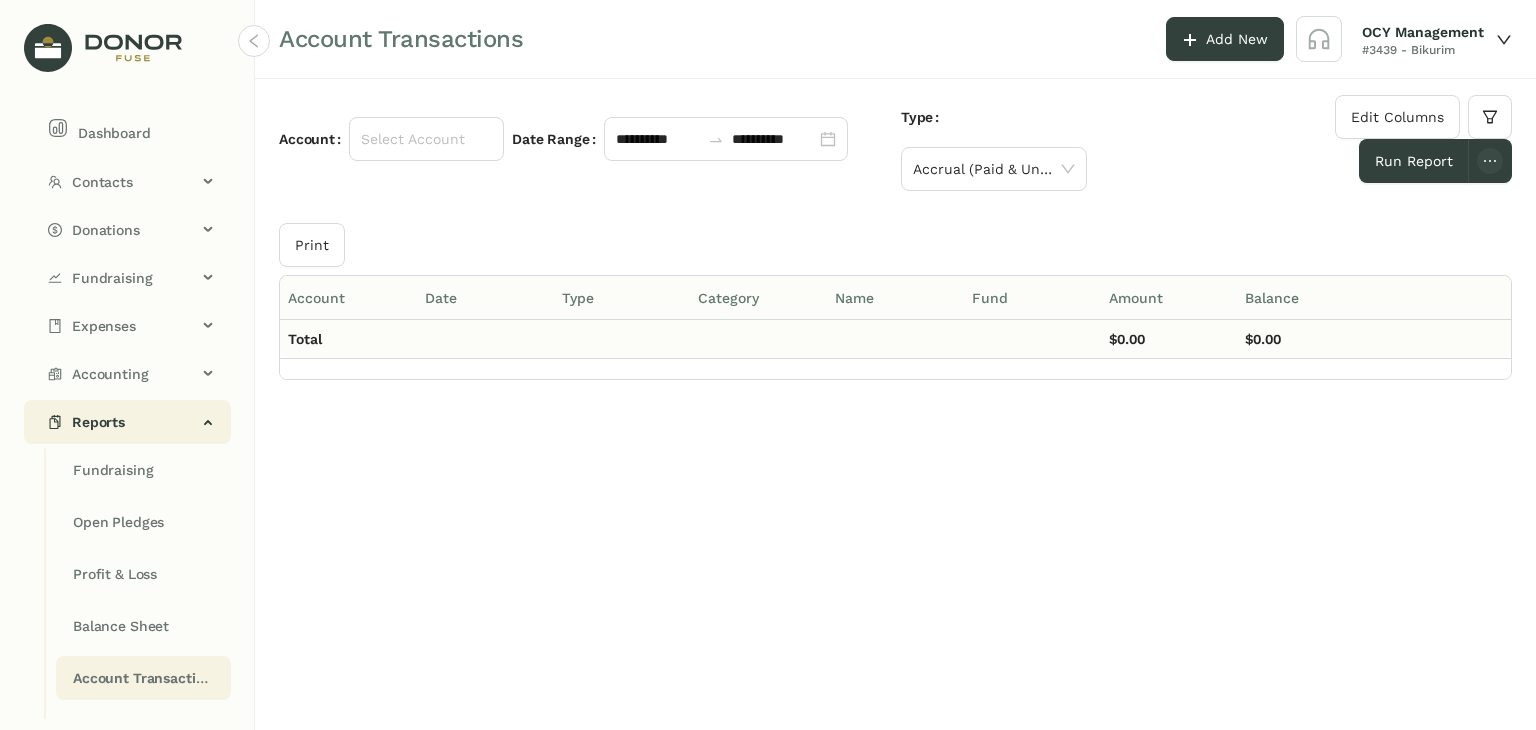 click on "Reports" 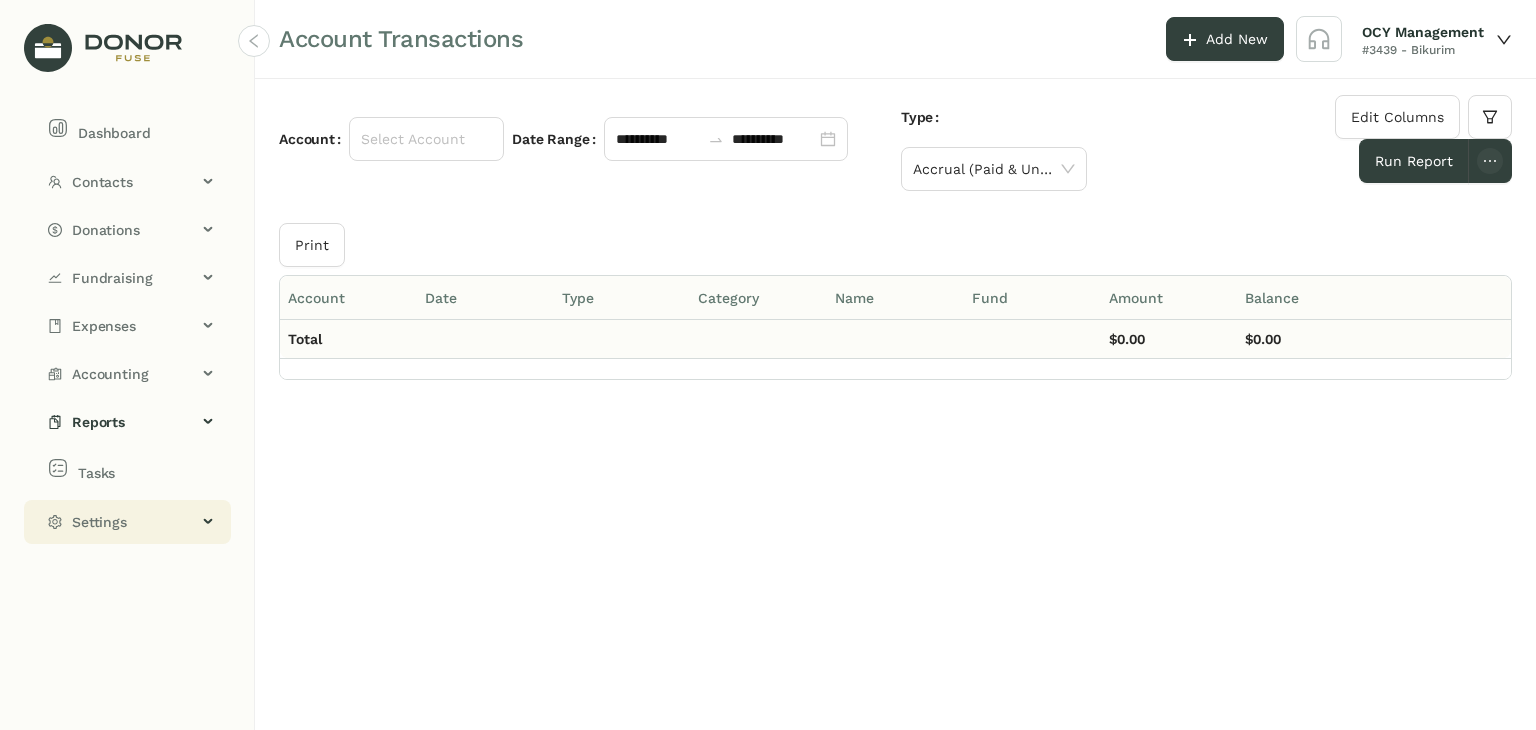 click on "Settings" 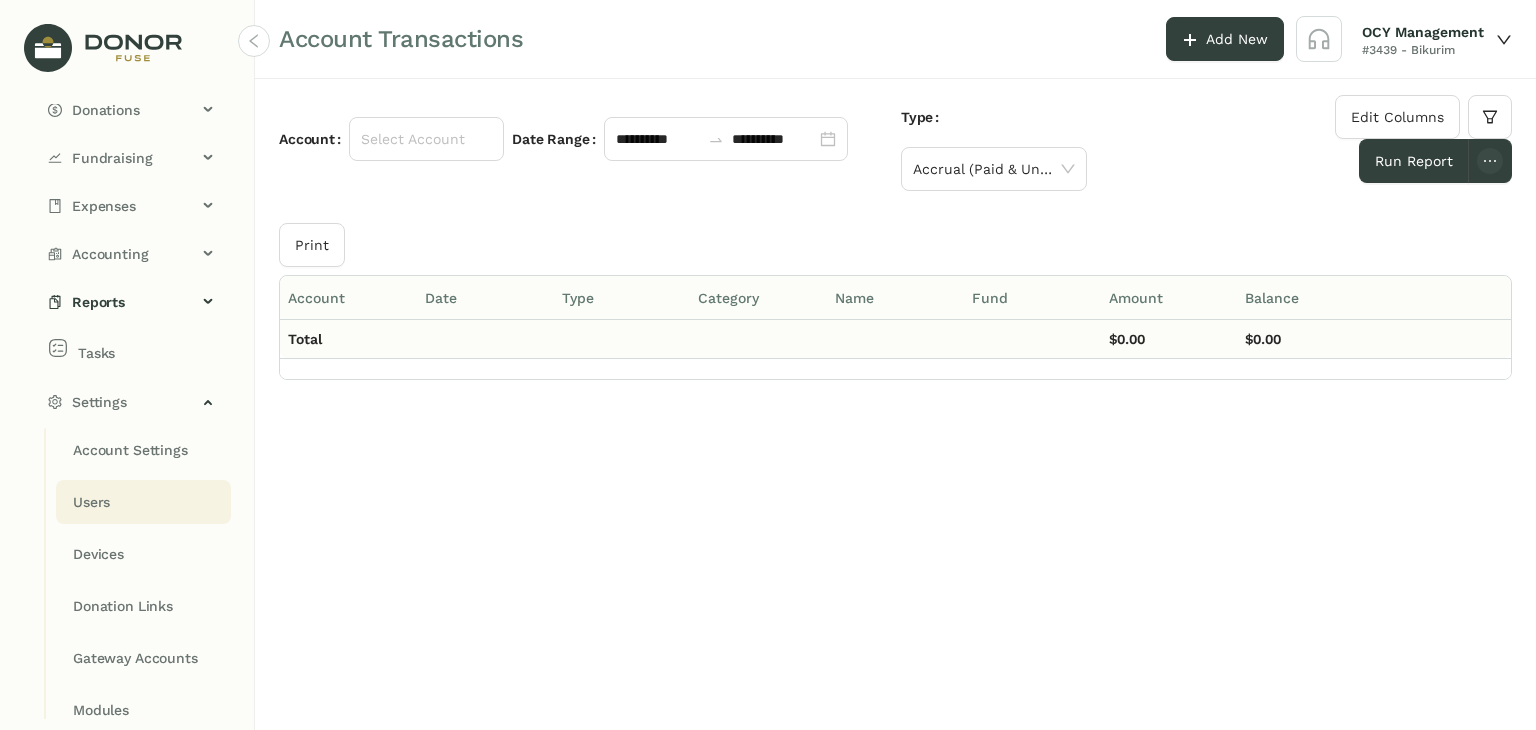 scroll, scrollTop: 237, scrollLeft: 0, axis: vertical 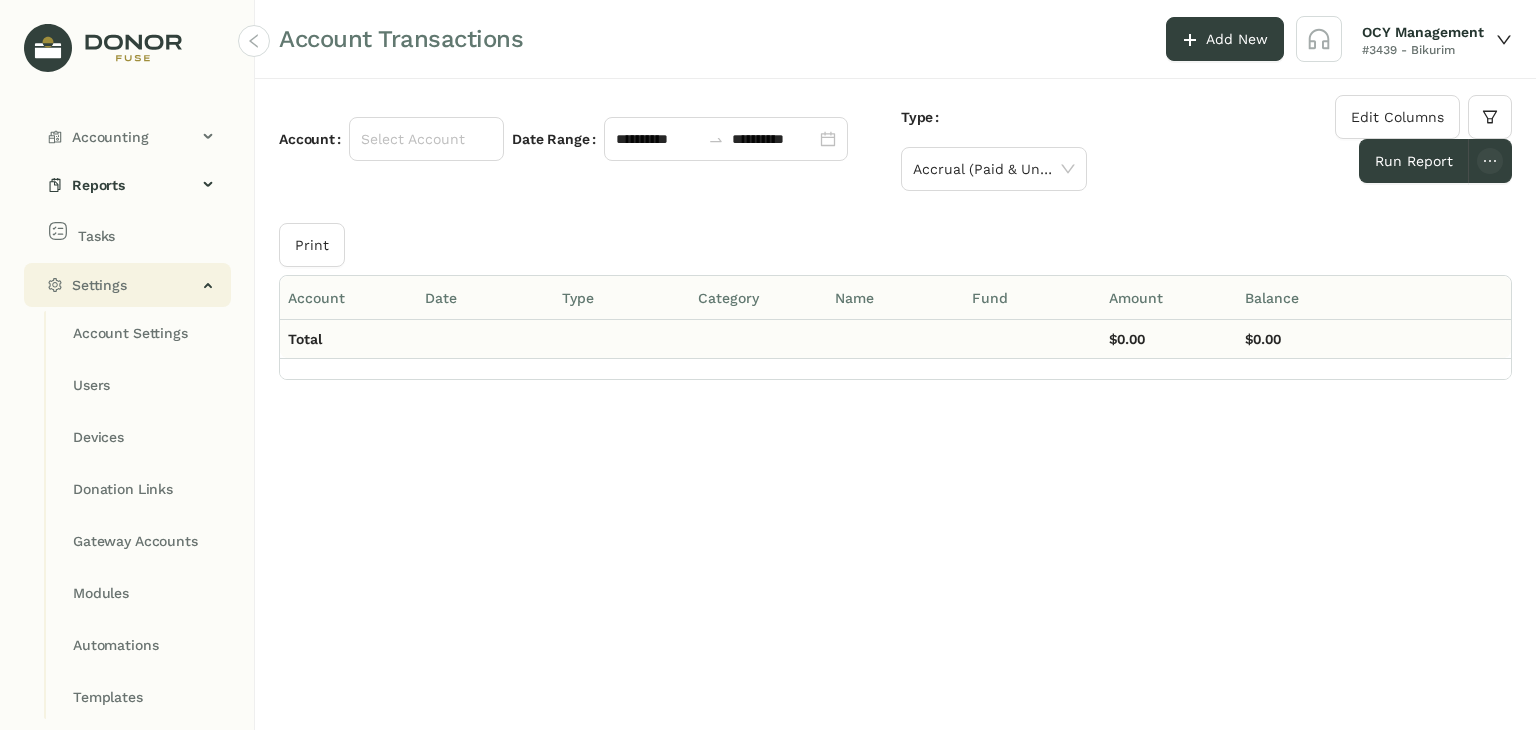 click on "Settings" 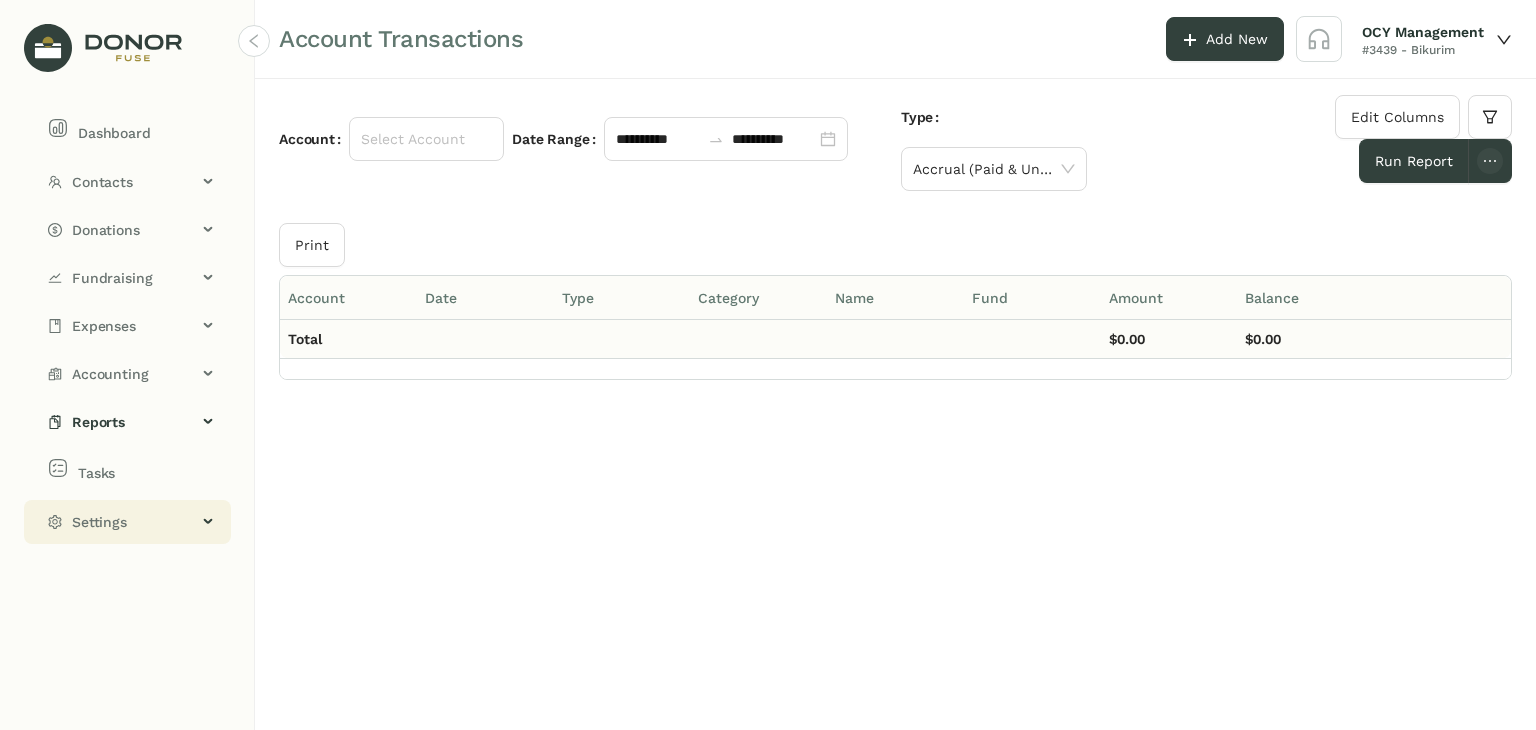 click on "Settings" 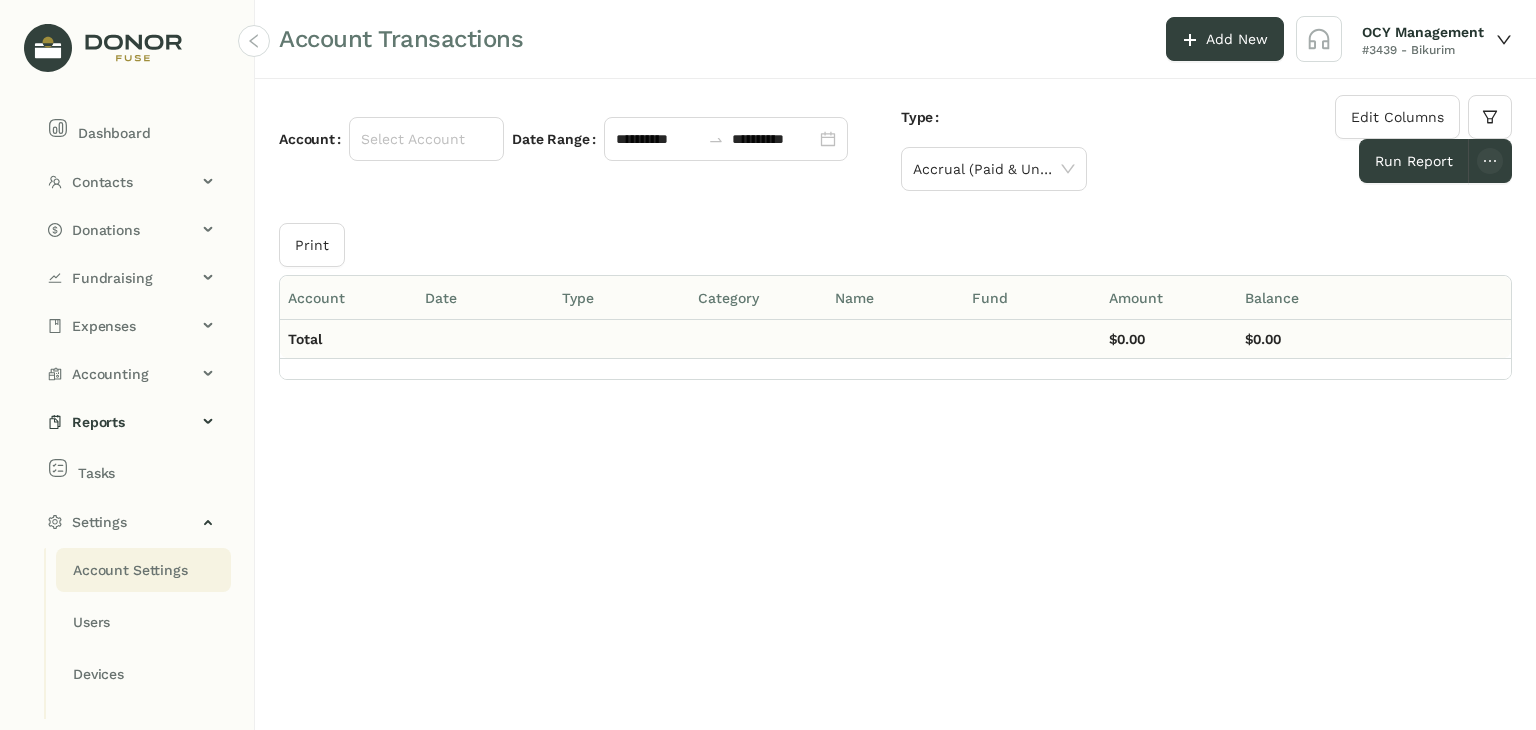 click on "Account Settings" 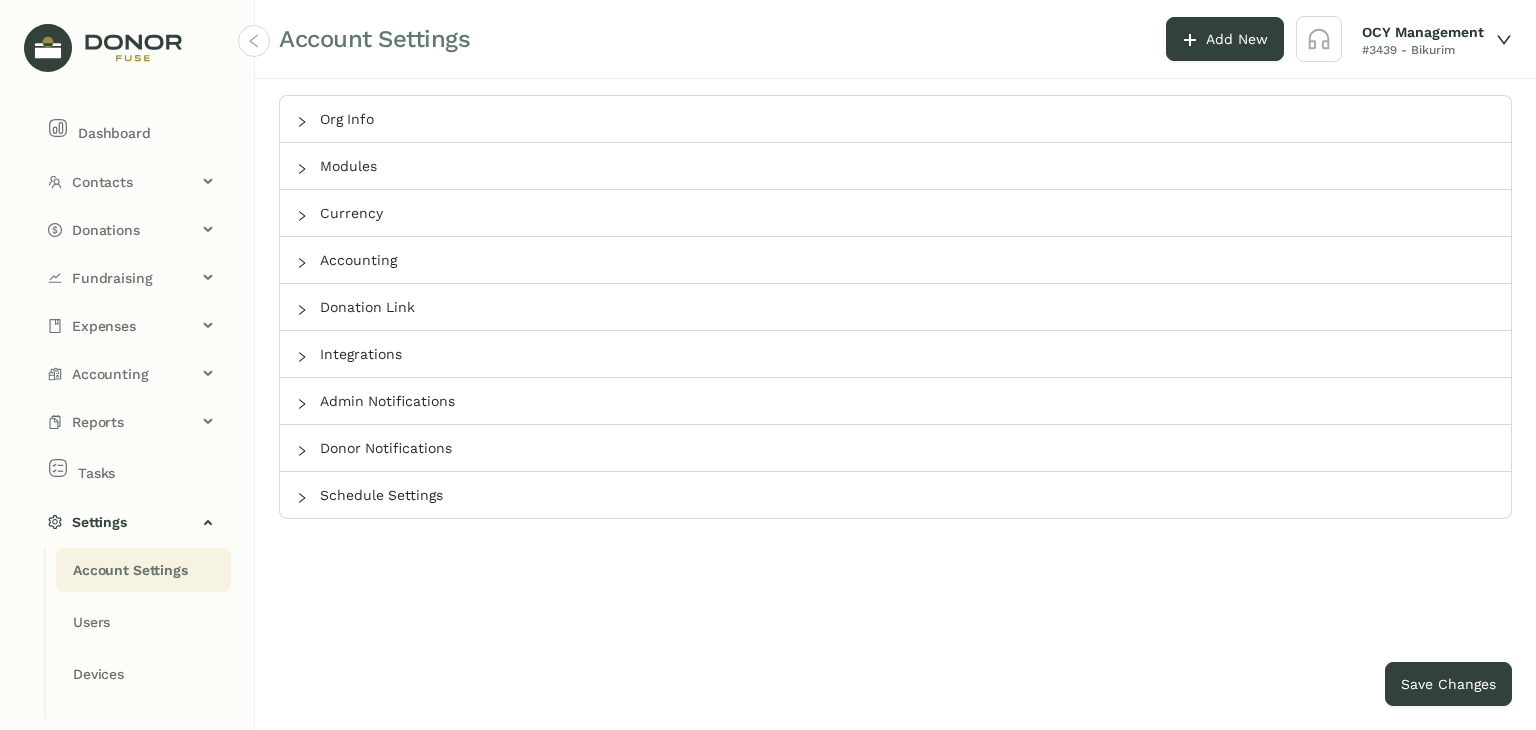 type on "*******" 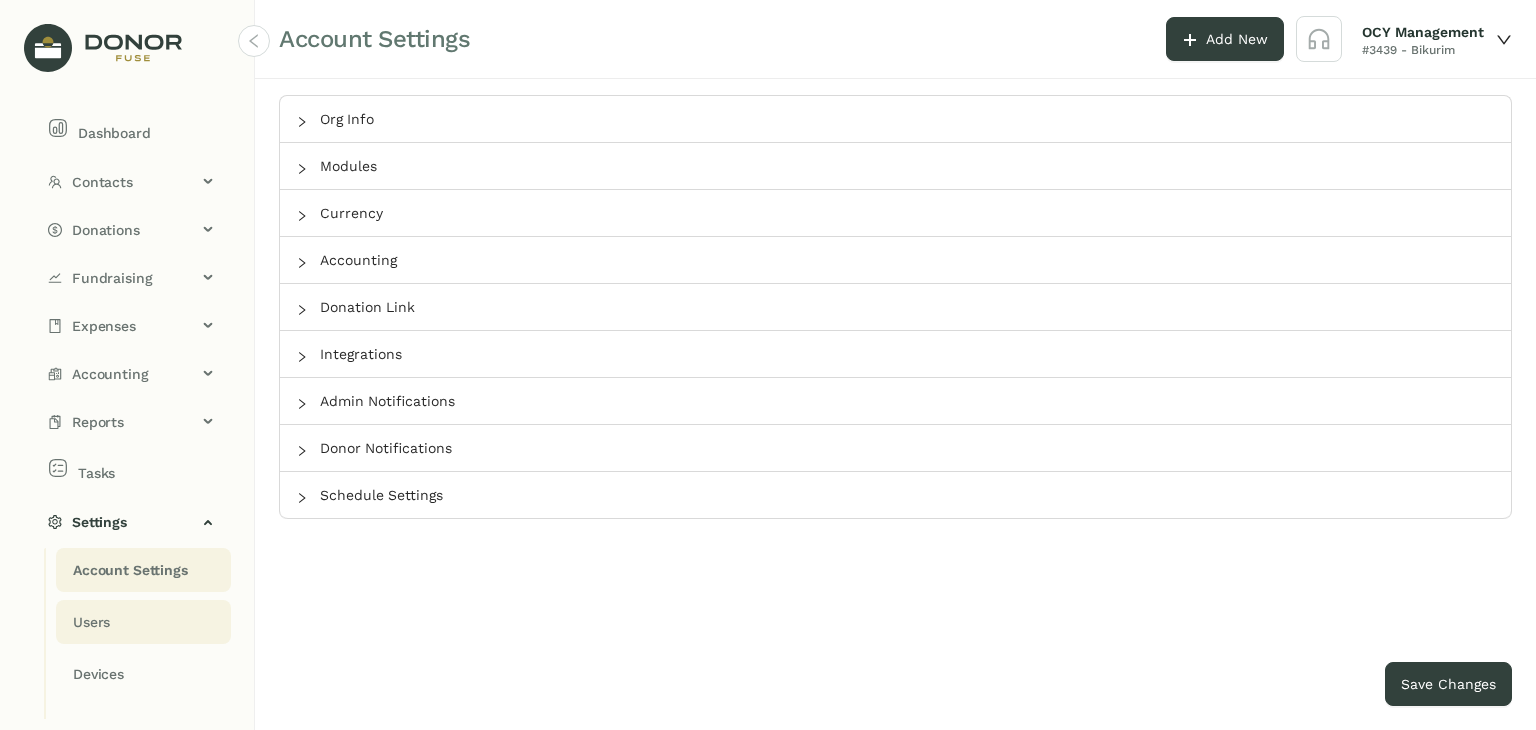 click on "Users" 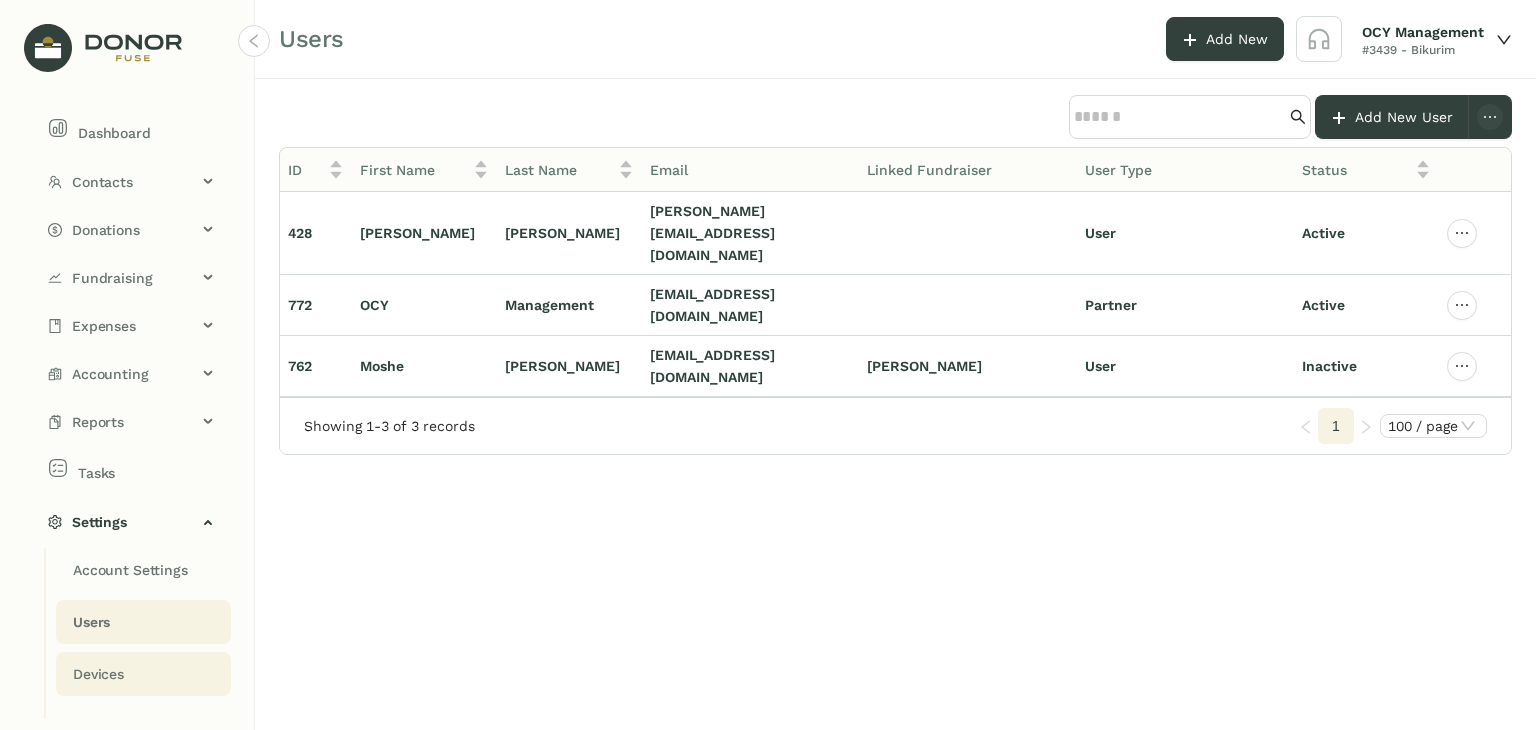 click on "Devices" 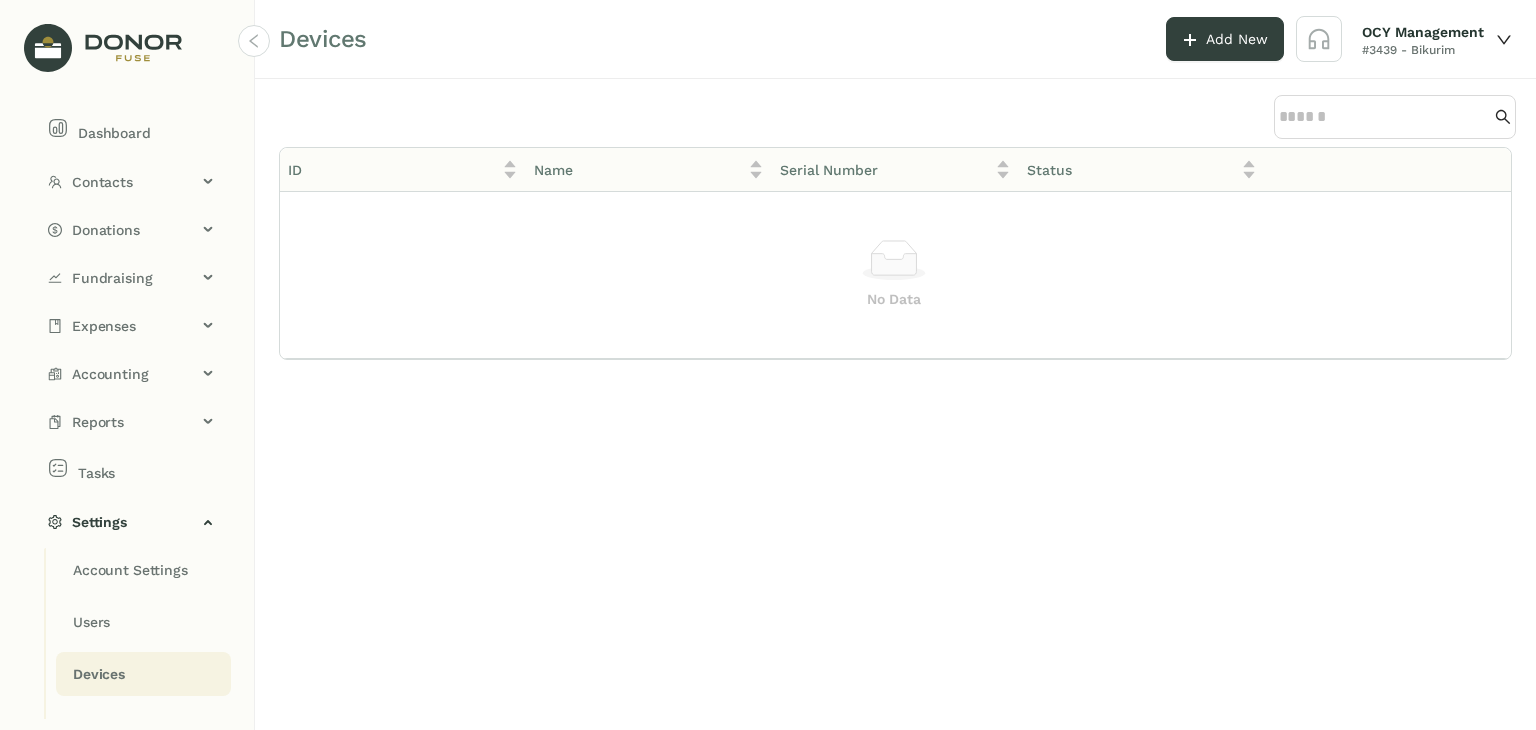 type 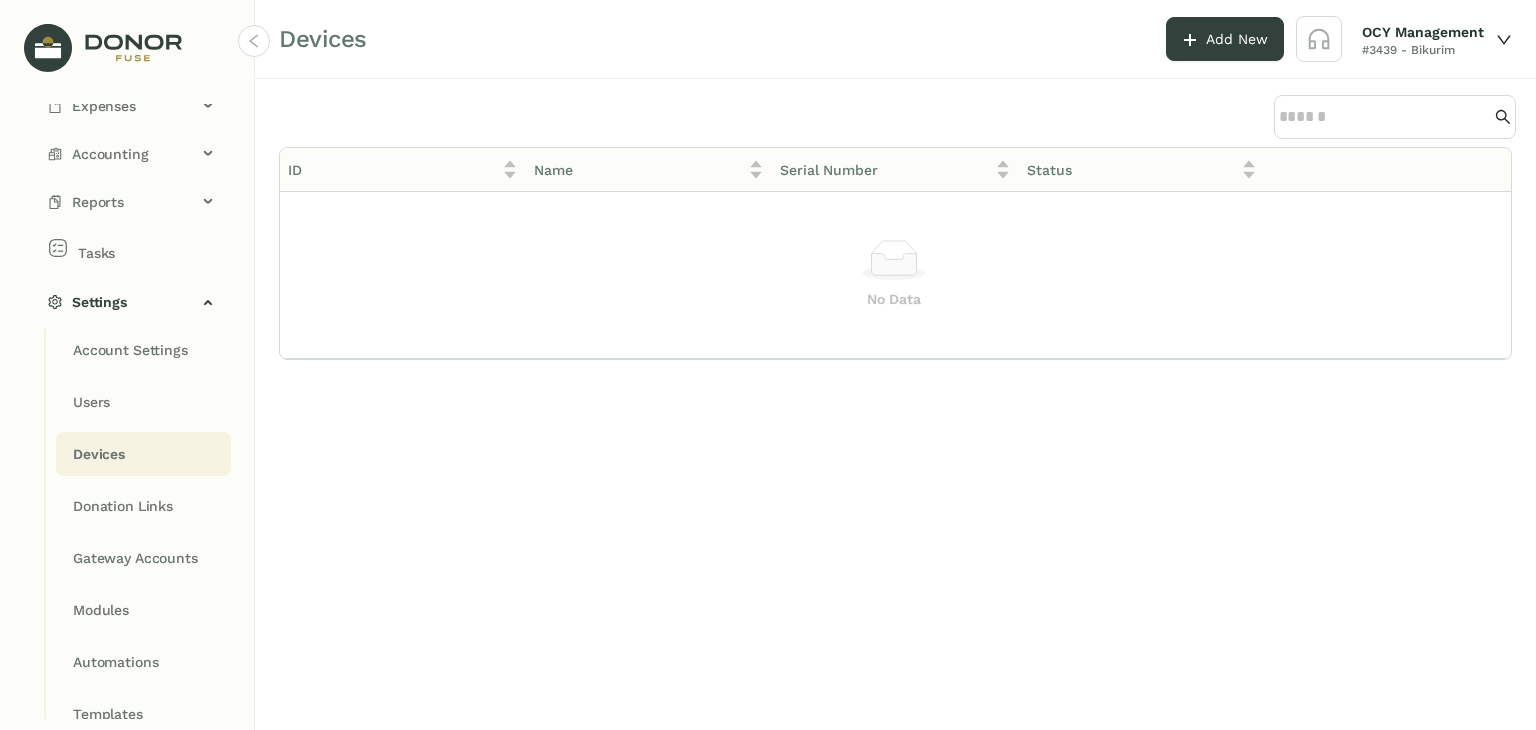scroll, scrollTop: 237, scrollLeft: 0, axis: vertical 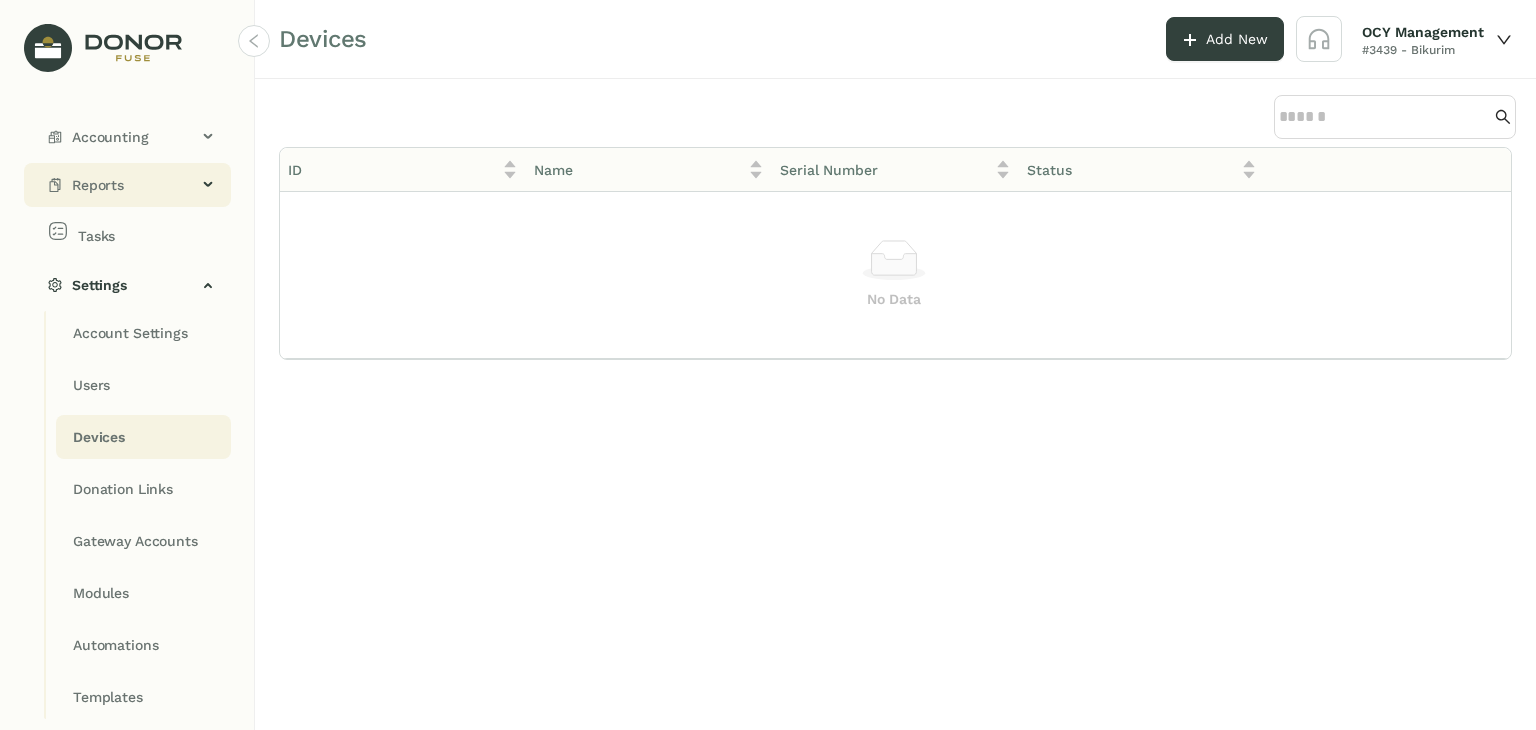 click on "Reports" 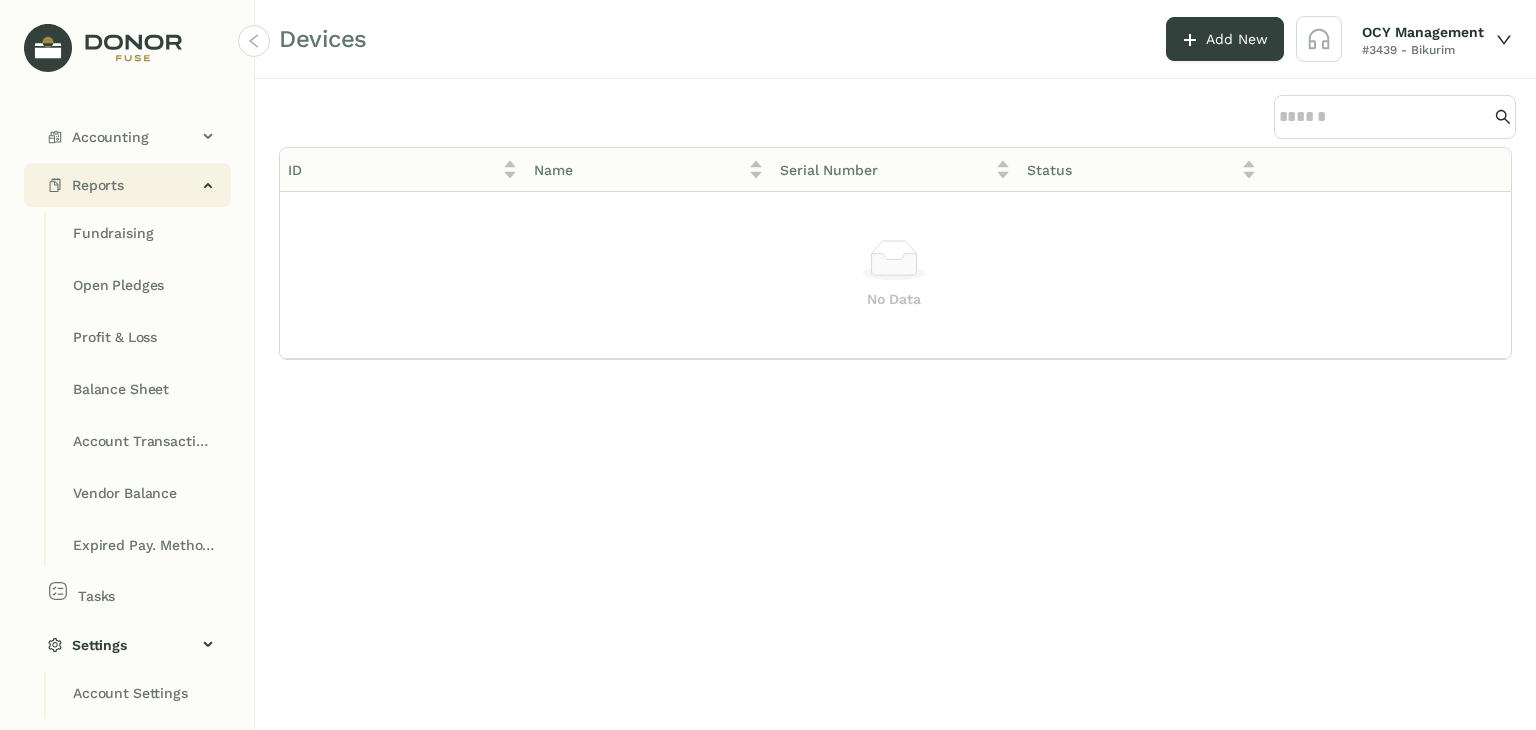 scroll, scrollTop: 185, scrollLeft: 0, axis: vertical 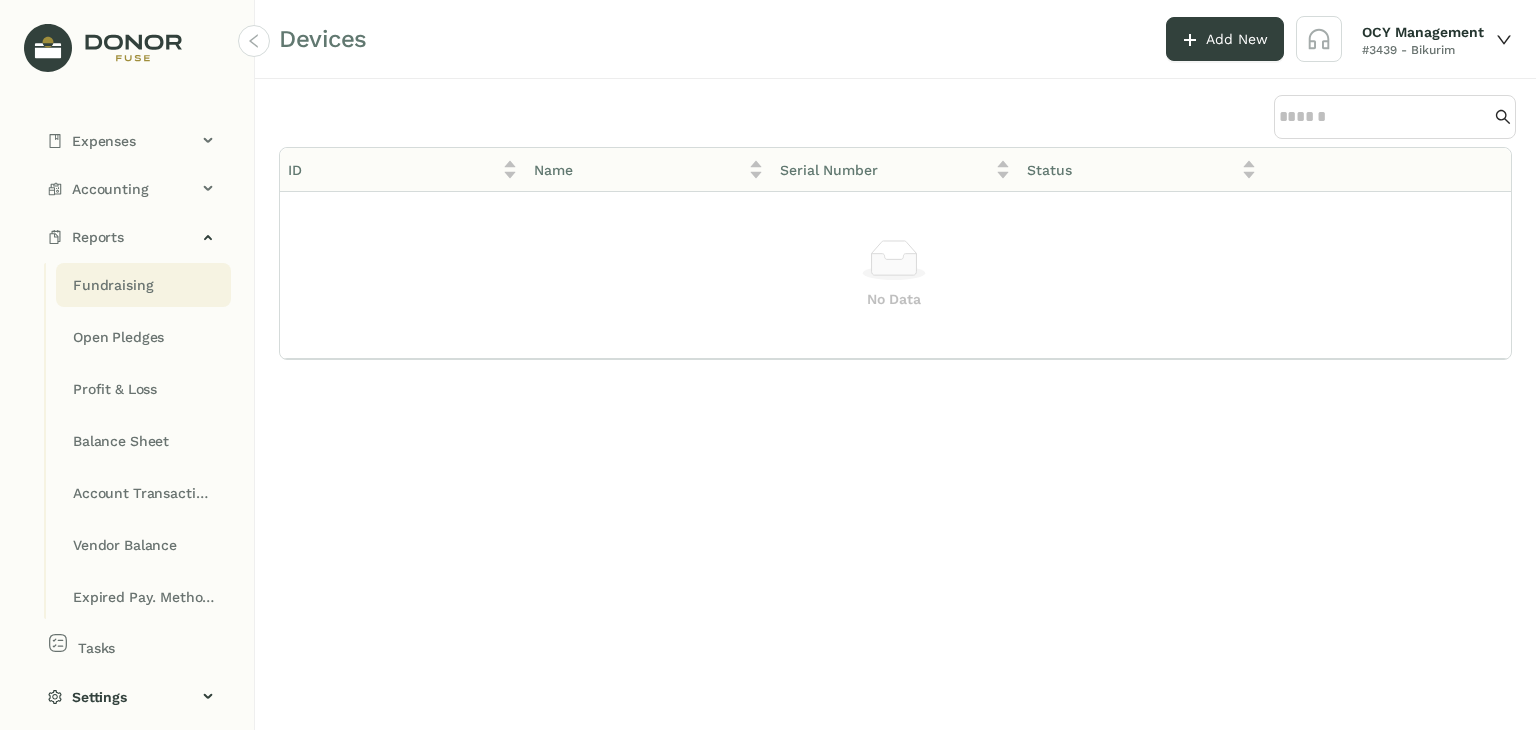 click on "Fundraising" 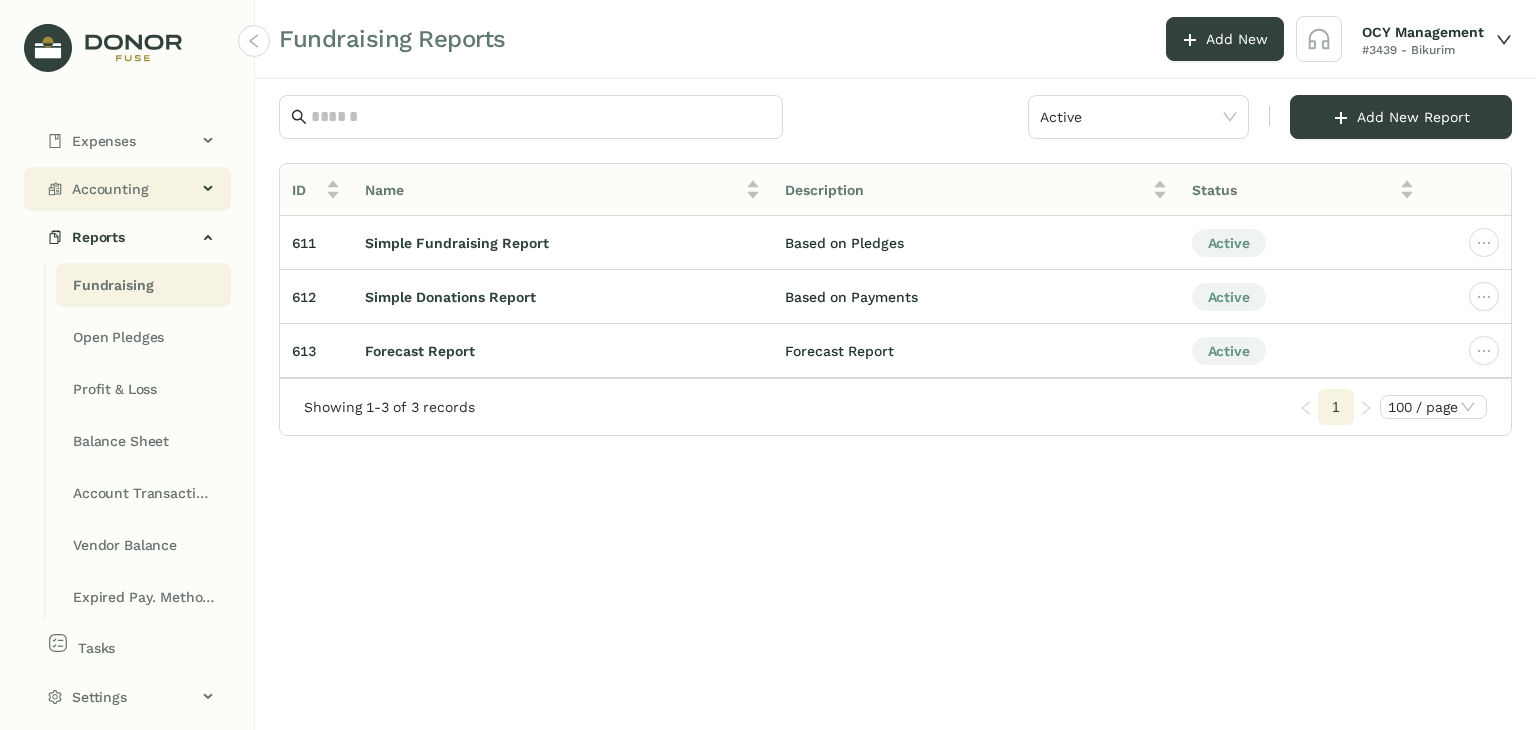 click on "Accounting" 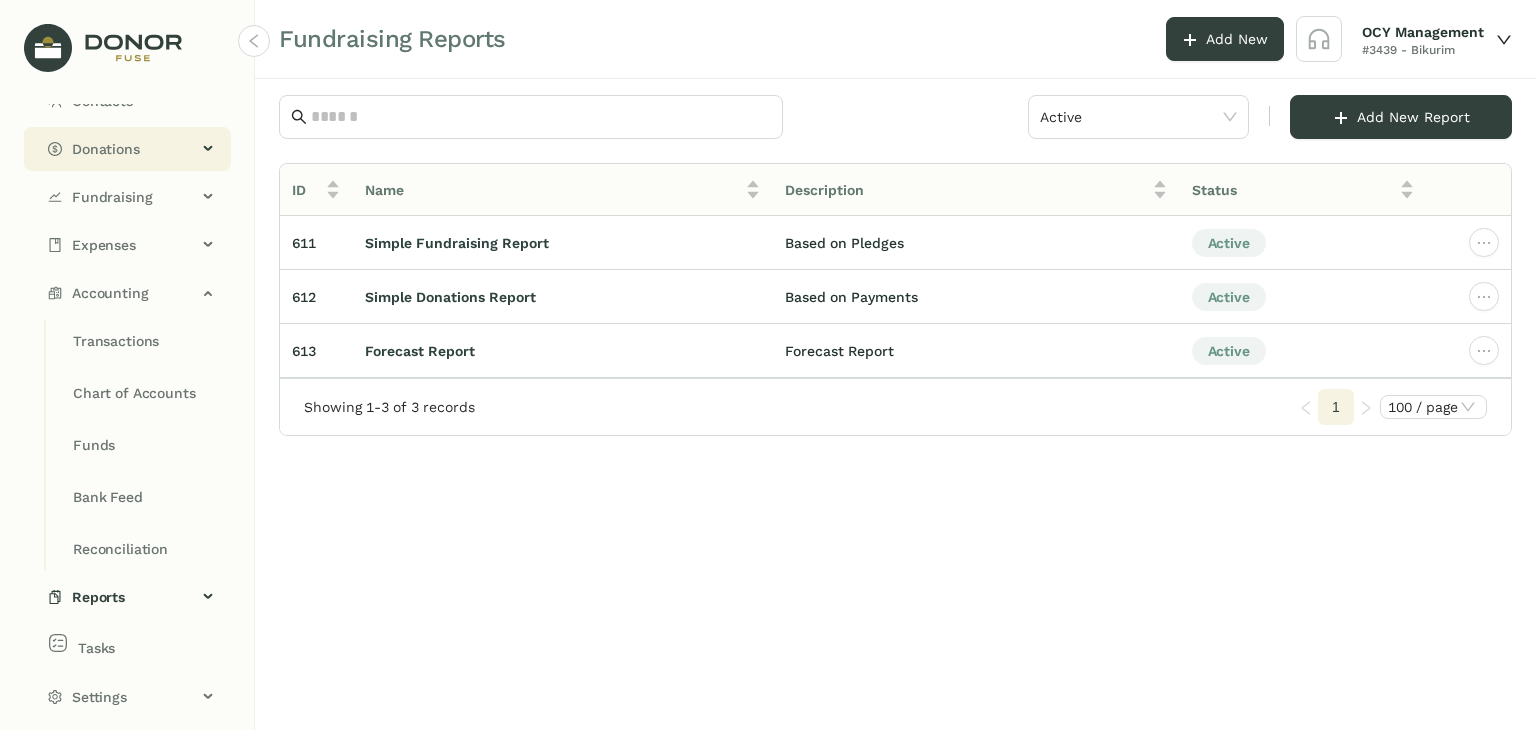 click on "Donations" 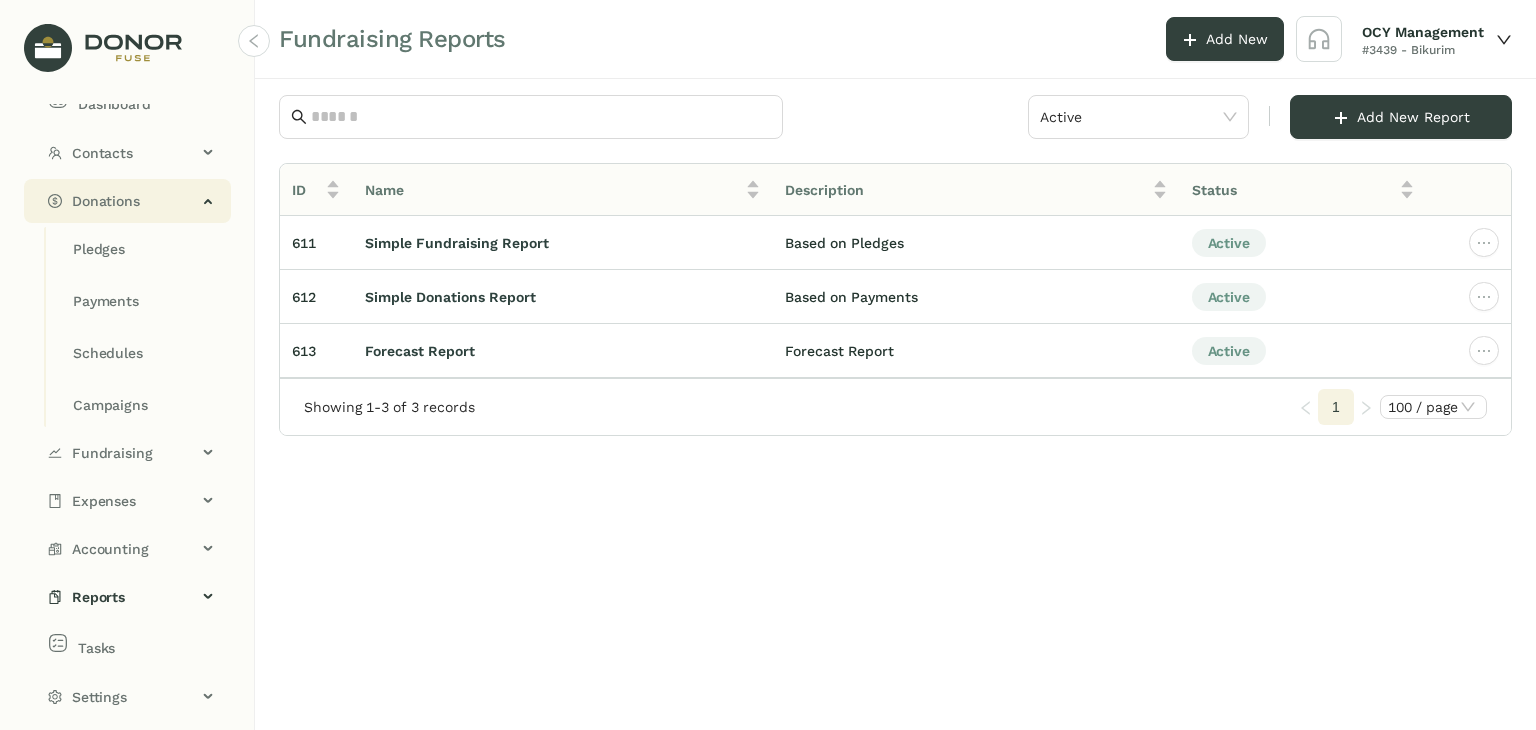 scroll, scrollTop: 29, scrollLeft: 0, axis: vertical 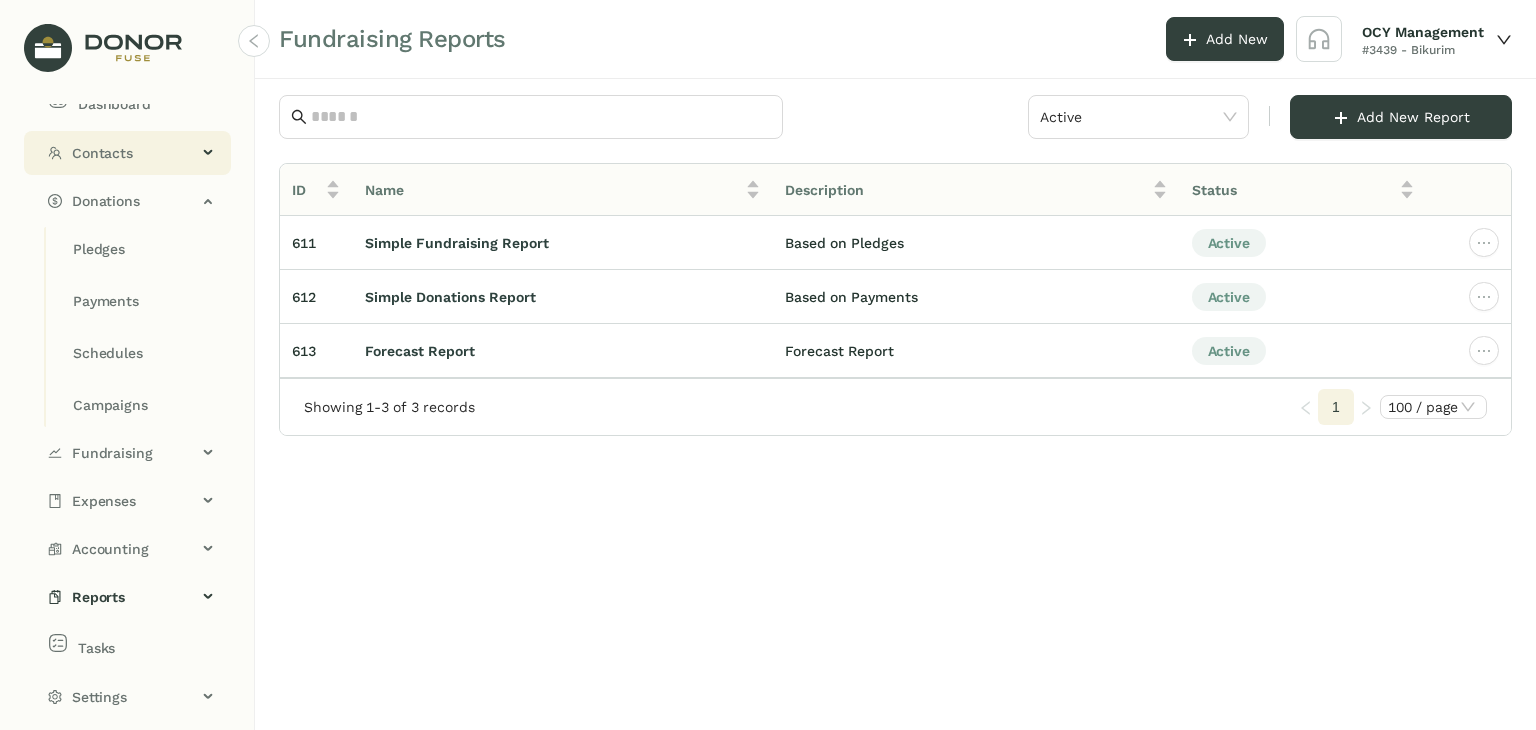click on "Contacts" 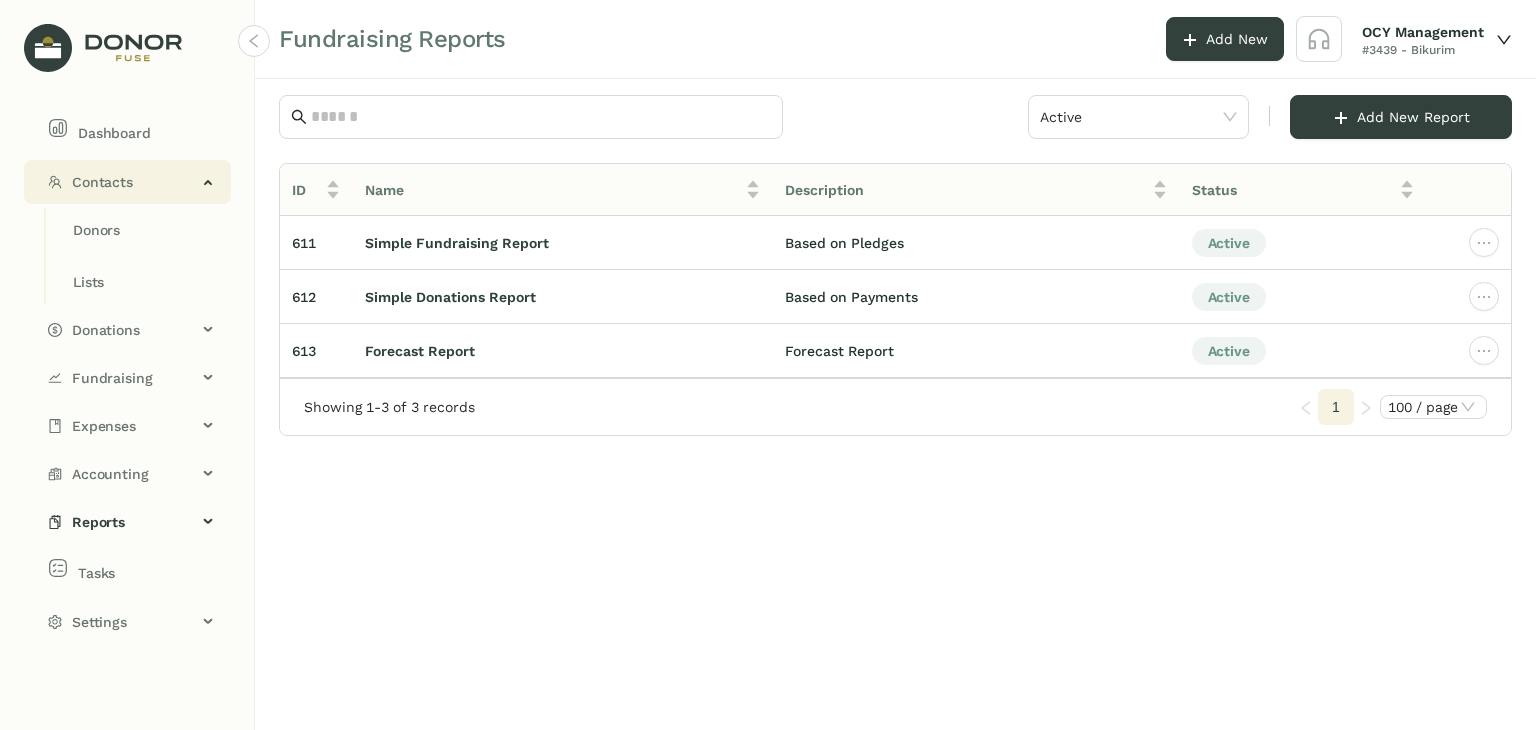scroll, scrollTop: 0, scrollLeft: 0, axis: both 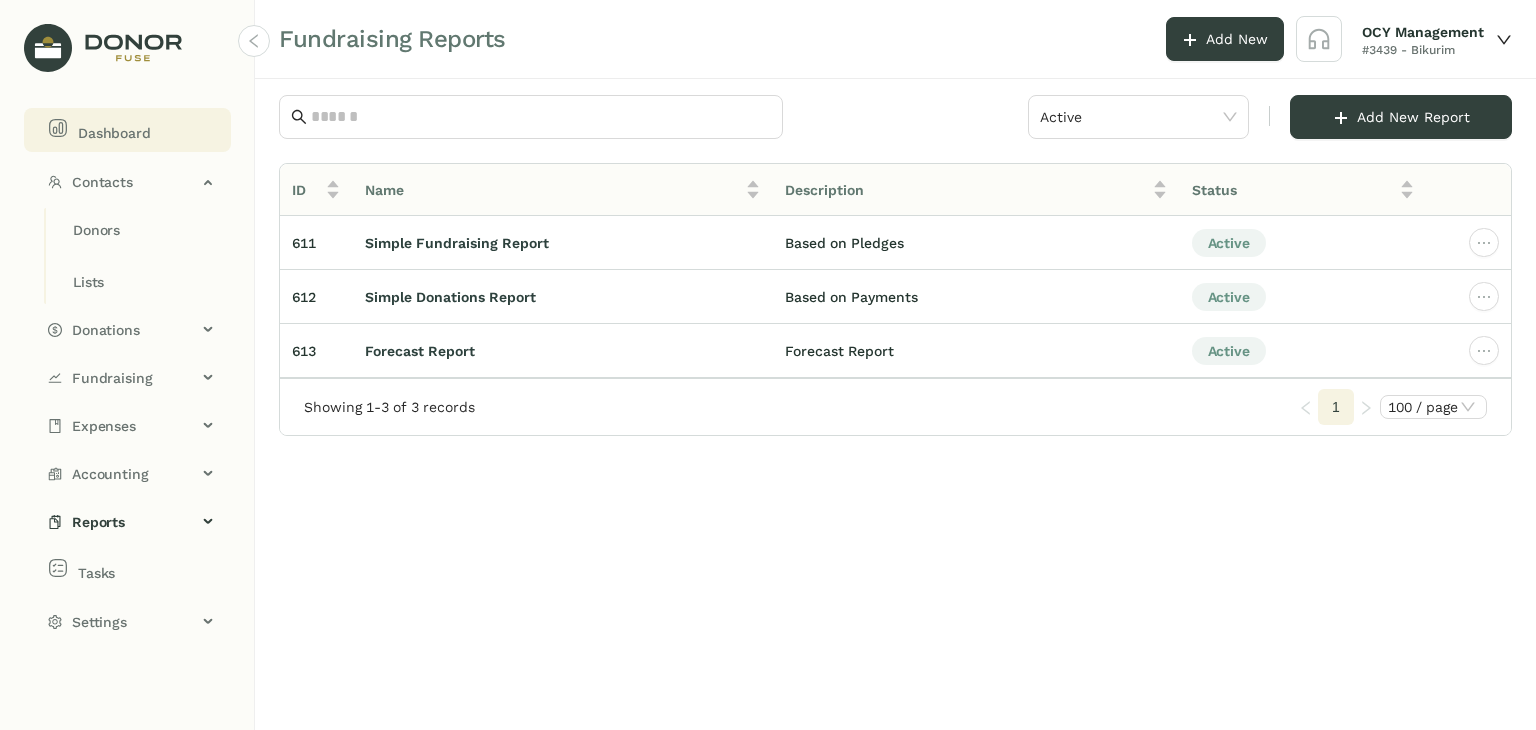 click on "Dashboard" 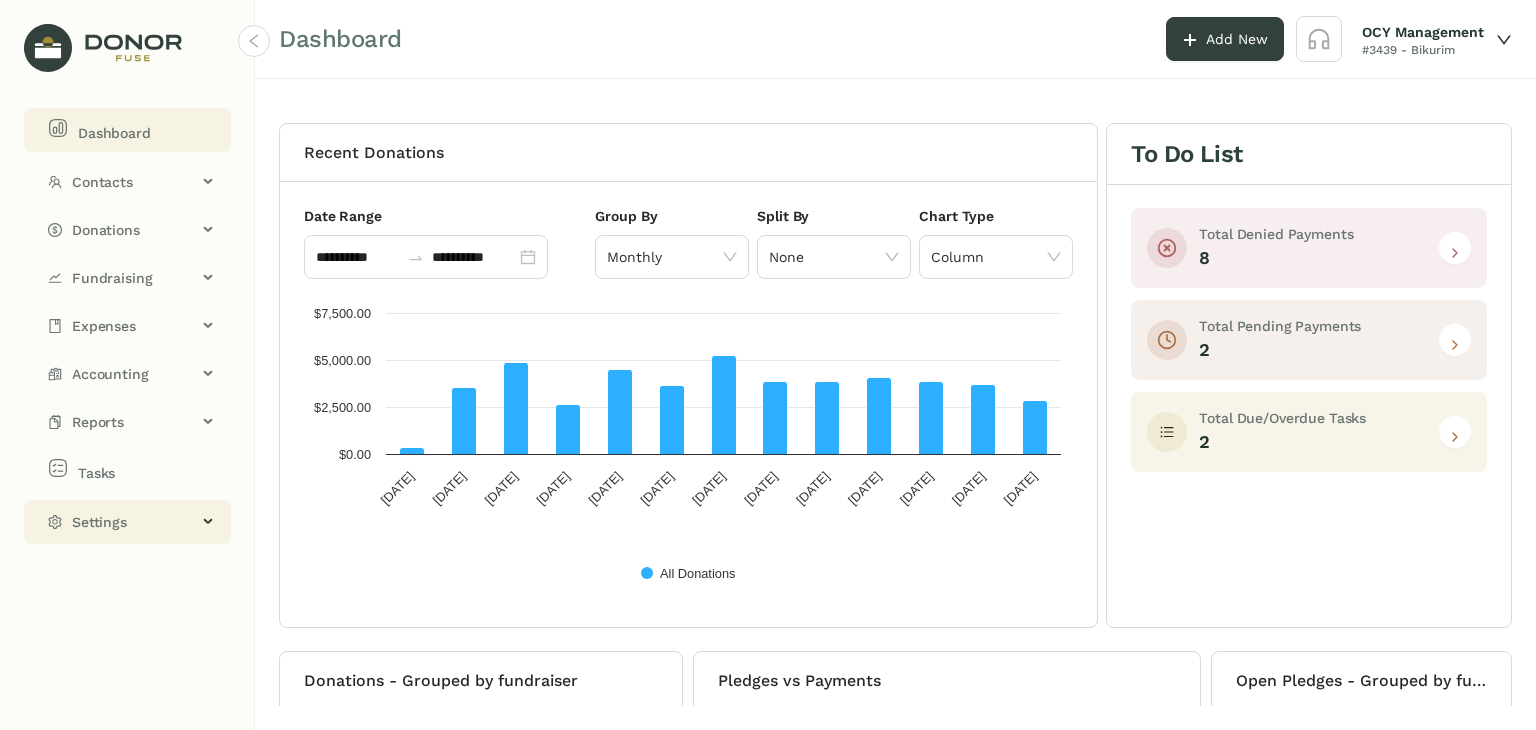 click on "Settings" 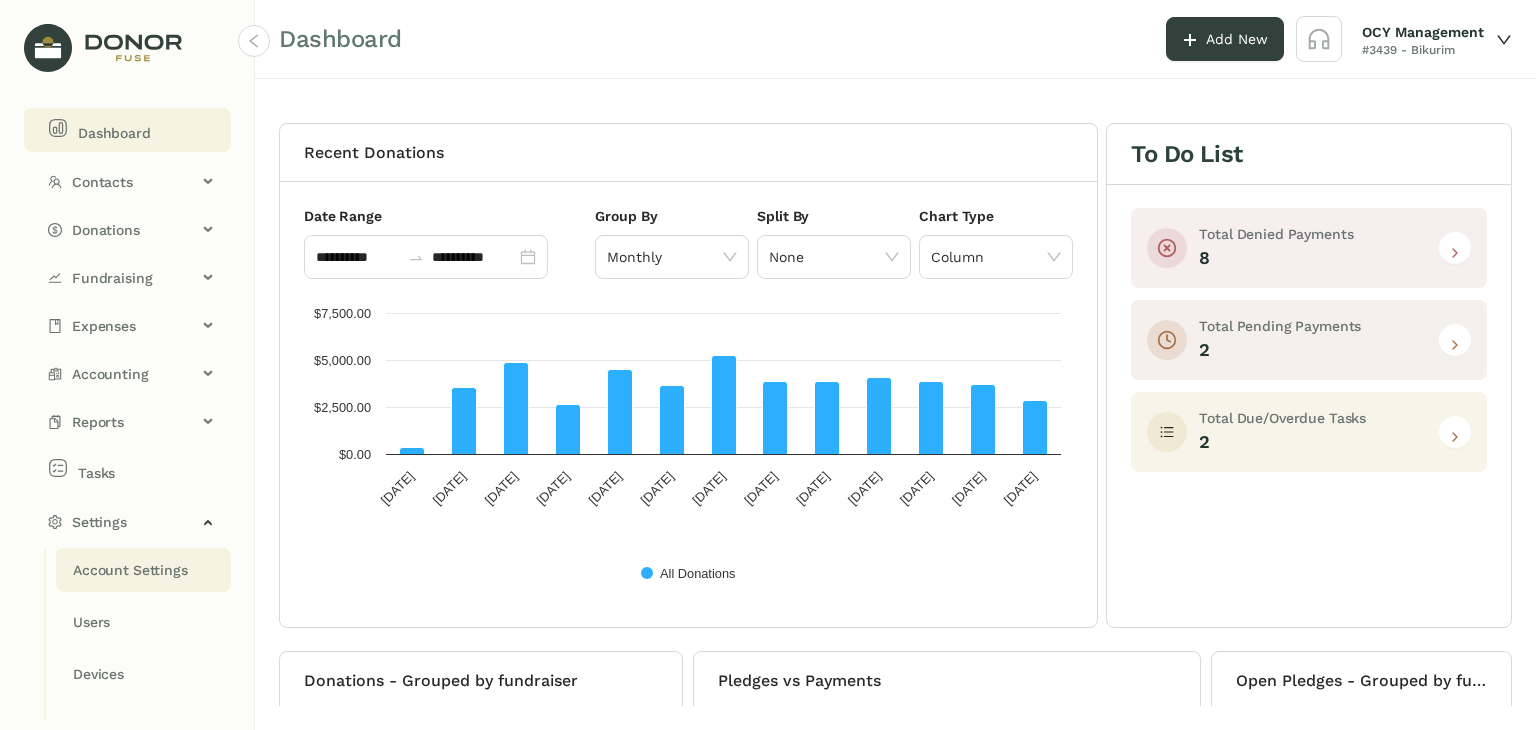 click on "Account Settings" 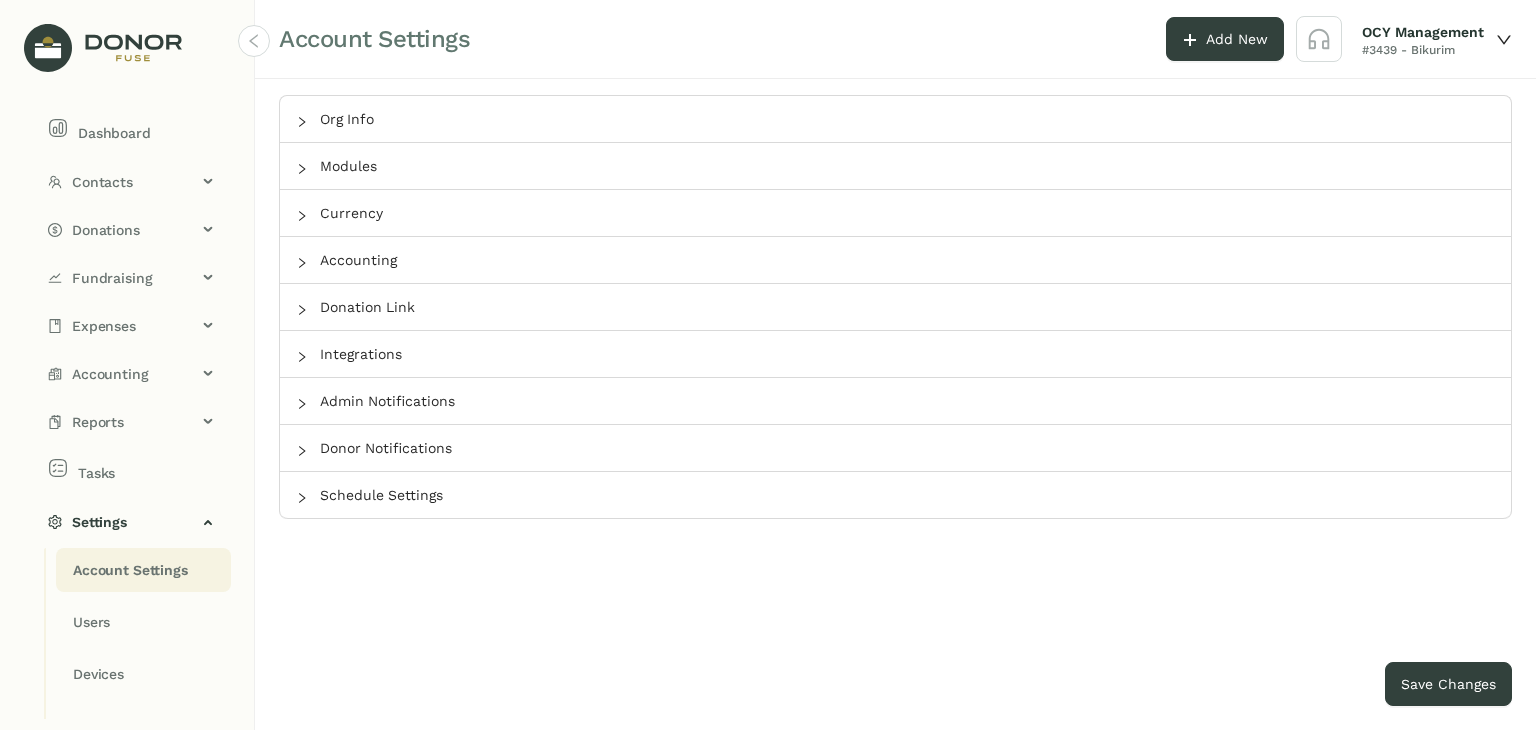 type on "*******" 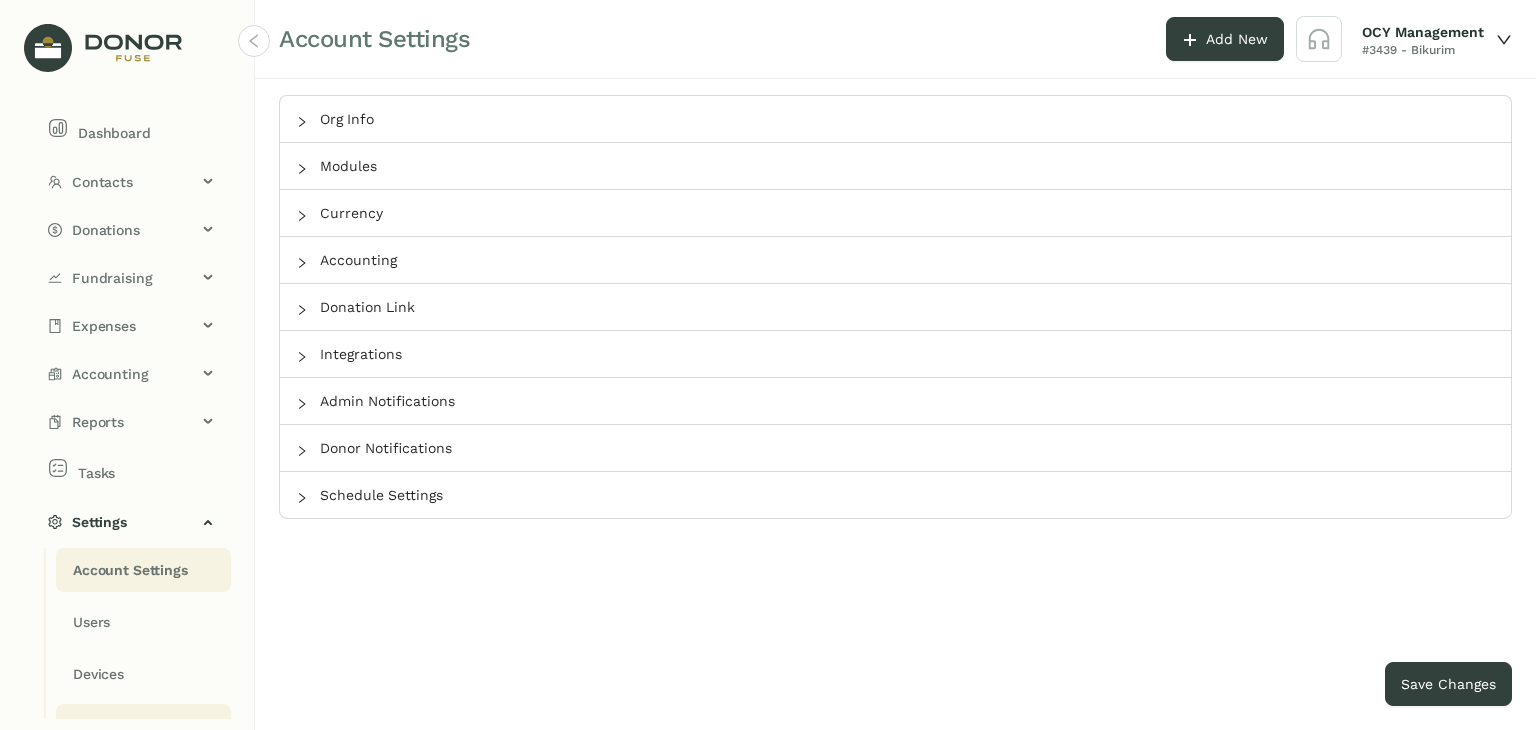 type 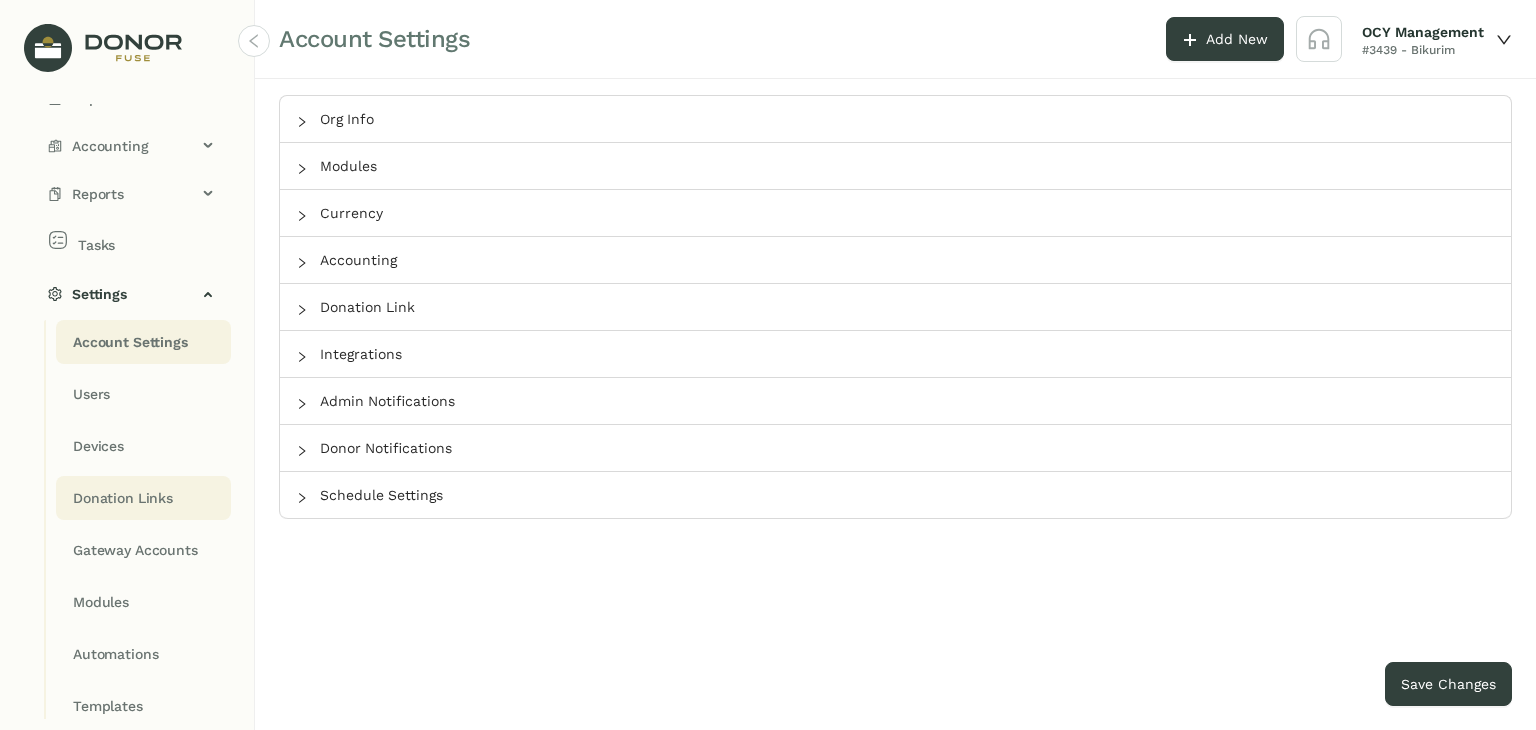 scroll, scrollTop: 237, scrollLeft: 0, axis: vertical 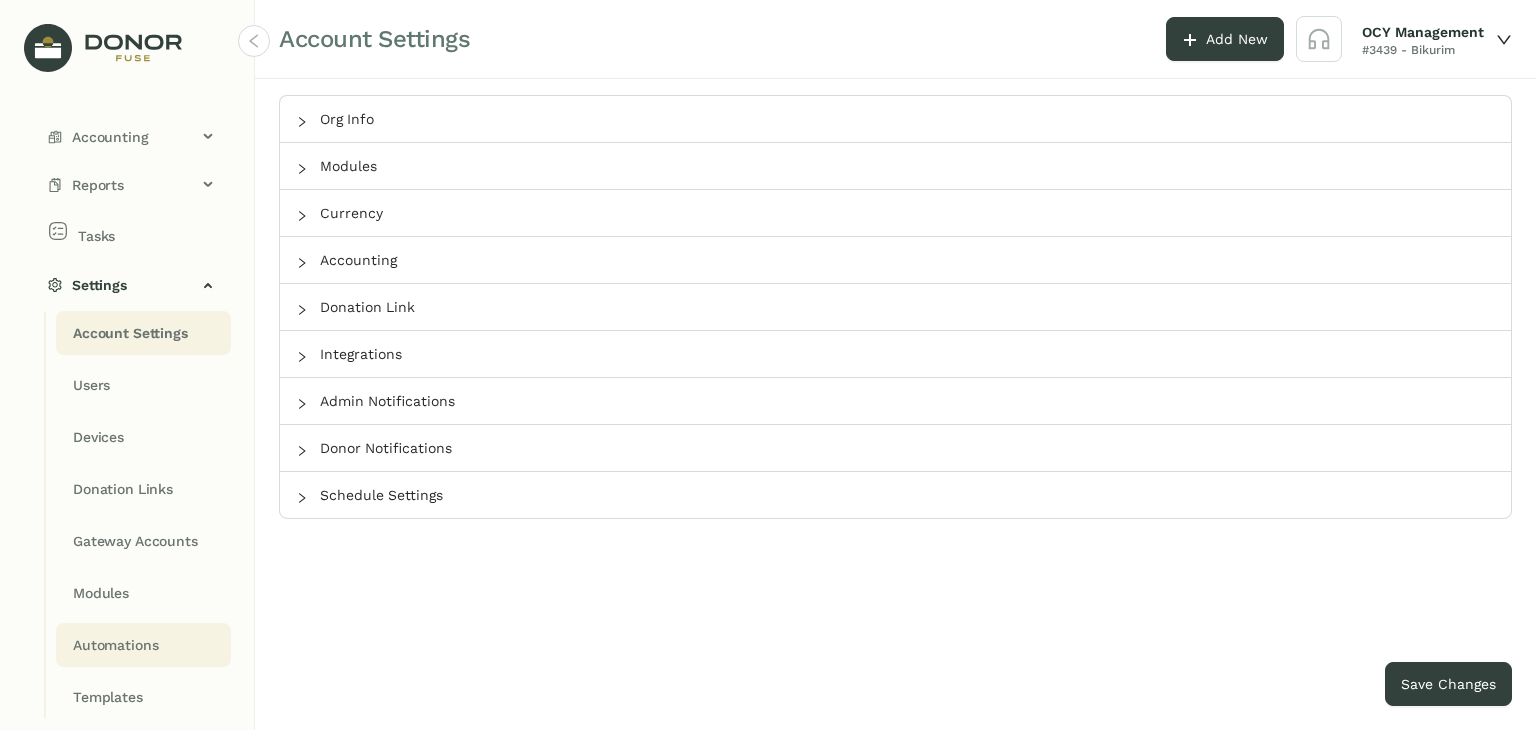 click on "Automations" 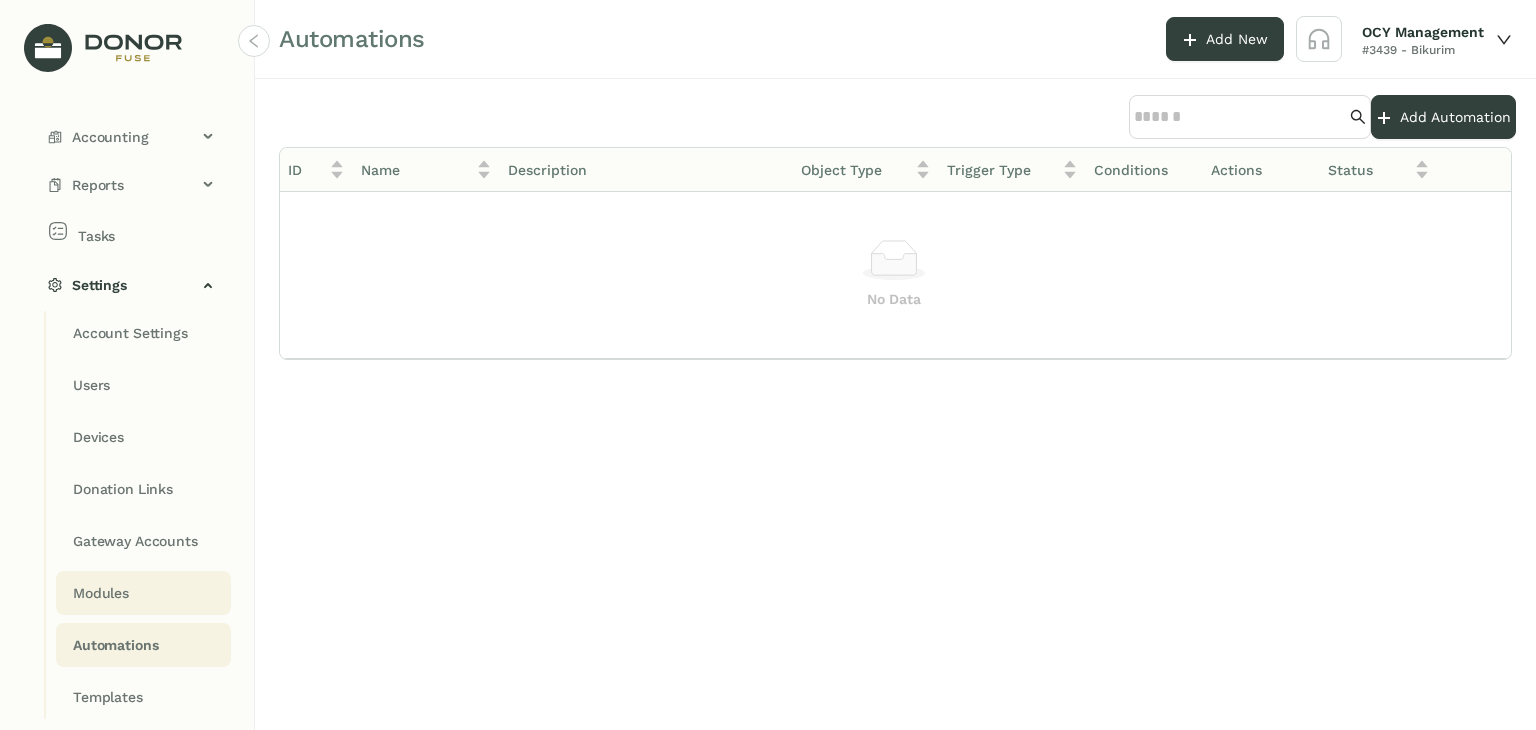click on "Modules" 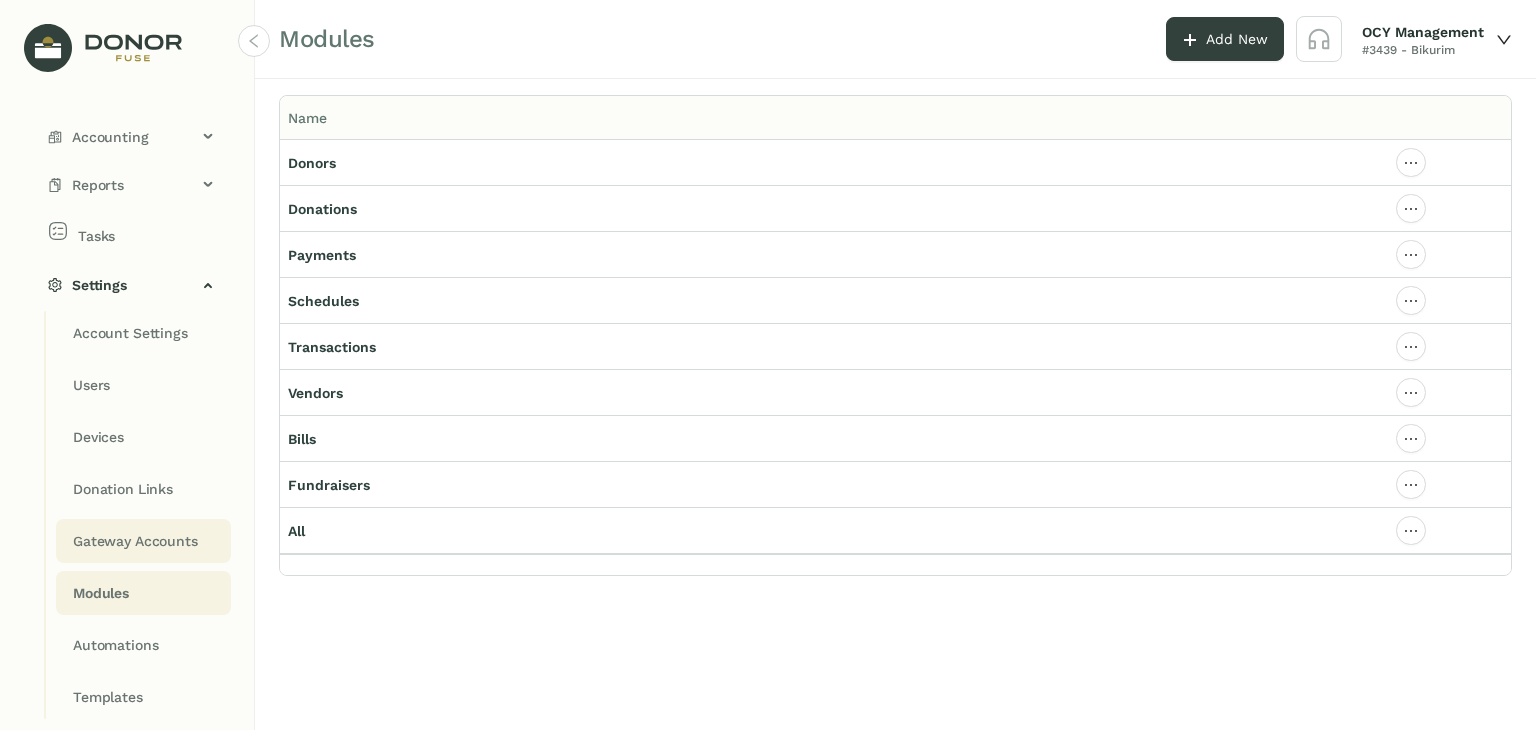 click on "Gateway Accounts" 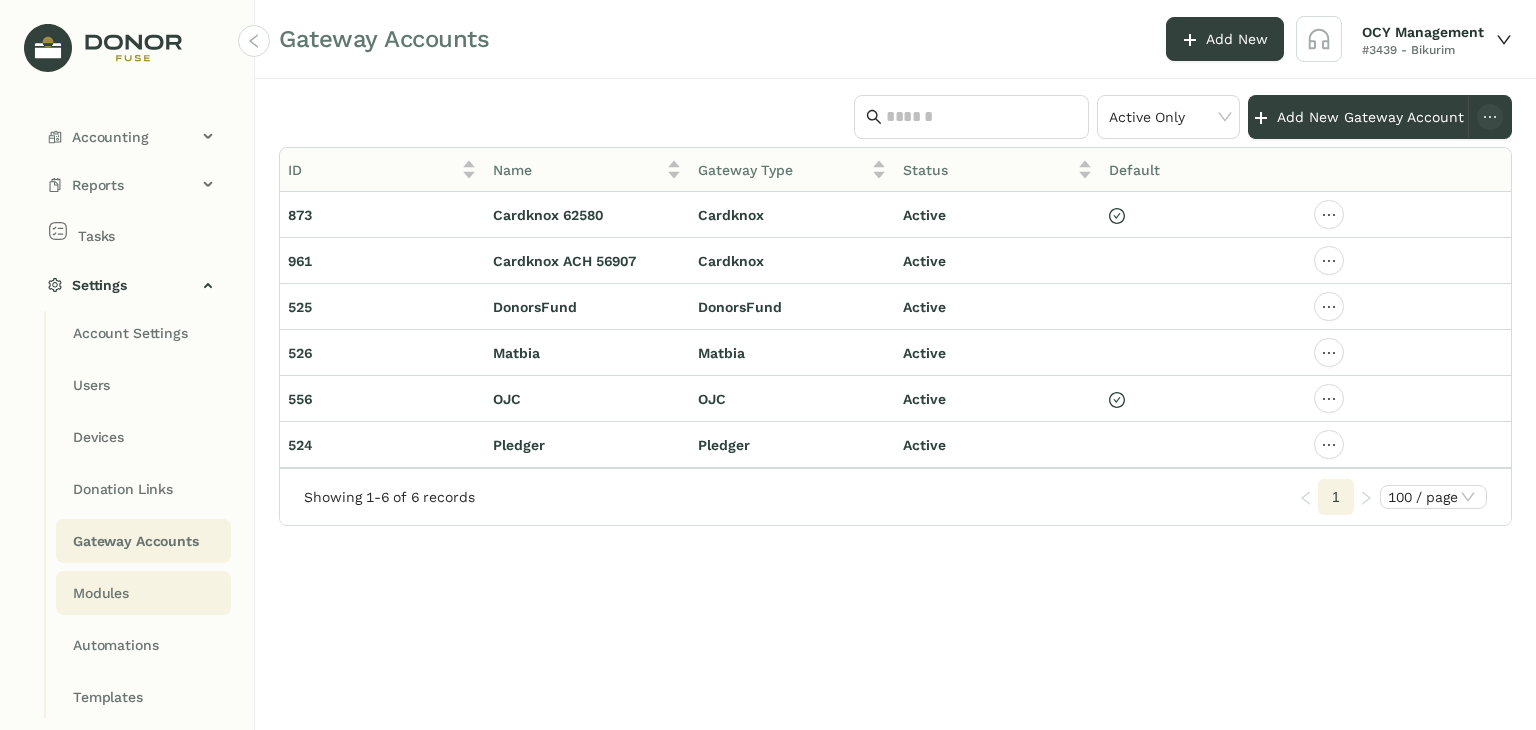 click on "Modules" 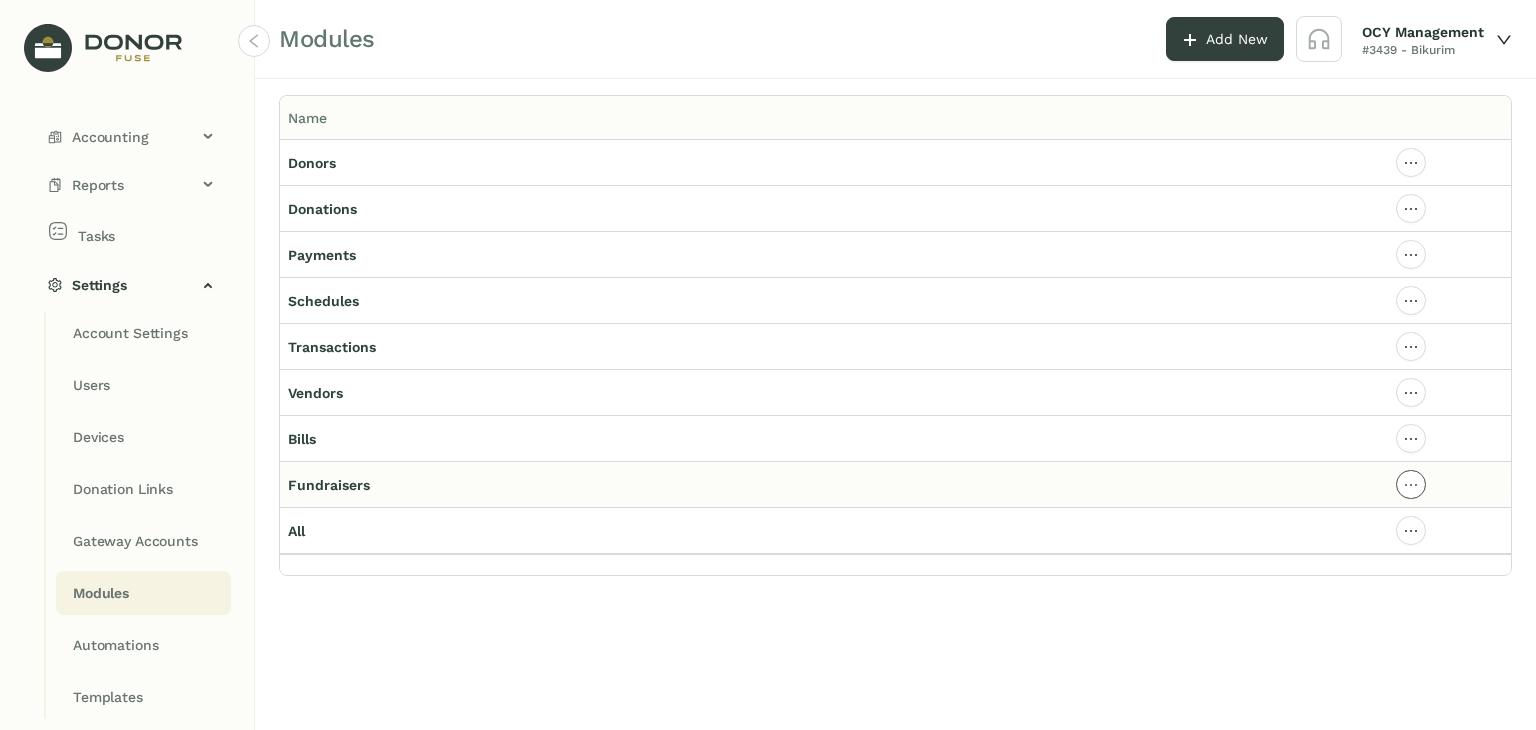 click 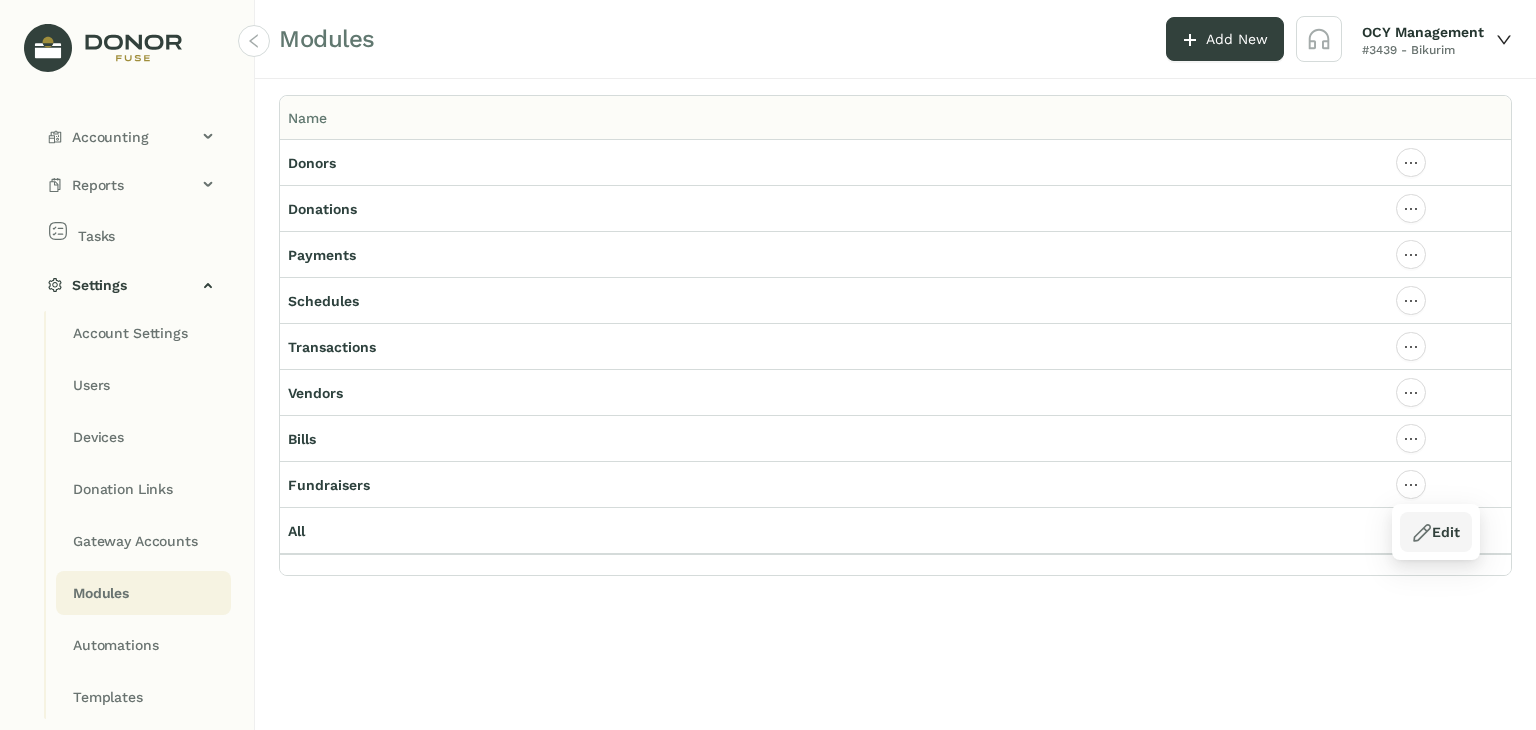 click on "Edit" at bounding box center (1435, 532) 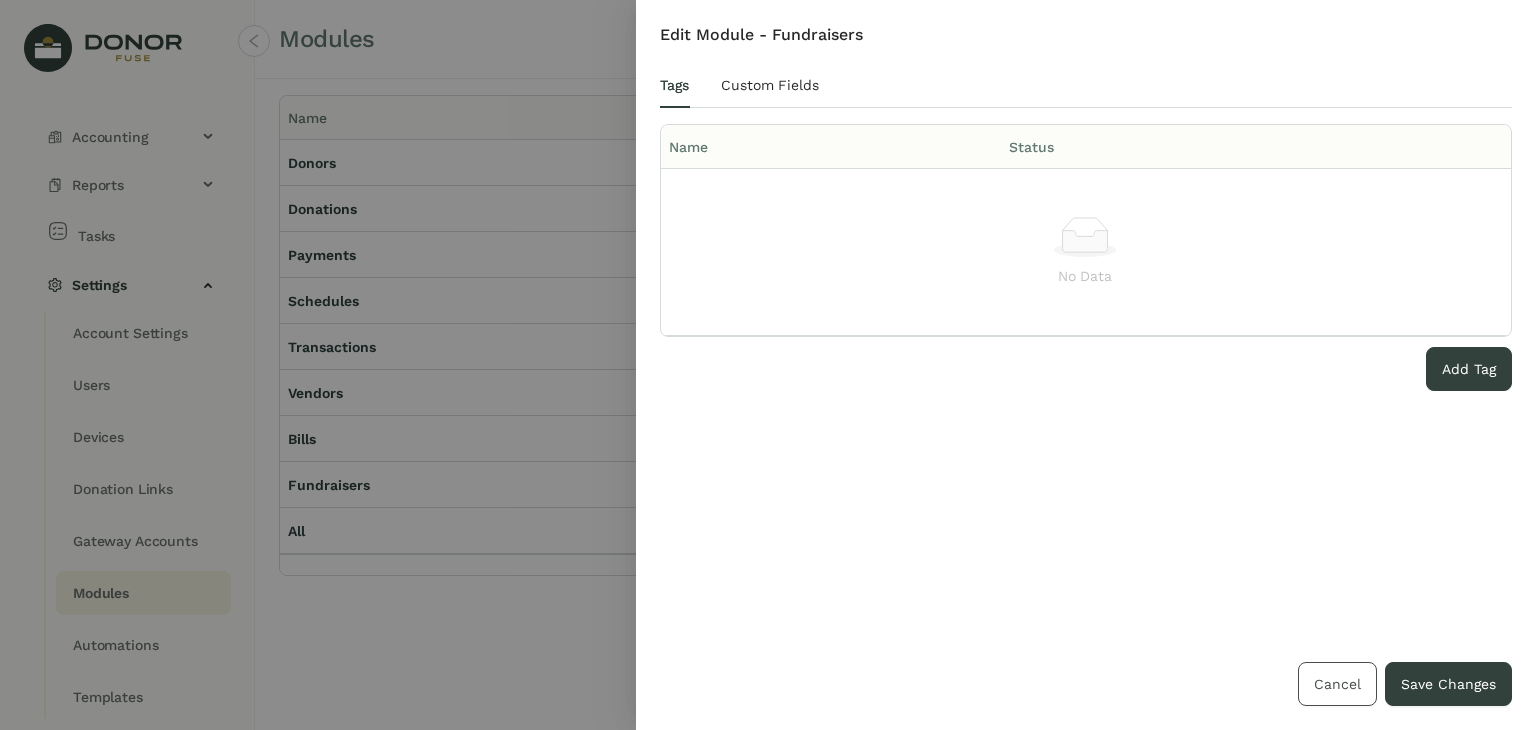 click on "Cancel" at bounding box center [1337, 684] 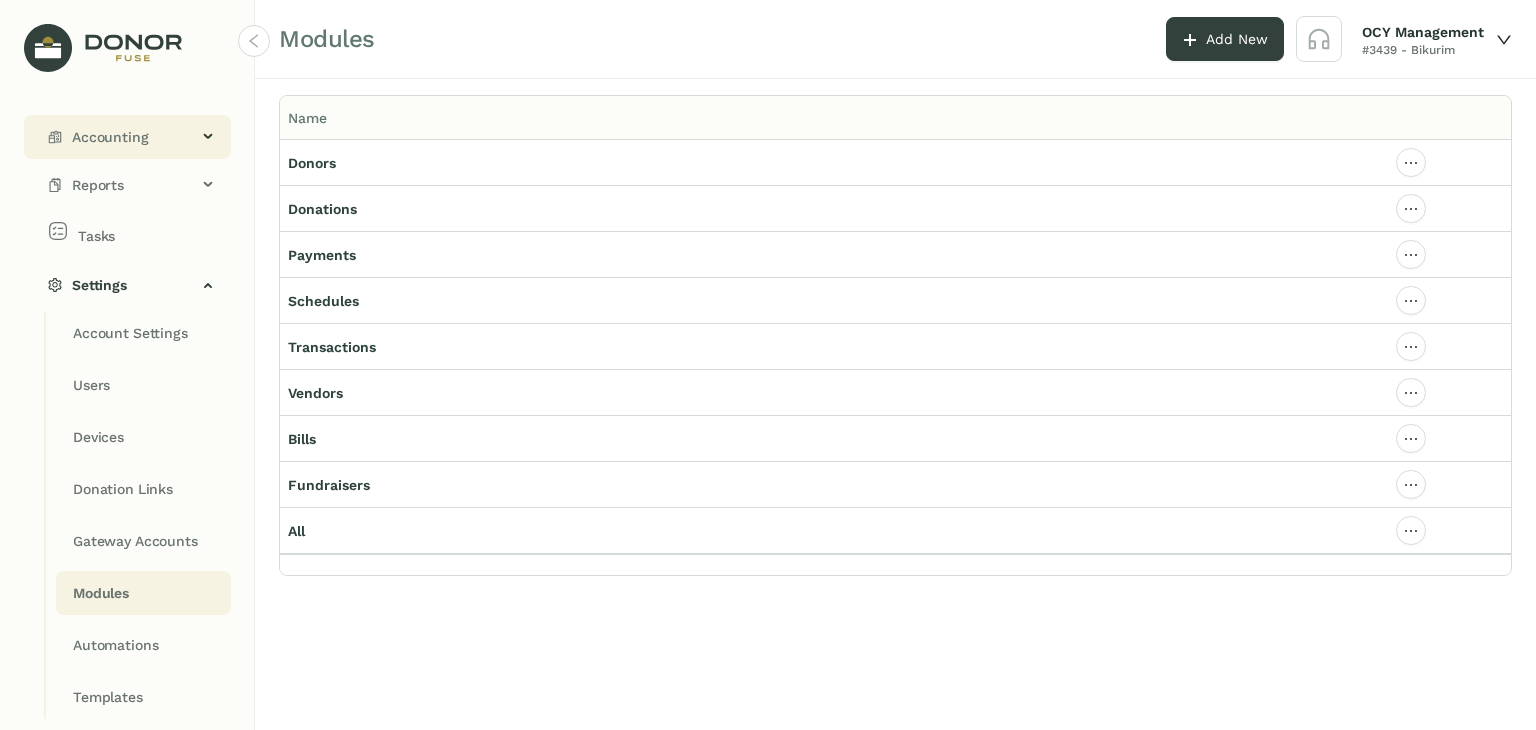 click on "Accounting" 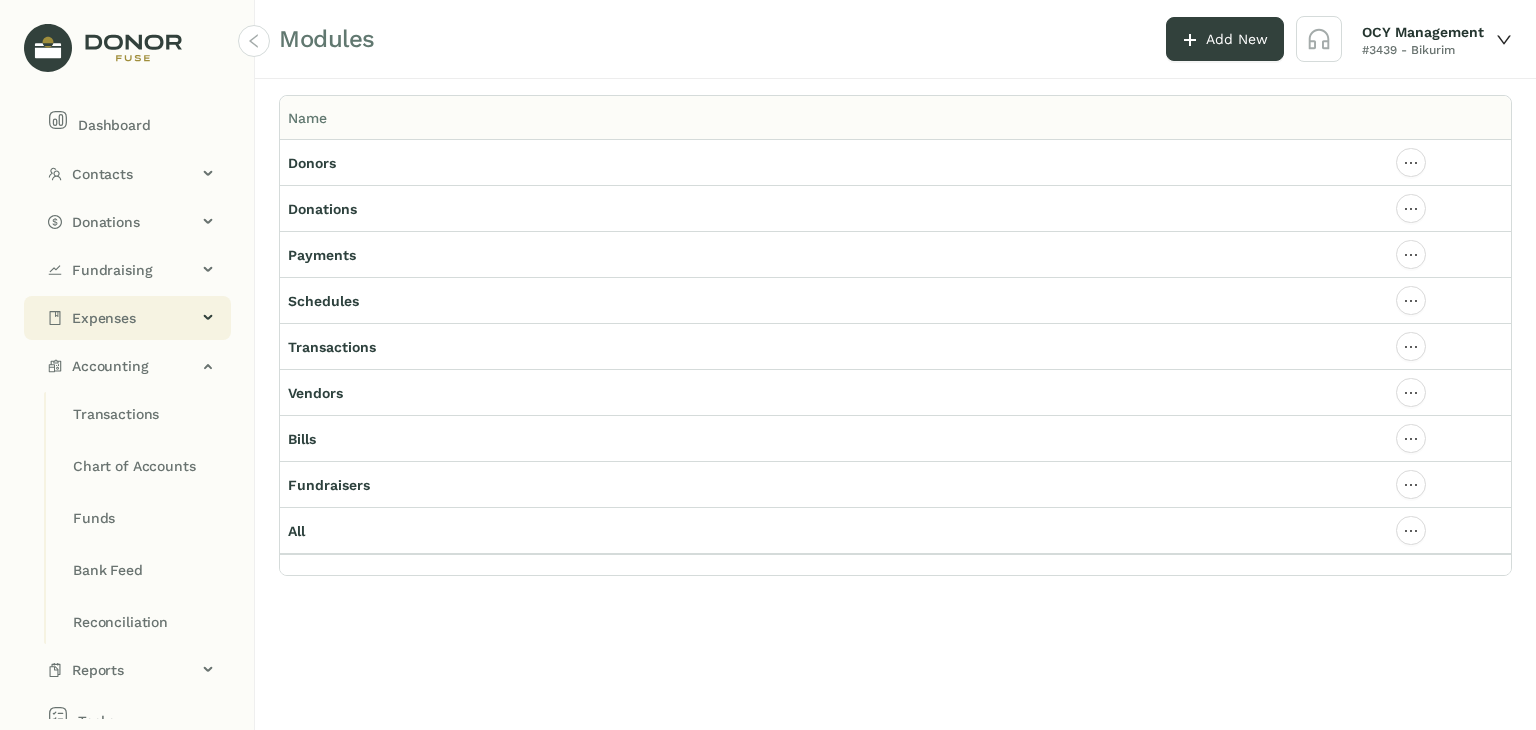 scroll, scrollTop: 0, scrollLeft: 0, axis: both 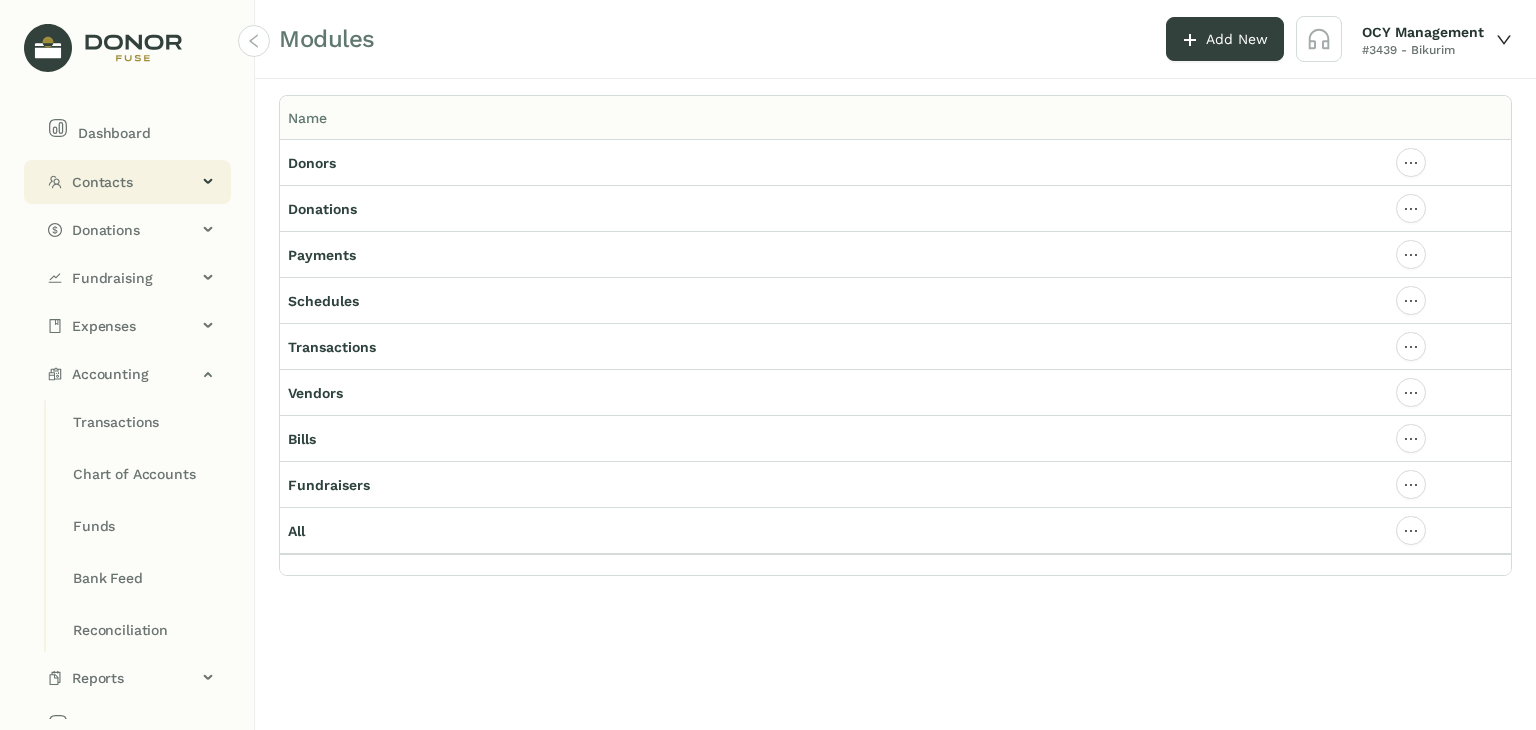 click on "Contacts" 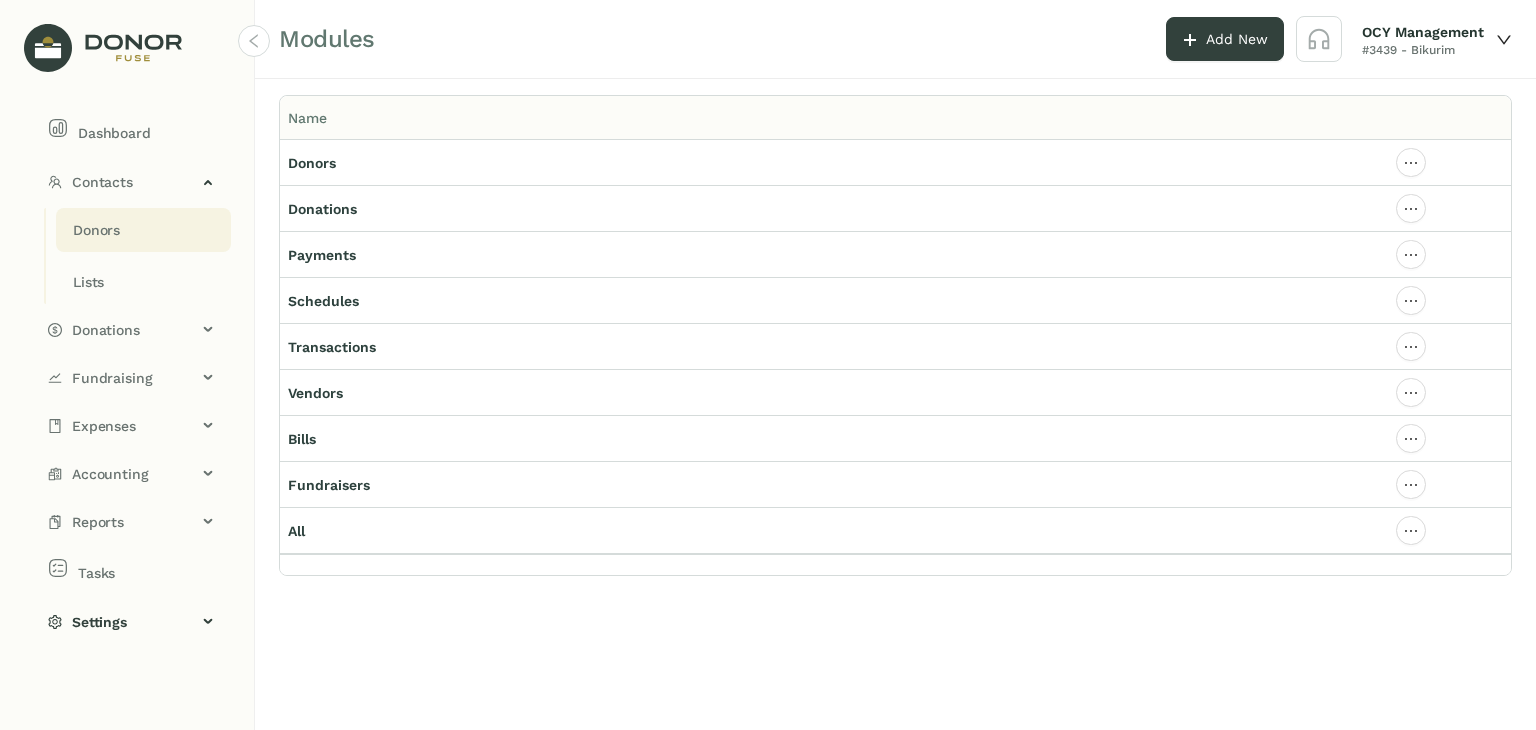 click on "Donors" 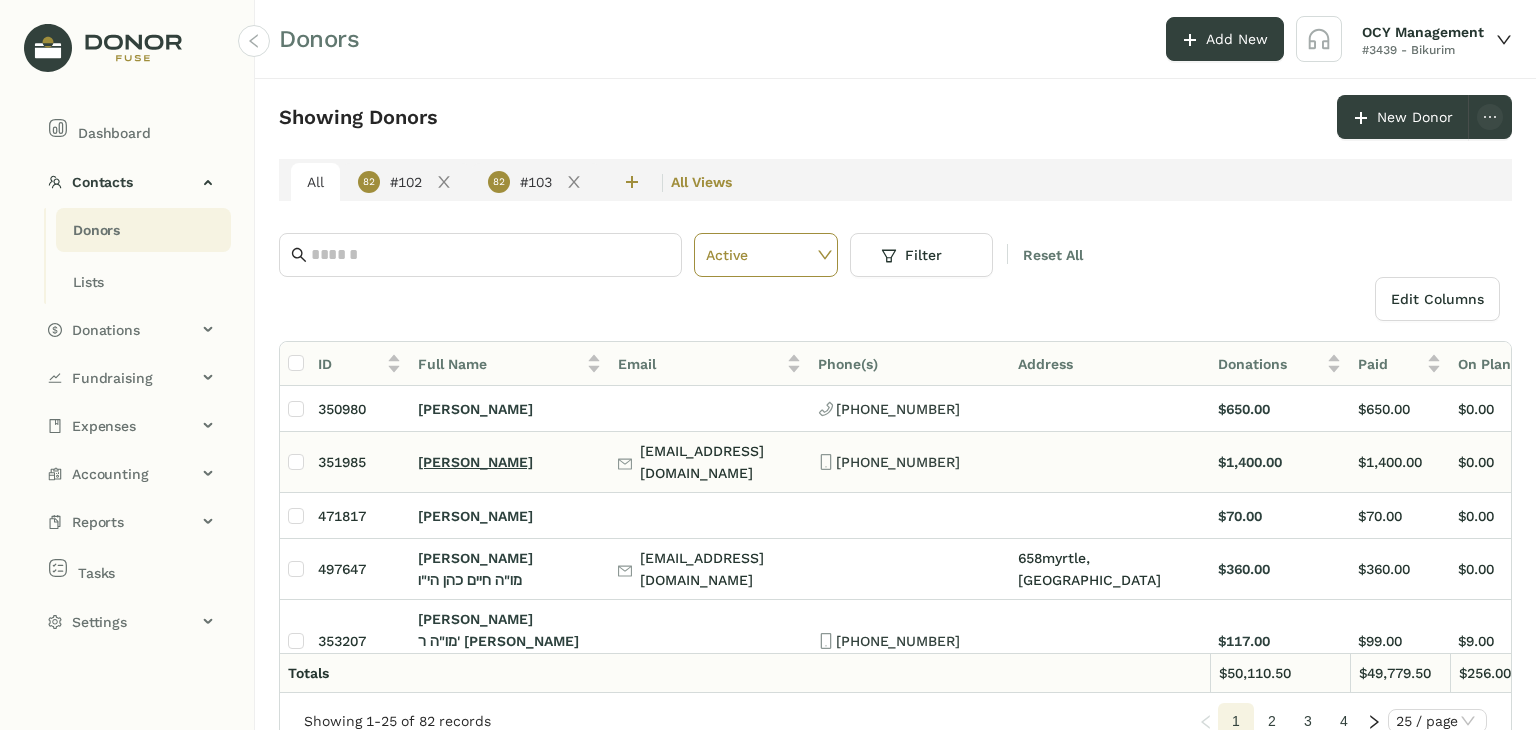 click on "[PERSON_NAME]" 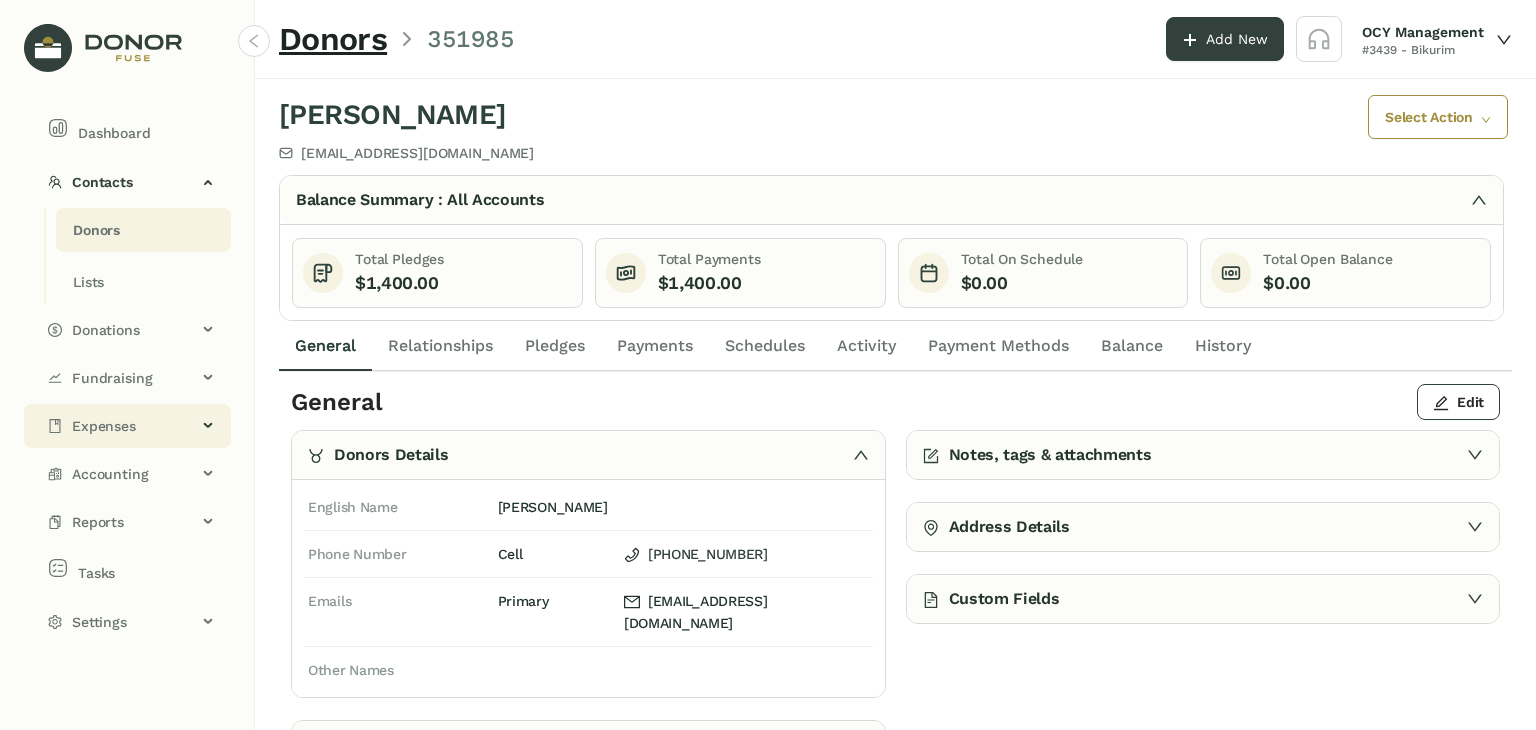 click on "Expenses" 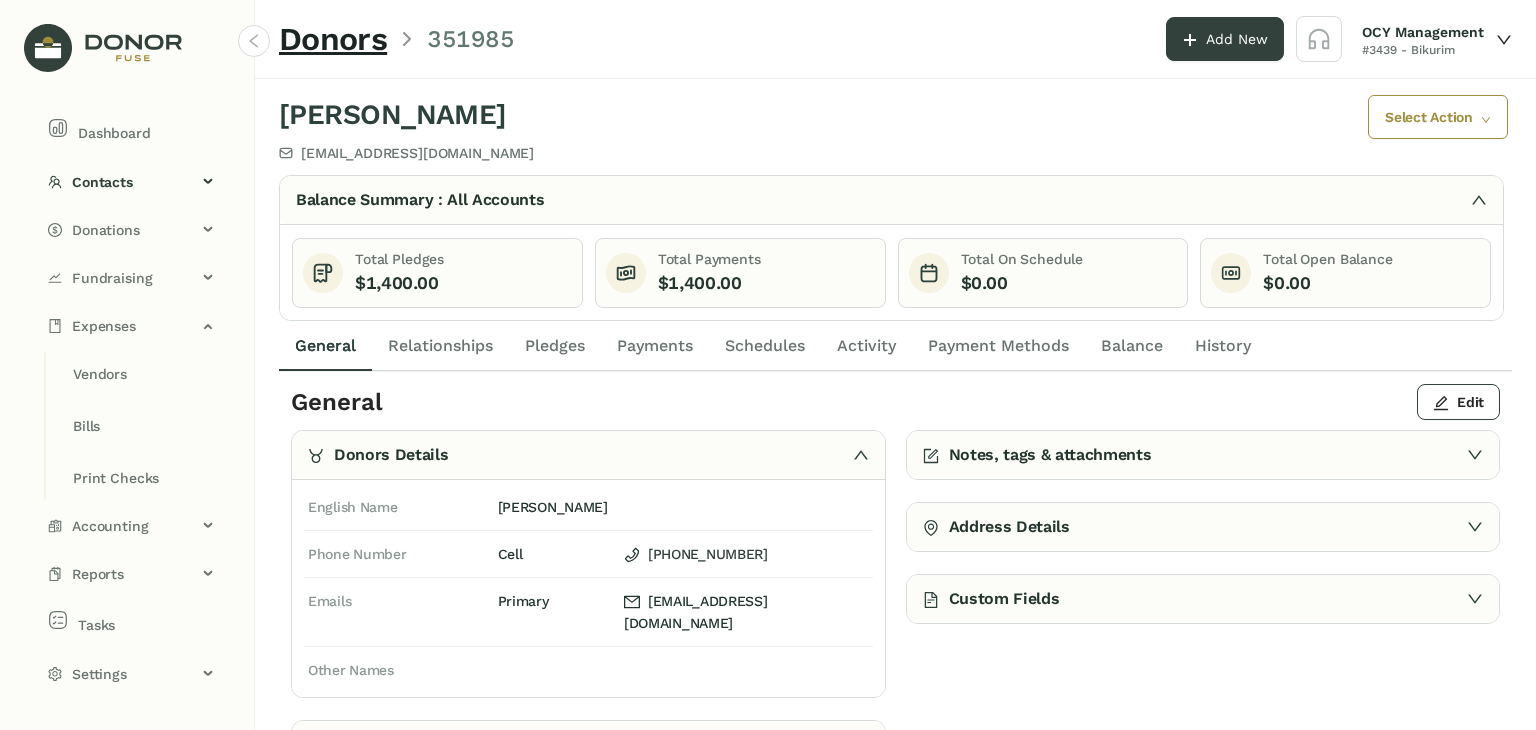 click on "Dashboard Contacts Donors Lists Donations Pledges Payments Schedules Campaigns Fundraising Fundraisers Expenses Vendors Bills Print Checks Accounting Transactions Chart of Accounts Funds Bank Feed Reconciliation Reports Fundraising Open Pledges Profit & Loss Balance Sheet Account Transactions Vendor Balance Expired Pay. Methods Tasks Settings Account Settings Users Devices Donation Links Gateway Accounts Modules Automations Templates" 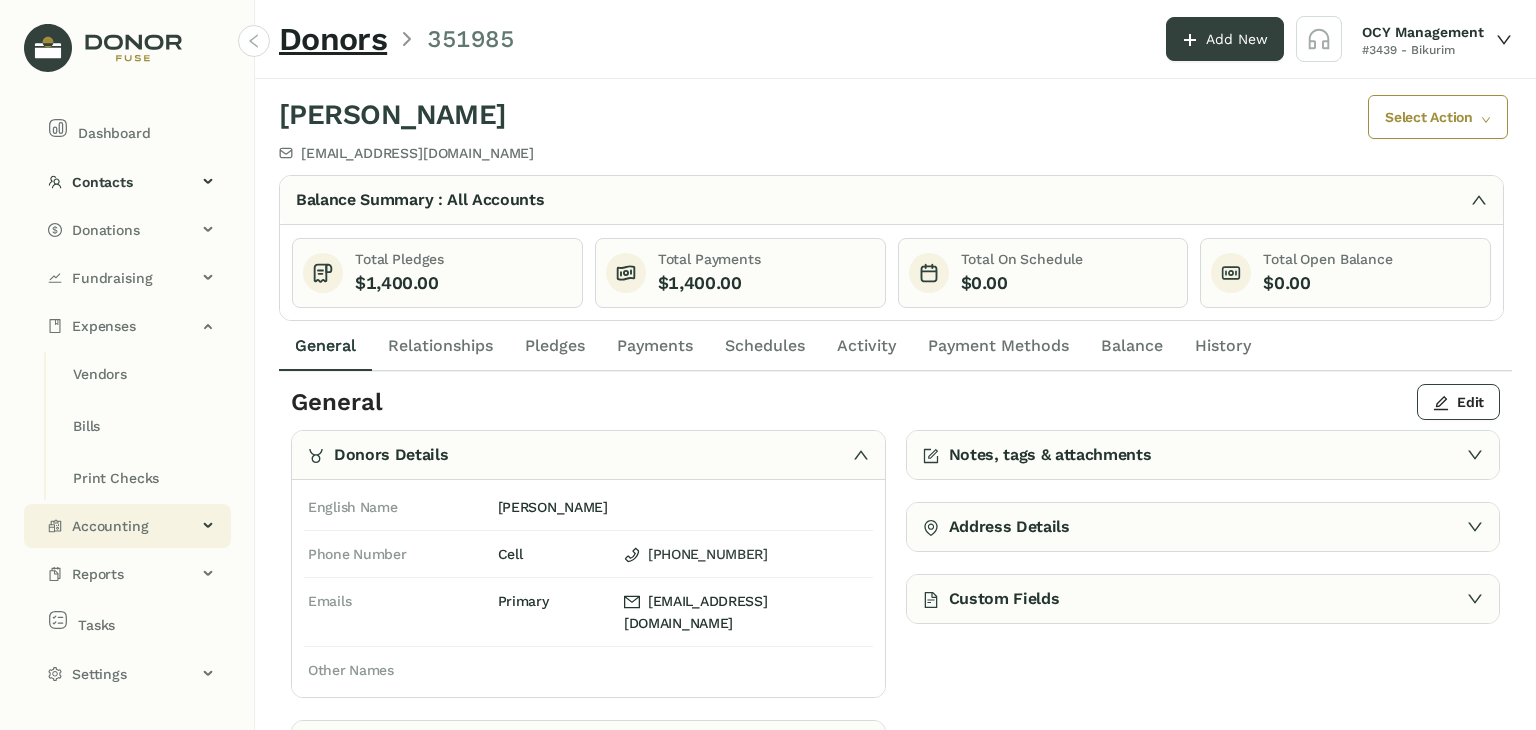 click on "Accounting" 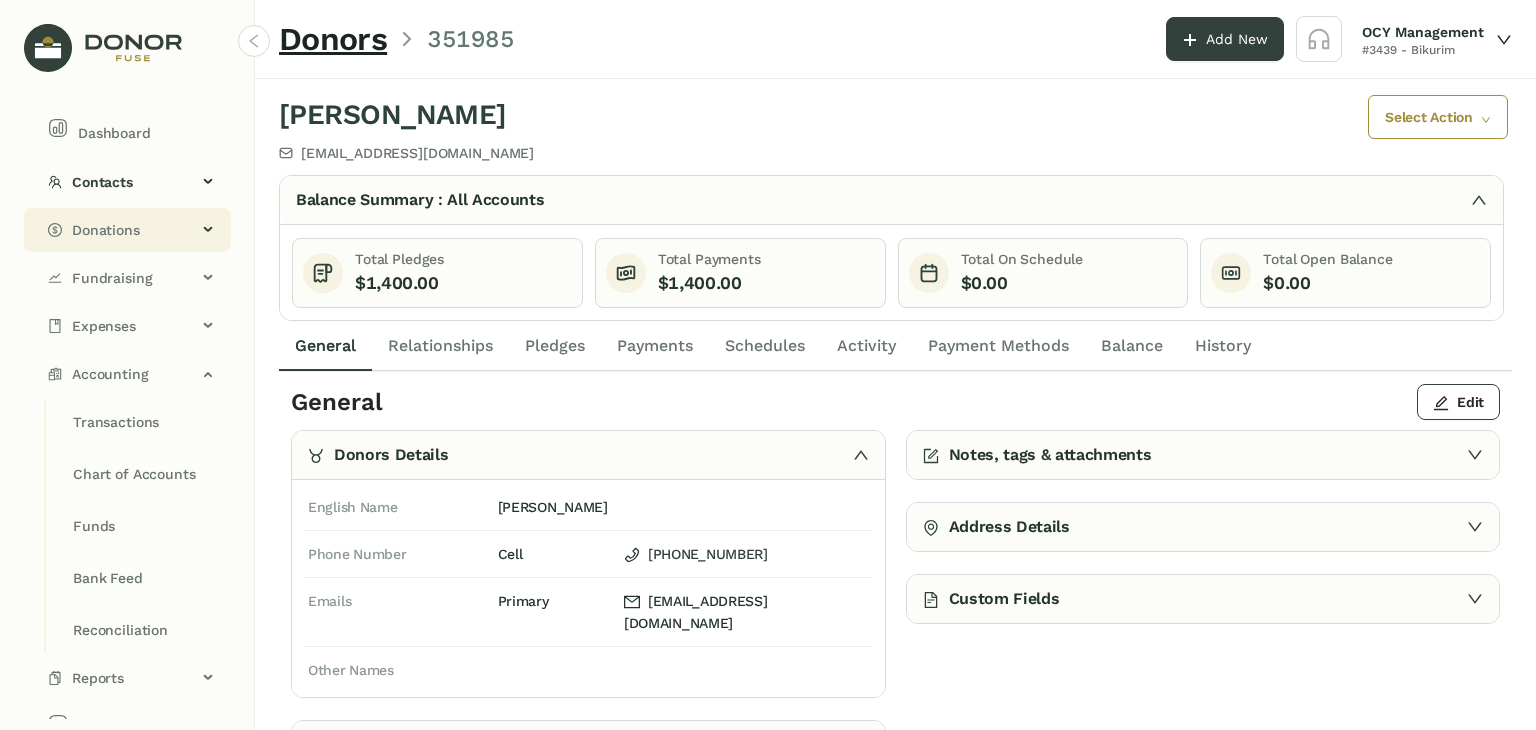 click on "Donations" 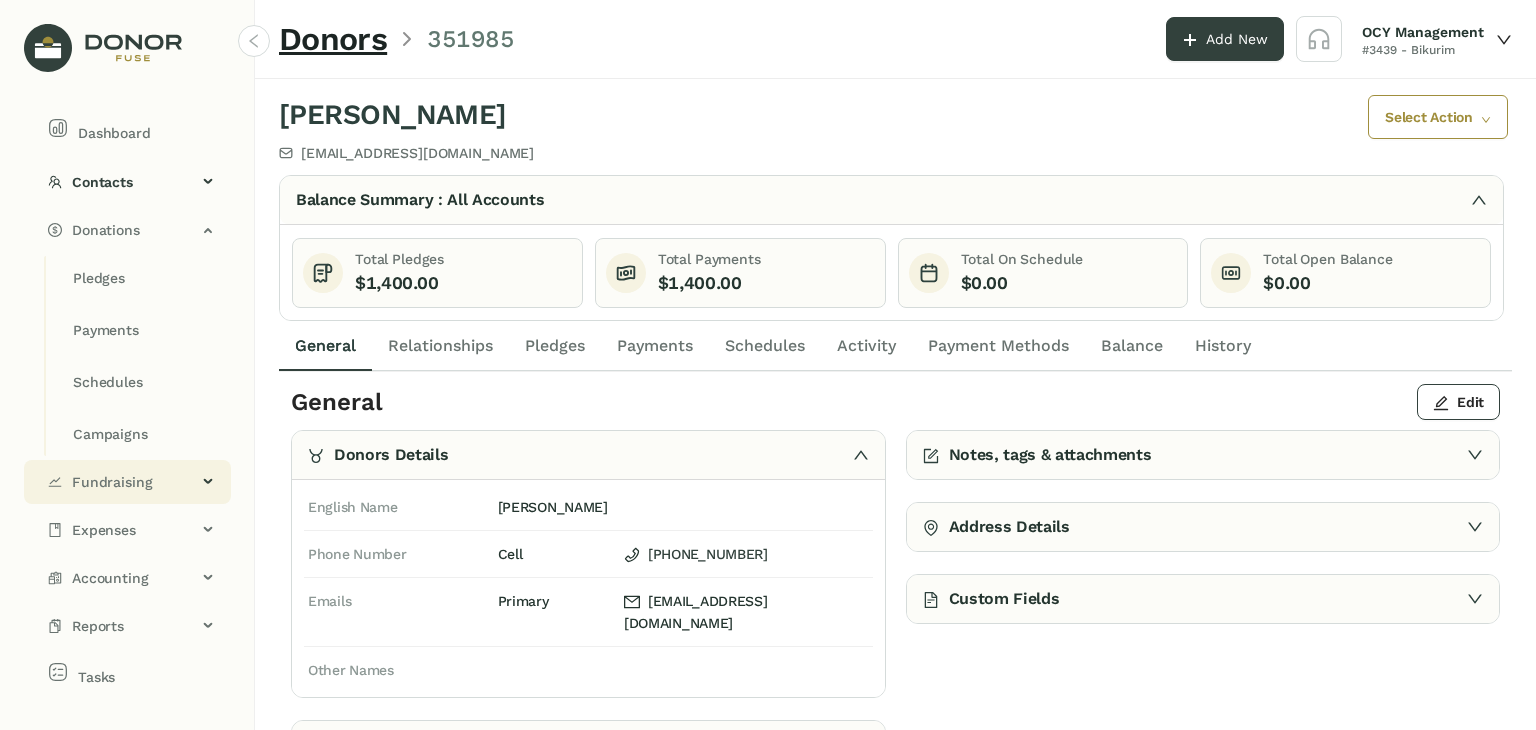 click on "Fundraising" 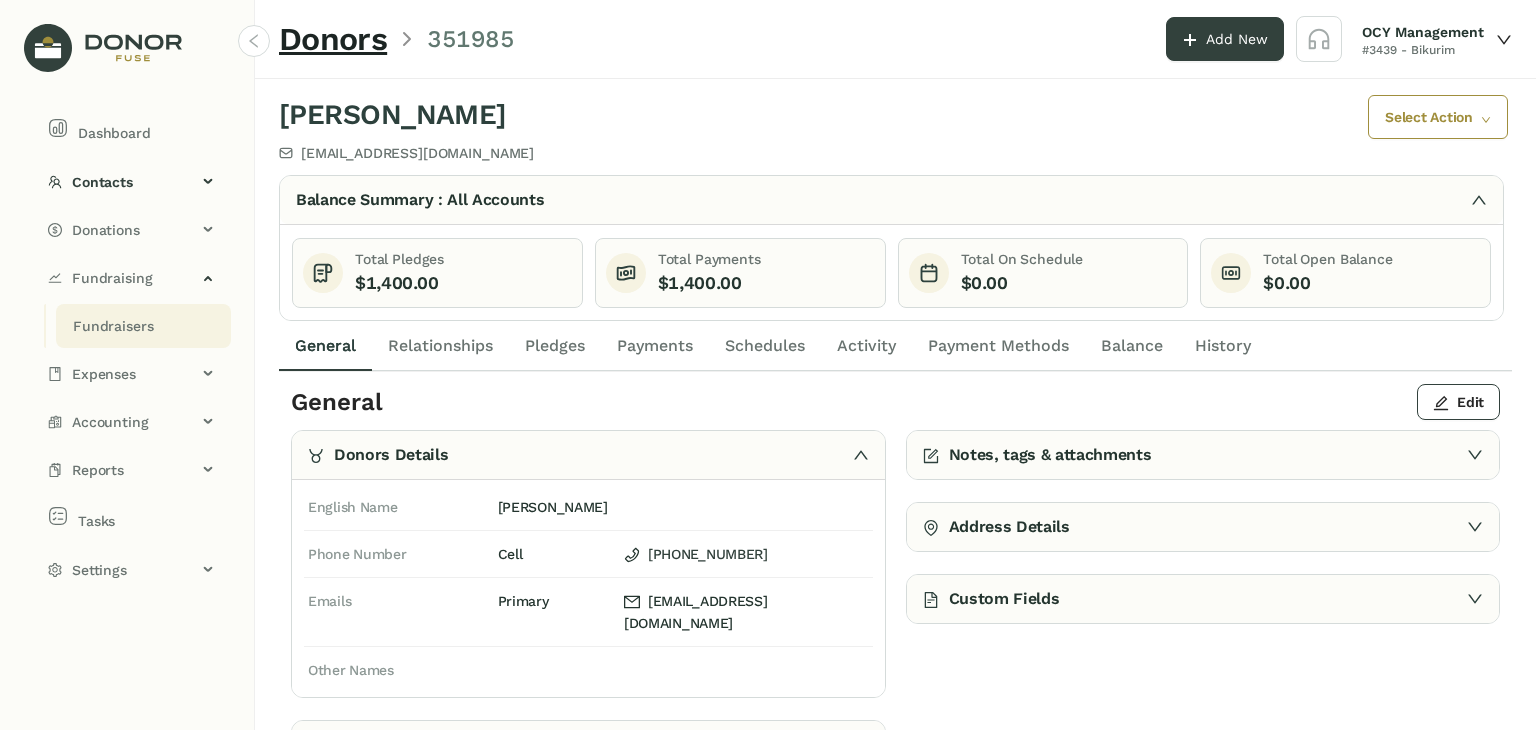 click on "Fundraisers" 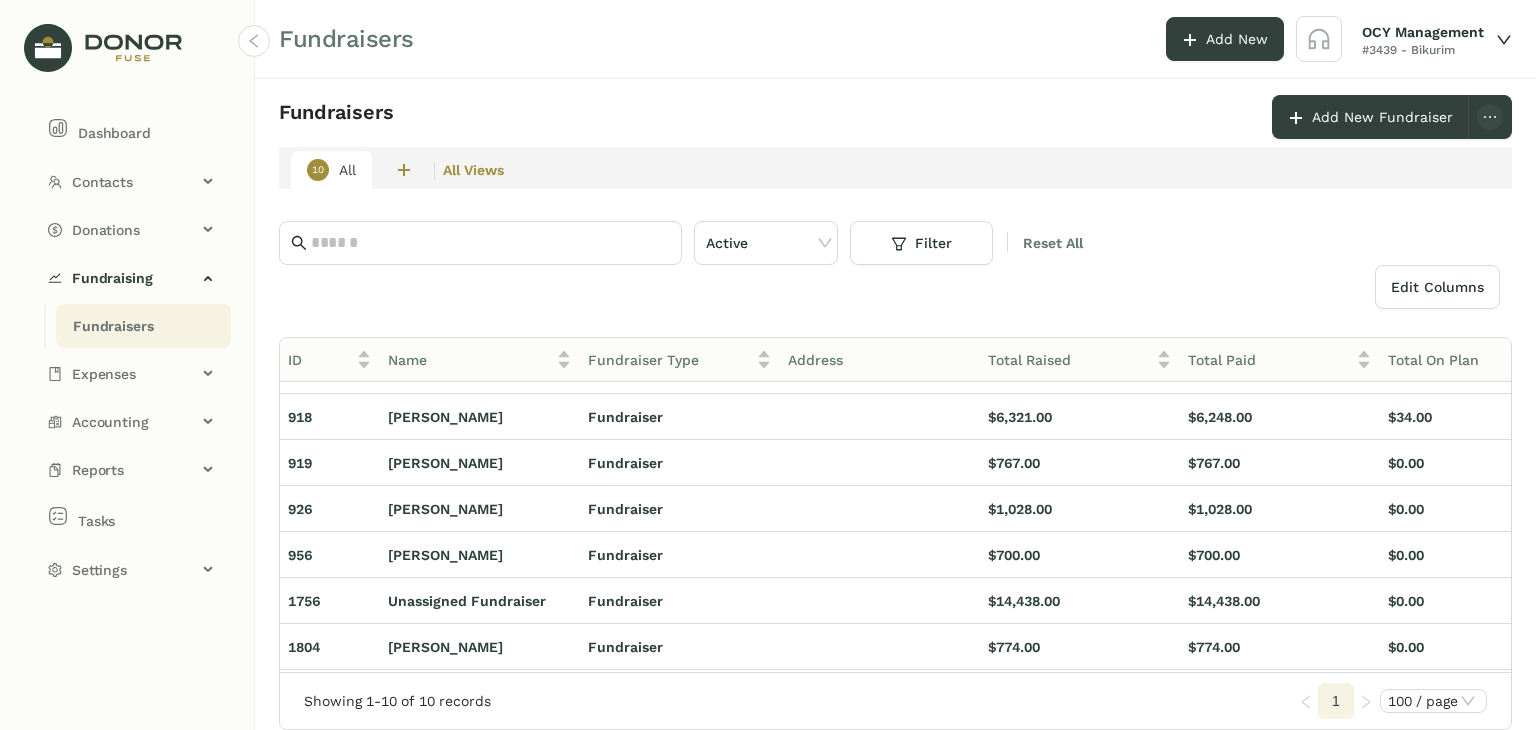 scroll, scrollTop: 0, scrollLeft: 0, axis: both 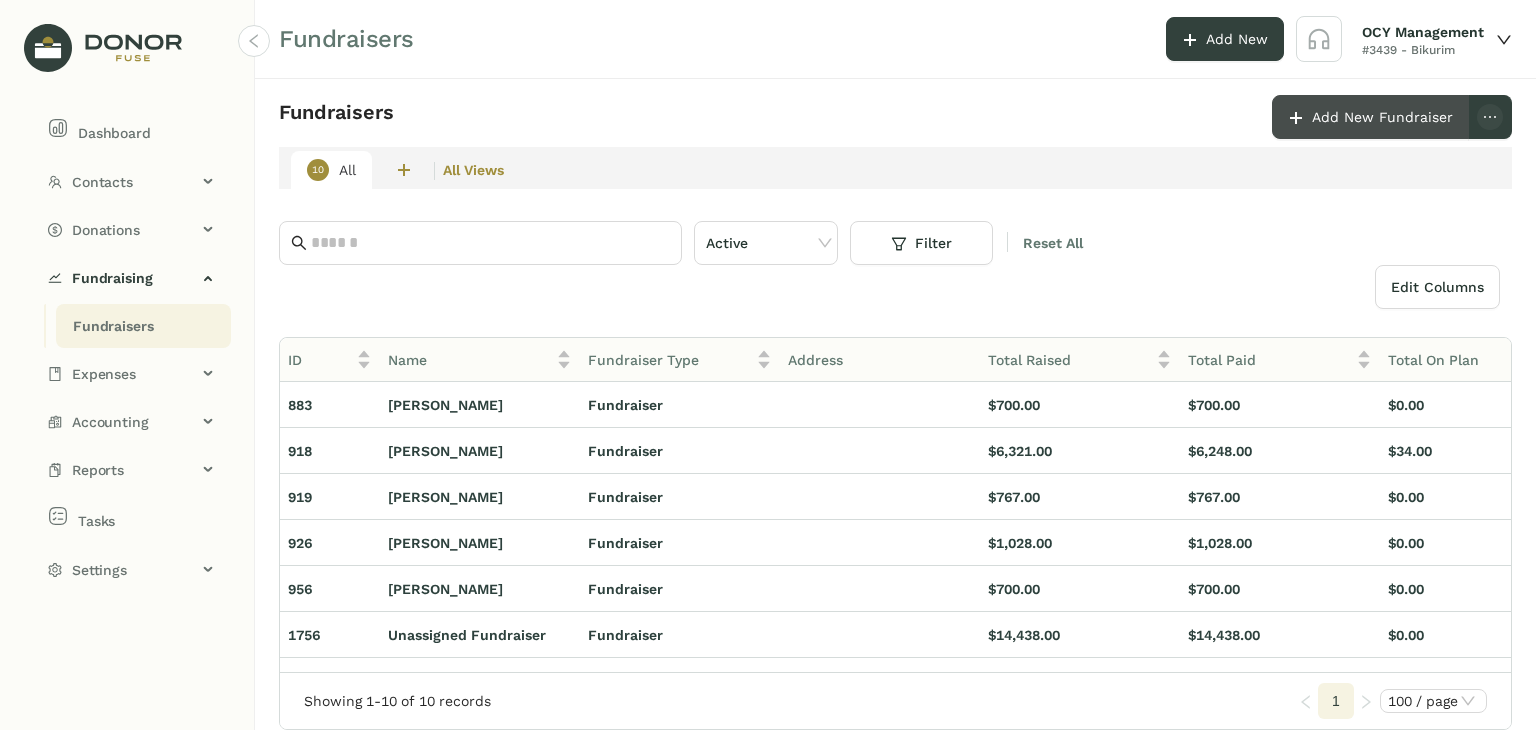 click on "Add New Fundraiser" 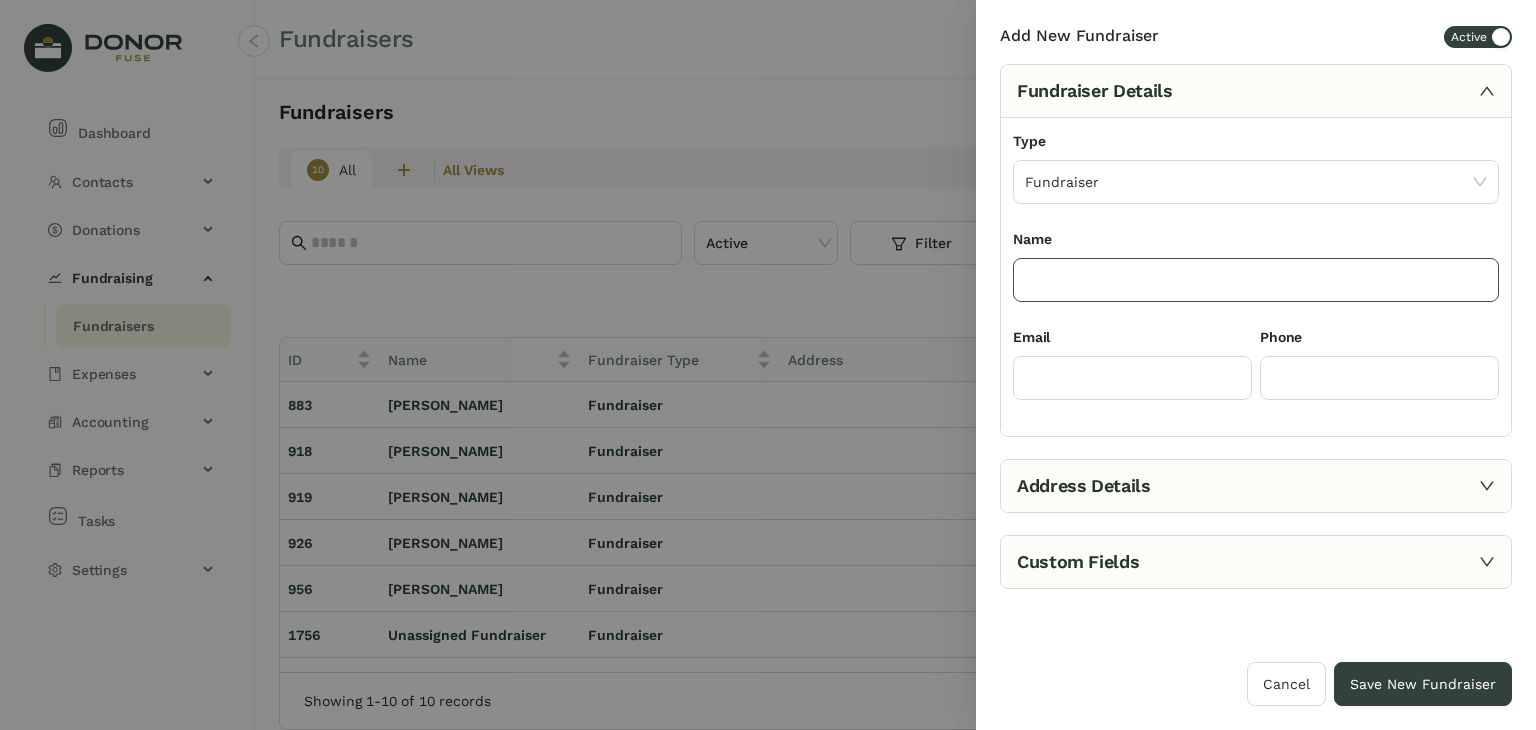 click 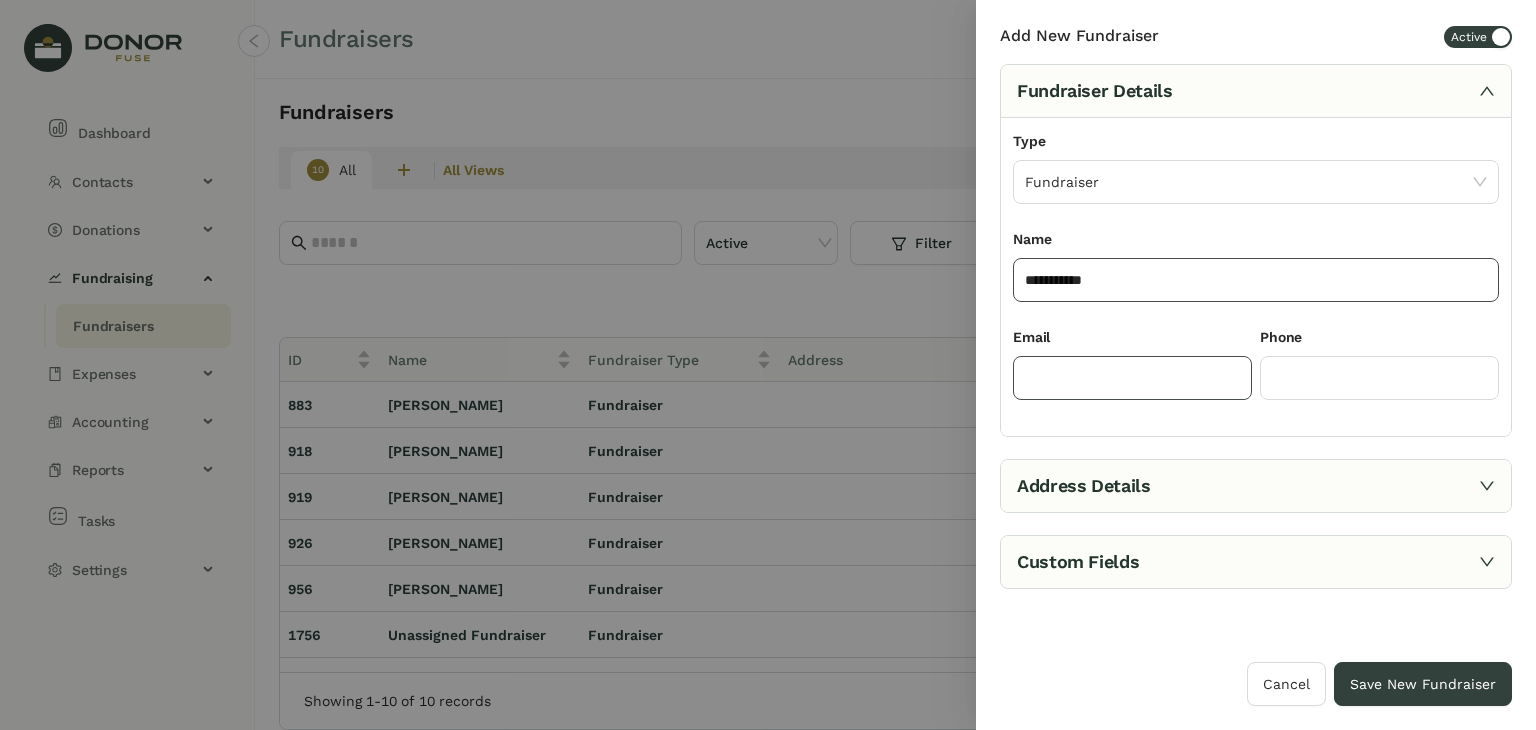type on "**********" 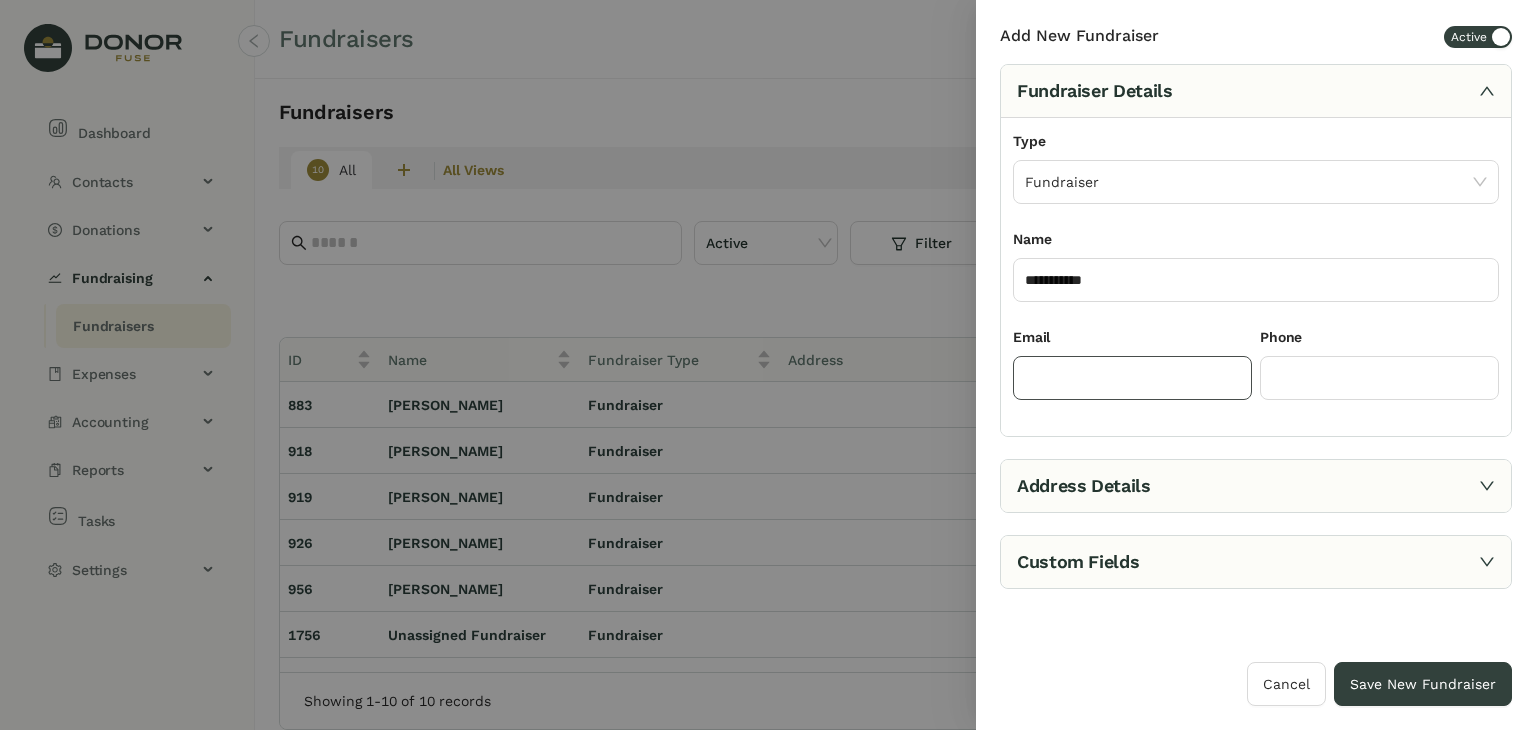 click 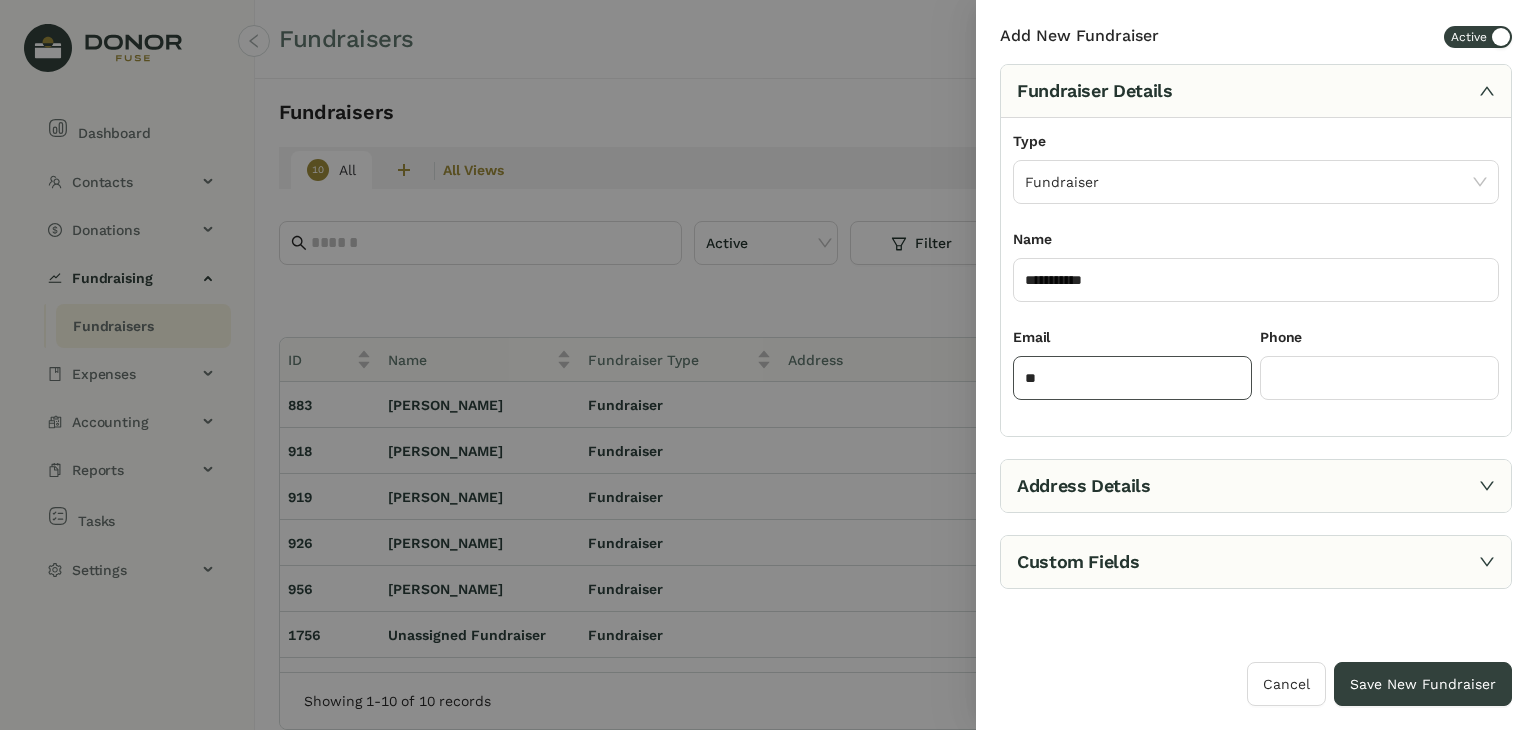 type on "*" 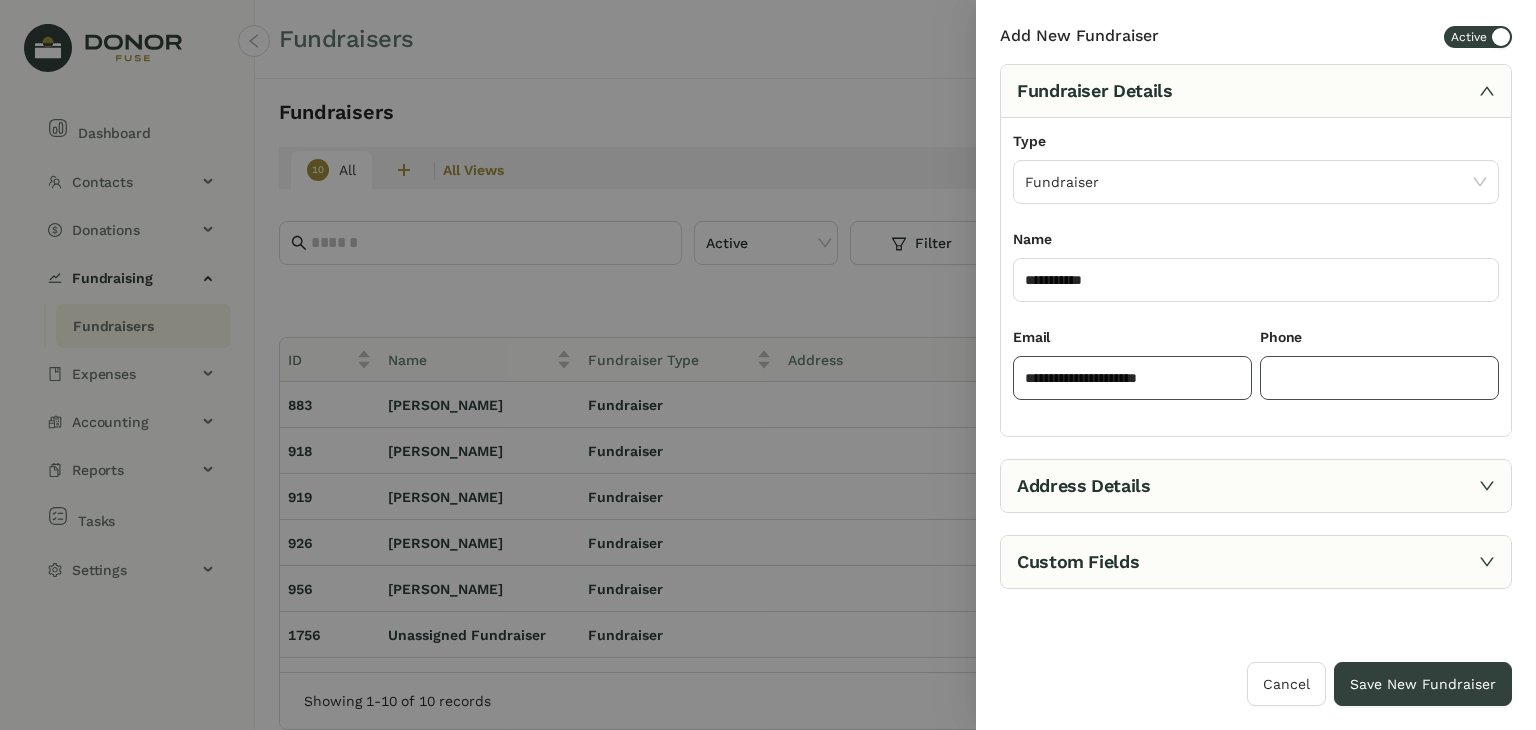 type on "**********" 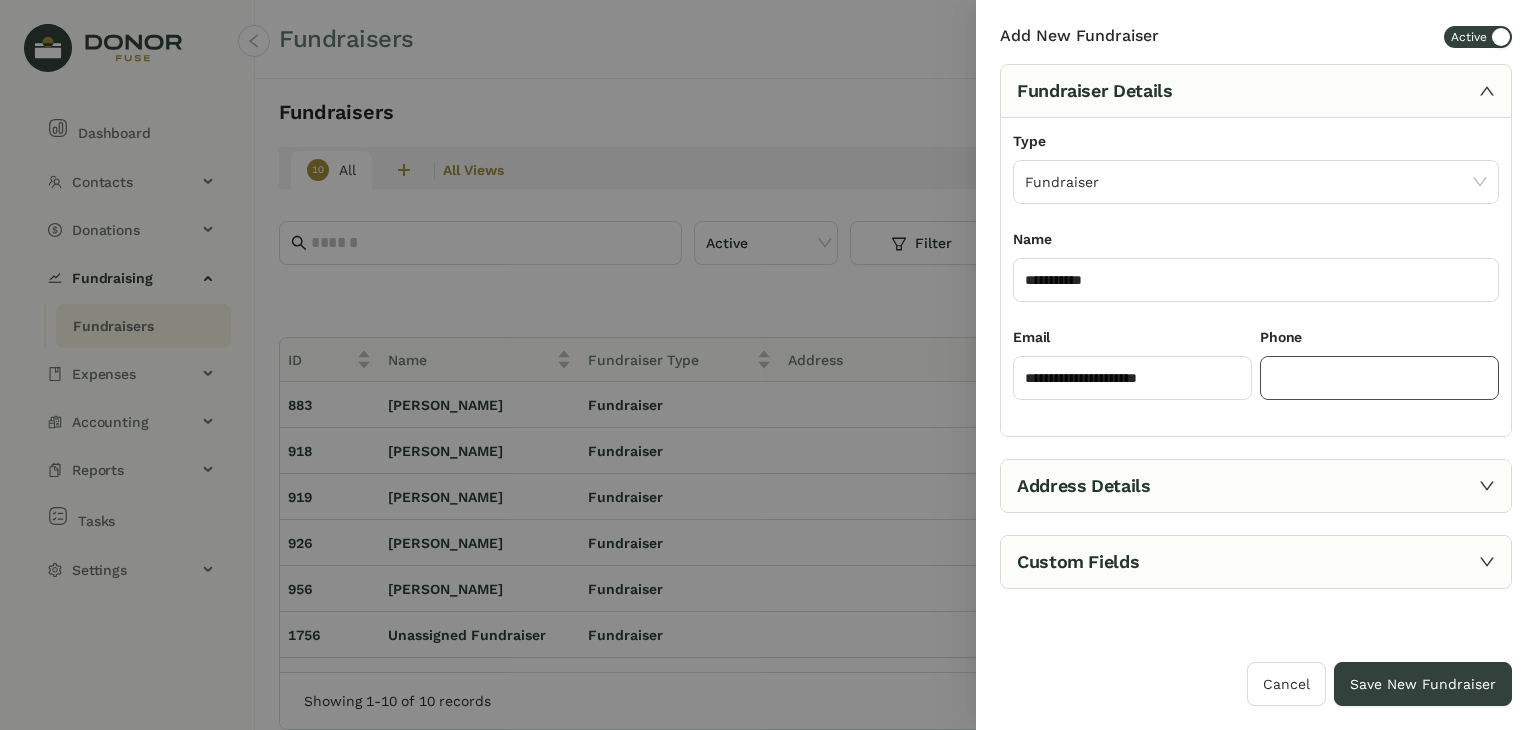click 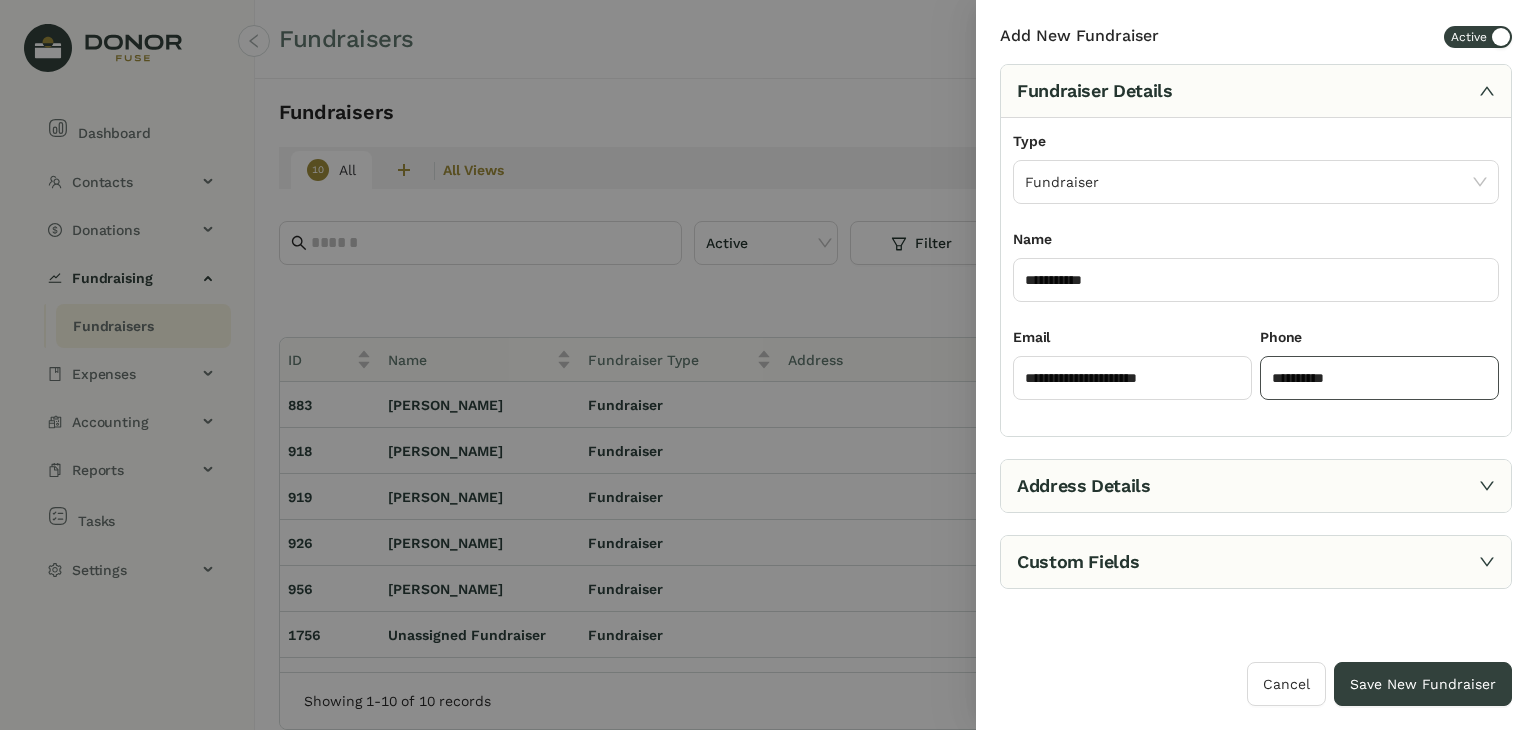 type on "**********" 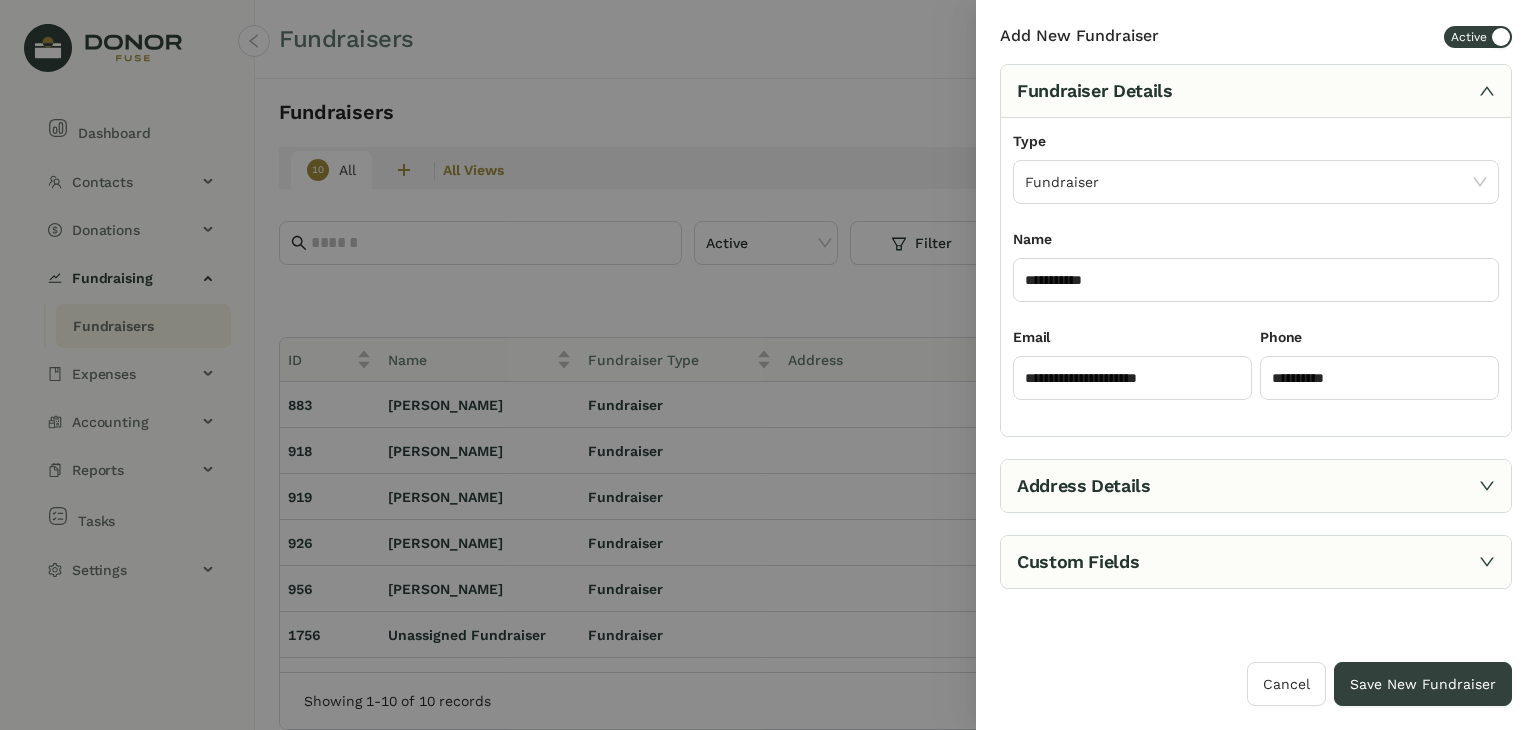 click on "Address Details" at bounding box center [1256, 486] 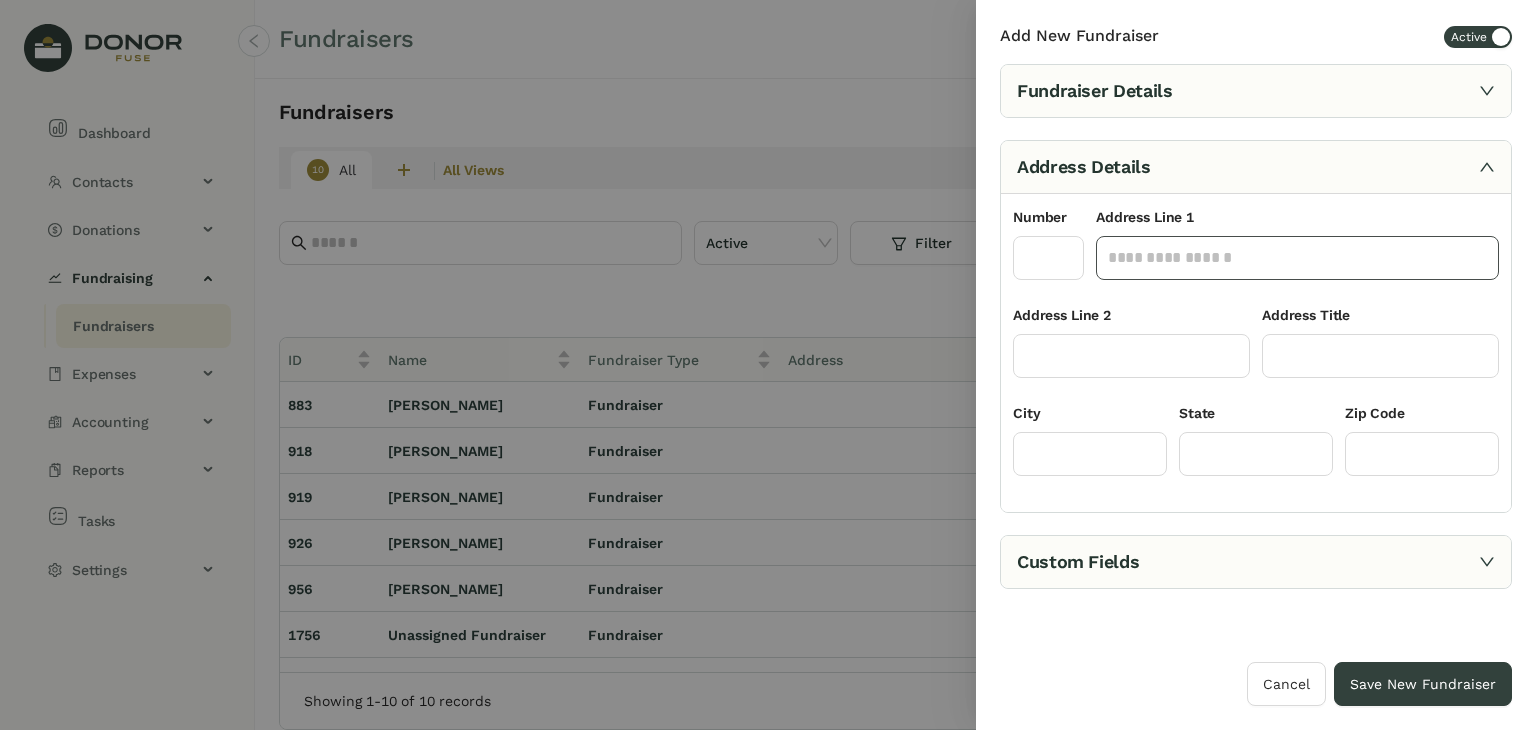 click 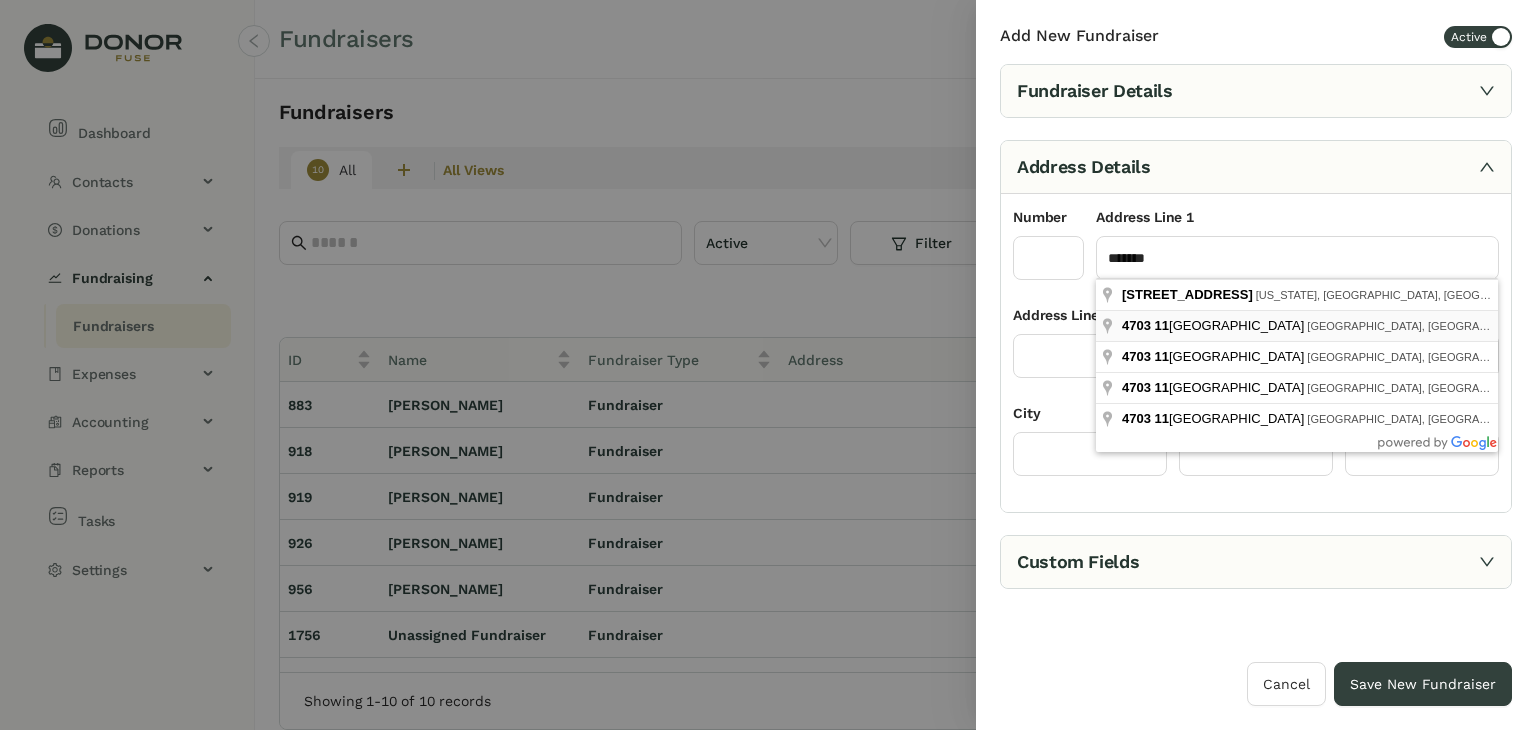 type on "**********" 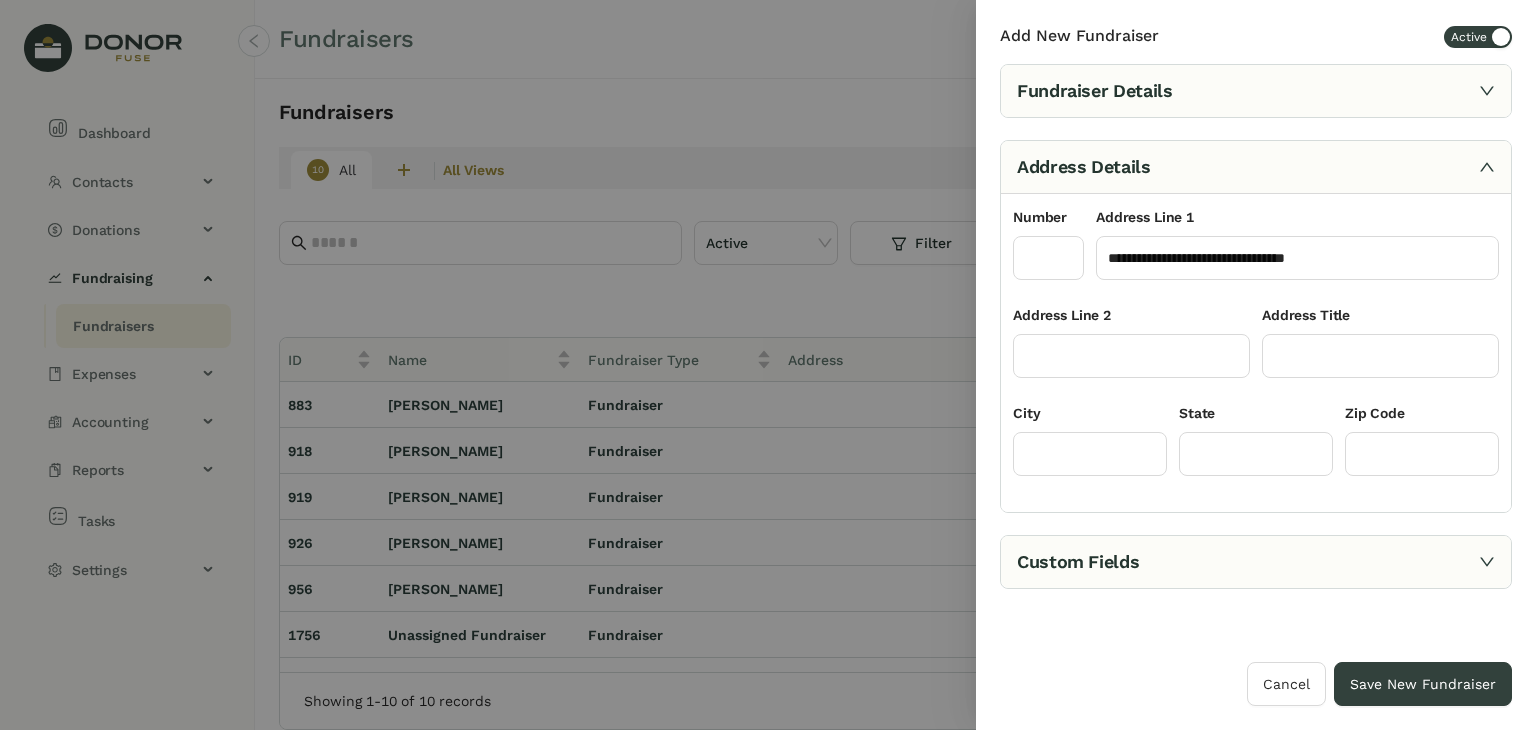 type on "****" 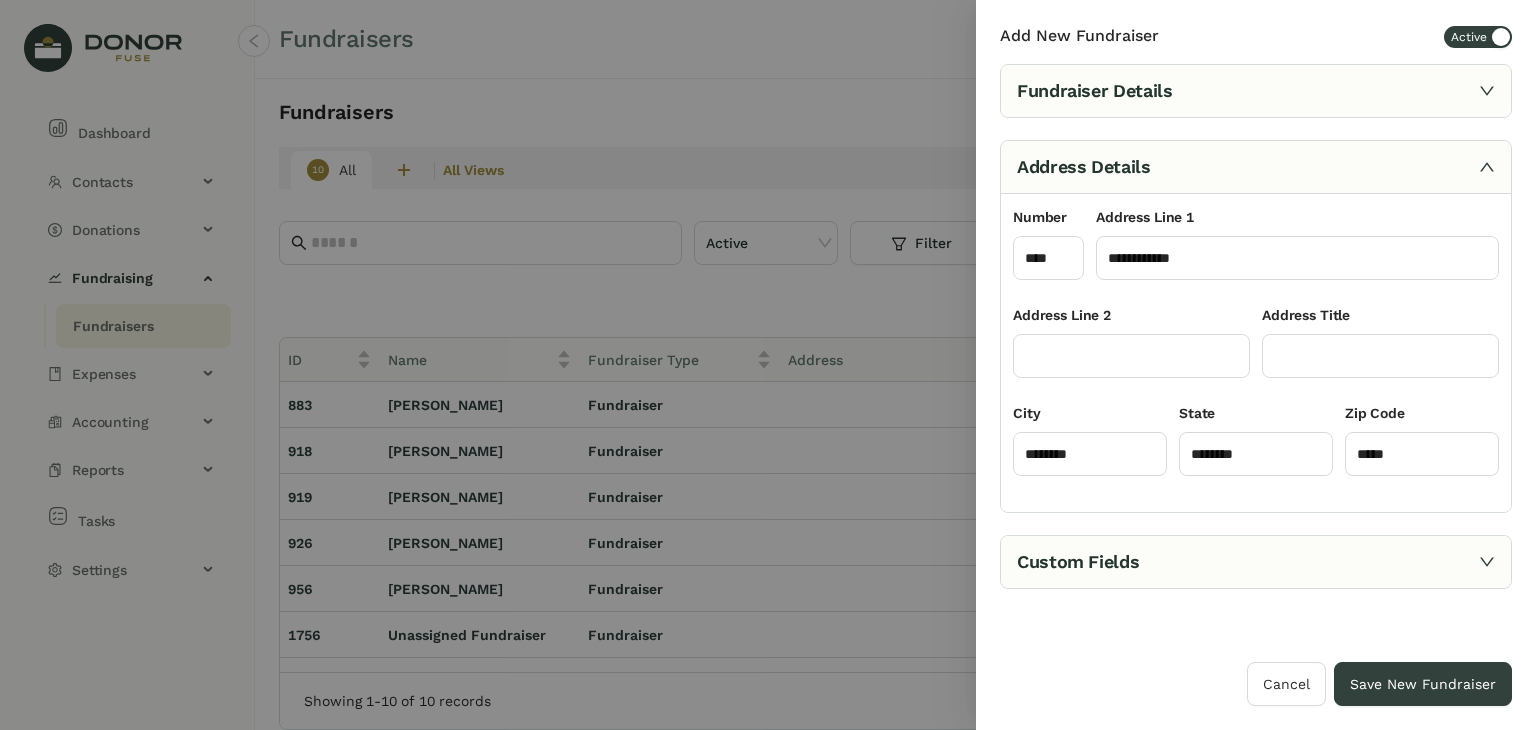 click on "Custom Fields" at bounding box center [1256, 562] 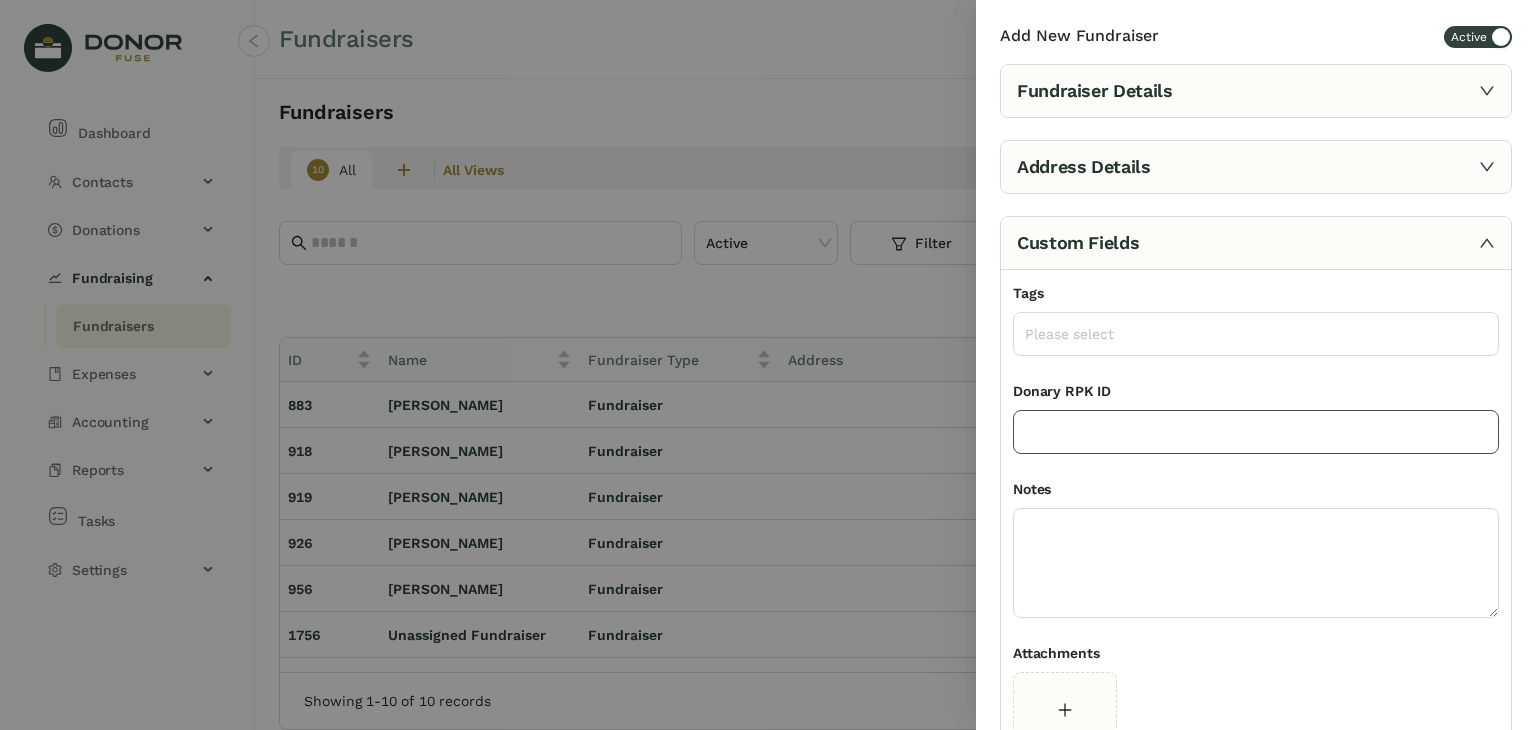 click 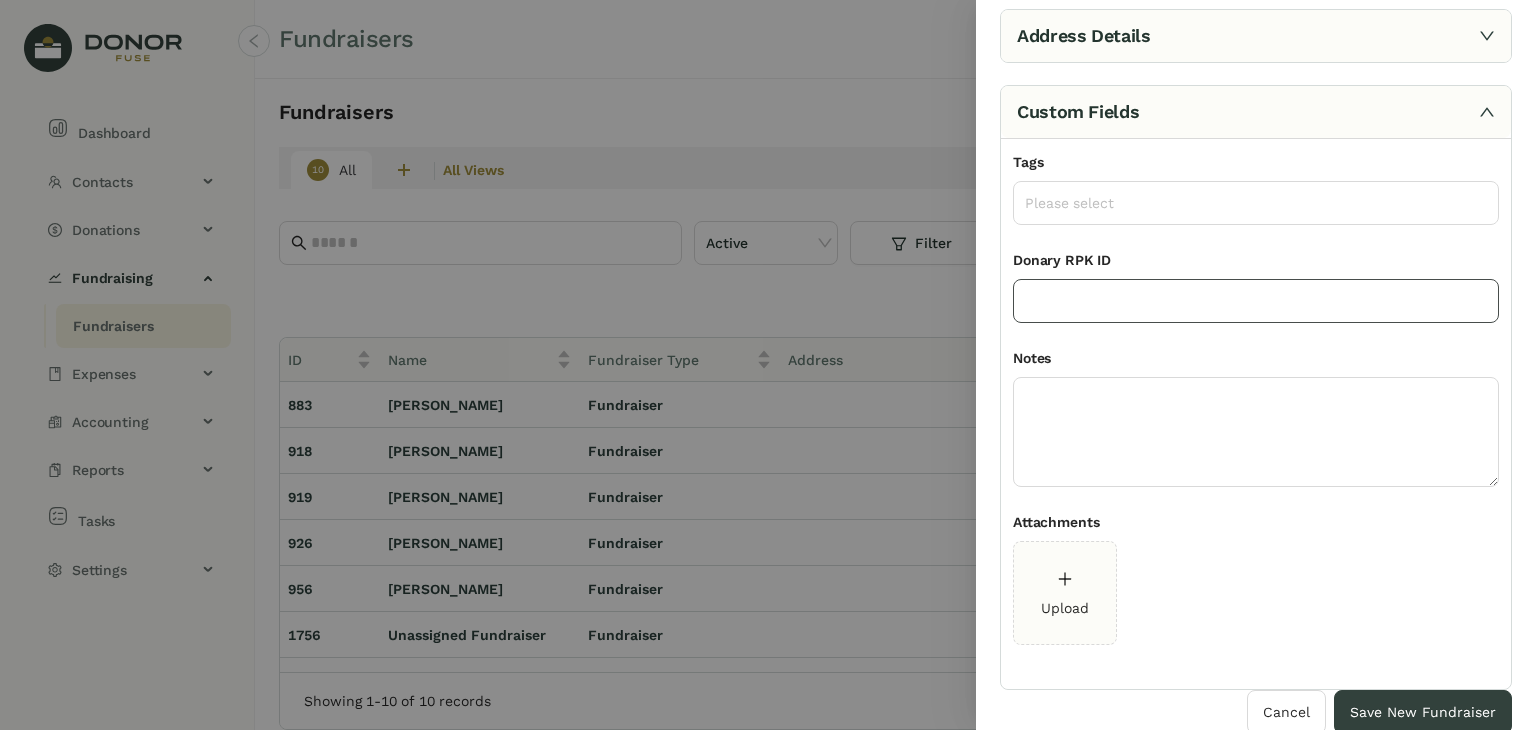 scroll, scrollTop: 132, scrollLeft: 0, axis: vertical 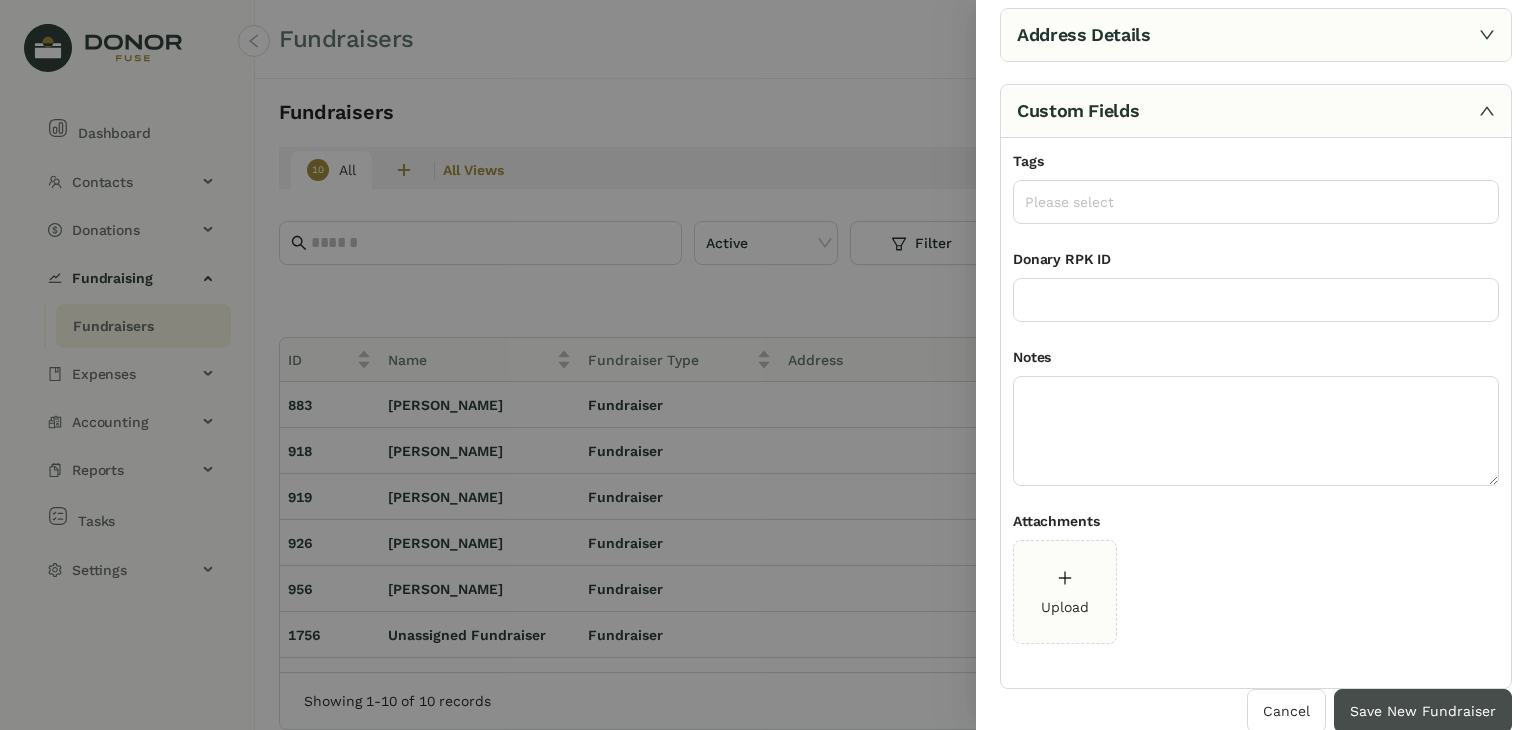 click on "Save New Fundraiser" at bounding box center [1423, 711] 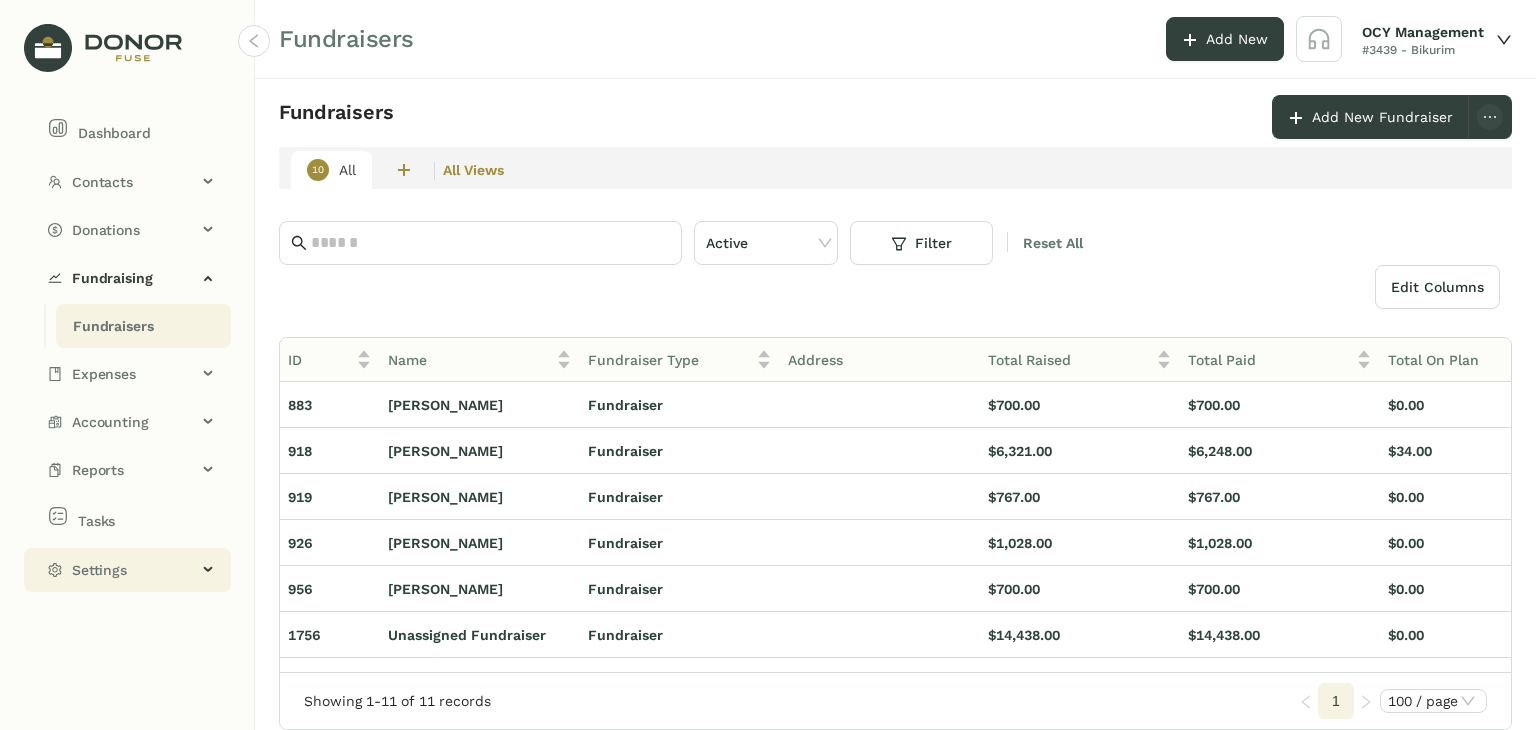 click on "Settings" 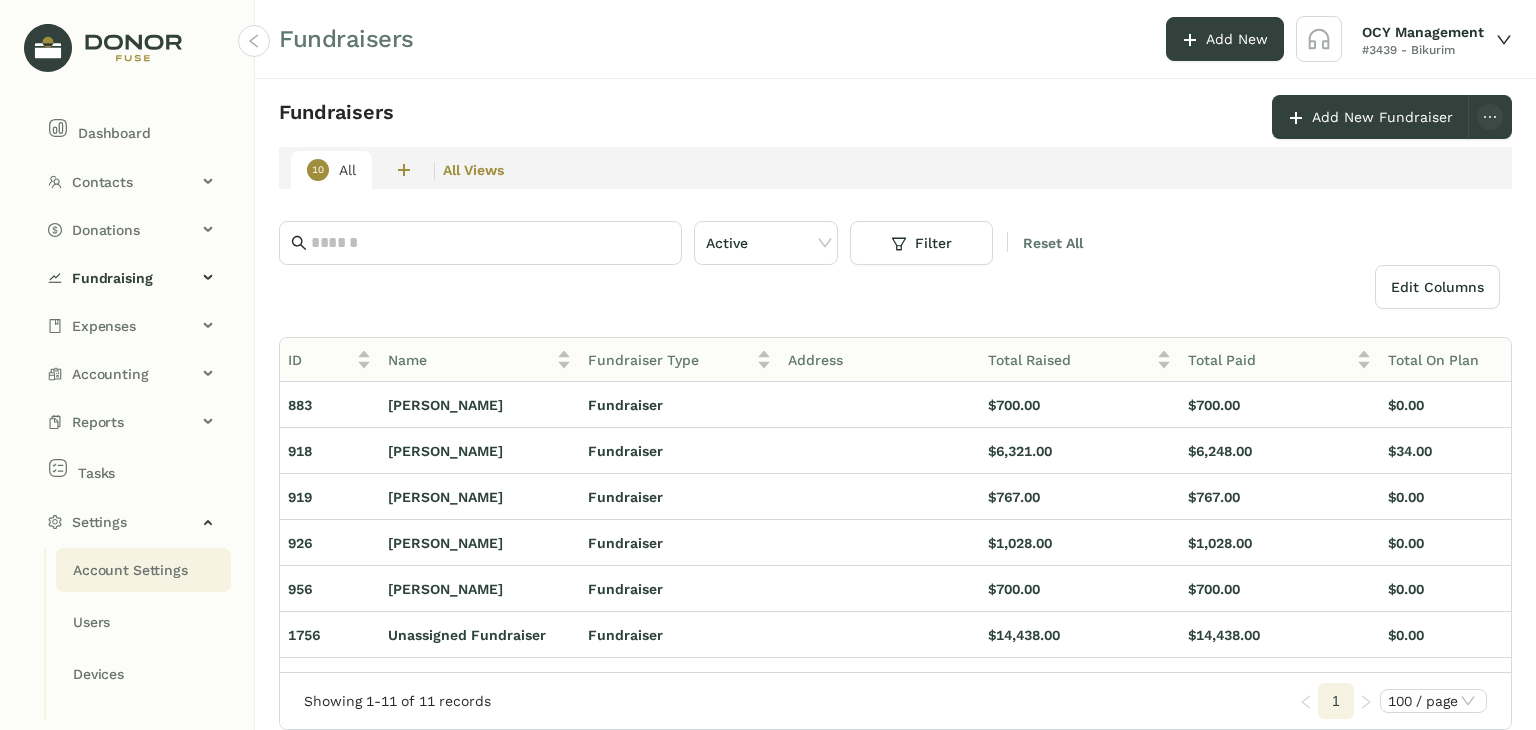 click on "Account Settings" 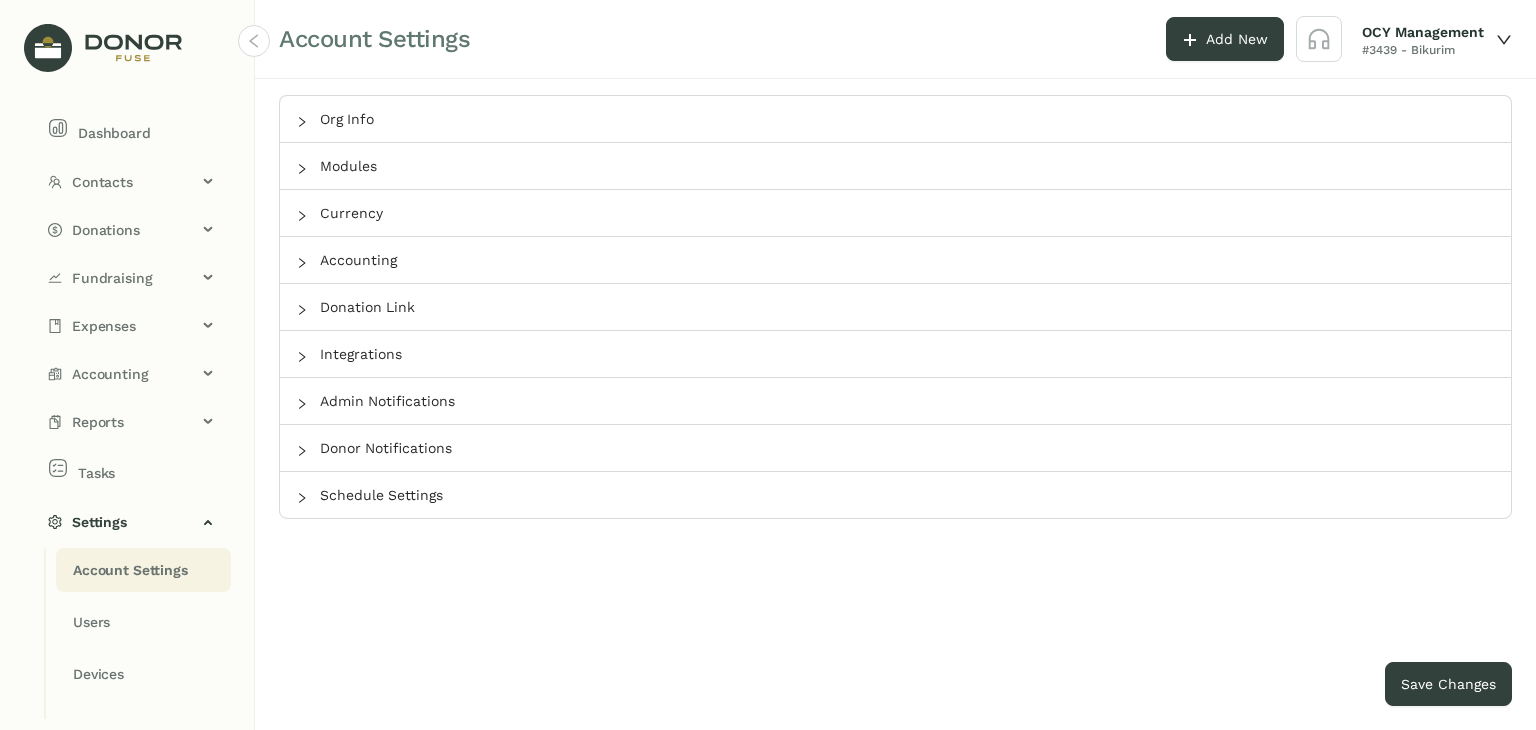 type on "*******" 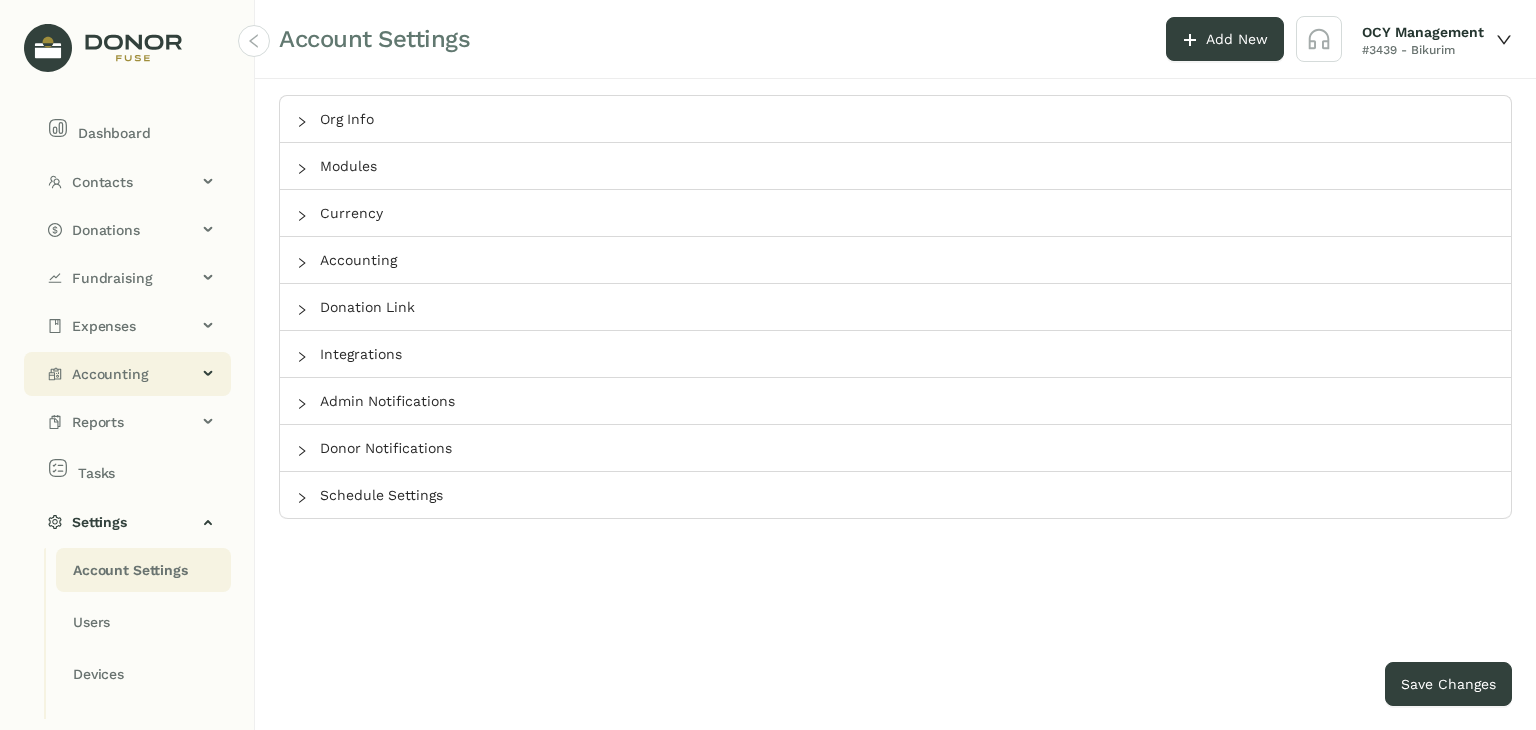 click on "Accounting" 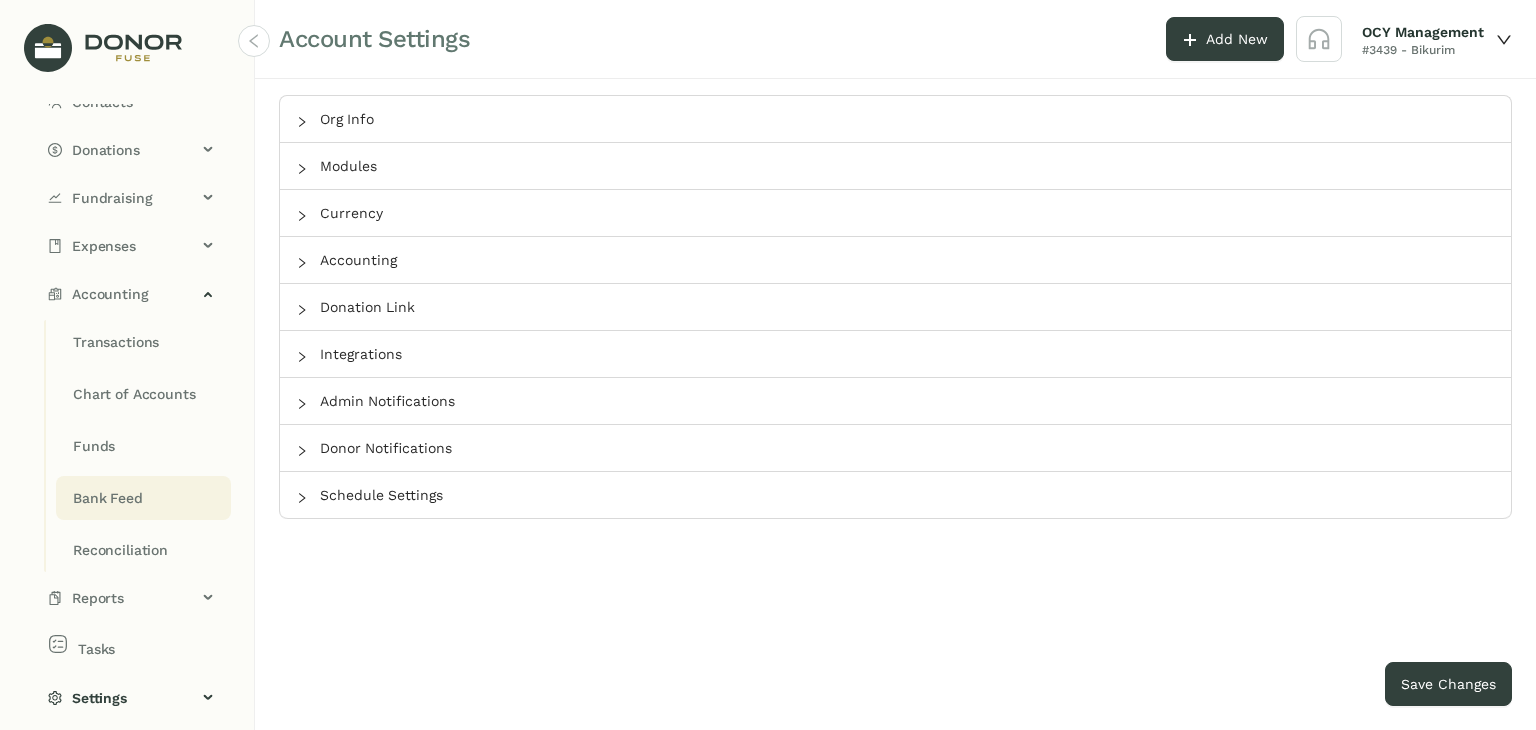 scroll, scrollTop: 81, scrollLeft: 0, axis: vertical 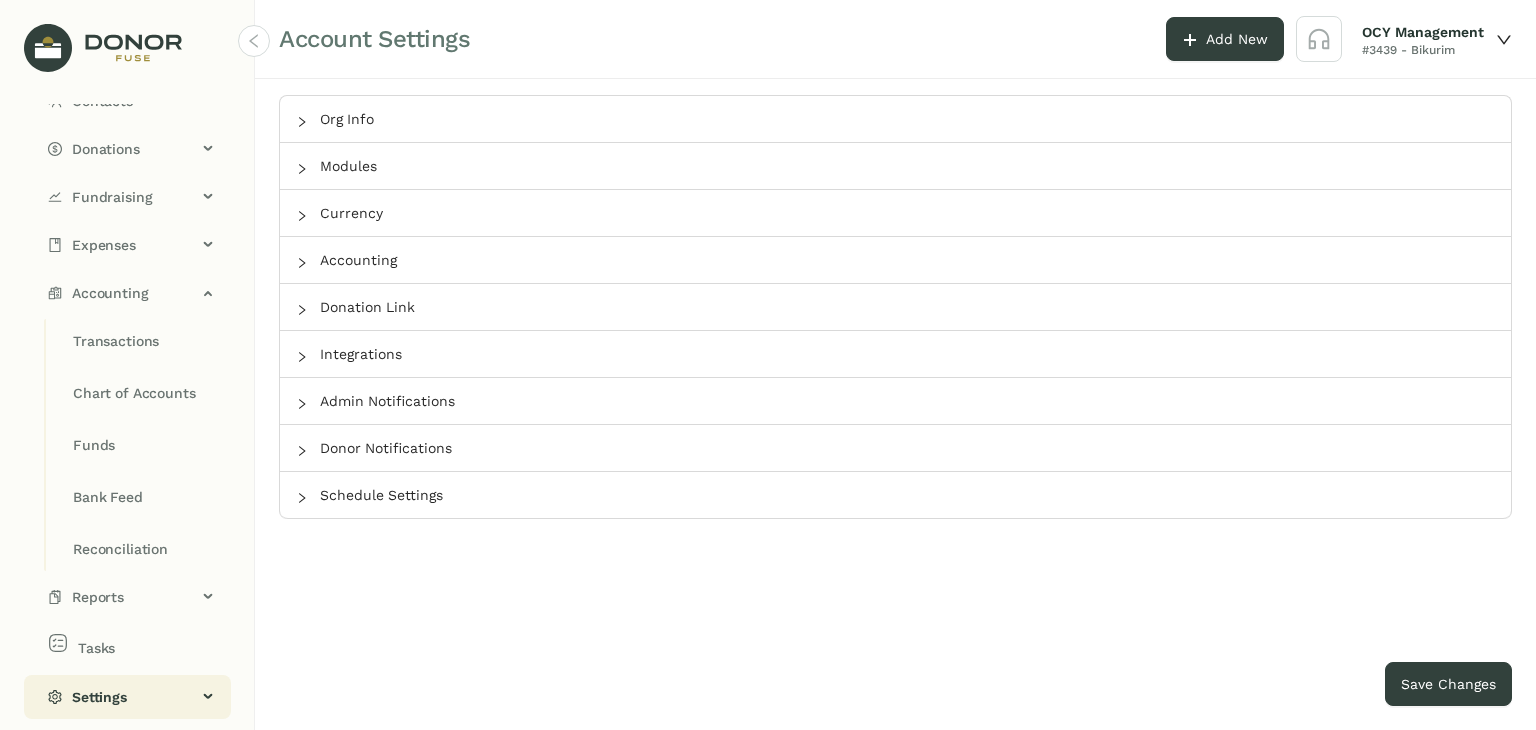 click on "Settings" 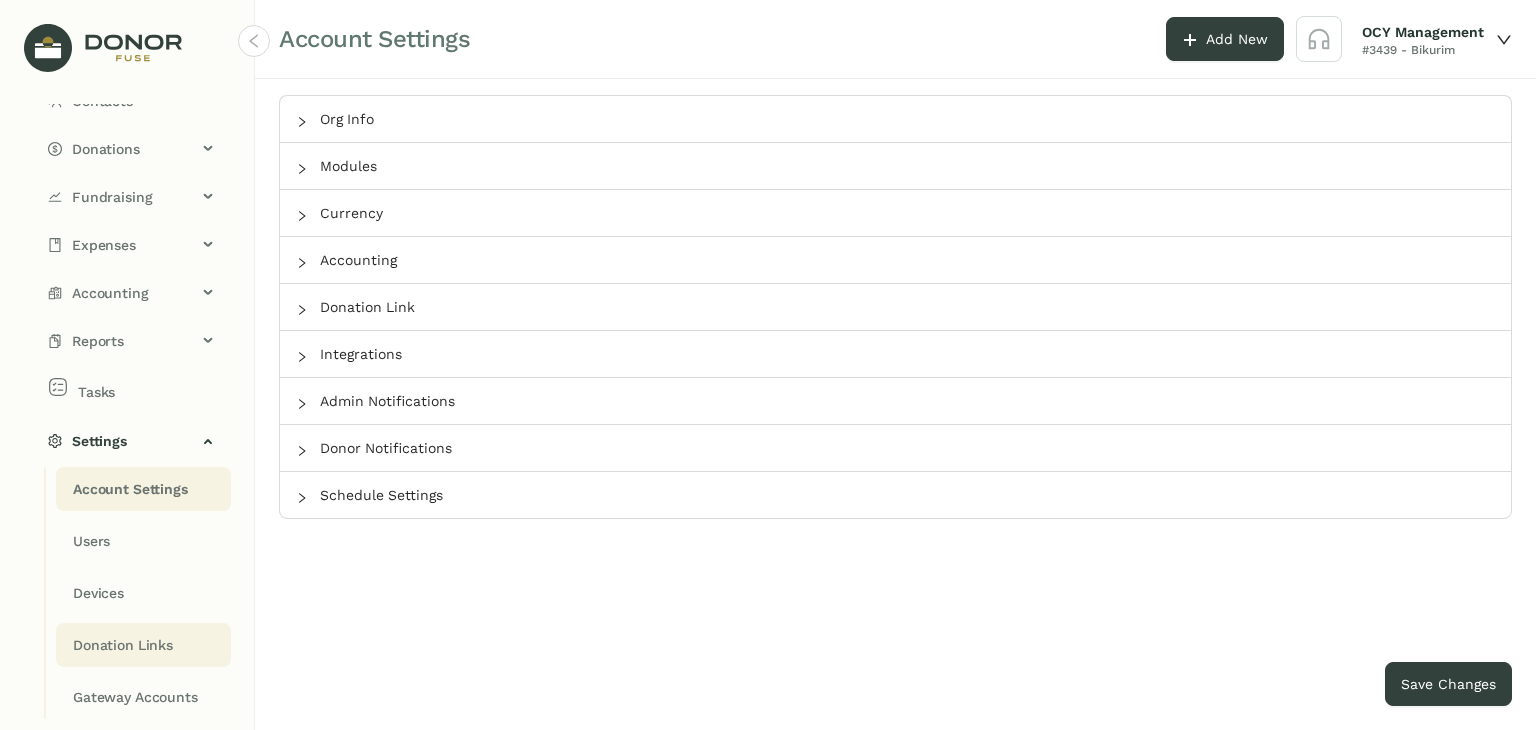click on "Donation Links" 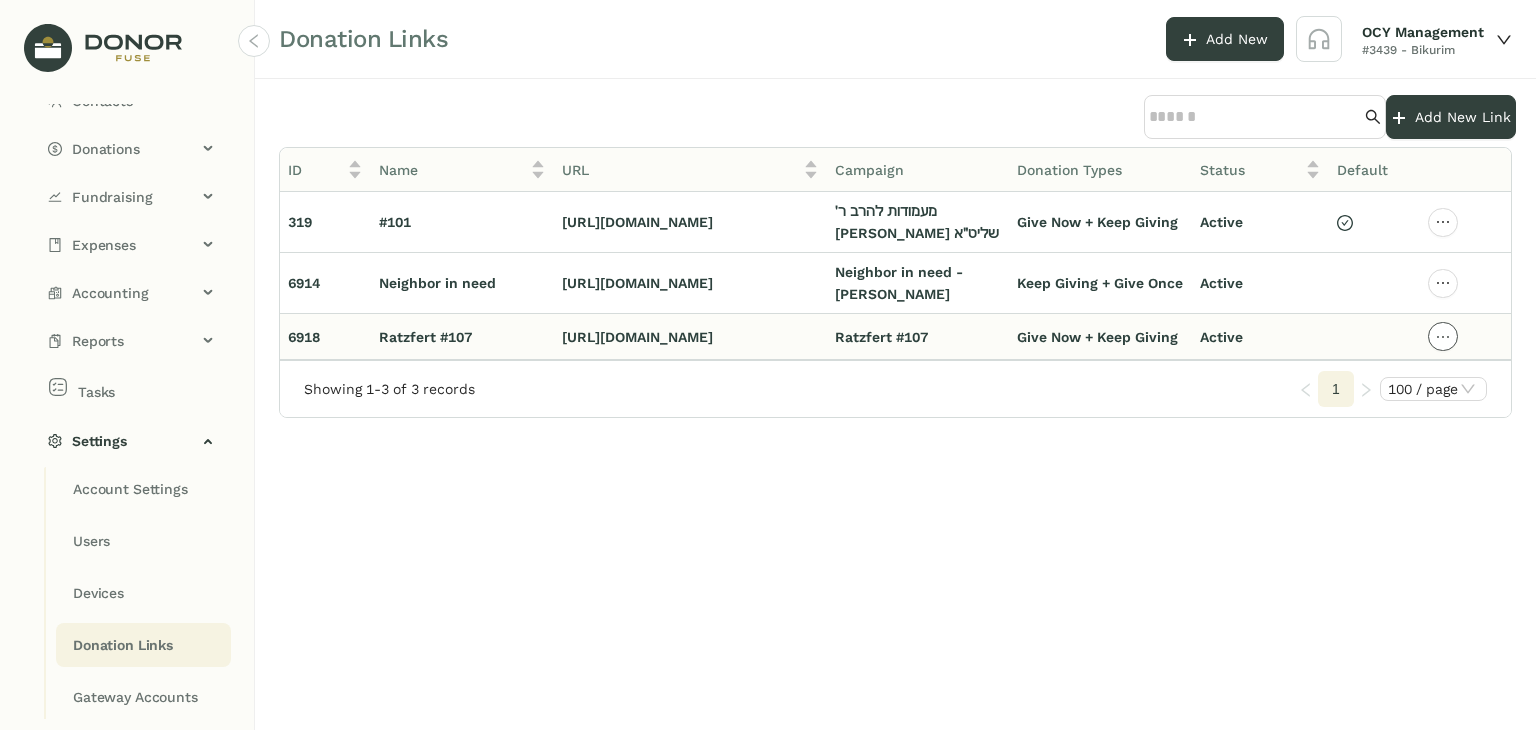 click 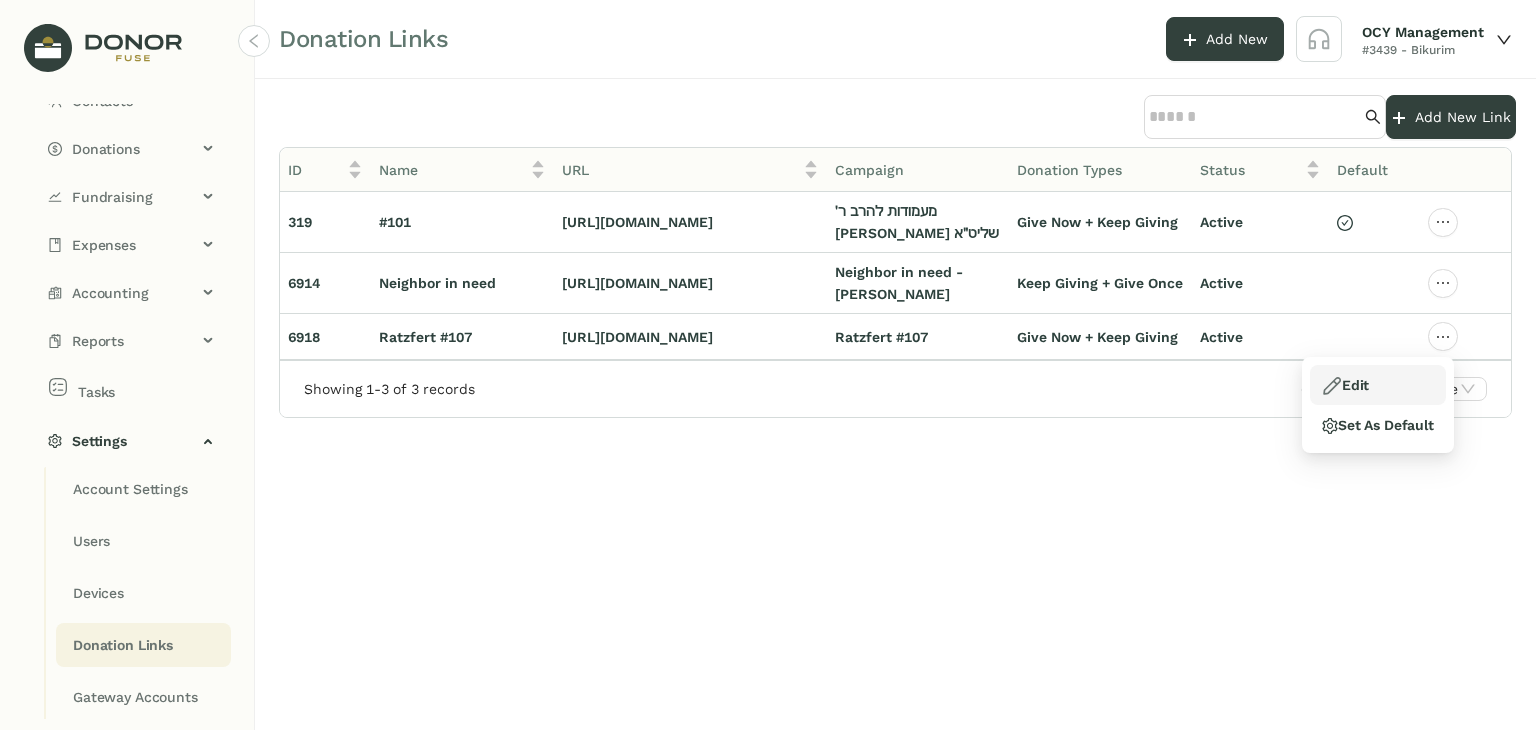 click on "Edit" at bounding box center [1378, 385] 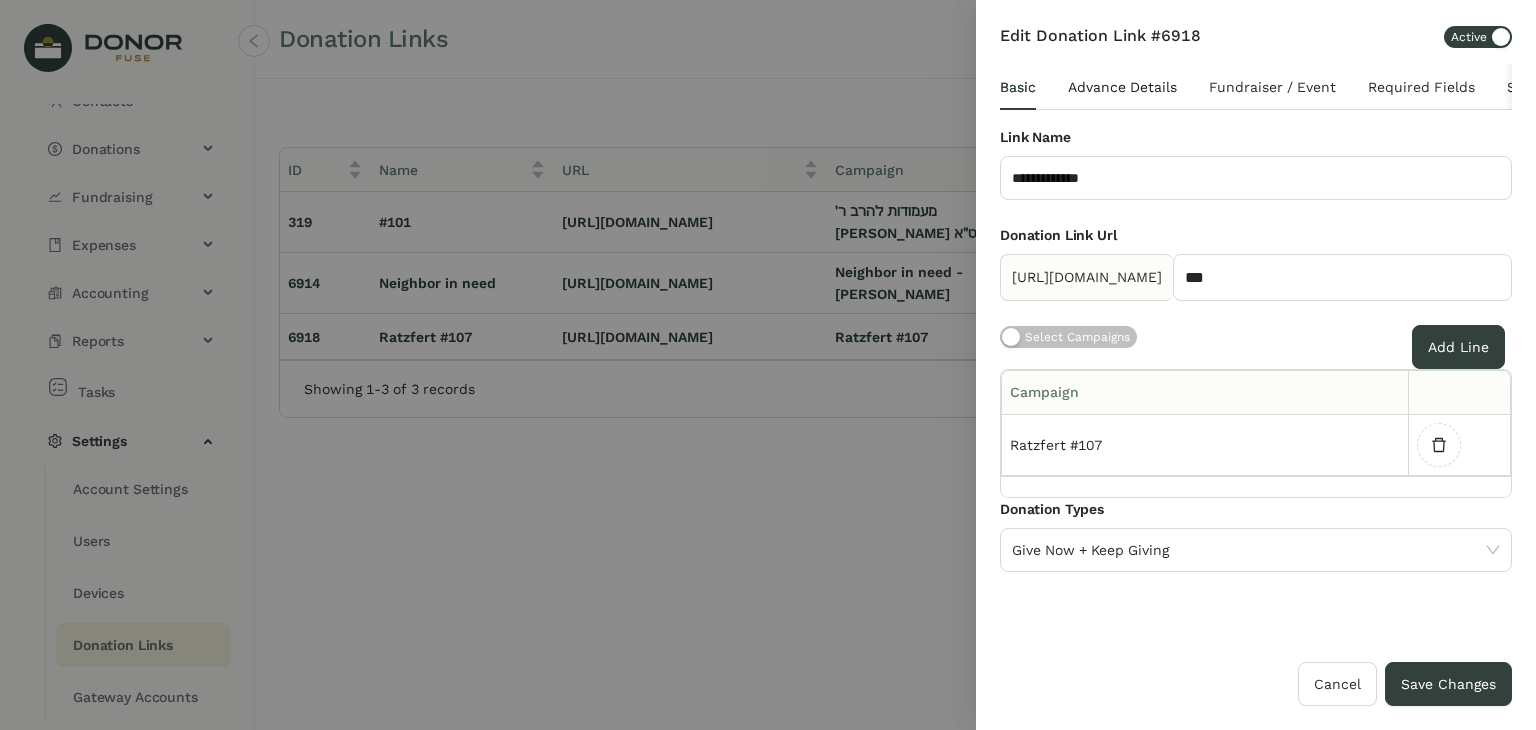 click on "Advance Details" at bounding box center (1122, 87) 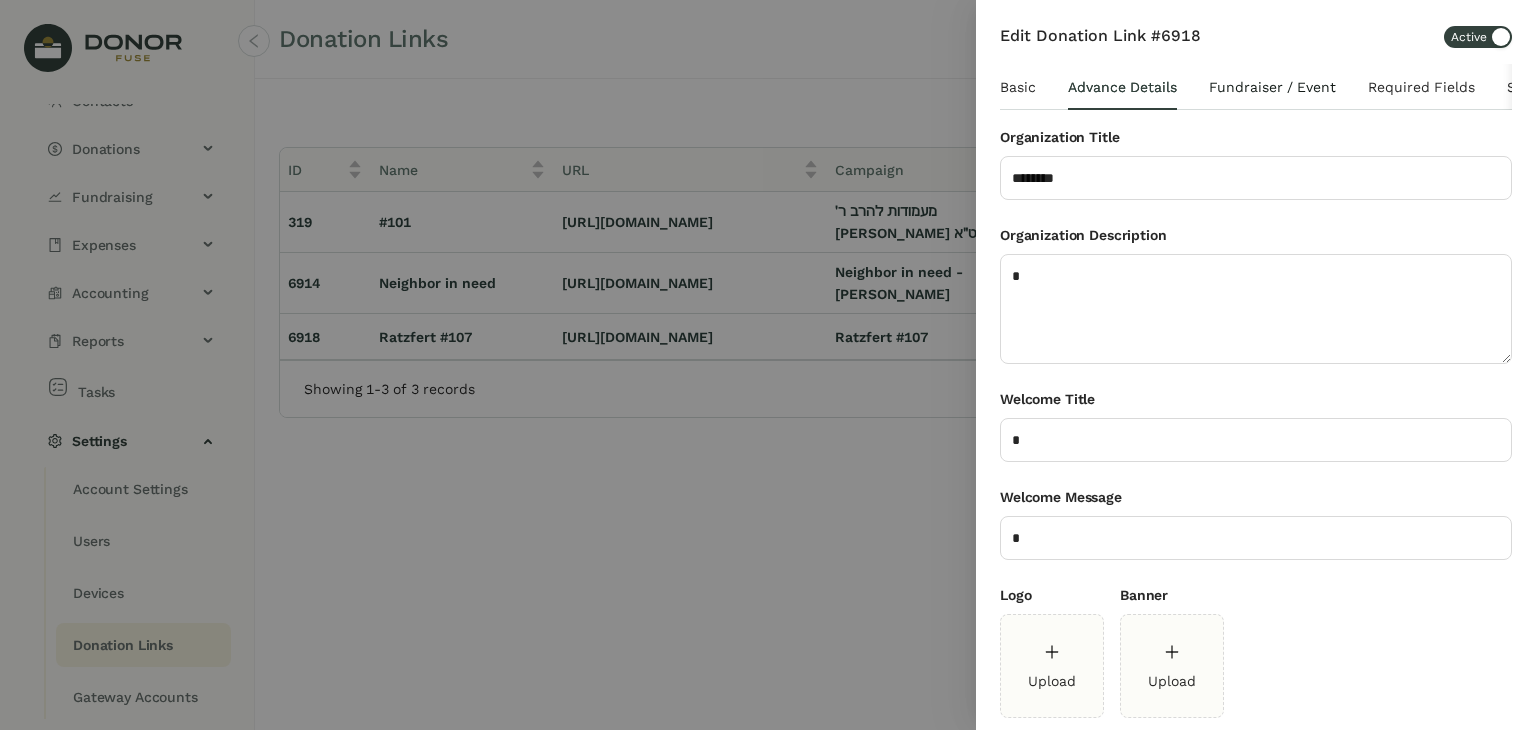click on "Fundraiser / Event" at bounding box center [1272, 87] 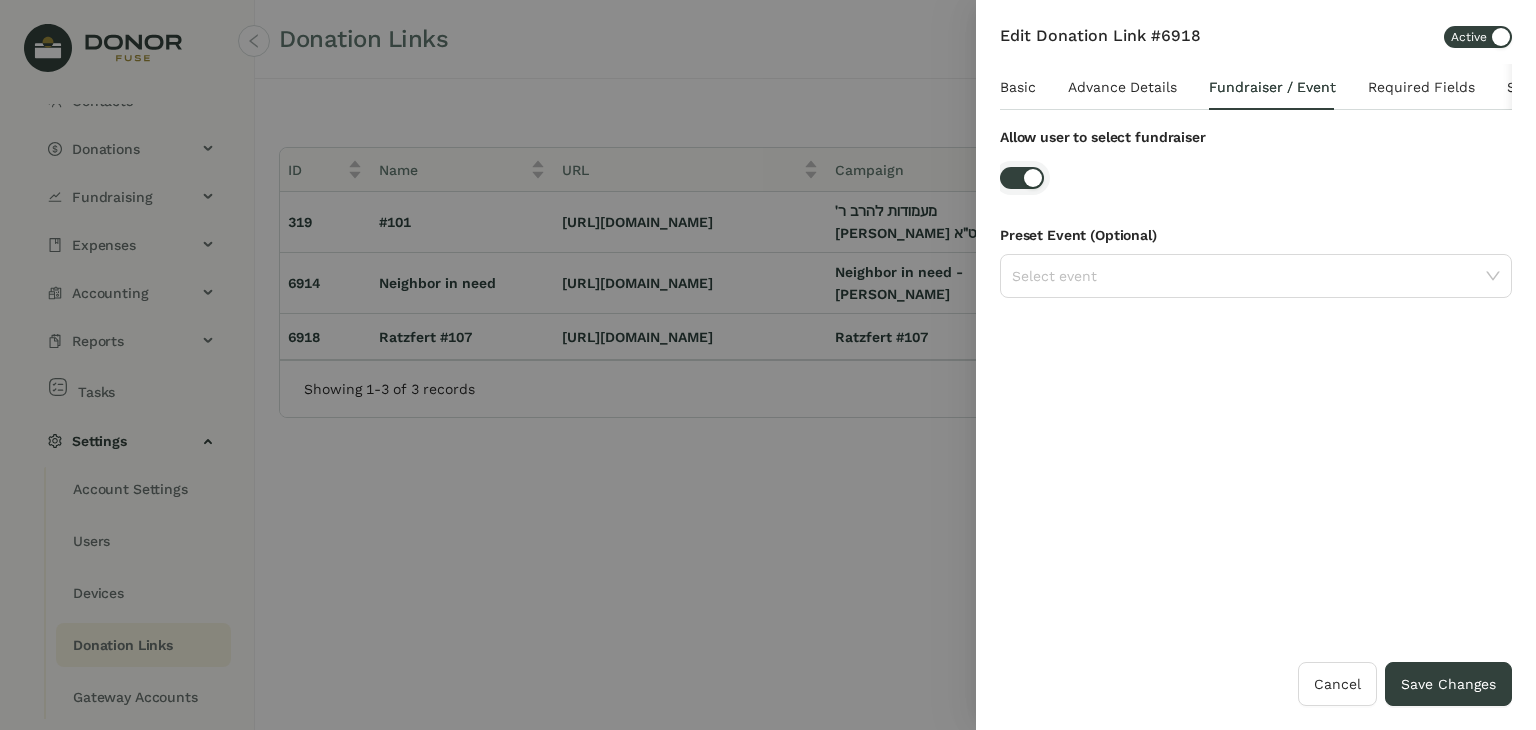 click 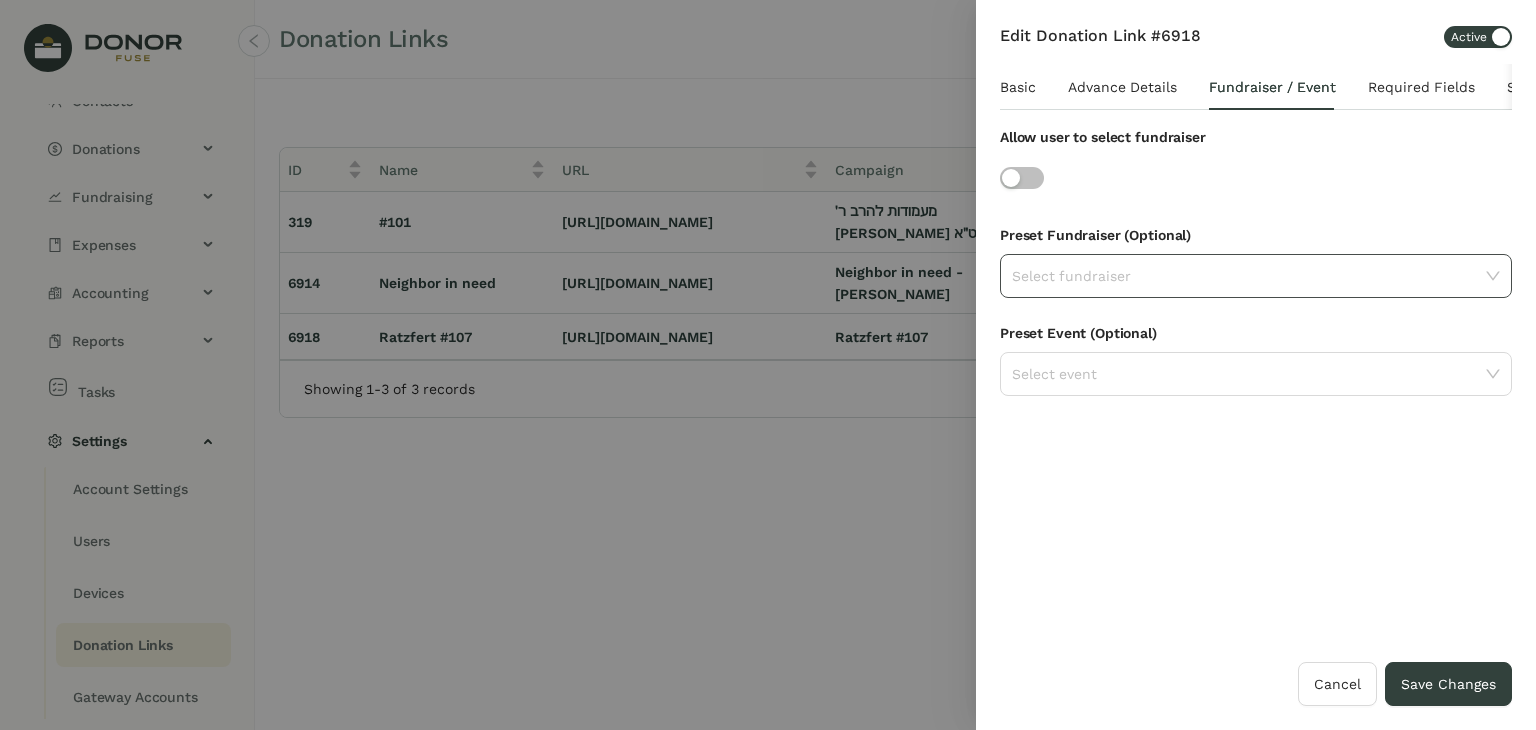 click 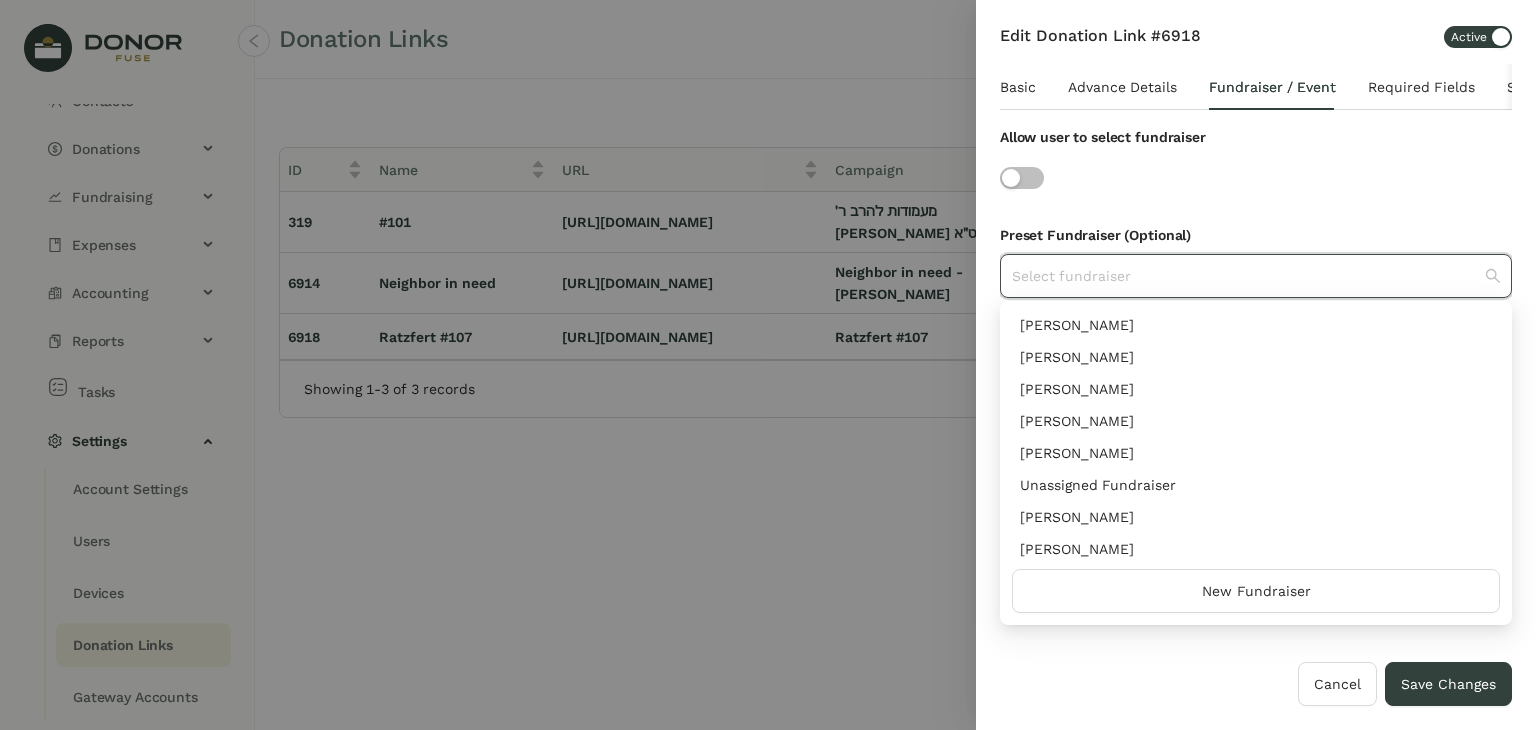 scroll, scrollTop: 96, scrollLeft: 0, axis: vertical 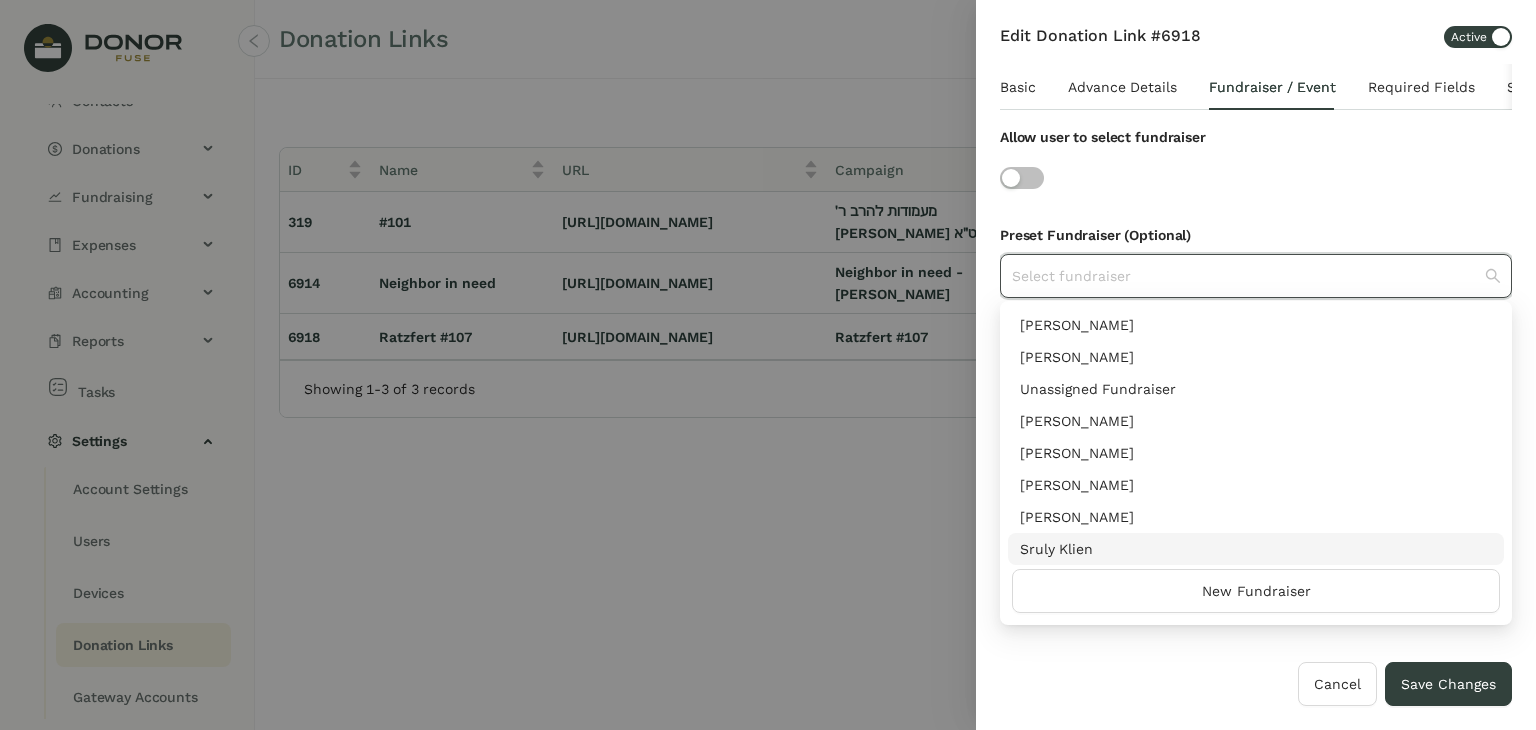 click on "Edit Donation Link #6918  Active Basic Advance Details Fundraiser / Event Required Fields Set Min/Max Allow user to select fundraiser Preset Fundraiser (Optional)  Select fundraiser  Preset Event (Optional)  Select event  Cancel Save Changes" at bounding box center [1256, 365] 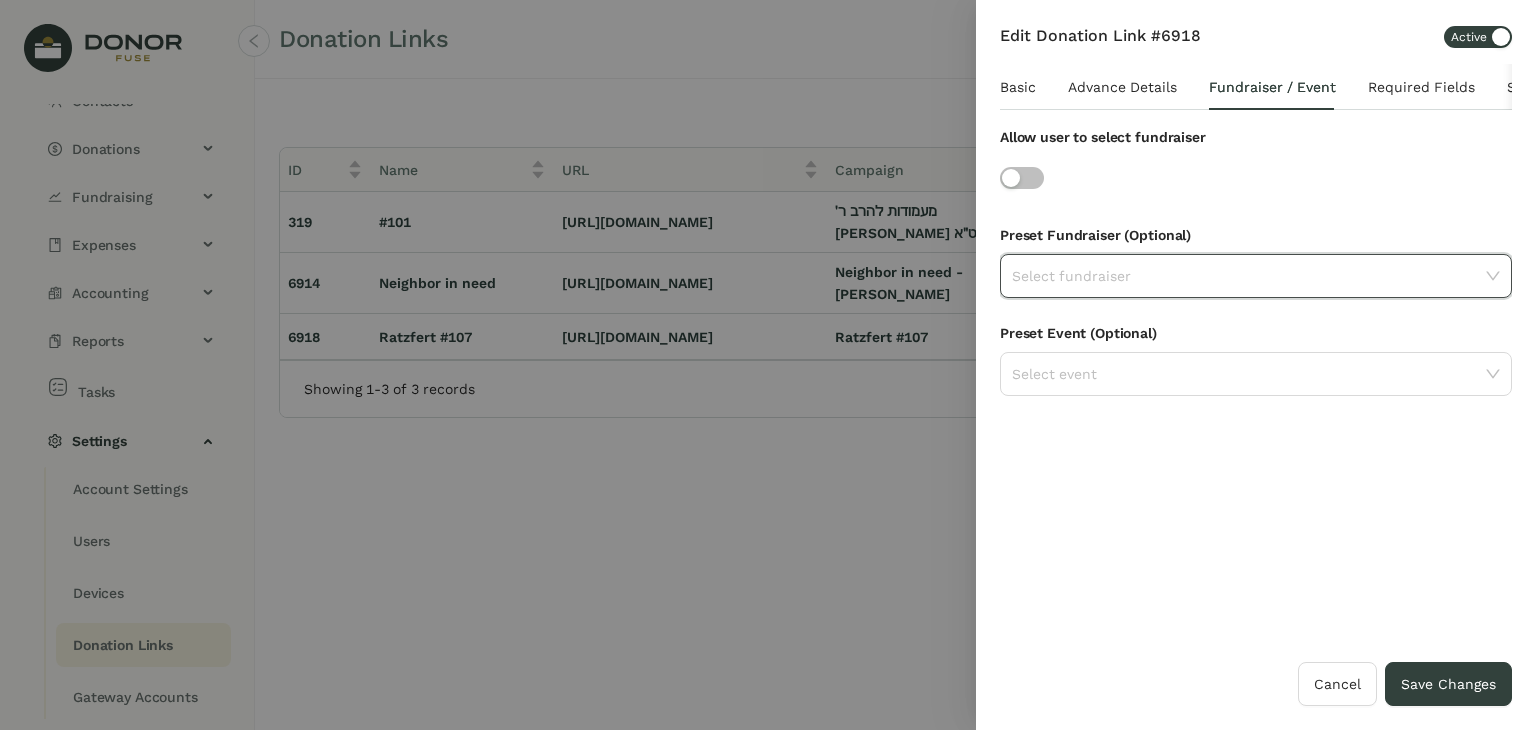 click 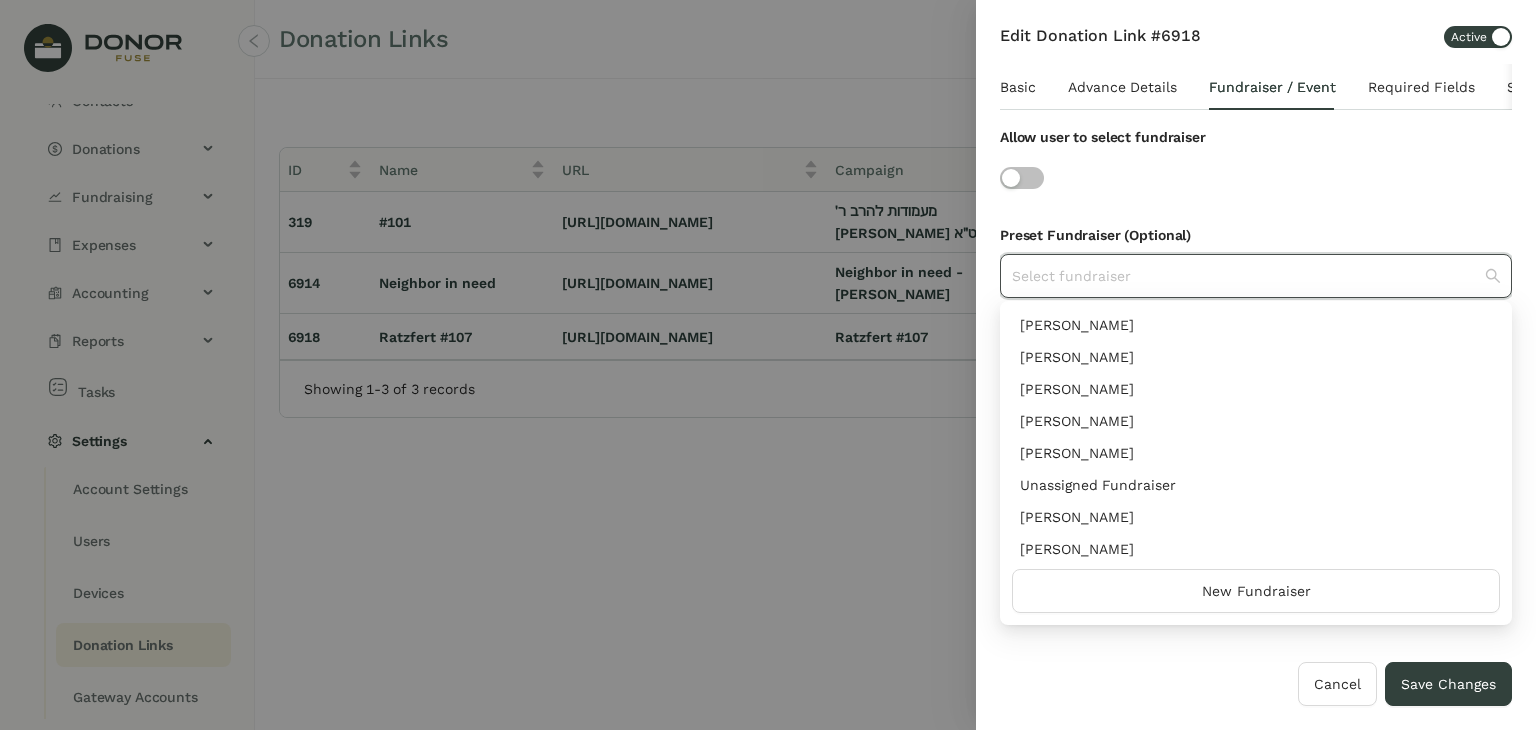 scroll, scrollTop: 96, scrollLeft: 0, axis: vertical 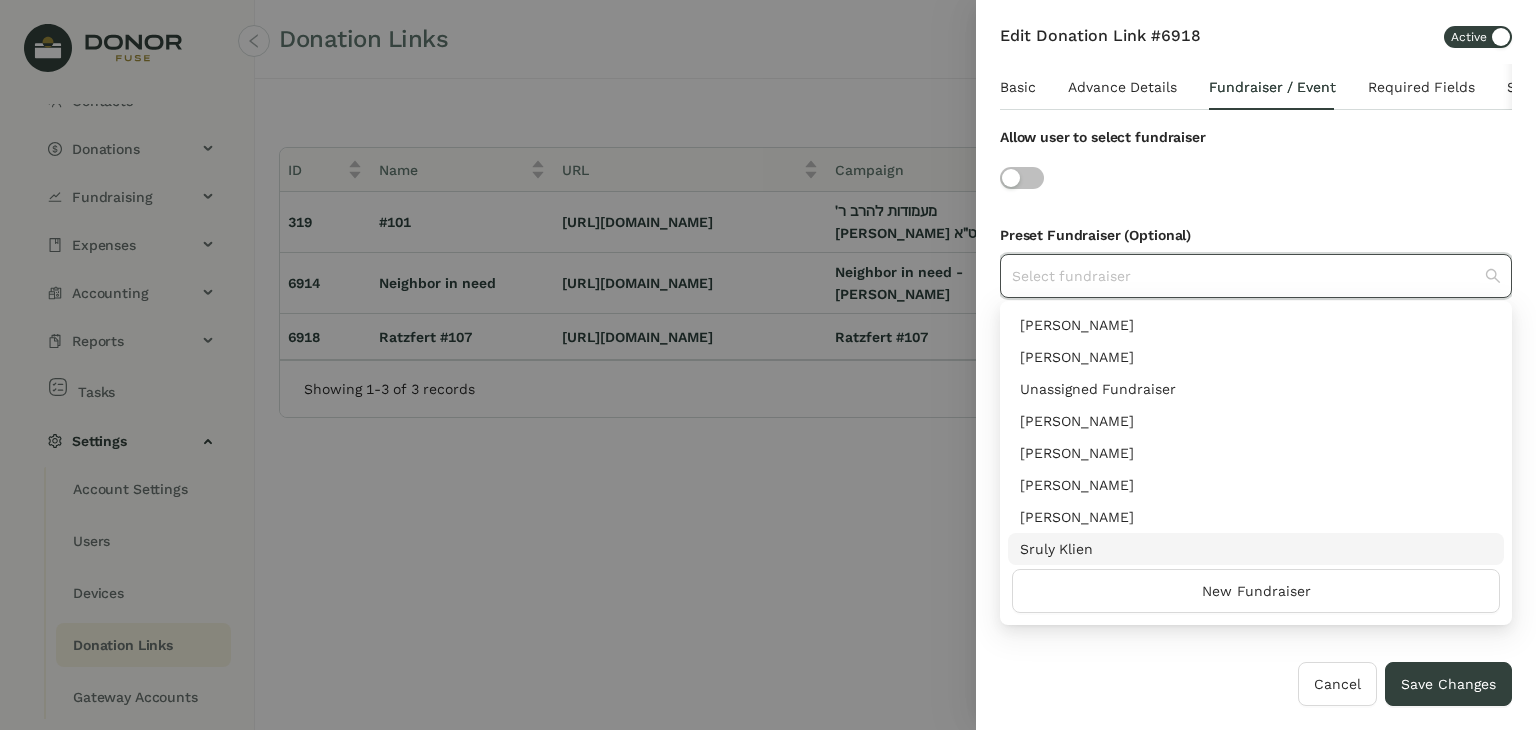 click on "Sruly Klien" at bounding box center [1256, 549] 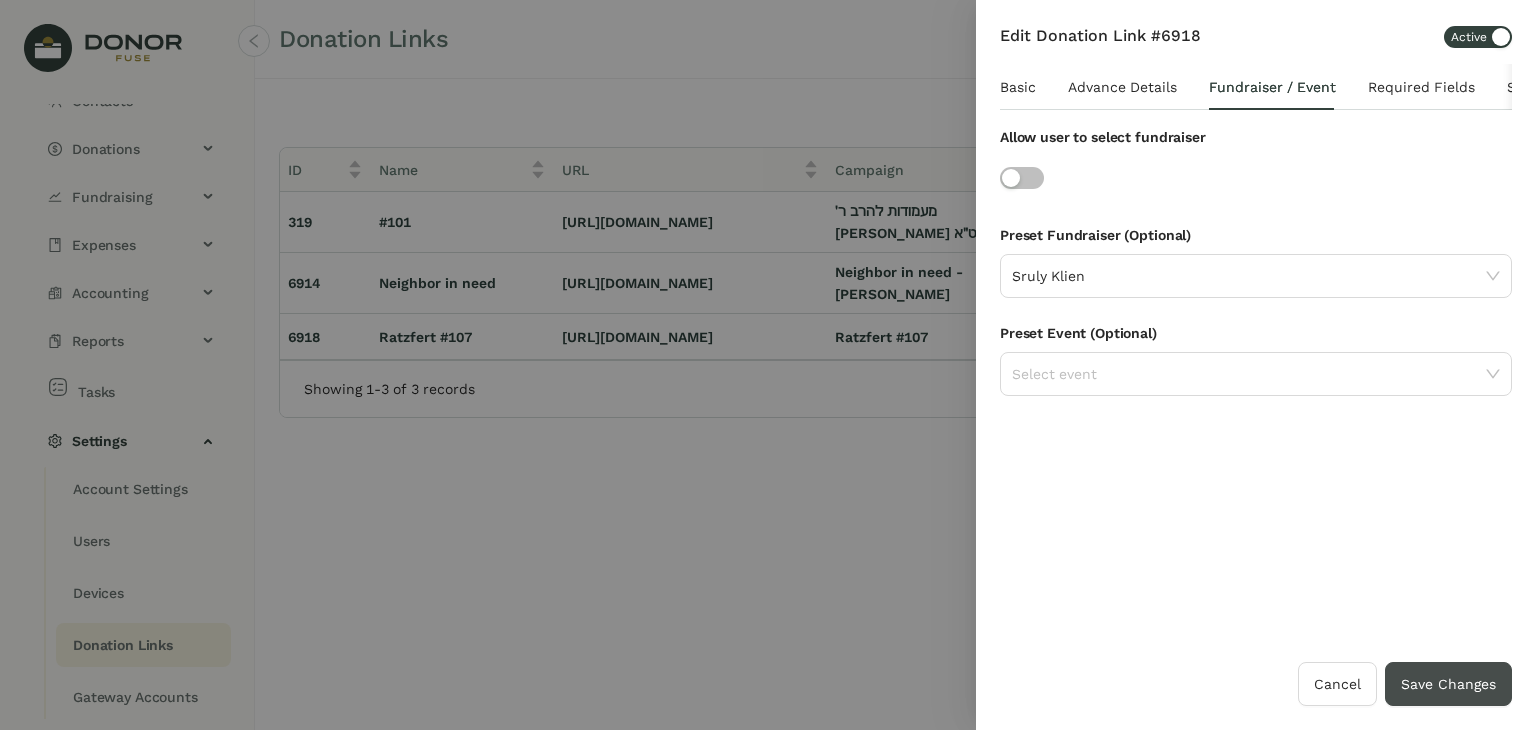 click on "Save Changes" at bounding box center [1448, 684] 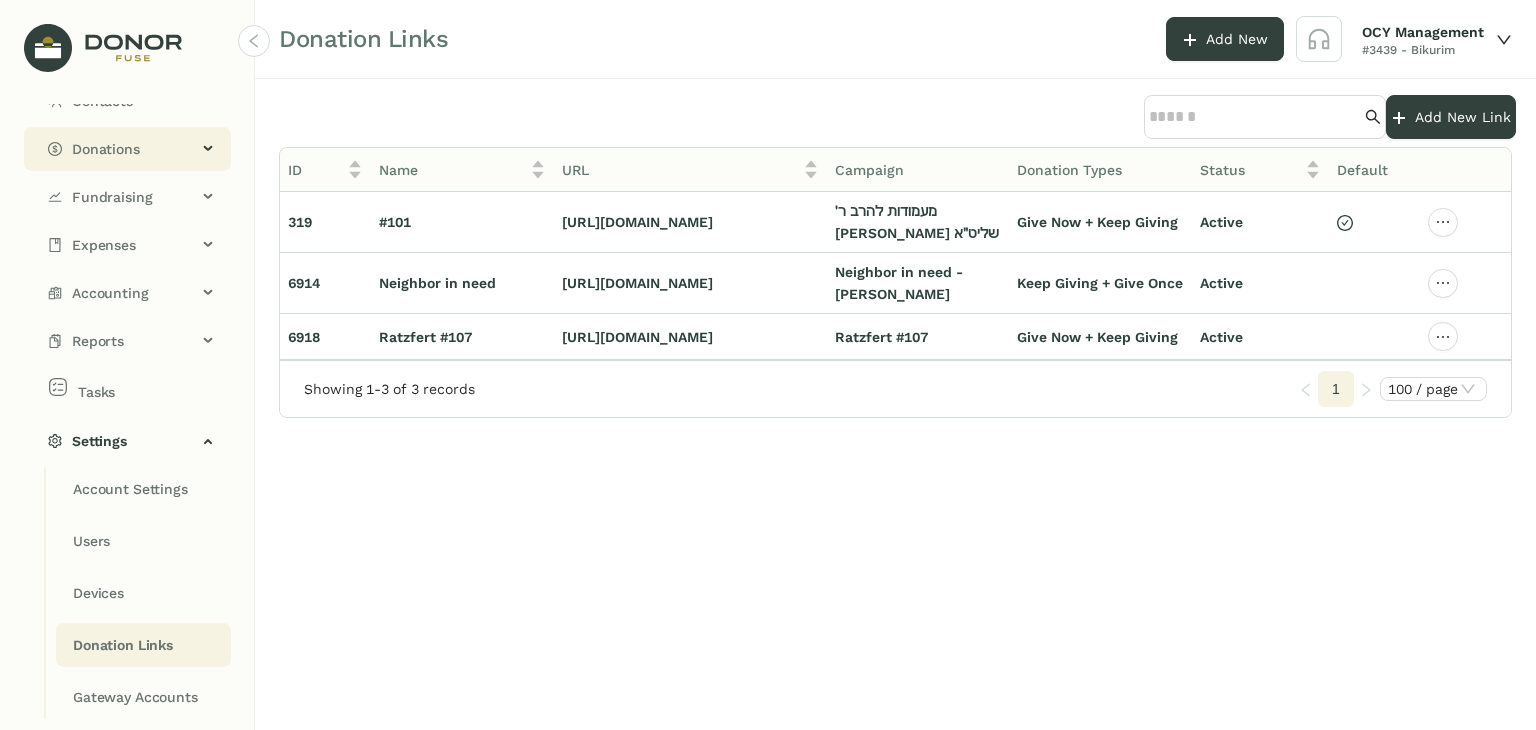 click on "Donations" 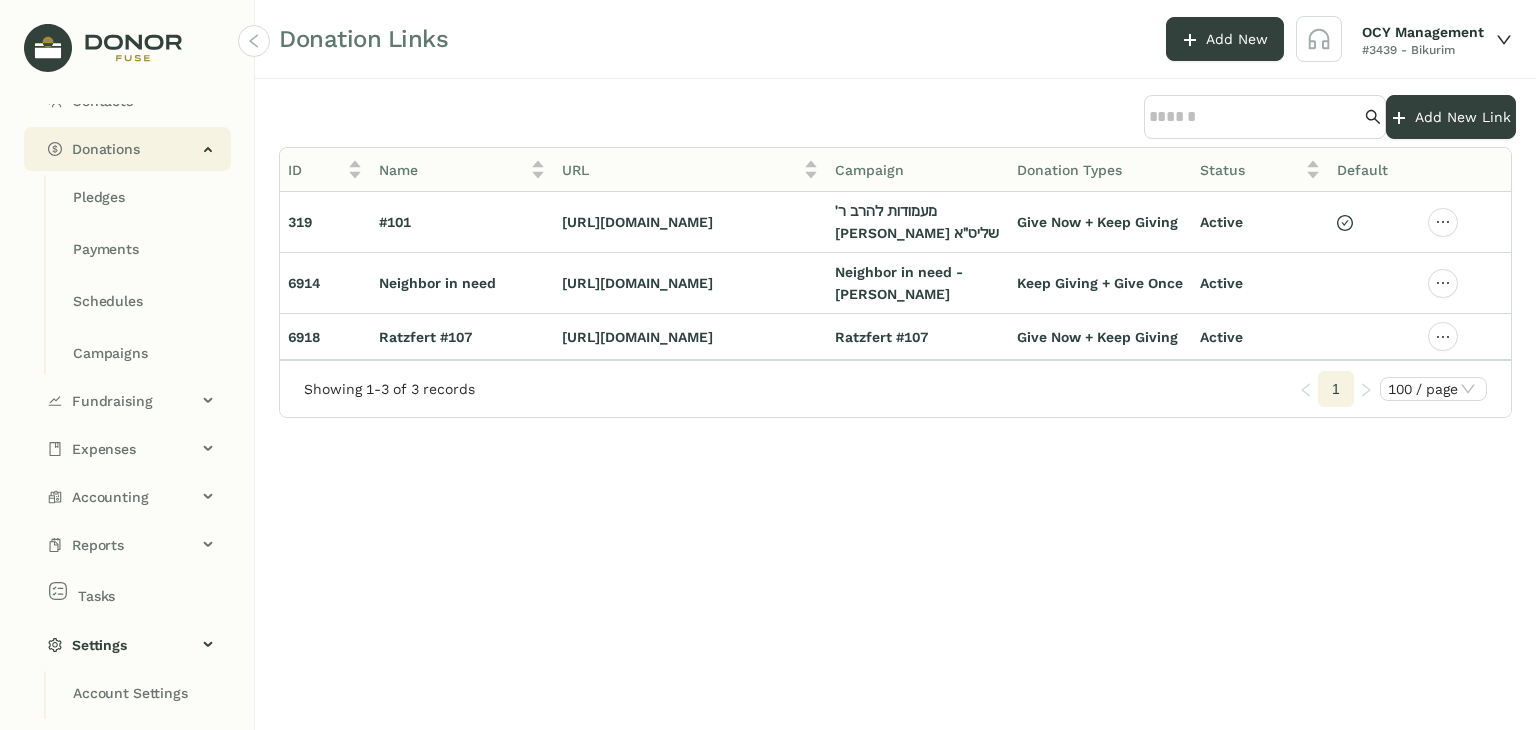 scroll, scrollTop: 29, scrollLeft: 0, axis: vertical 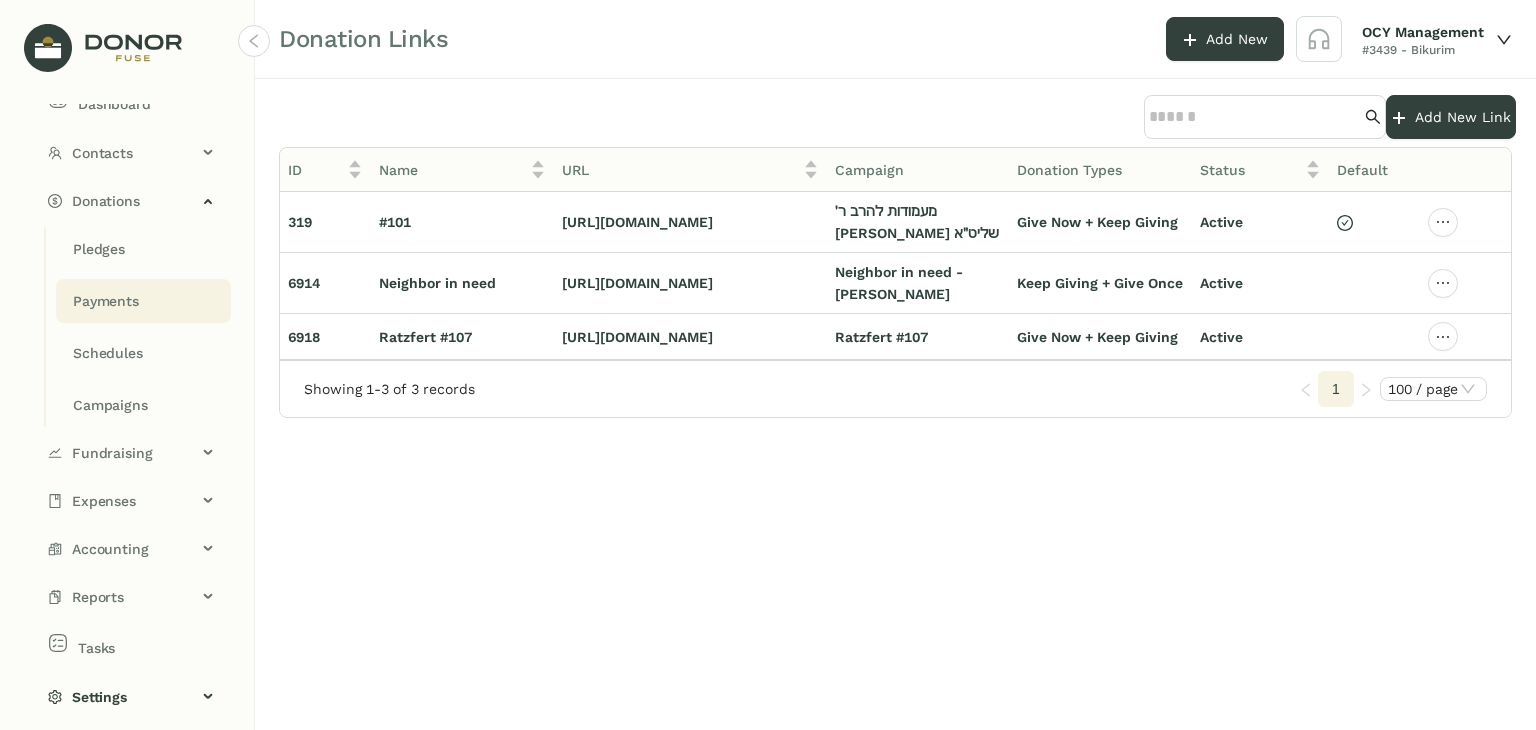 click on "Payments" 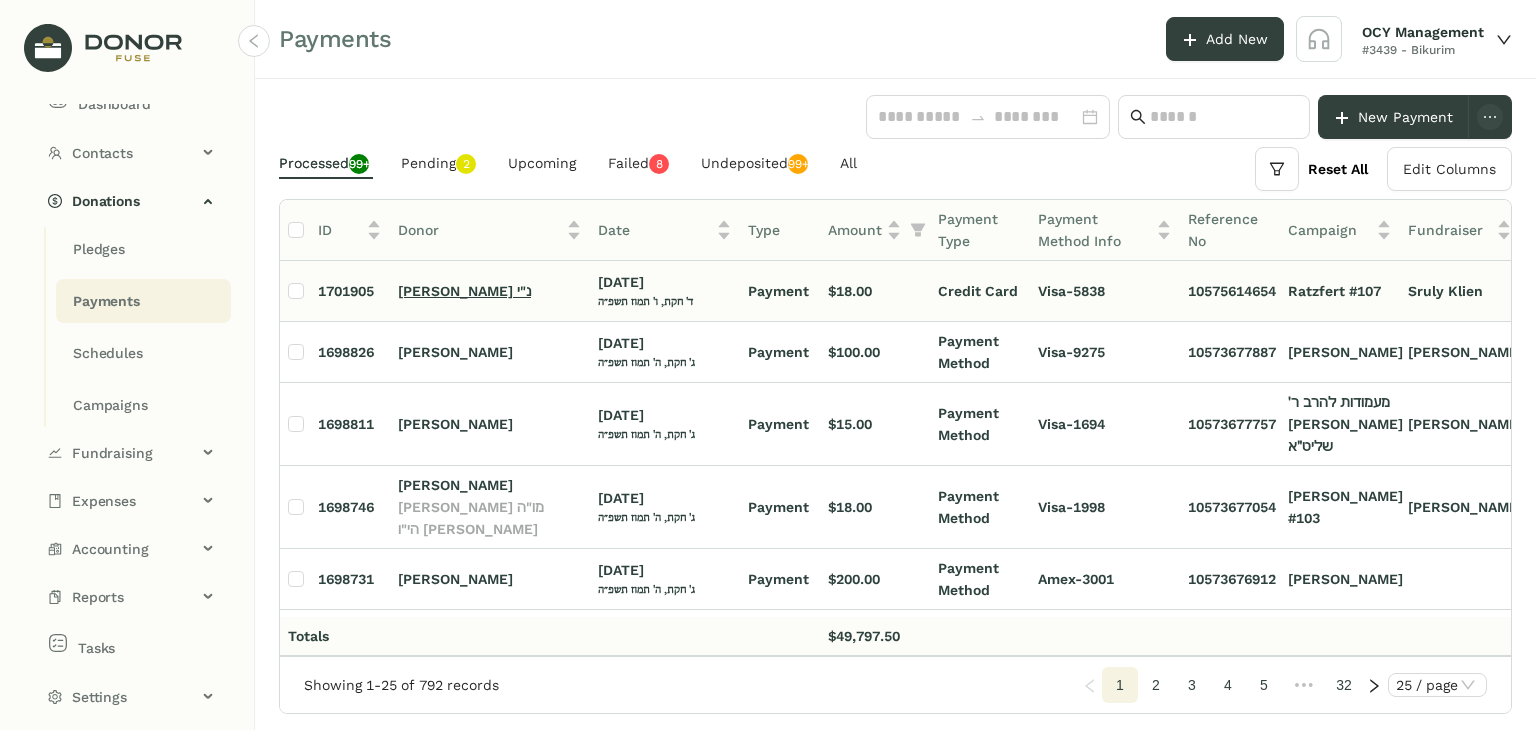 click on "[PERSON_NAME] נ"י" 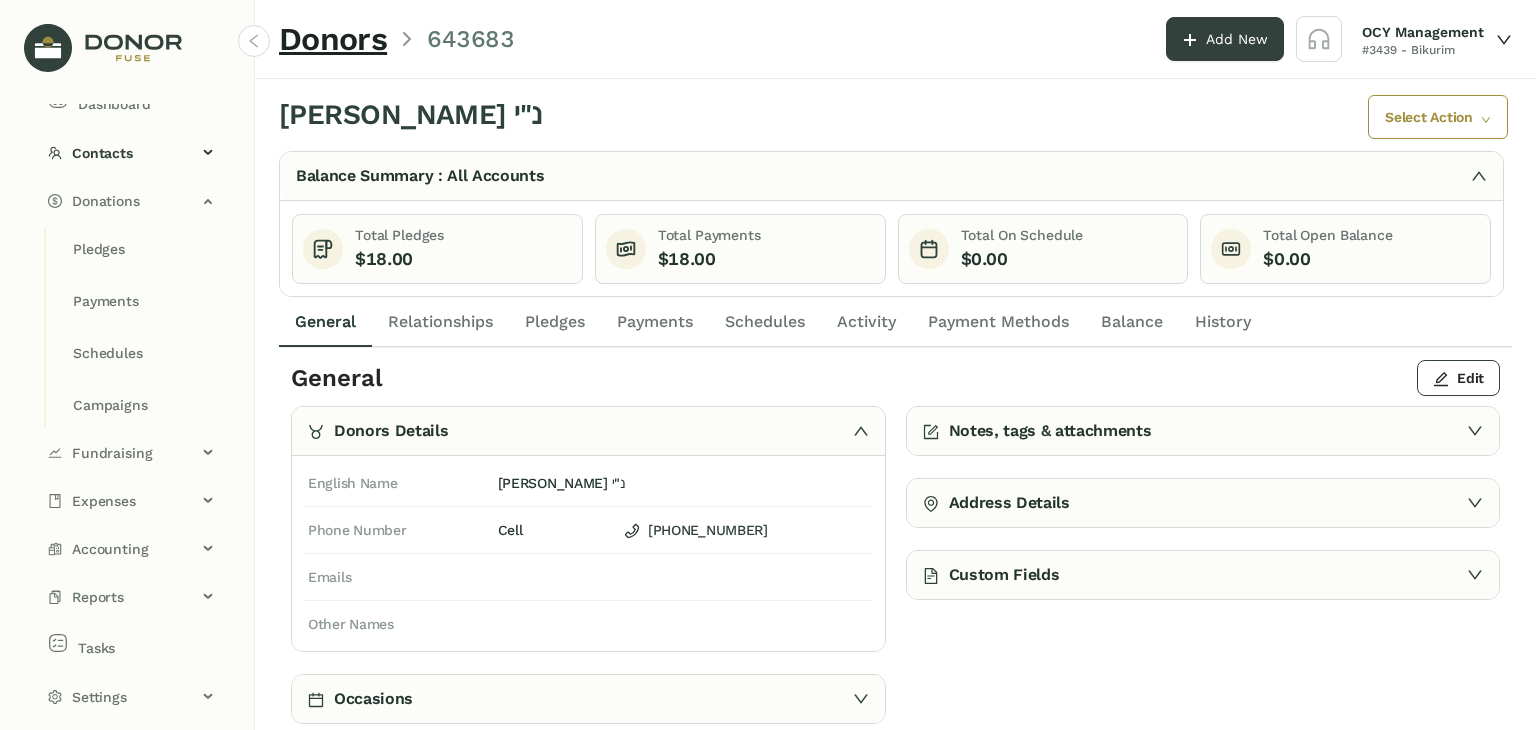 click on "Pledges" 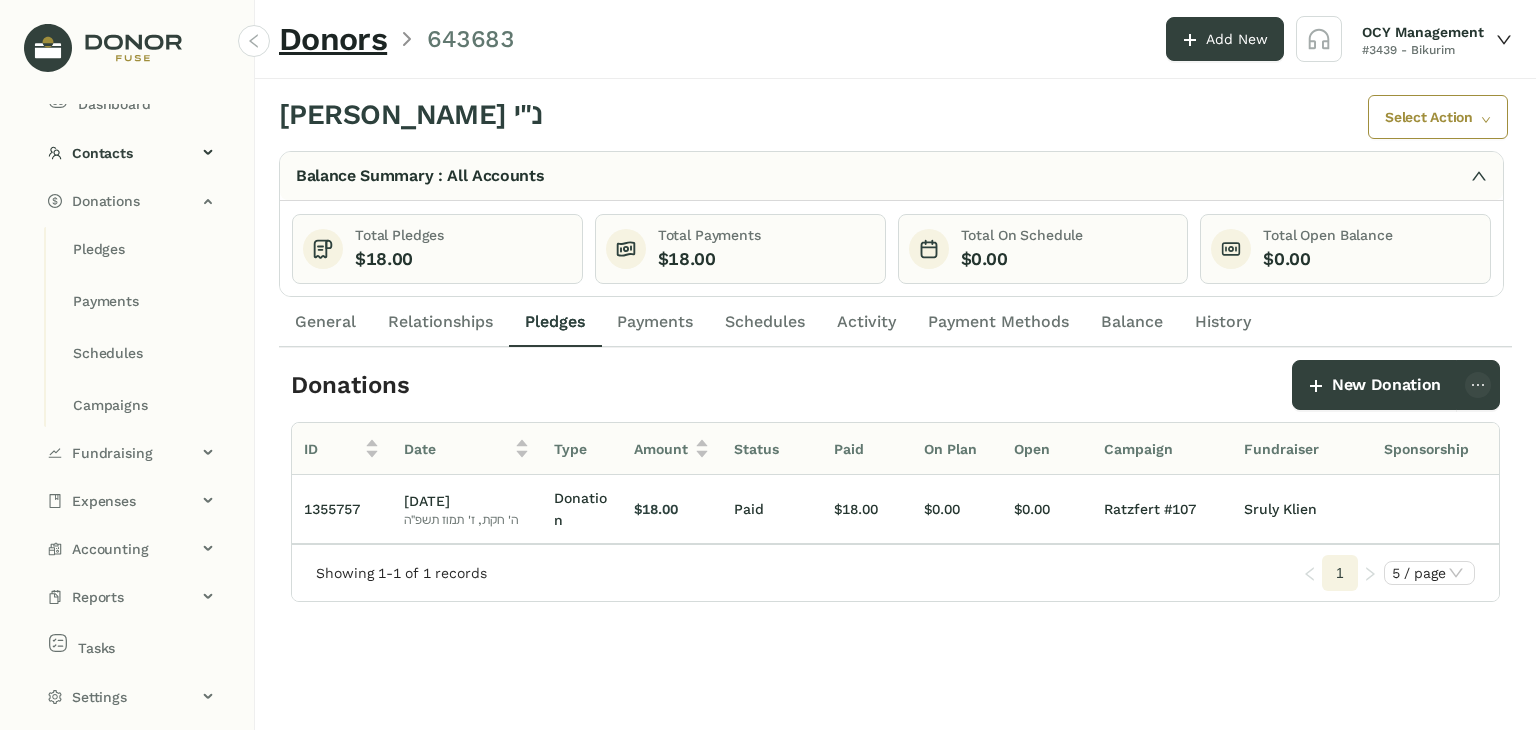 click on "Payments" 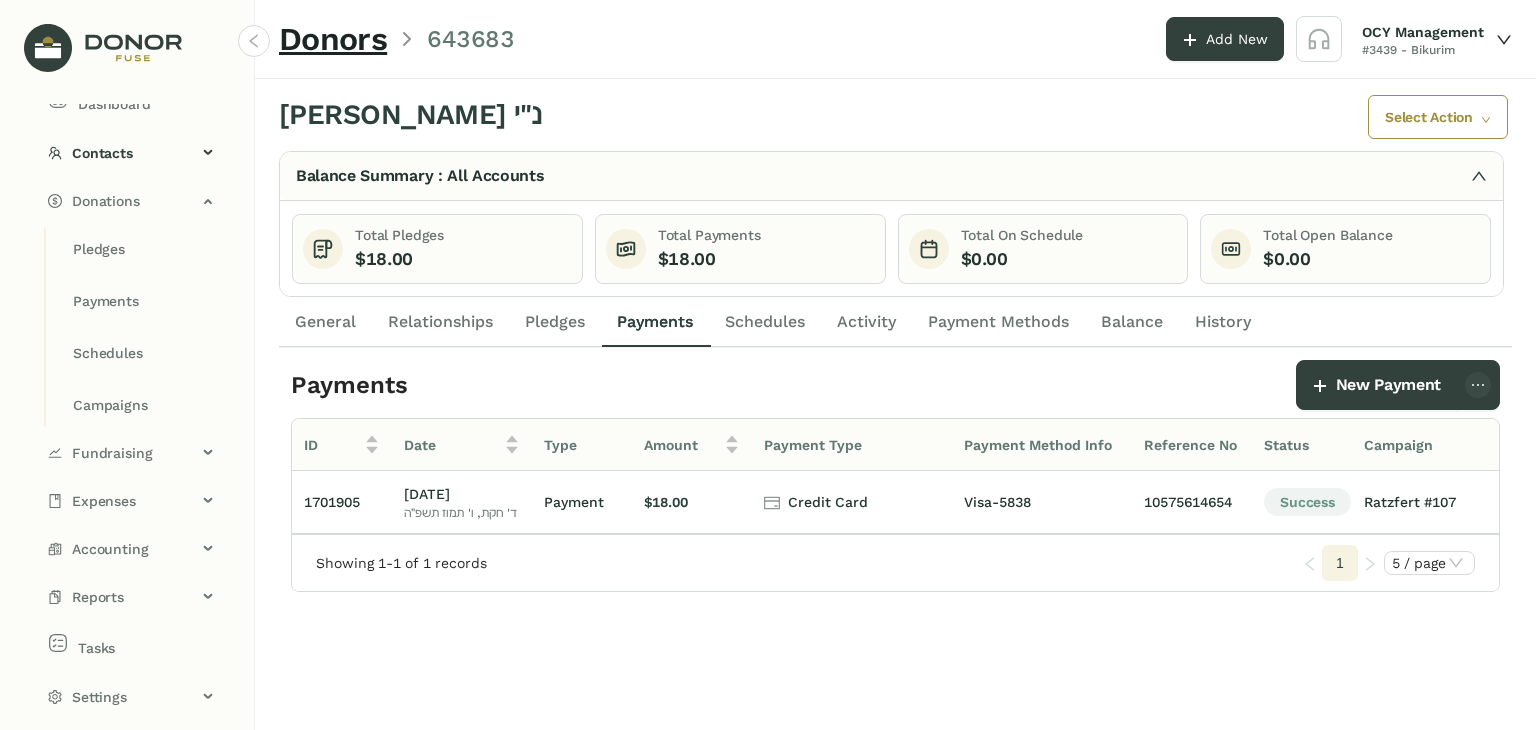 click on "Pledges" 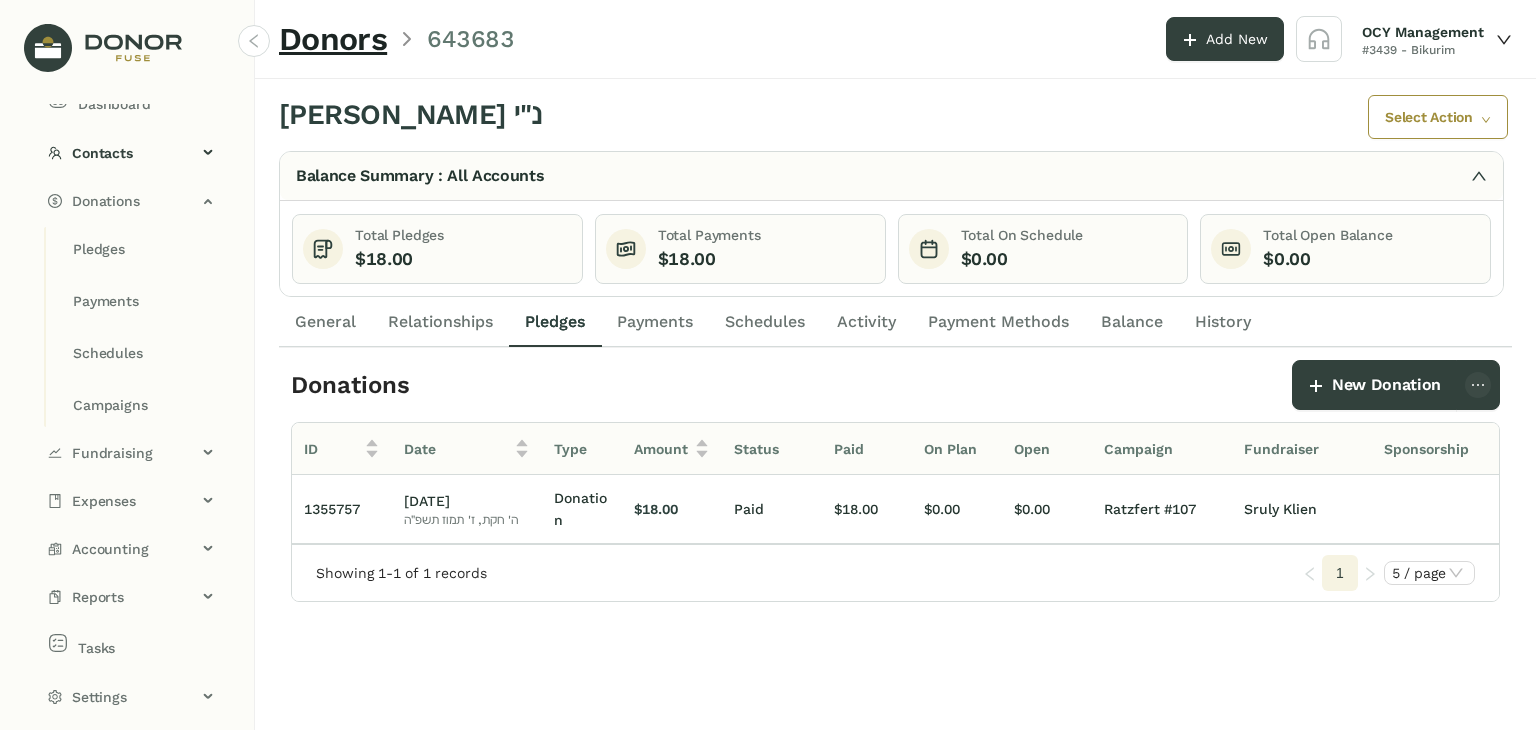click on "Relationships" 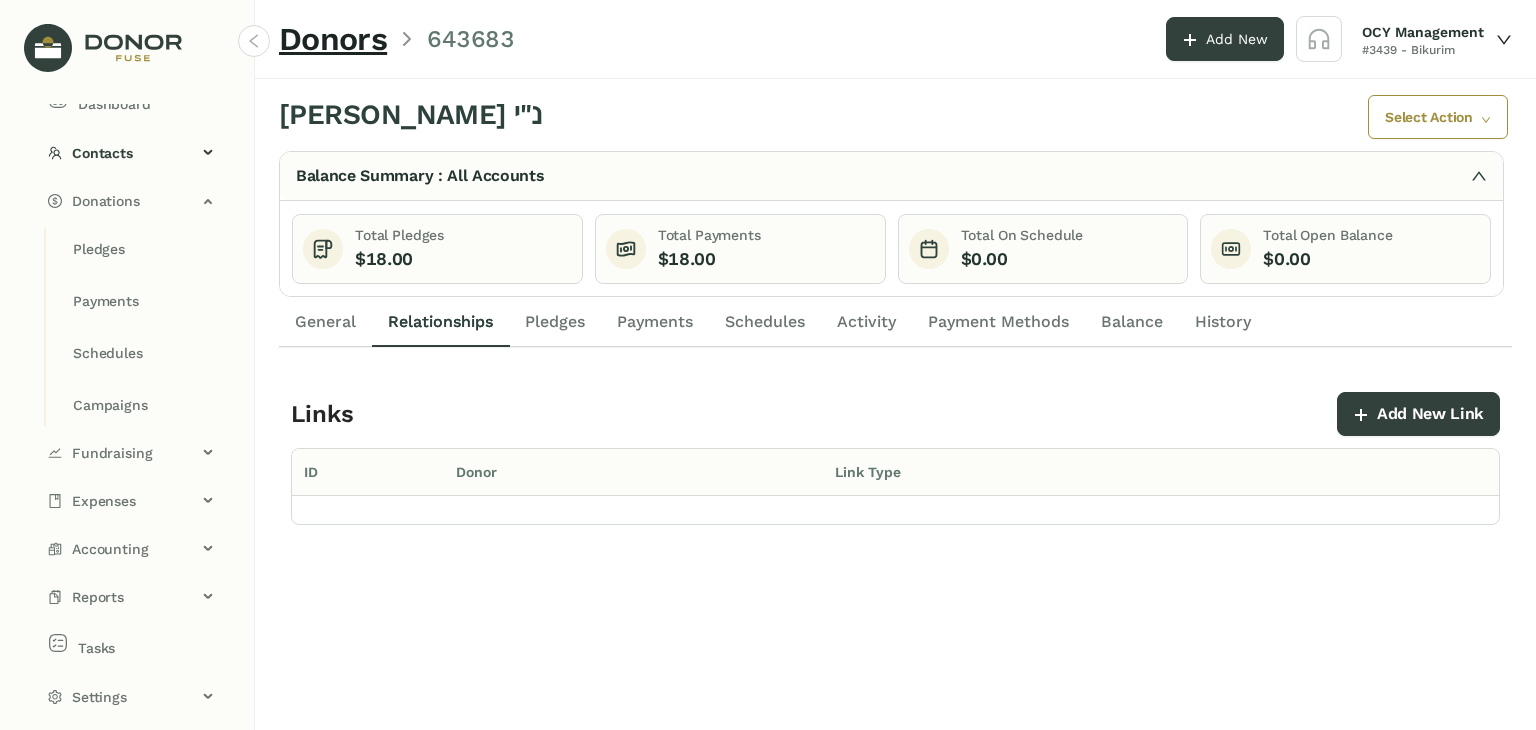 click on "General" 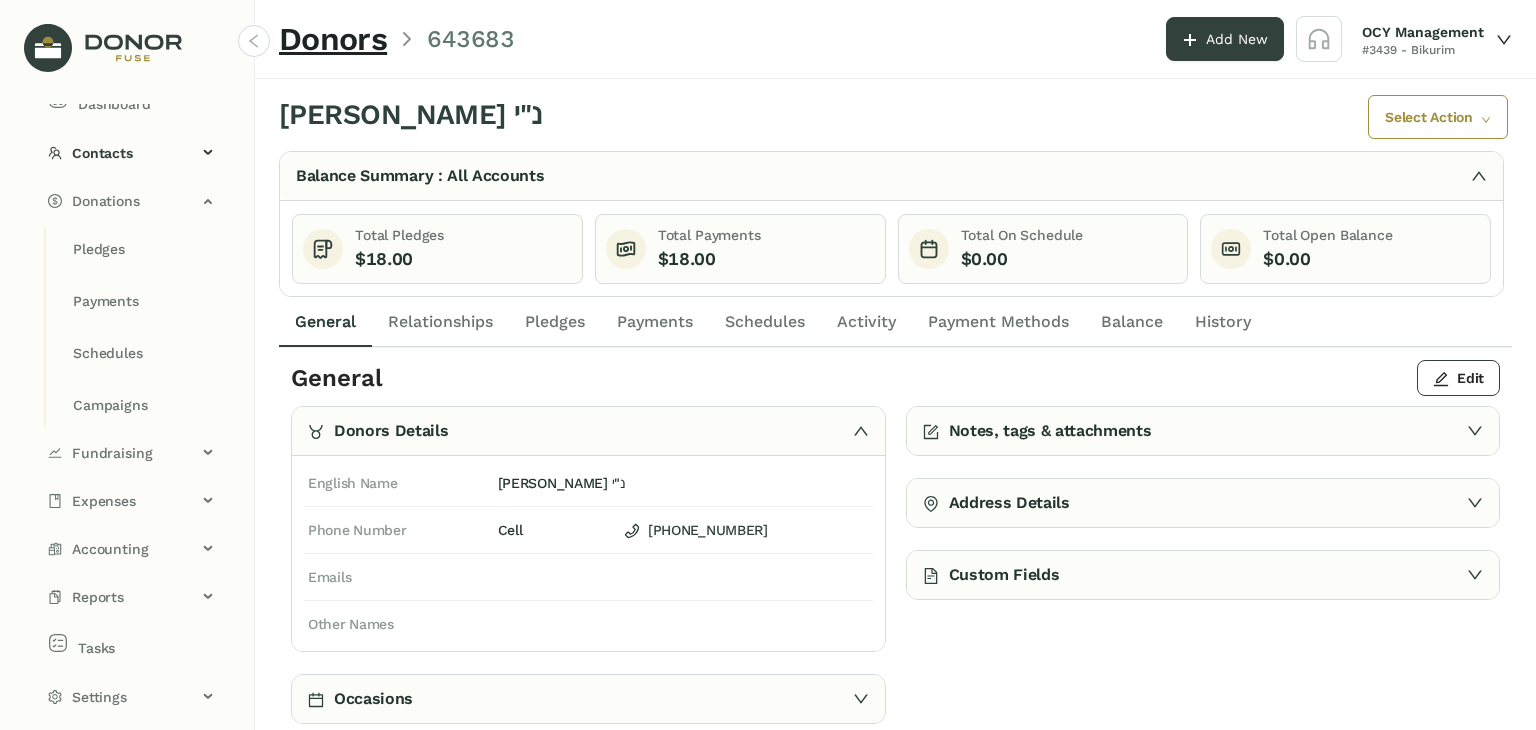 click on "Pledges" 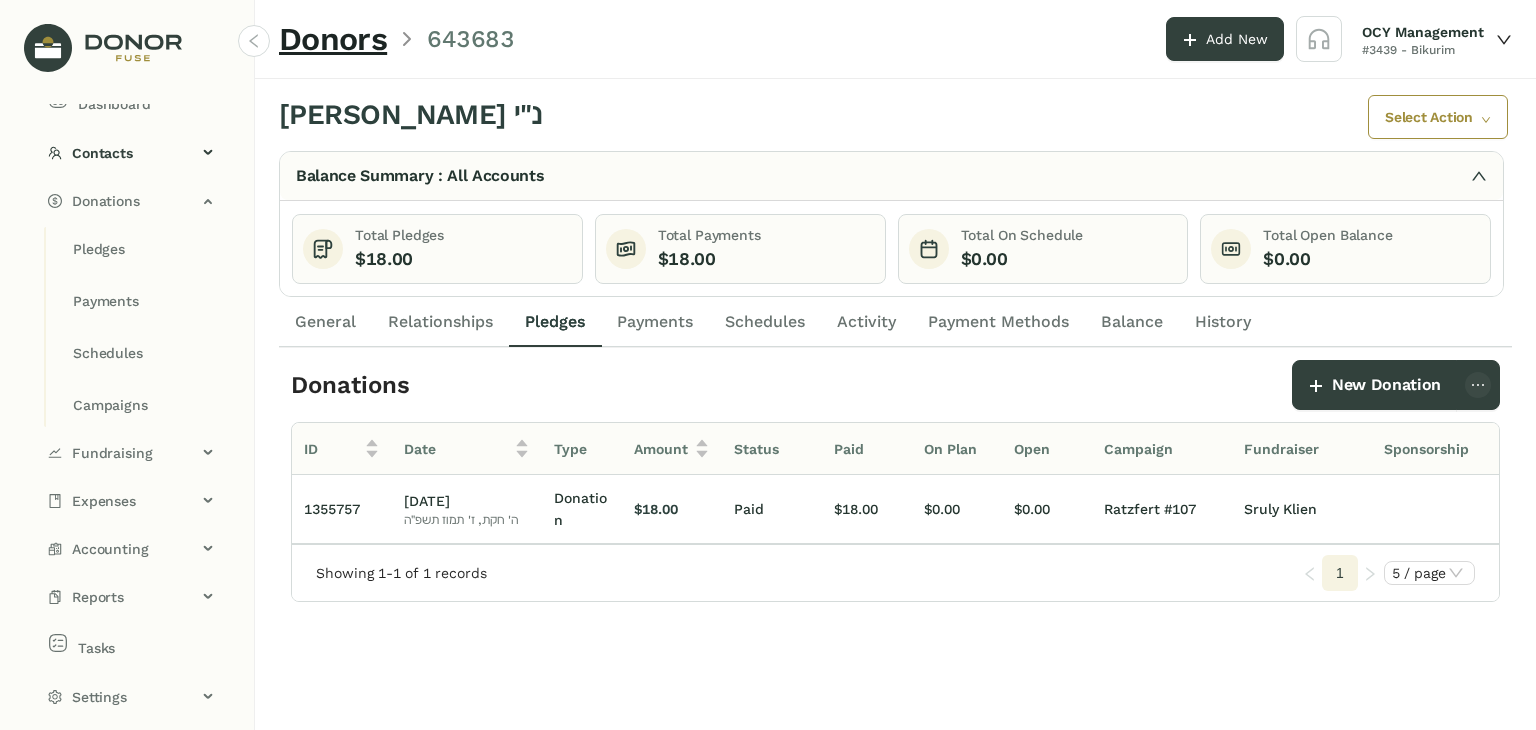 click on "Payments" 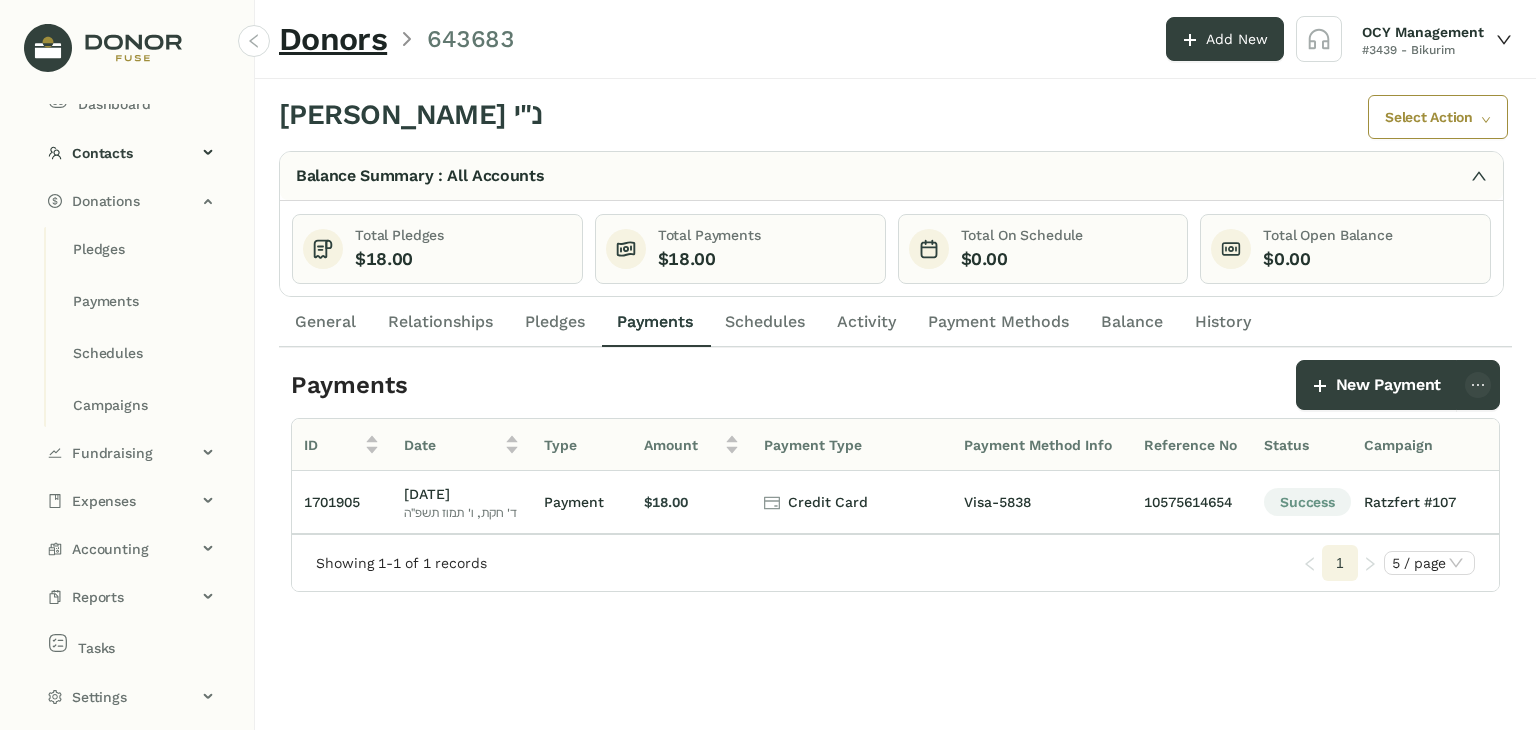 click on "Schedules" 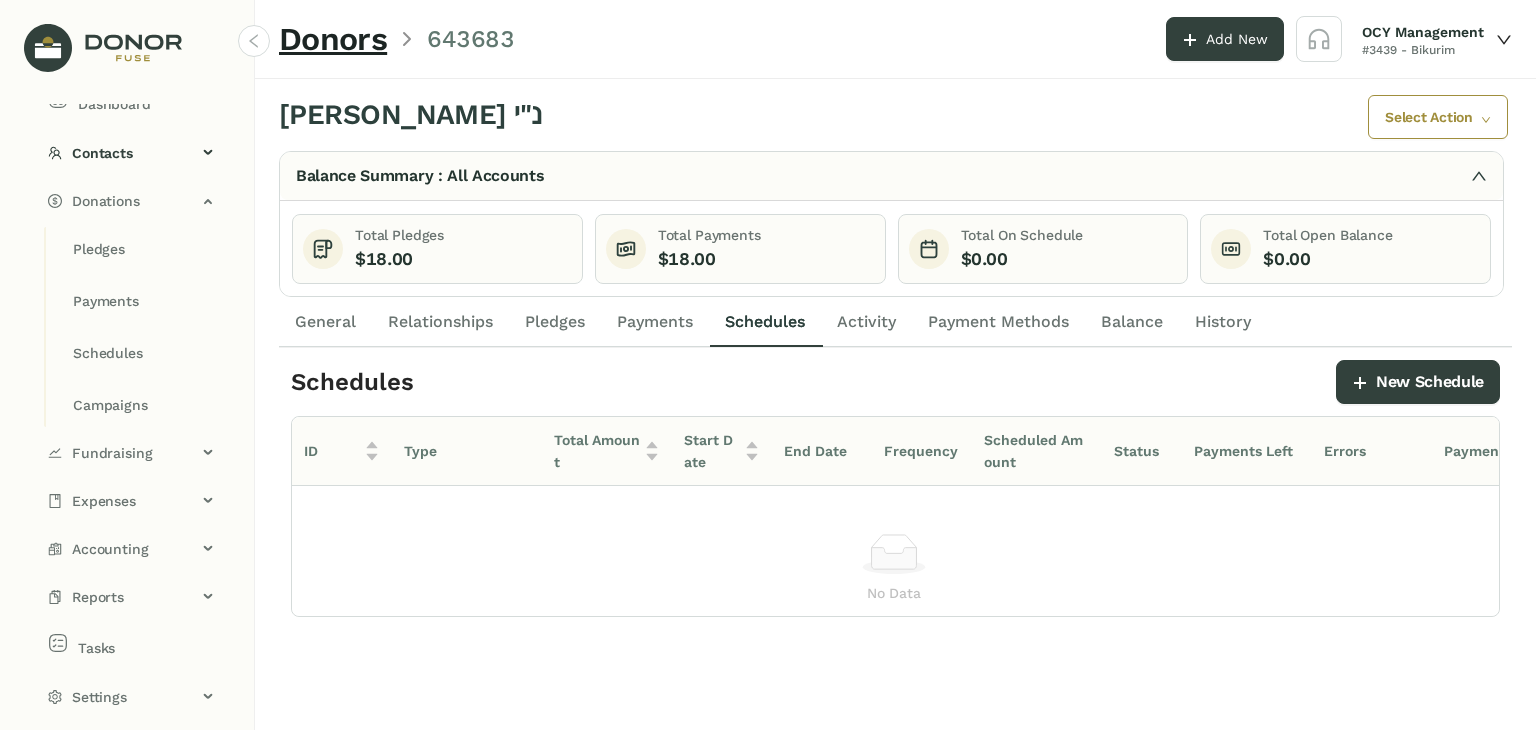 click on "Activity" 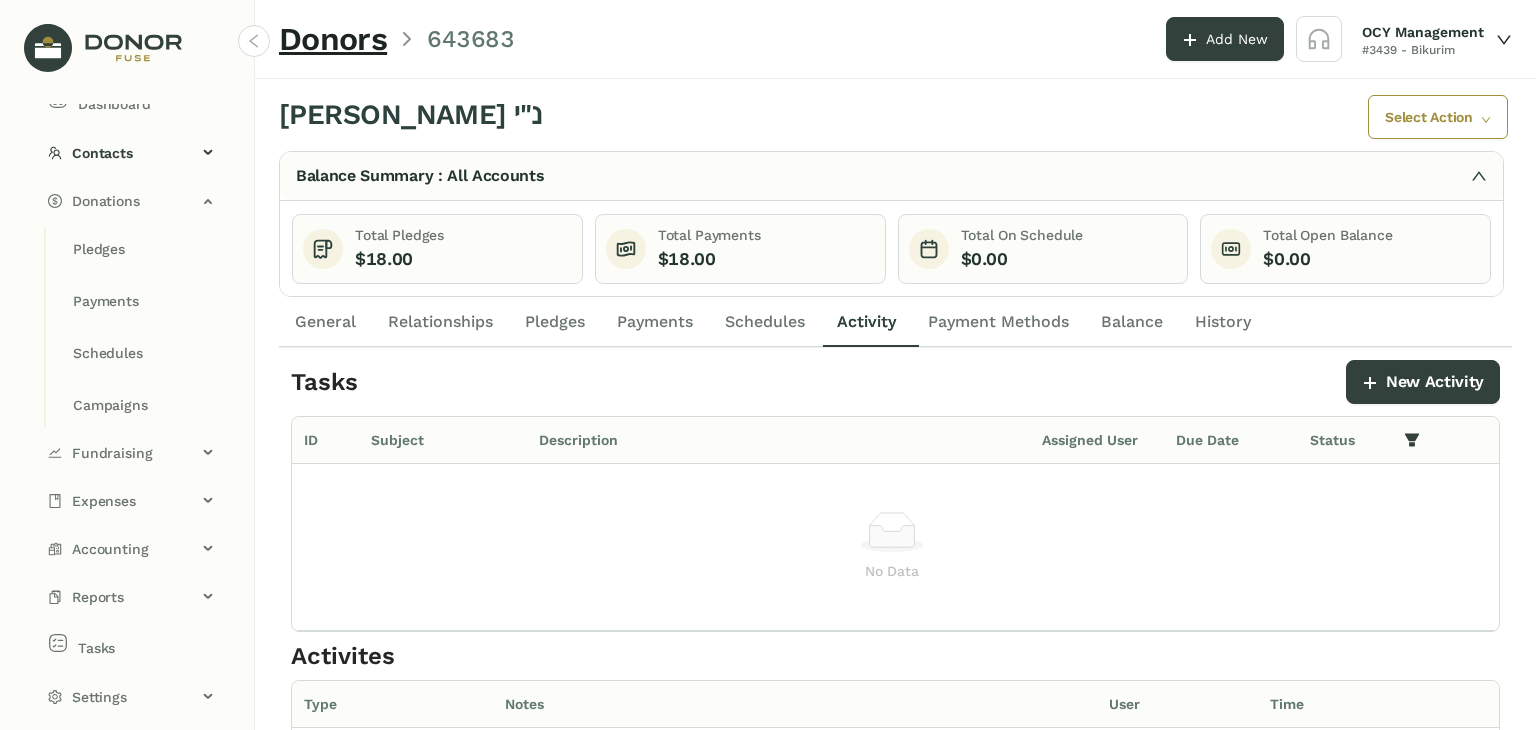 click on "Schedules" 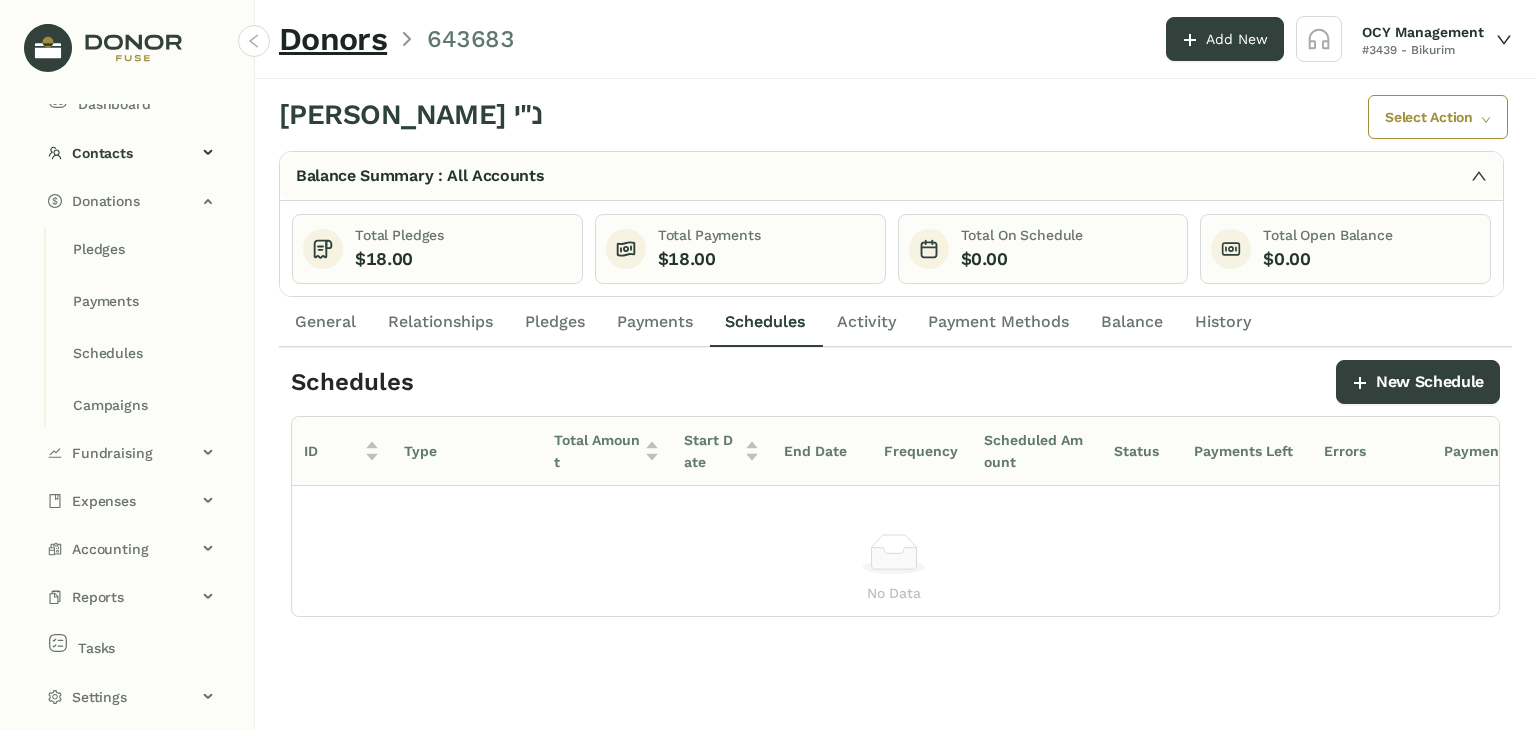 click on "Payments" 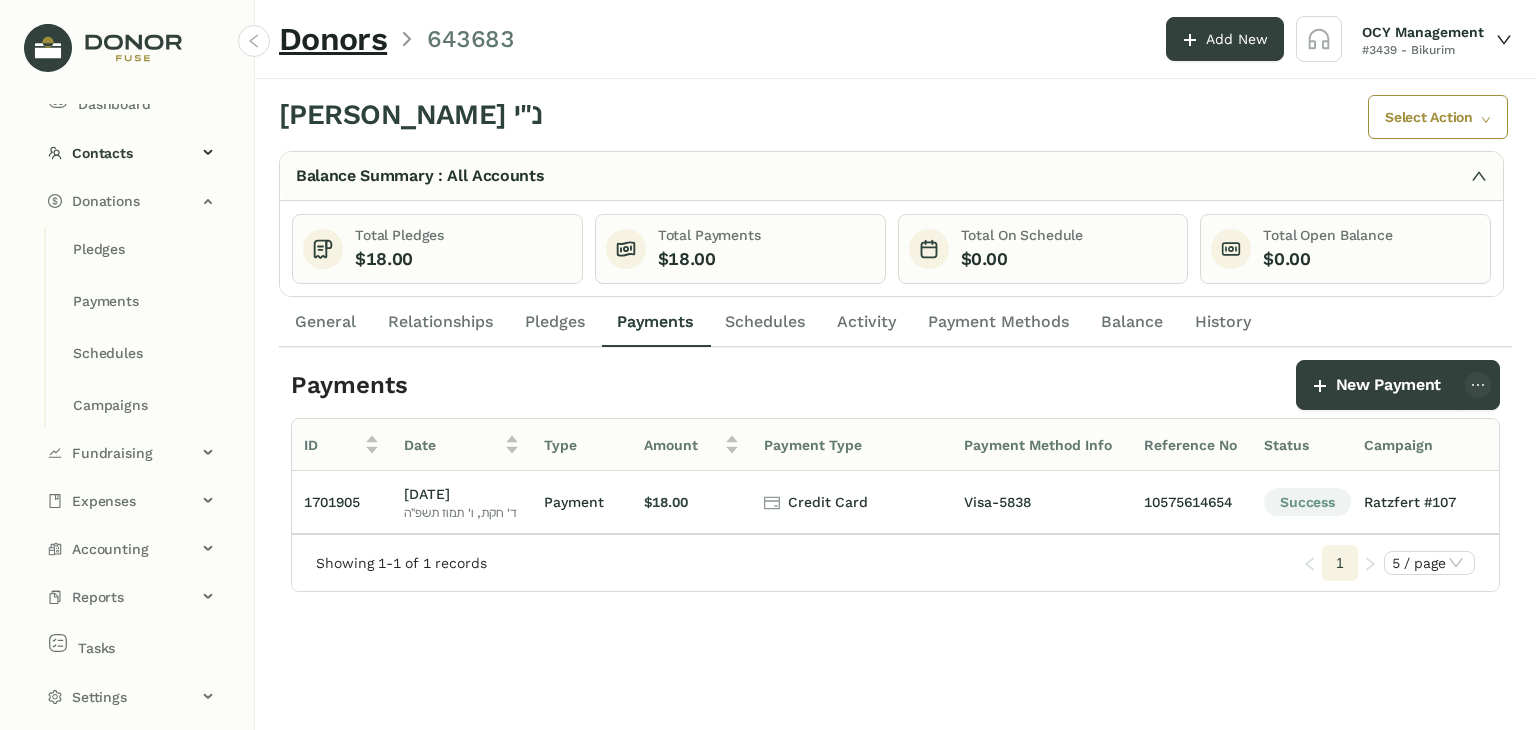 click on "Pledges" 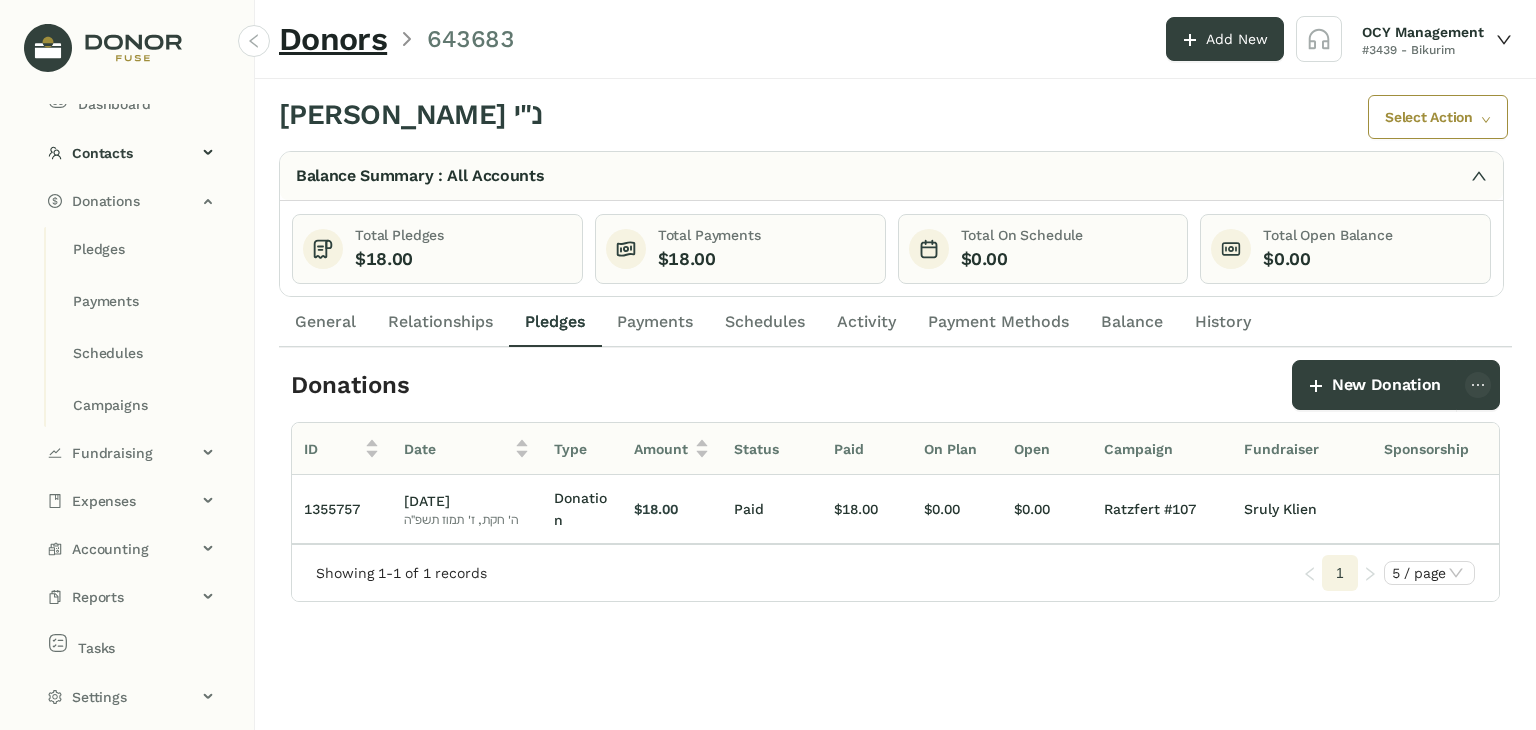 click on "Relationships" 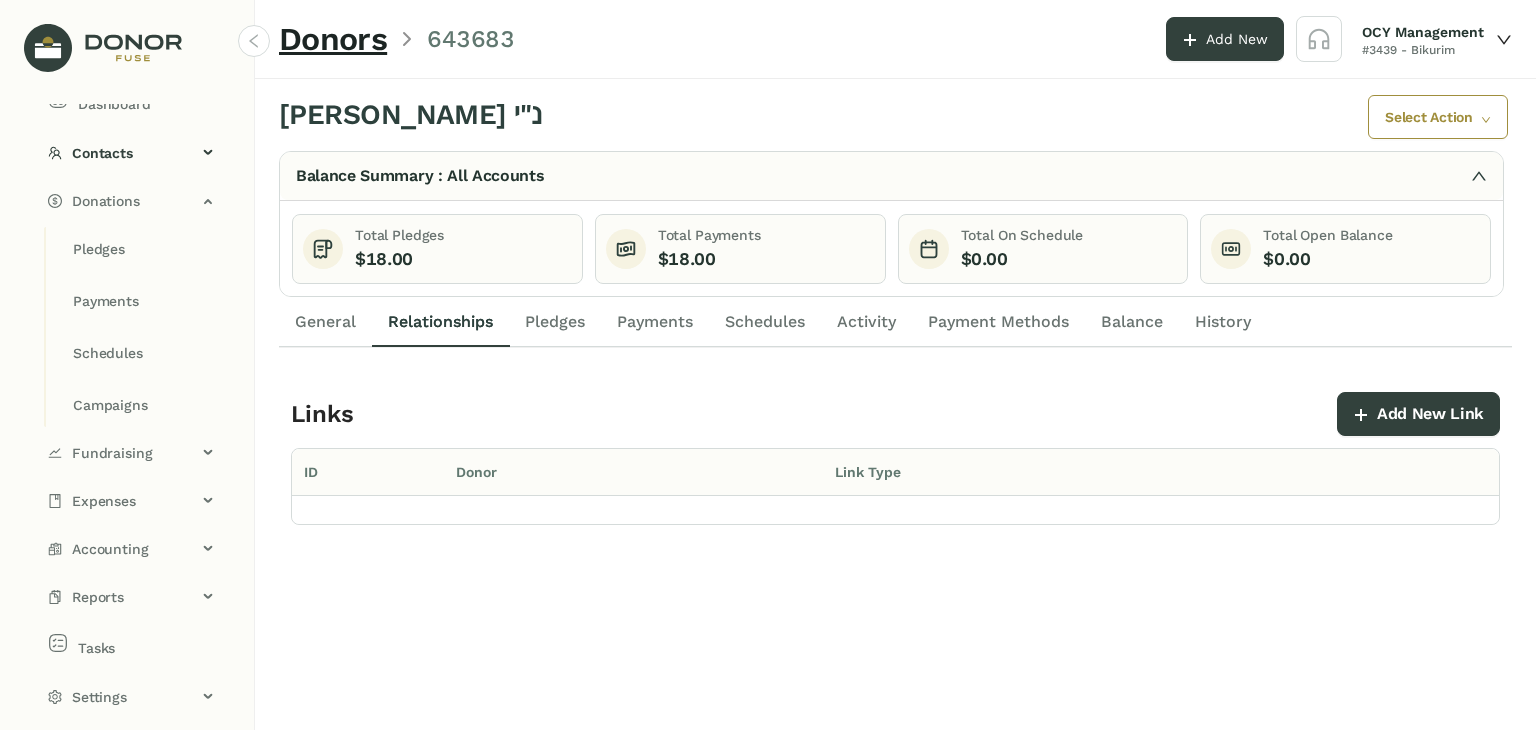 click on "General" 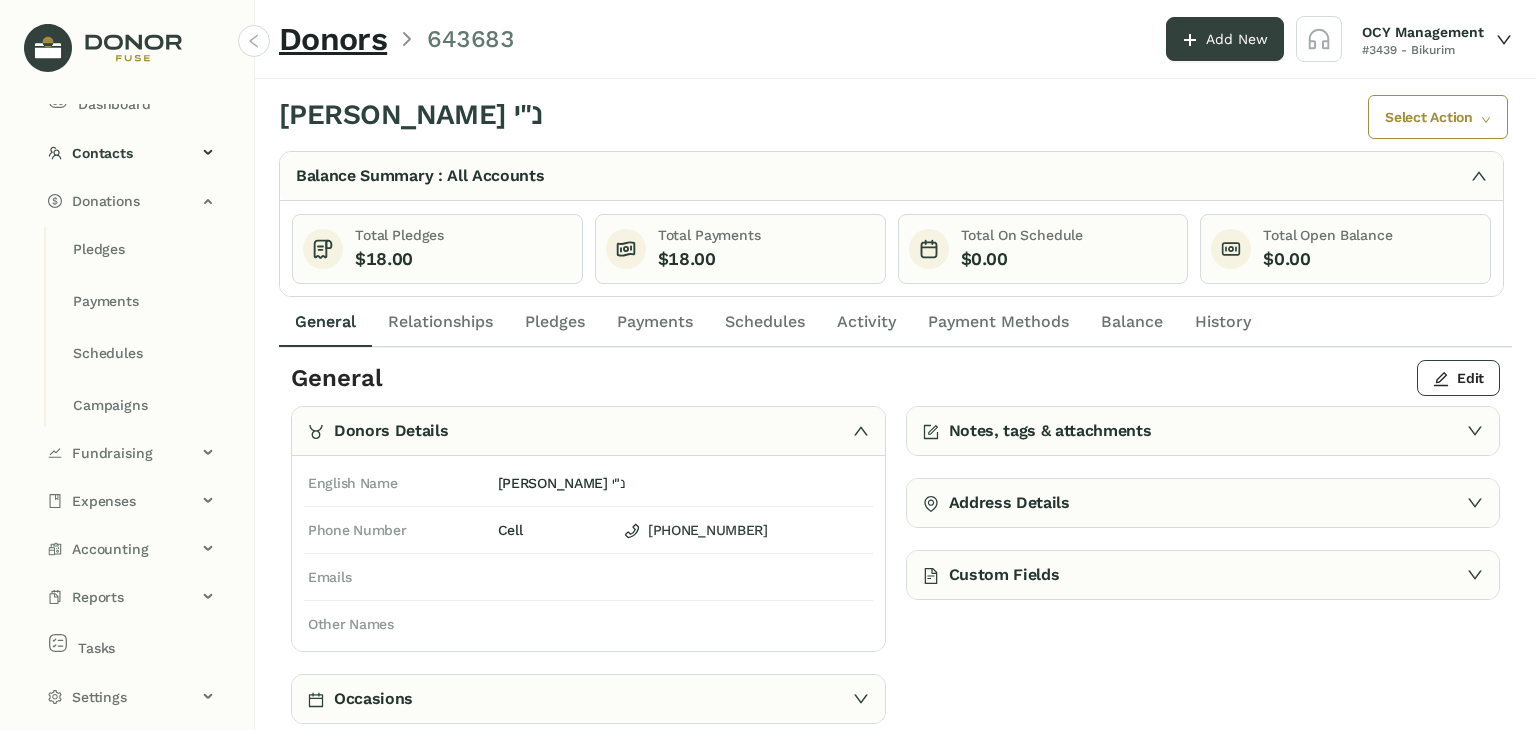 click on "Relationships" 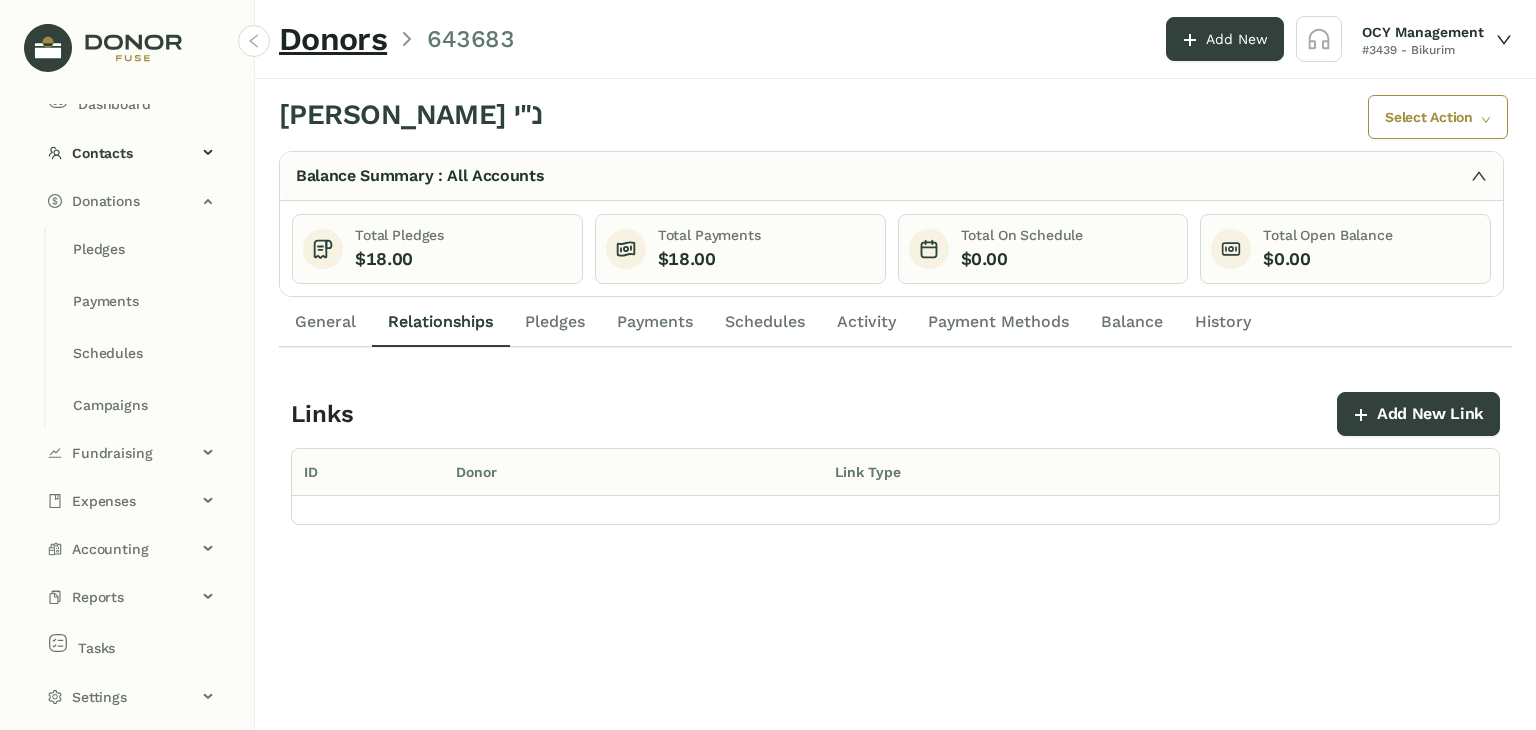 click on "Pledges" 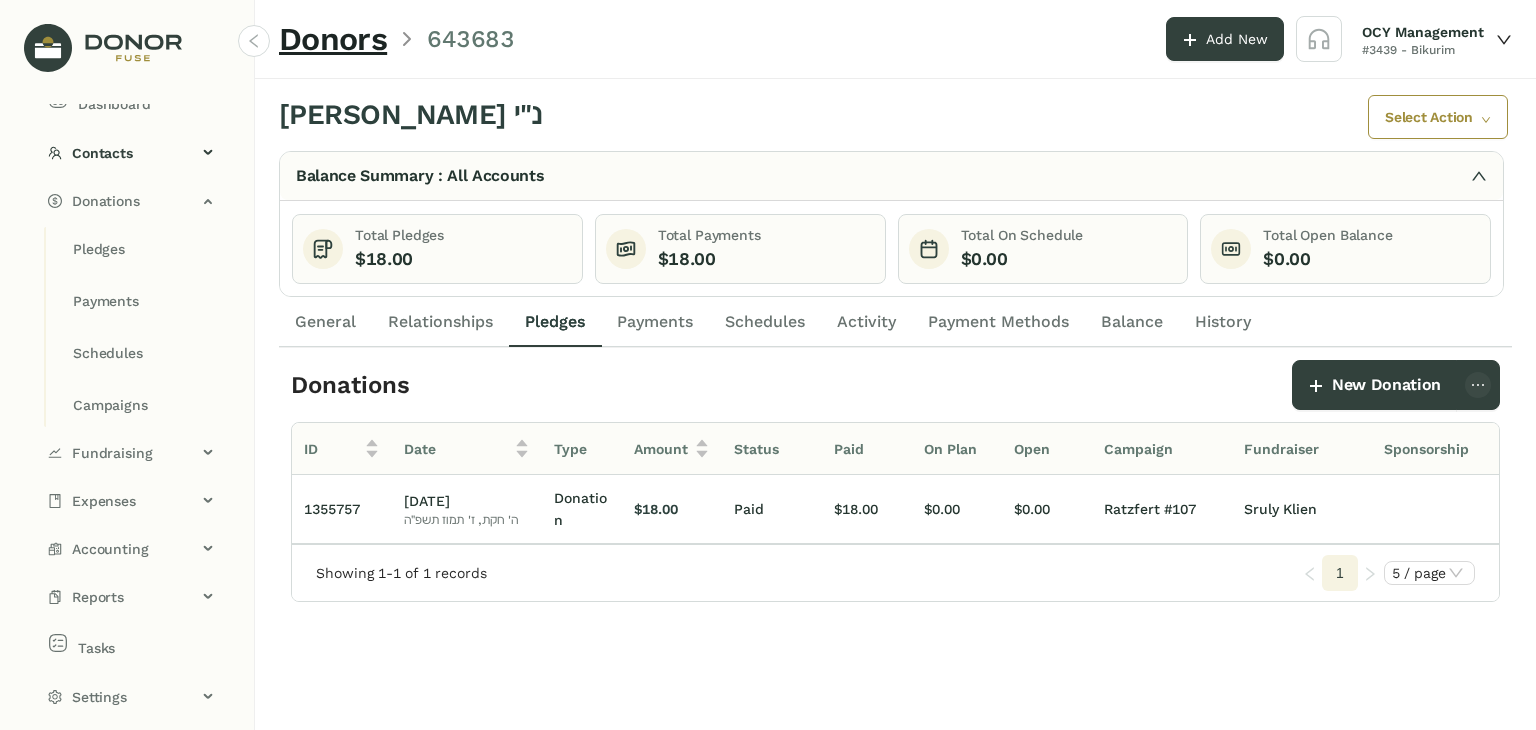 click on "Relationships" 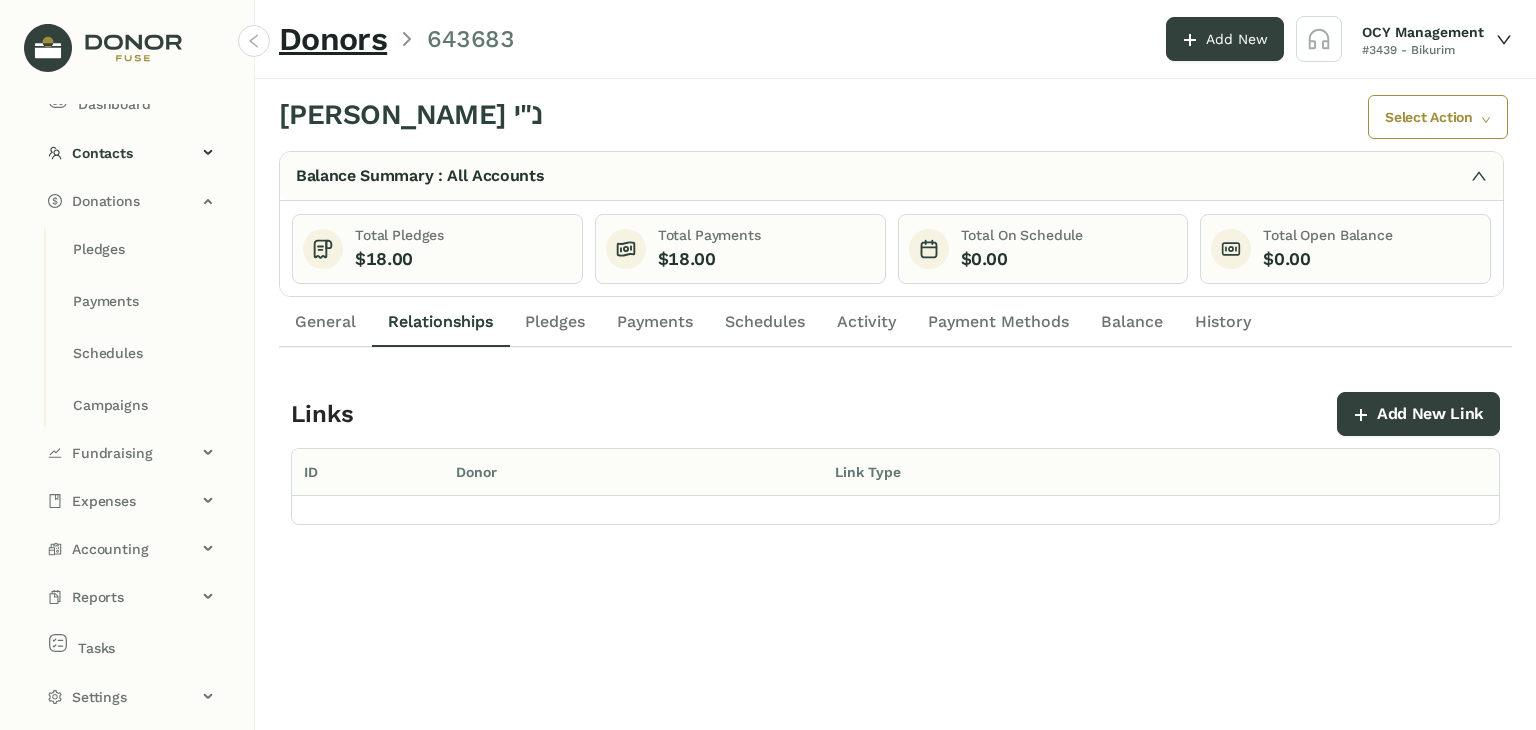 click on "General" 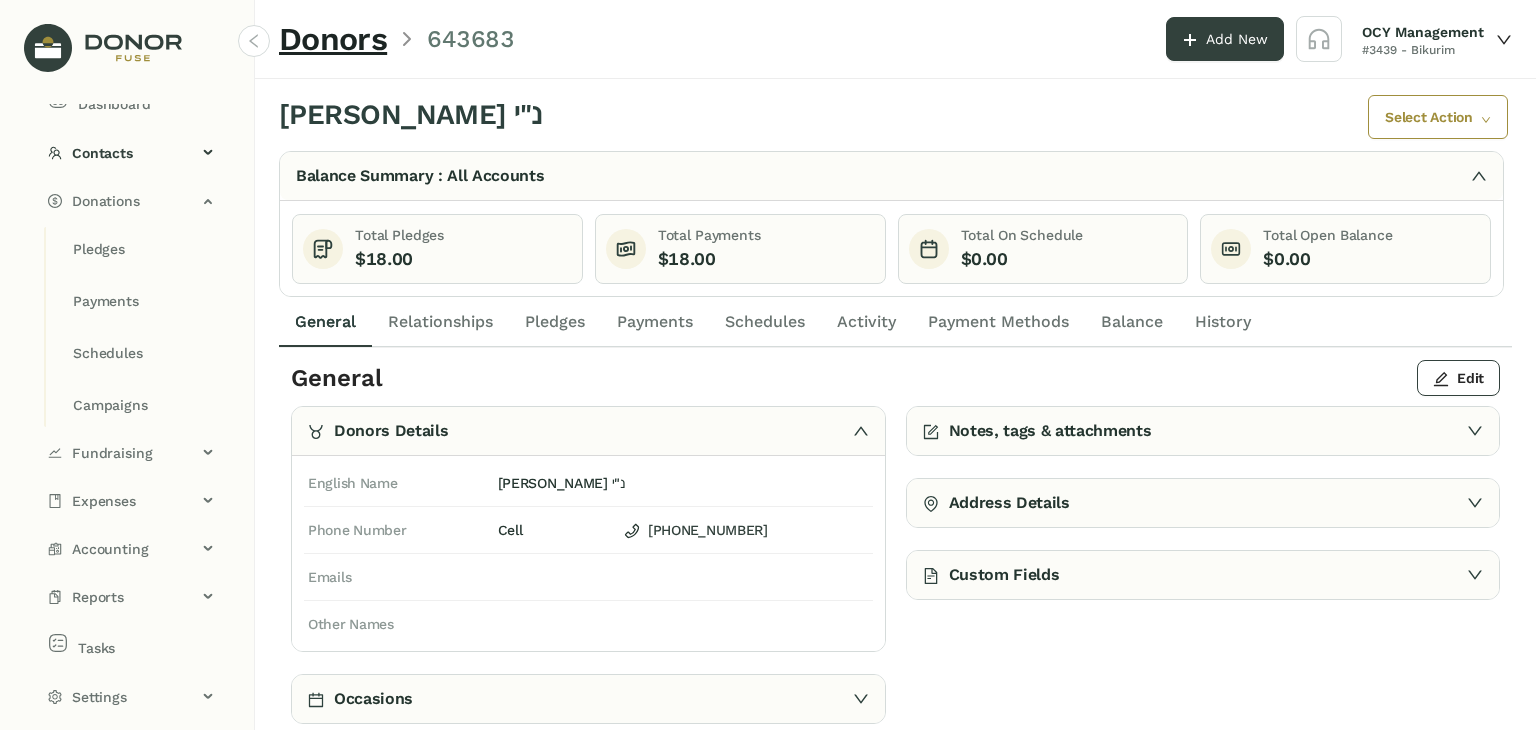 click on "Relationships" 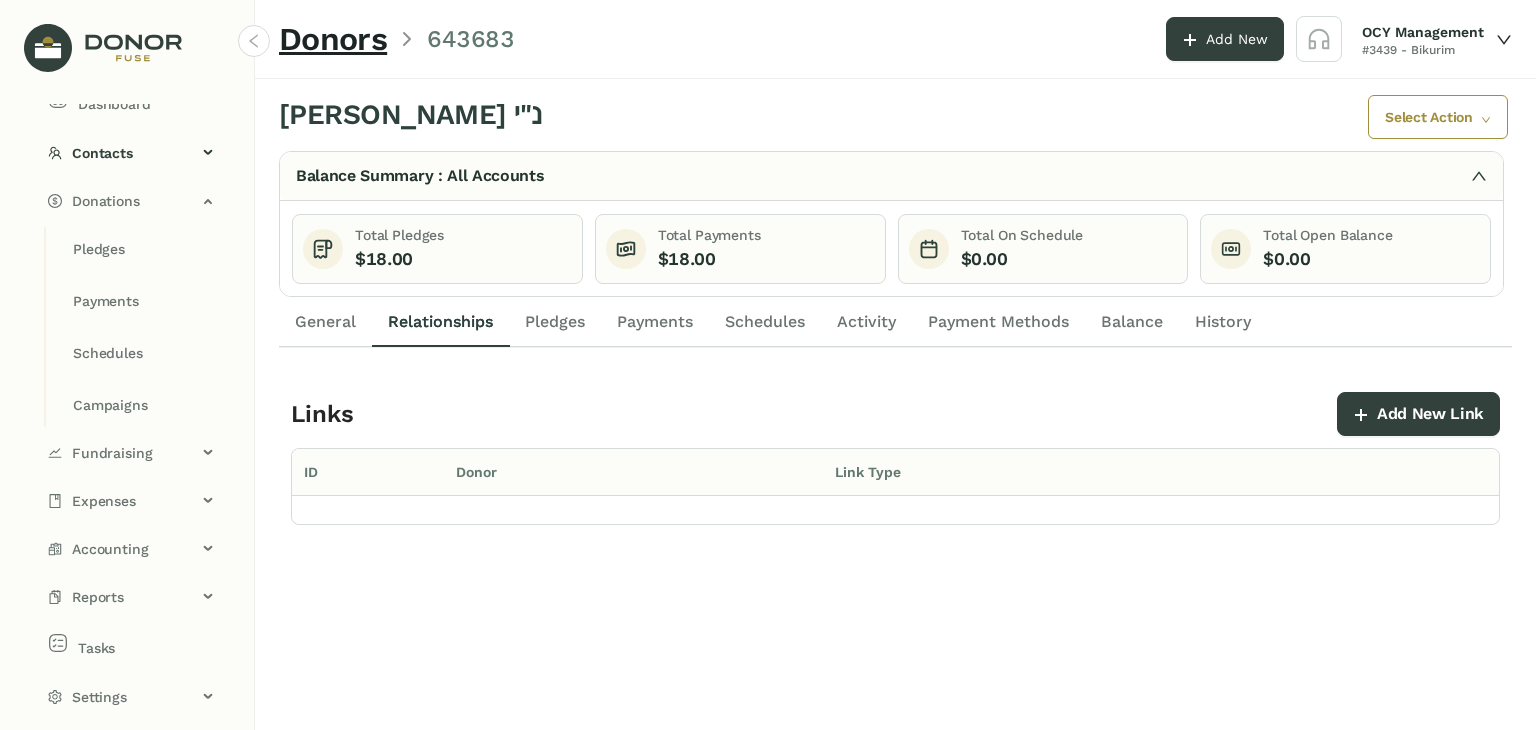 click on "Pledges" 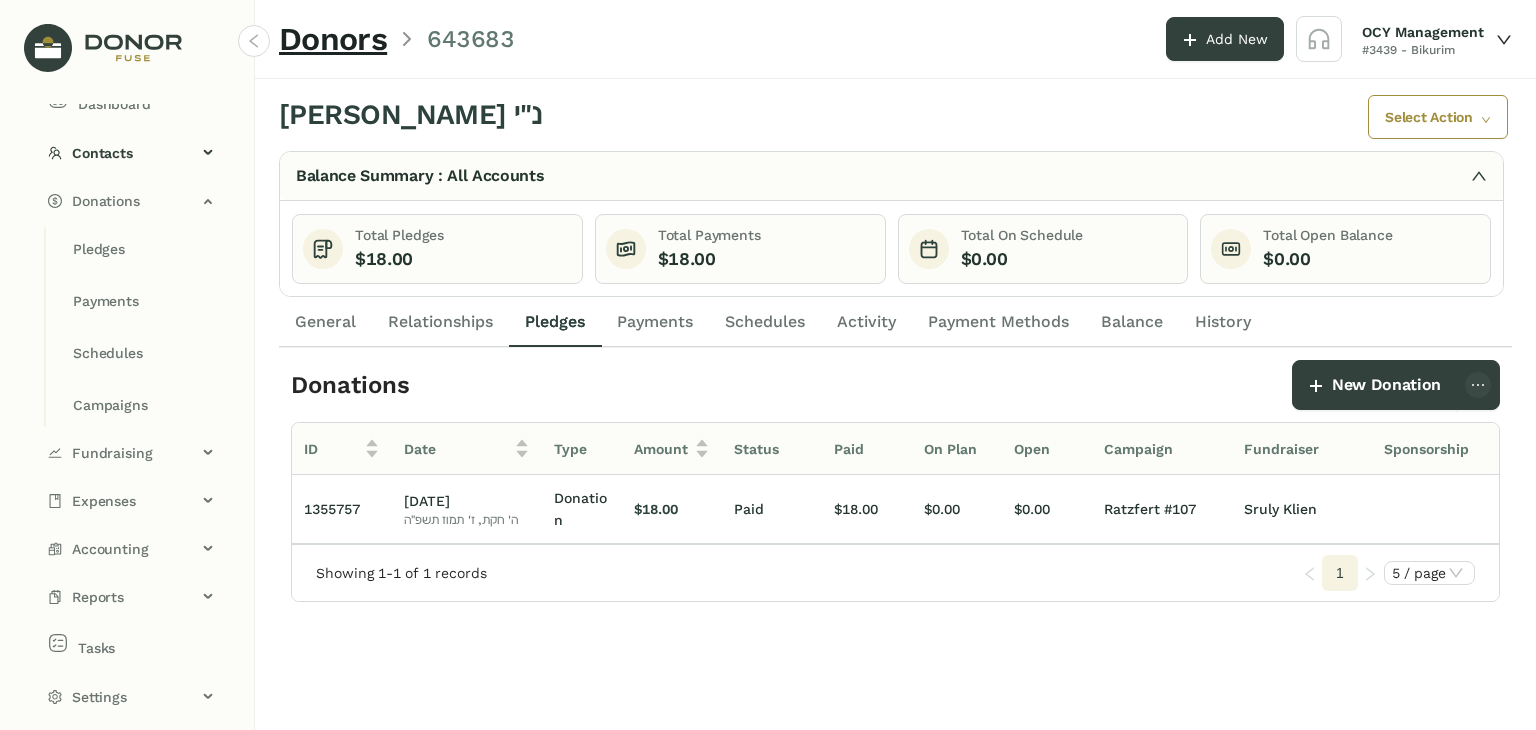 click on "Payments" 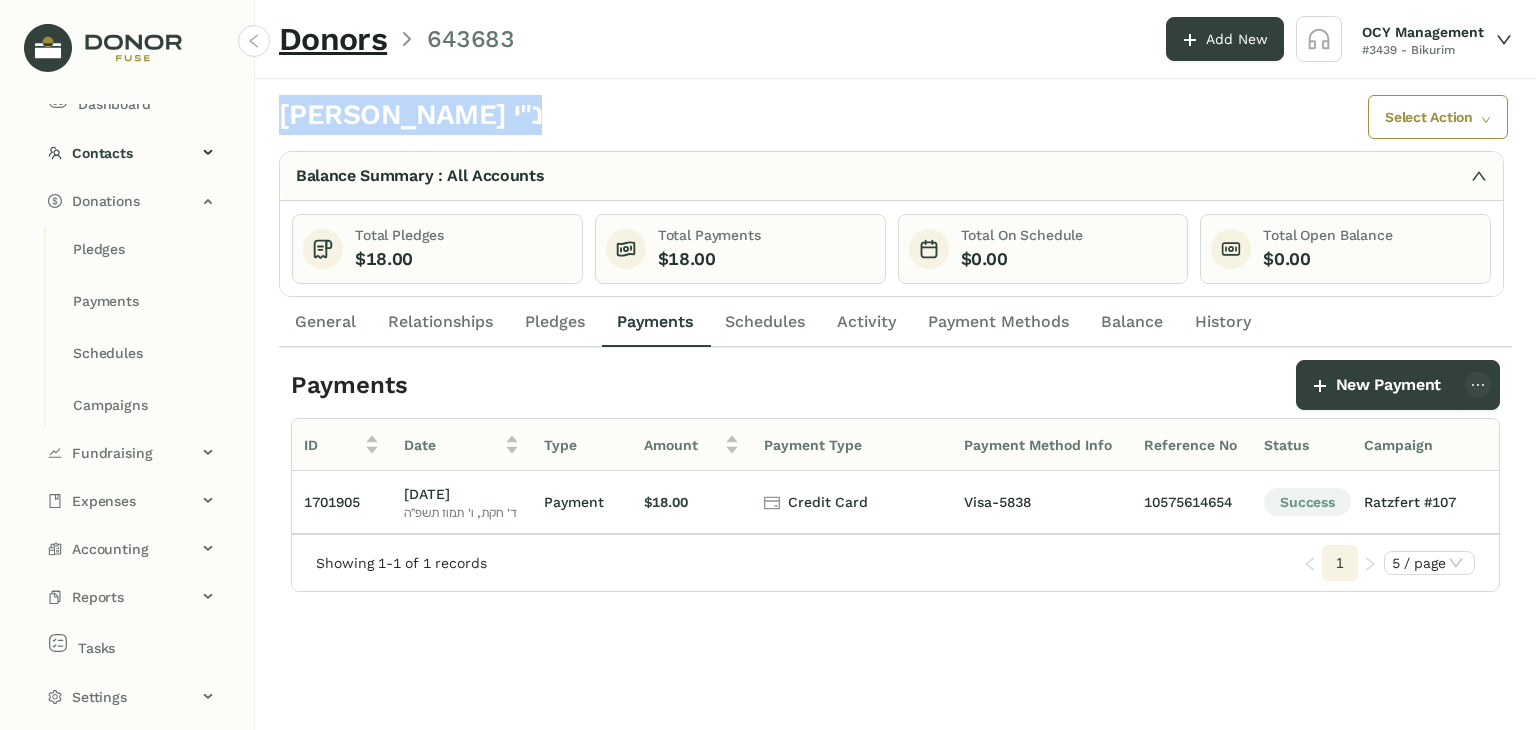 drag, startPoint x: 279, startPoint y: 120, endPoint x: 544, endPoint y: 134, distance: 265.36957 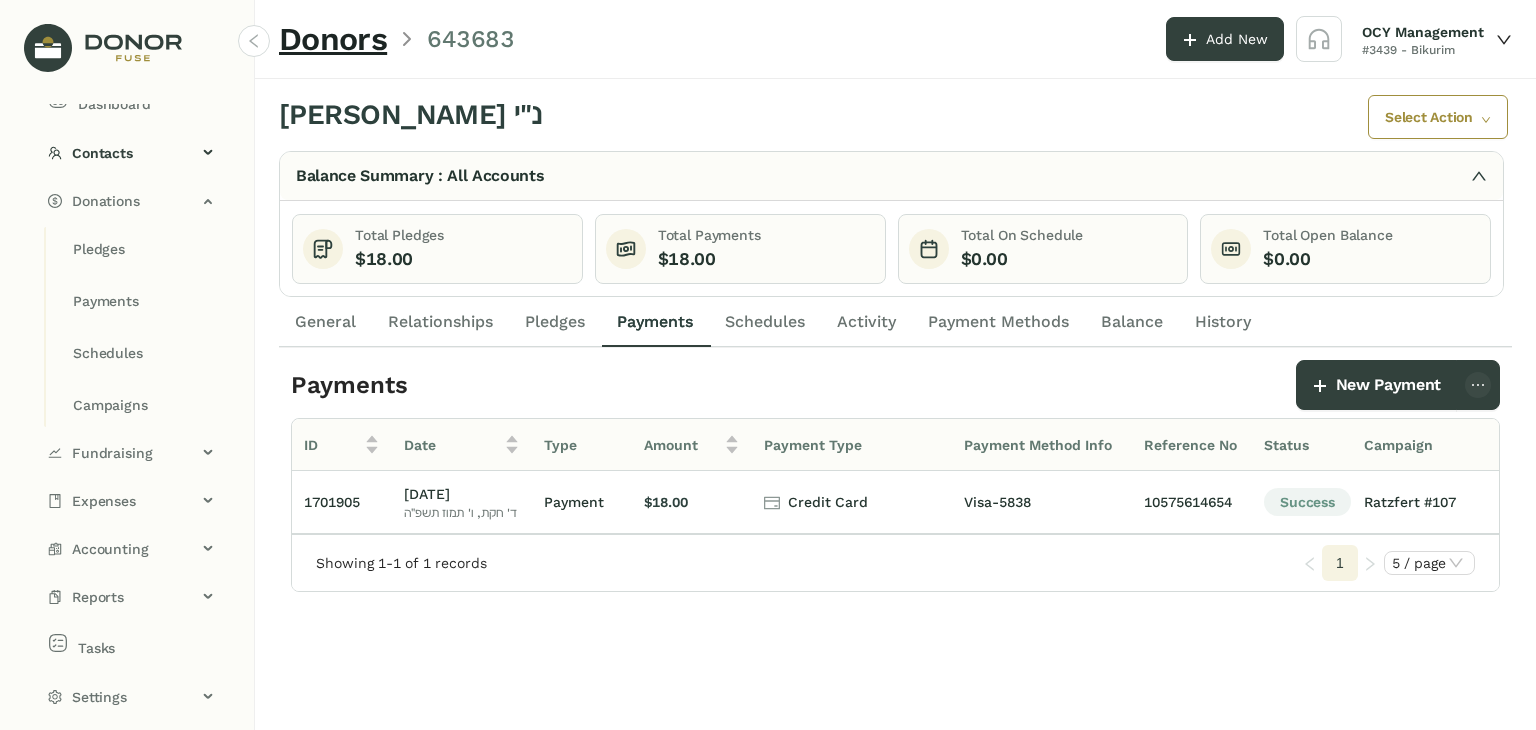 click on "[PERSON_NAME] נ"י" 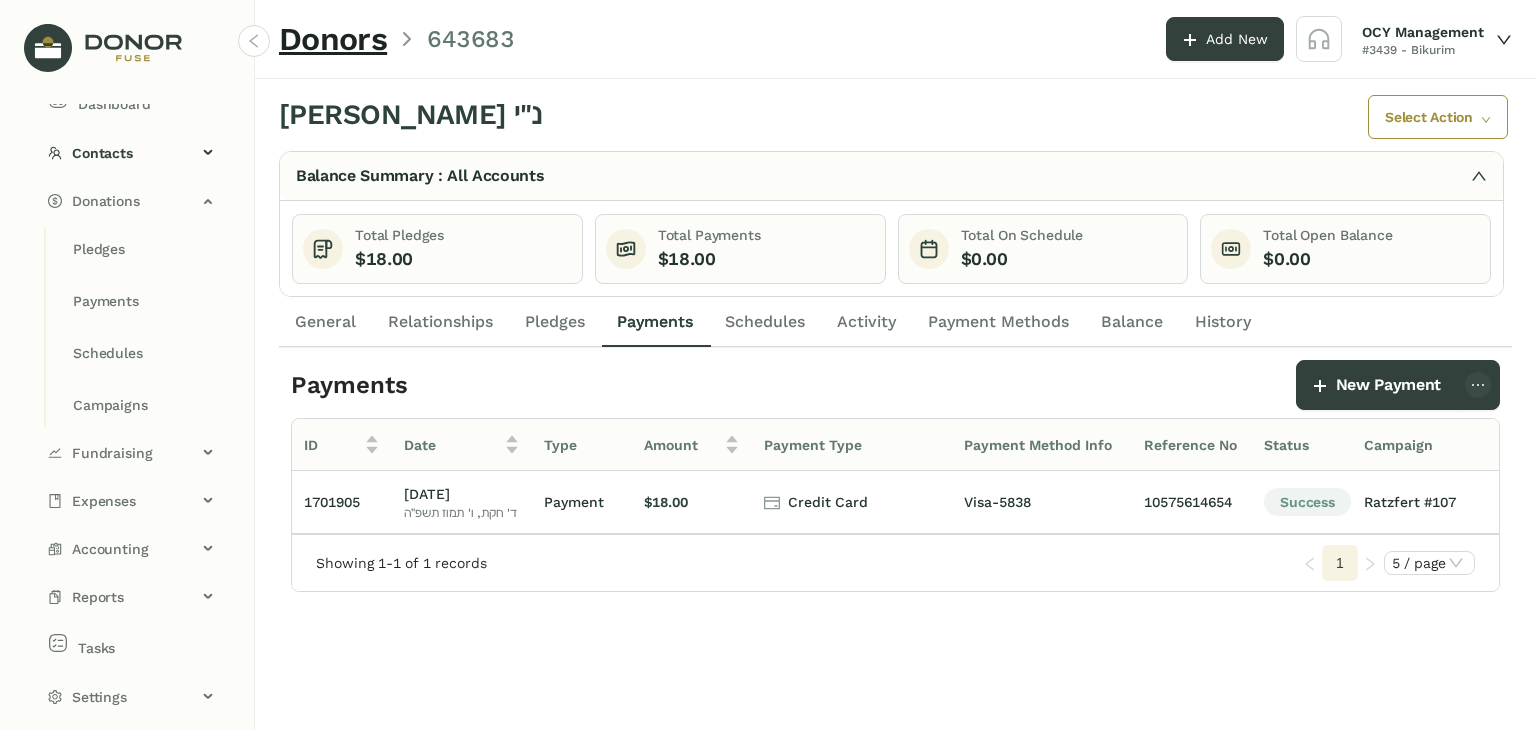 click on "[PERSON_NAME] נ"י" 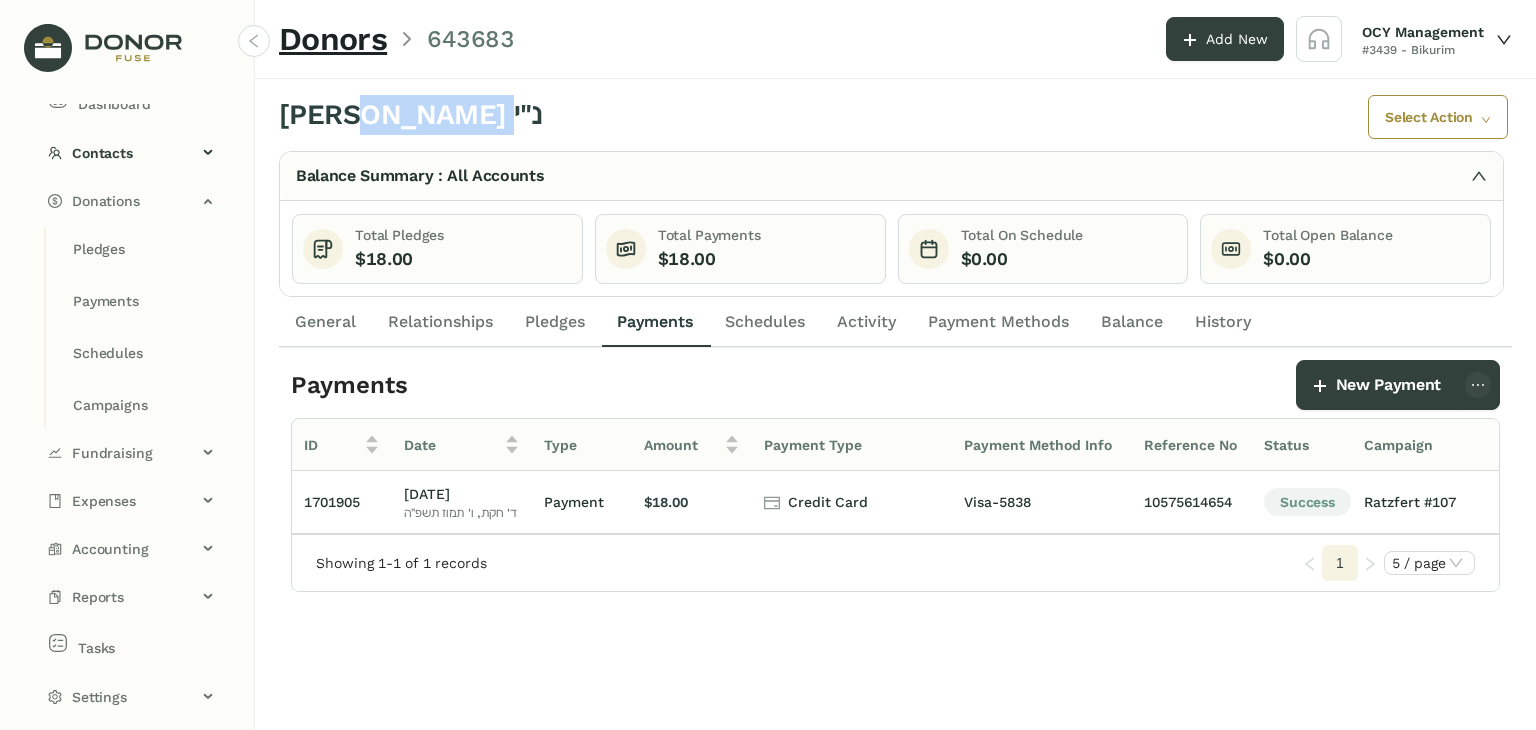 click on "[PERSON_NAME] נ"י" 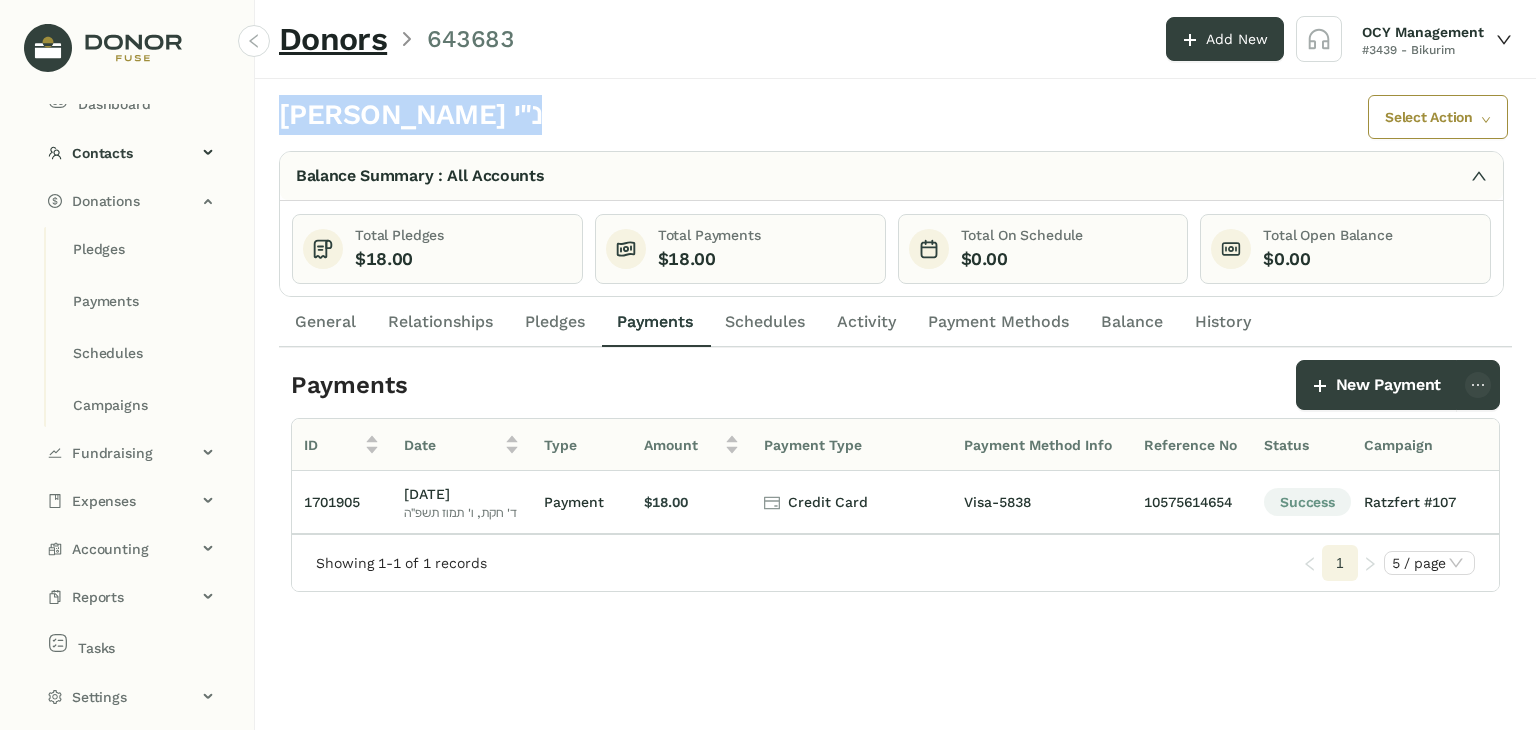 click on "[PERSON_NAME] נ"י" 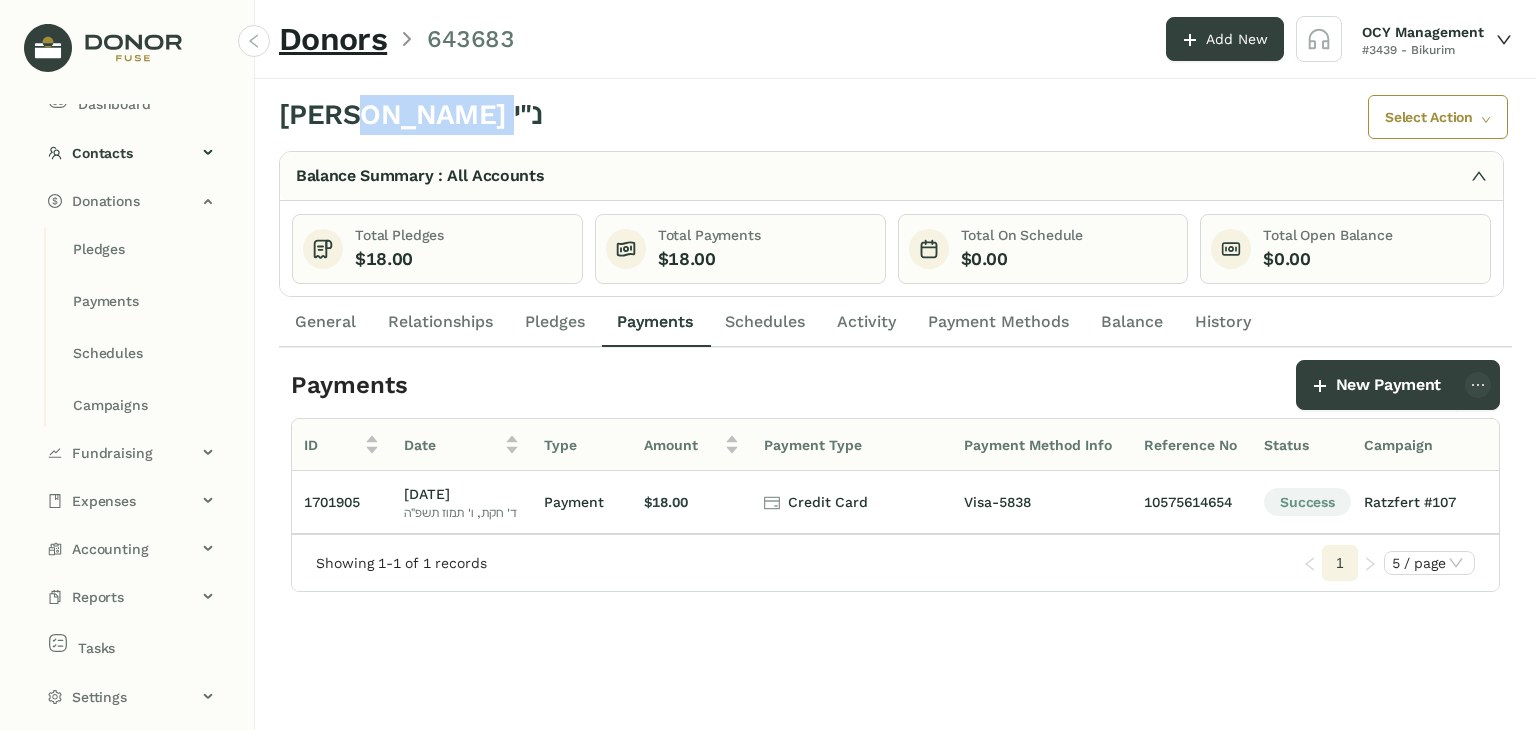 click on "[PERSON_NAME] נ"י" 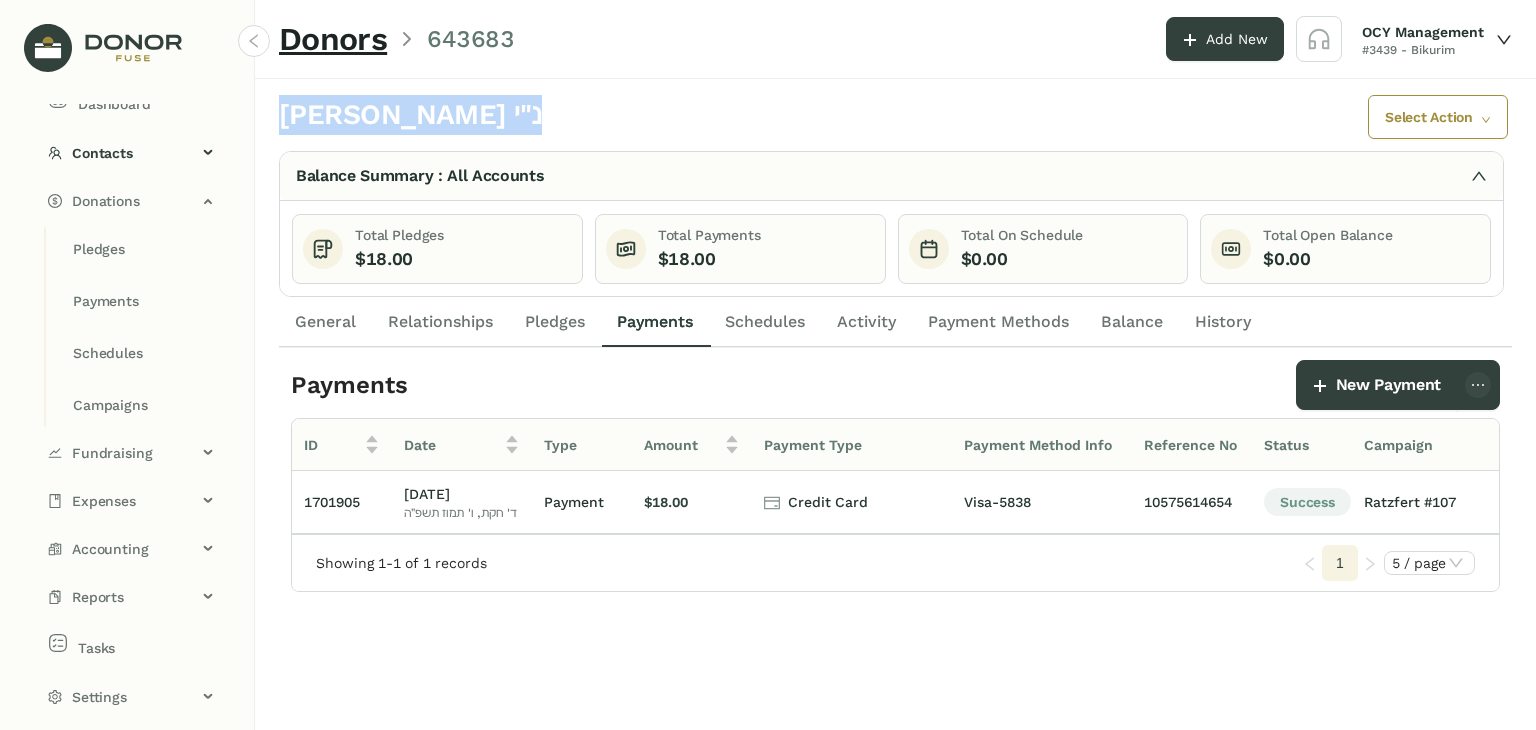 click on "[PERSON_NAME] נ"י" 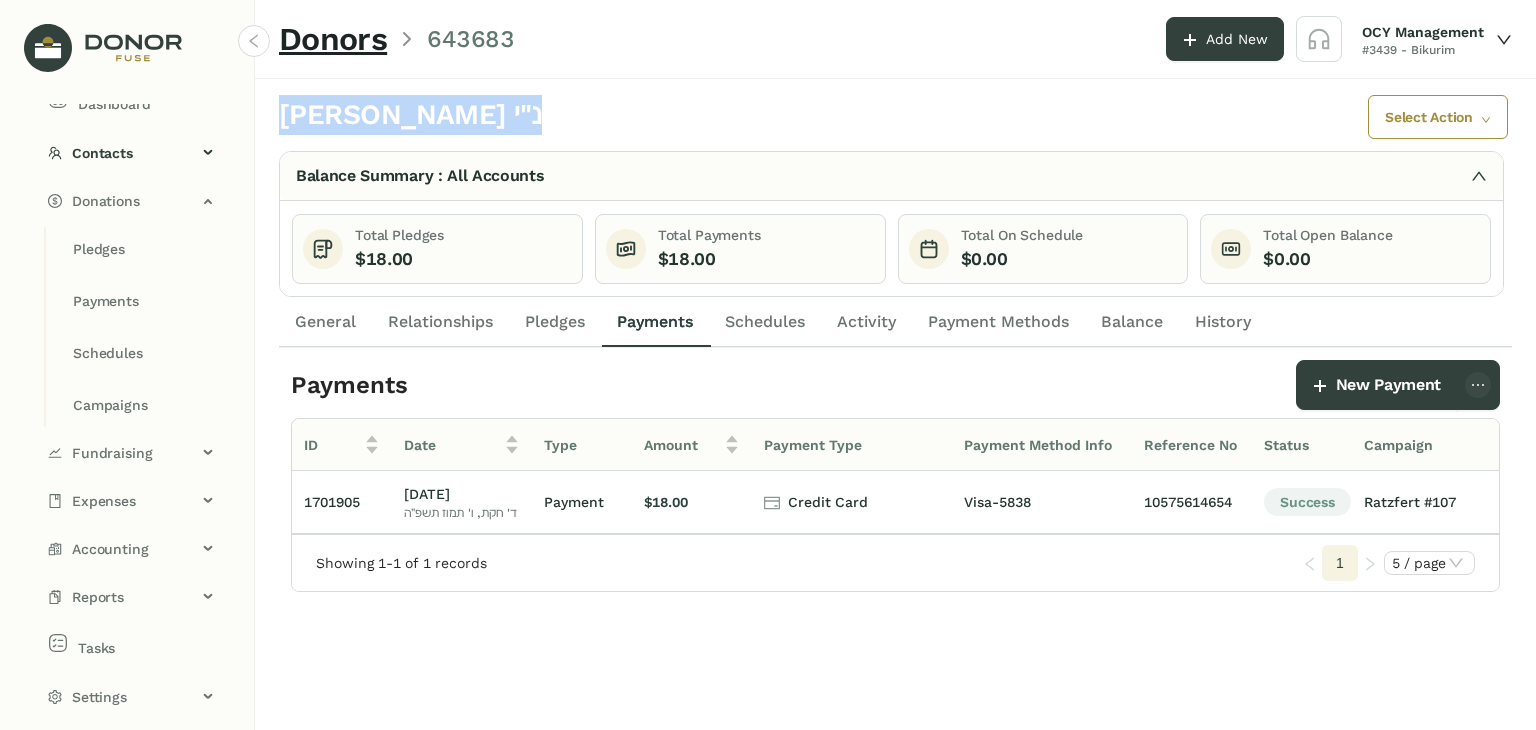 click on "[PERSON_NAME] נ"י" 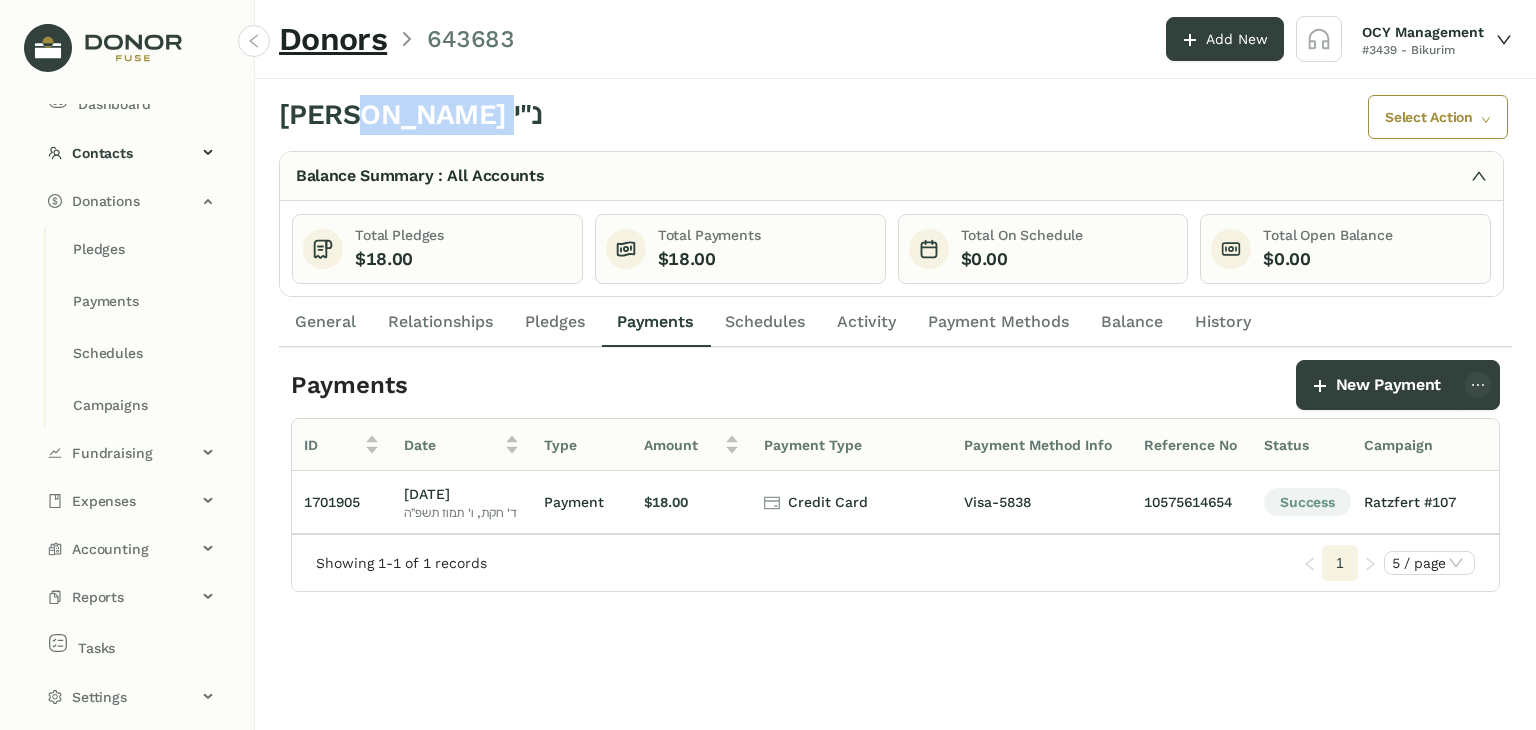 click on "[PERSON_NAME] נ"י" 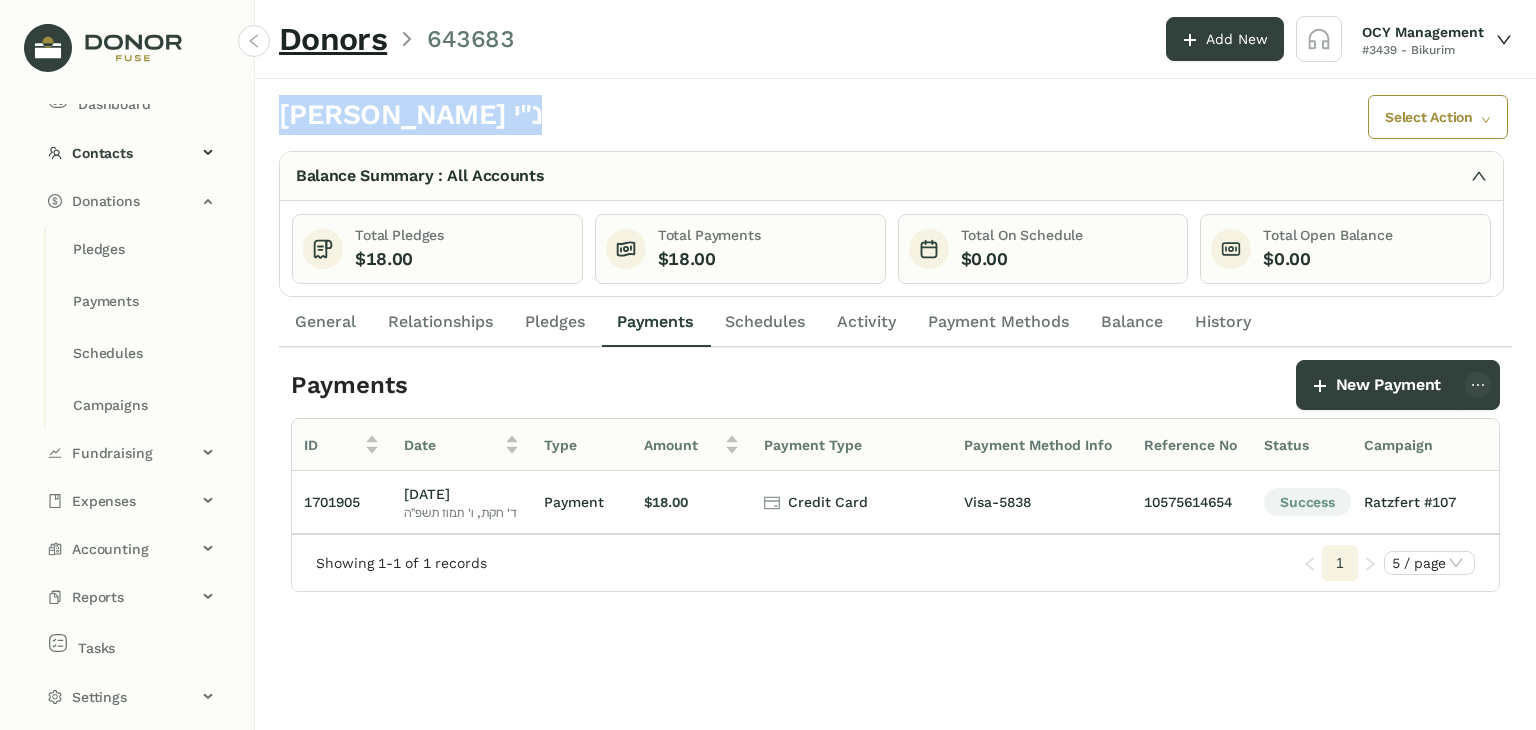 click on "[PERSON_NAME] נ"י" 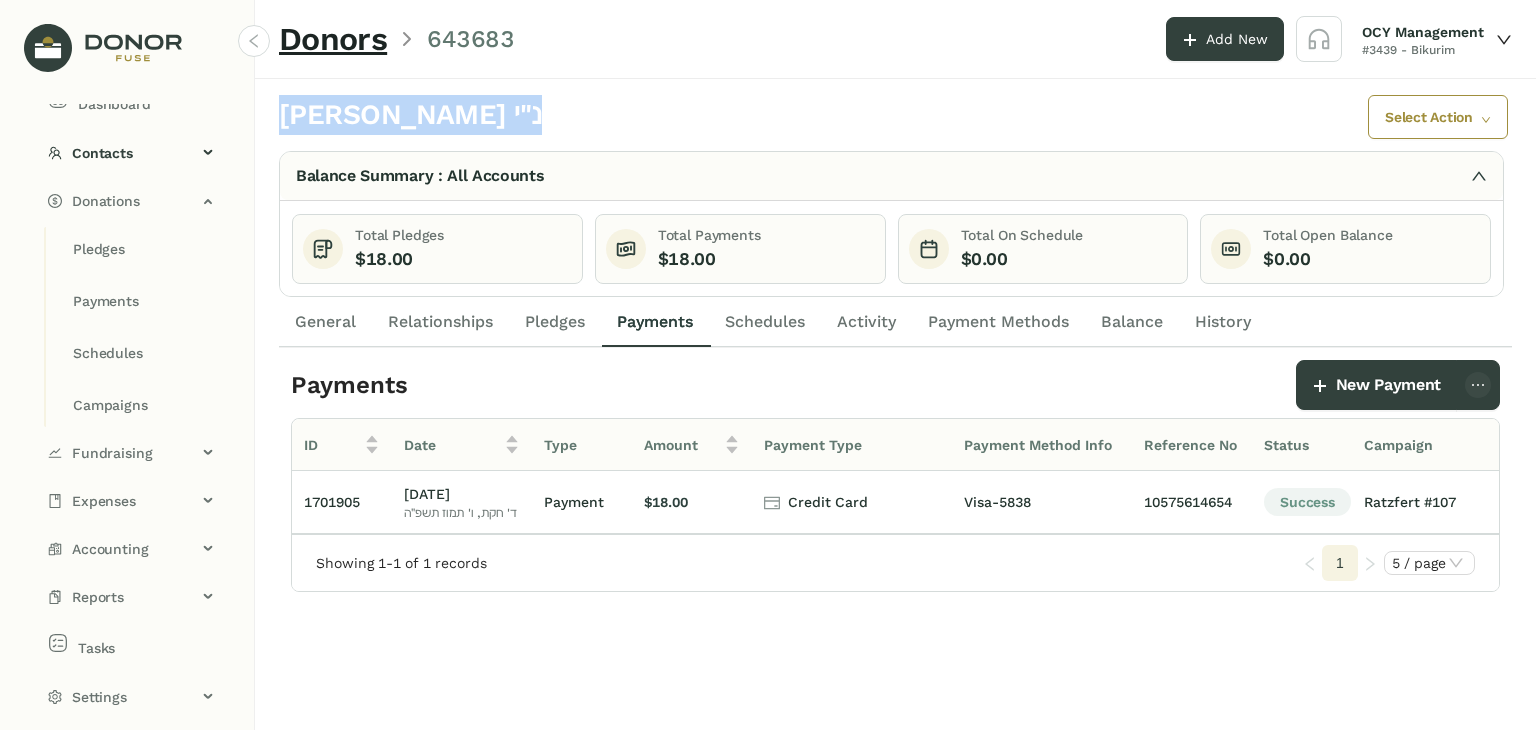 click on "[PERSON_NAME] נ"י" 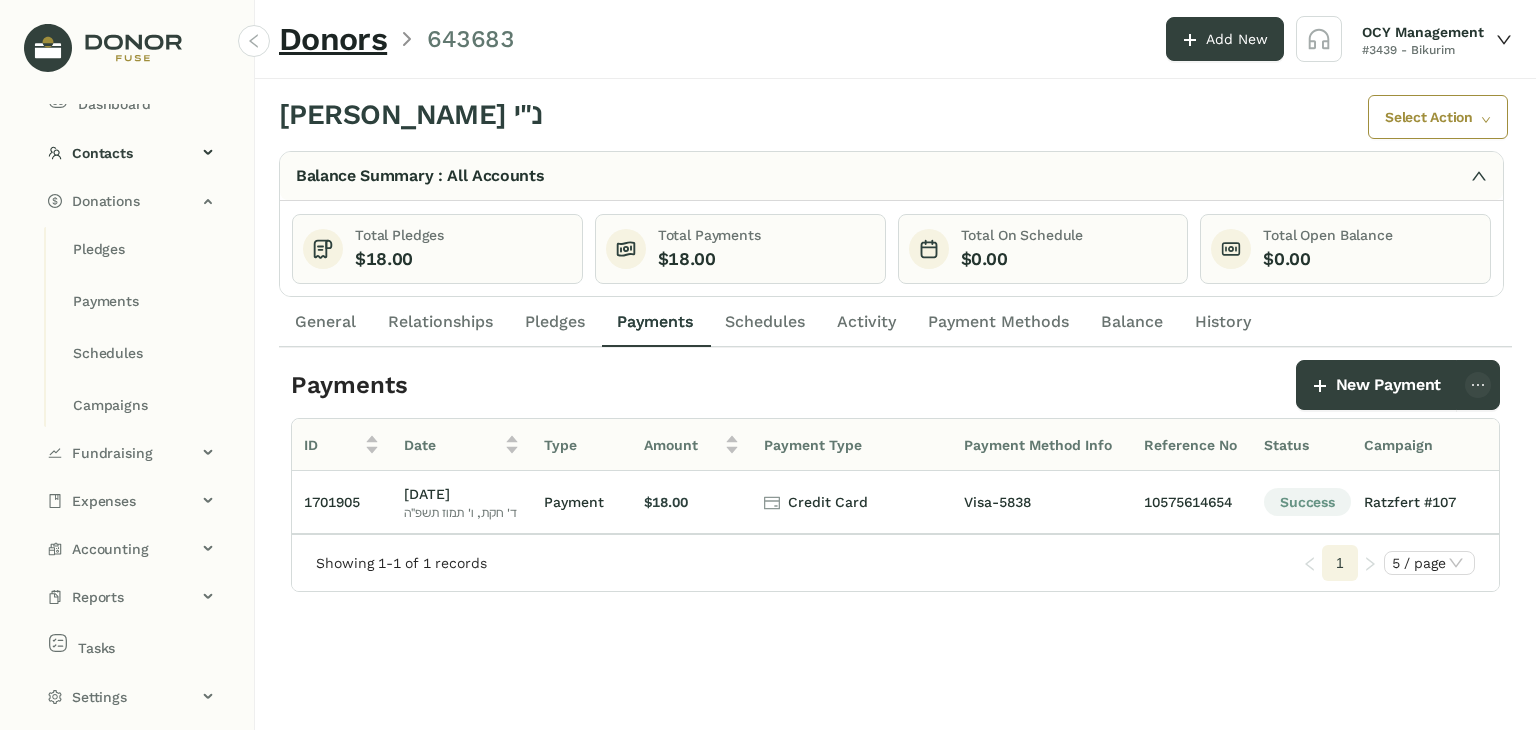 click on "Balance Summary : All Accounts" 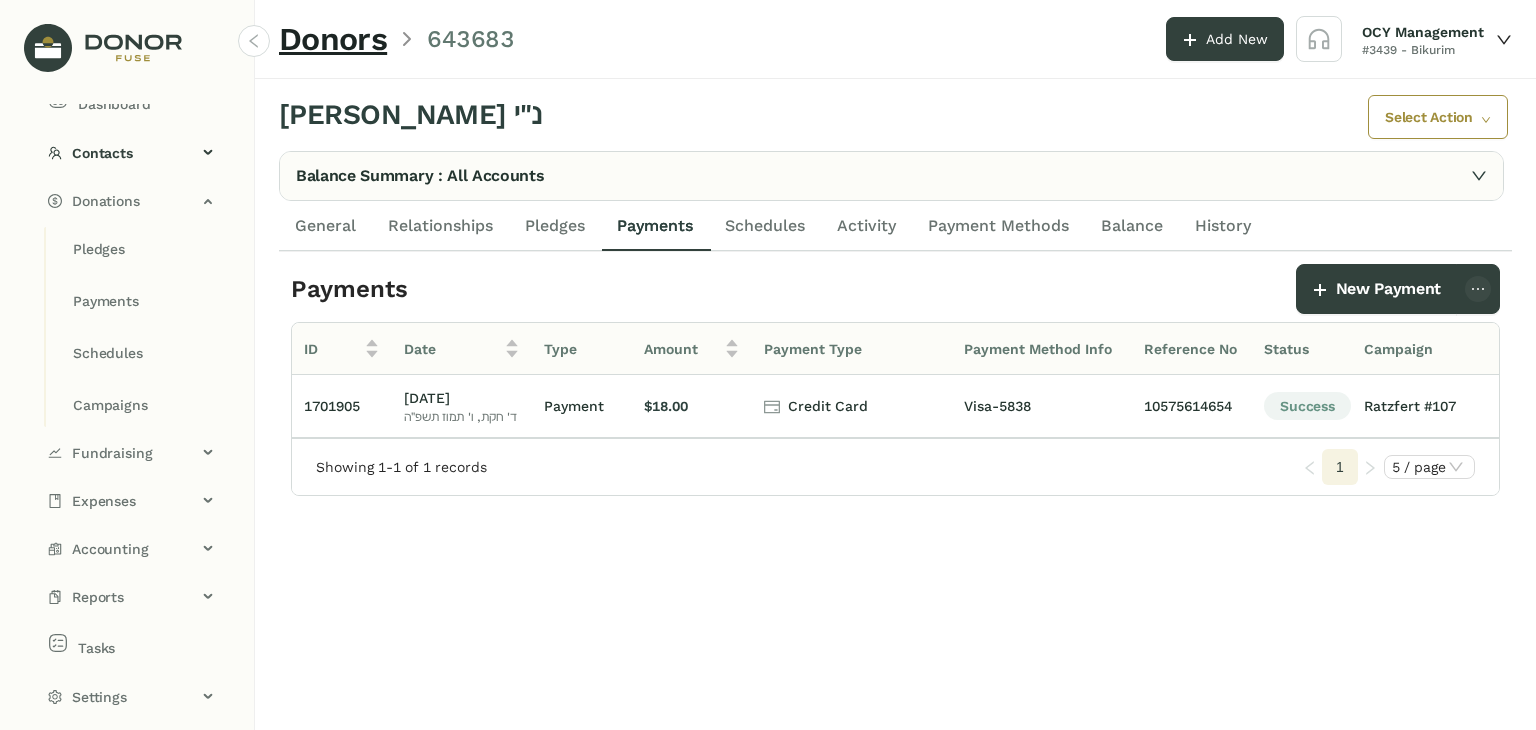 click on "Balance Summary : All Accounts" 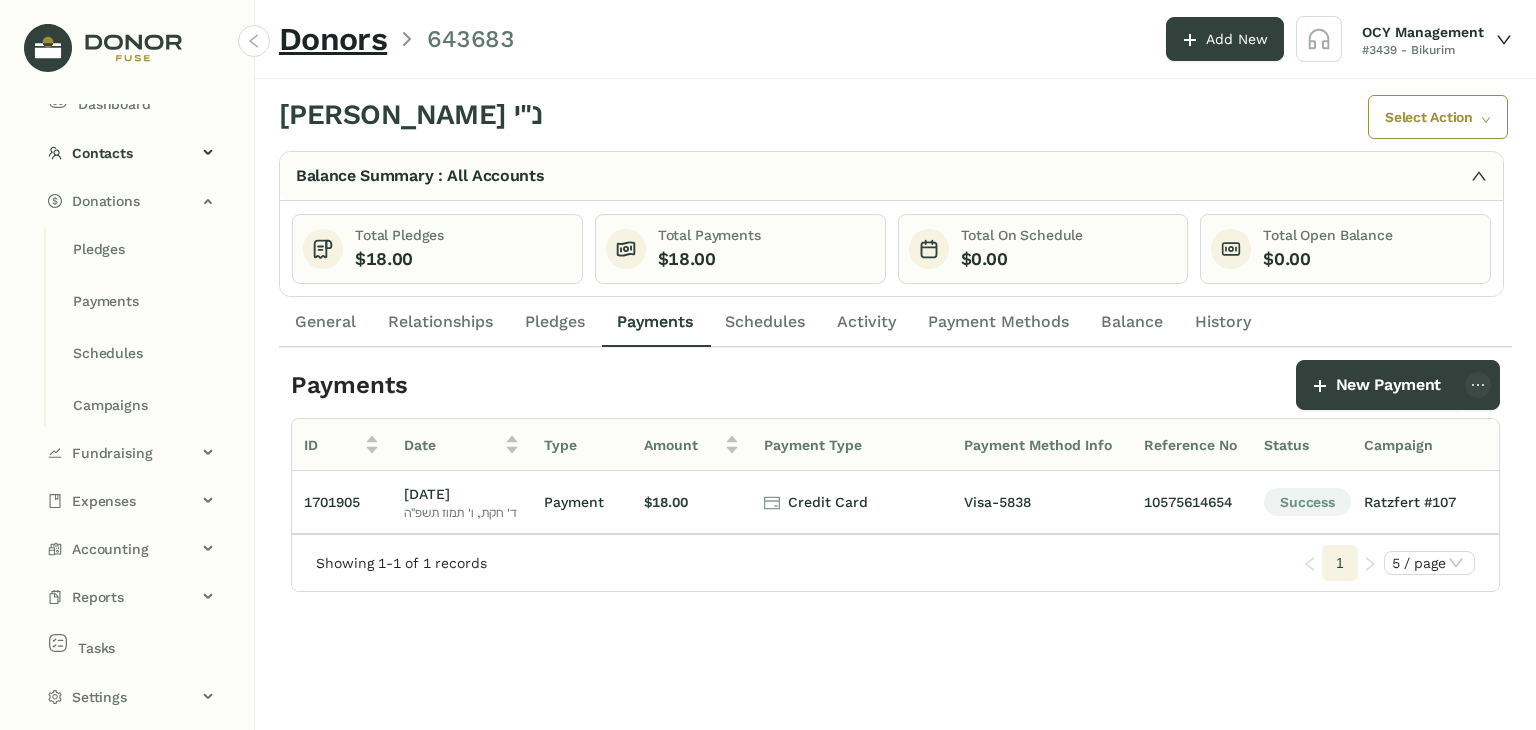 click on "Pledges" 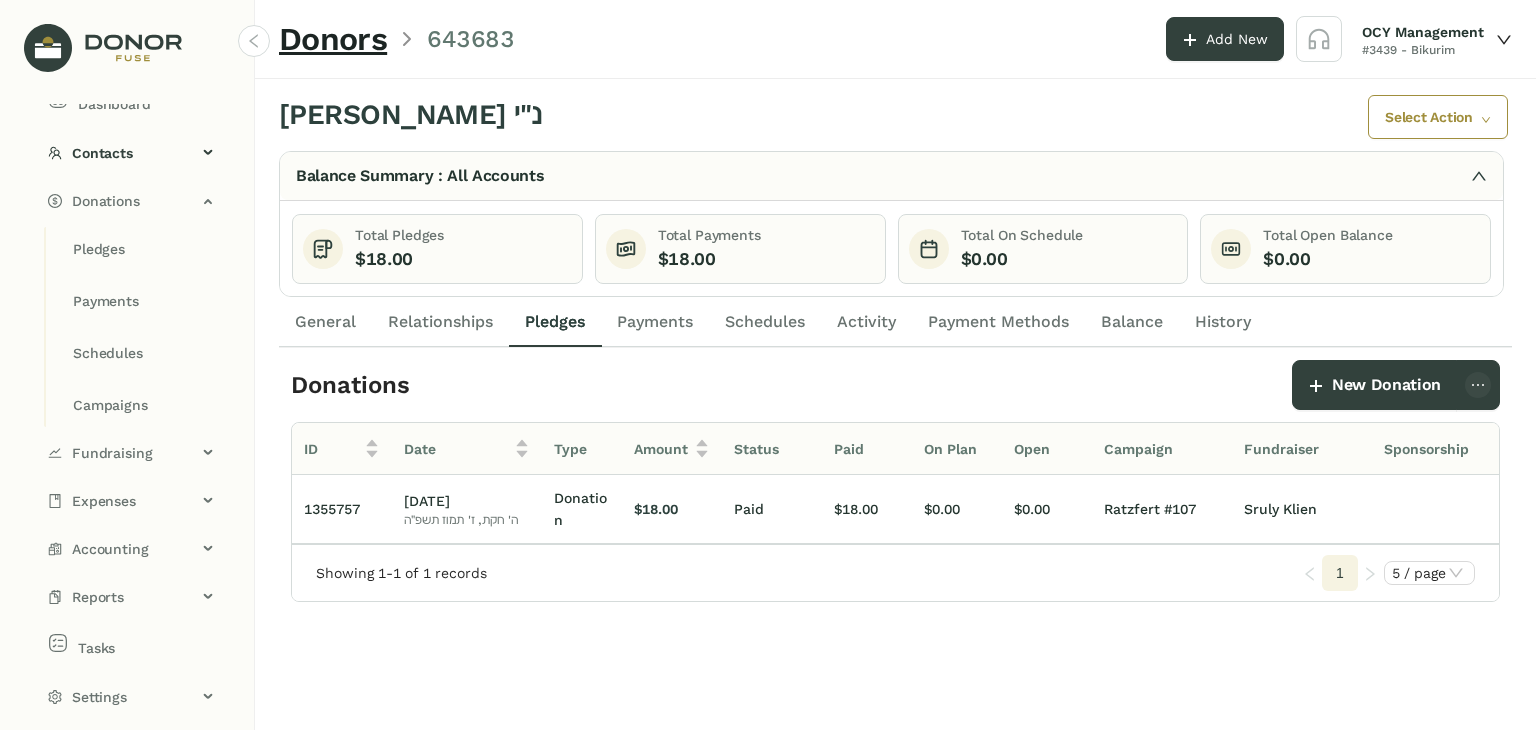 click on "Payments" 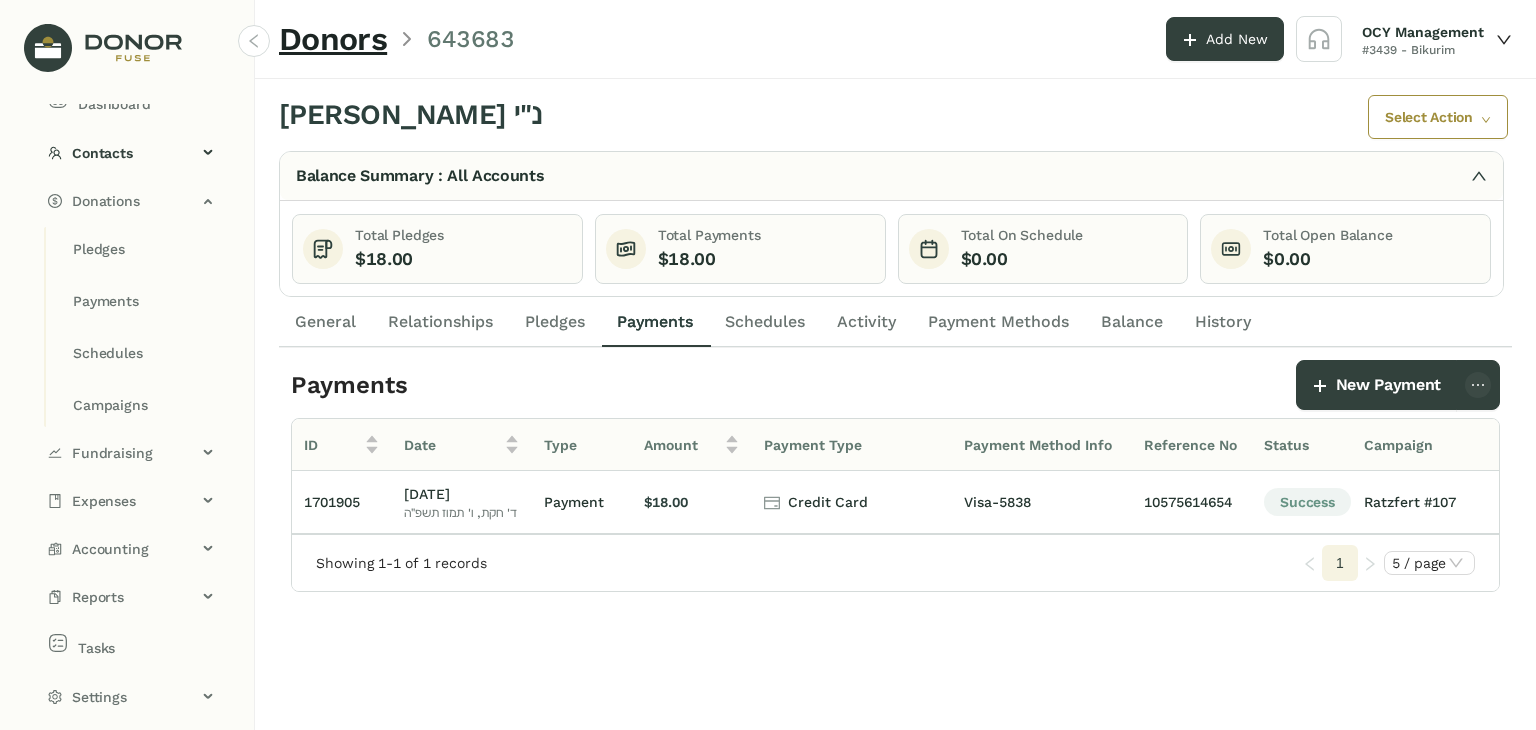 click on "Pledges" 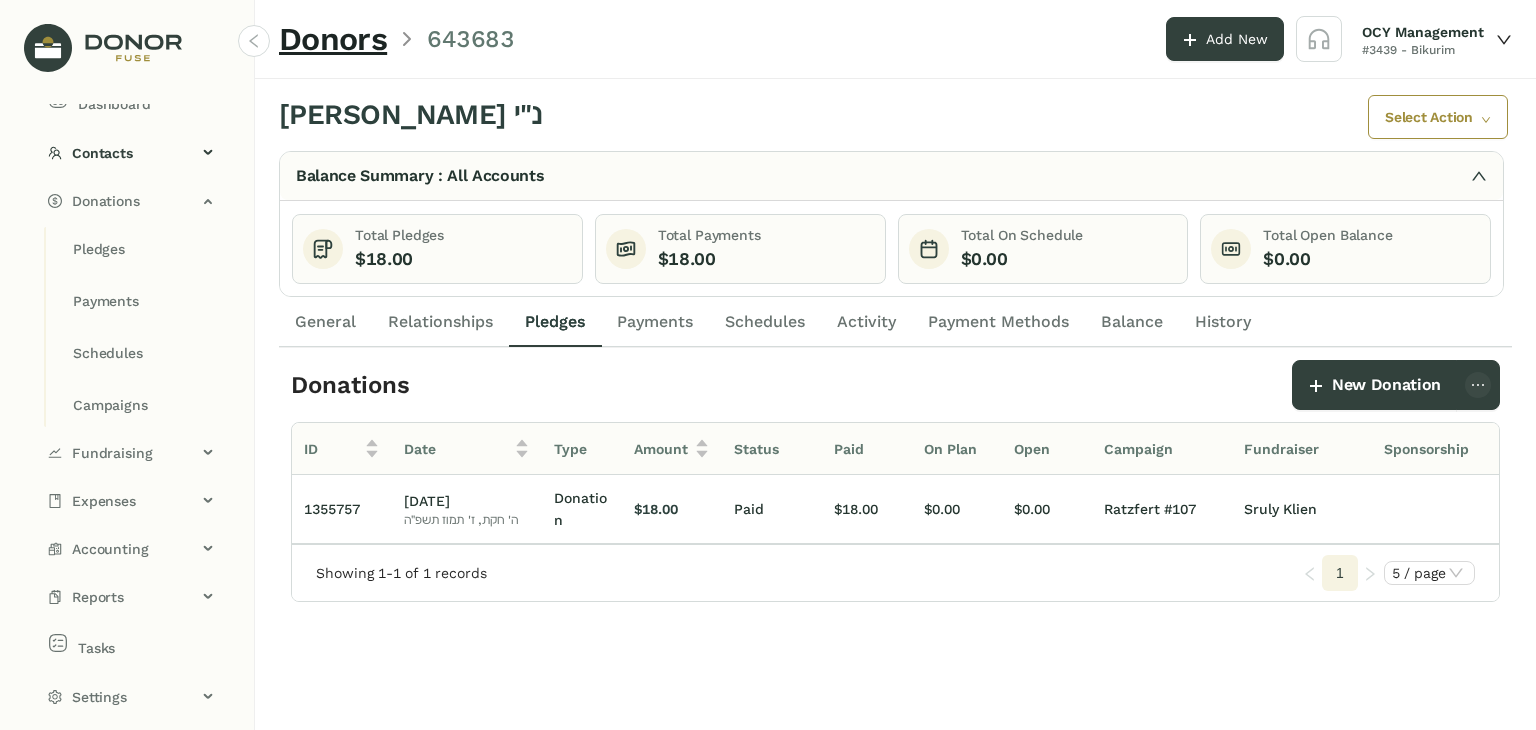 click on "Relationships" 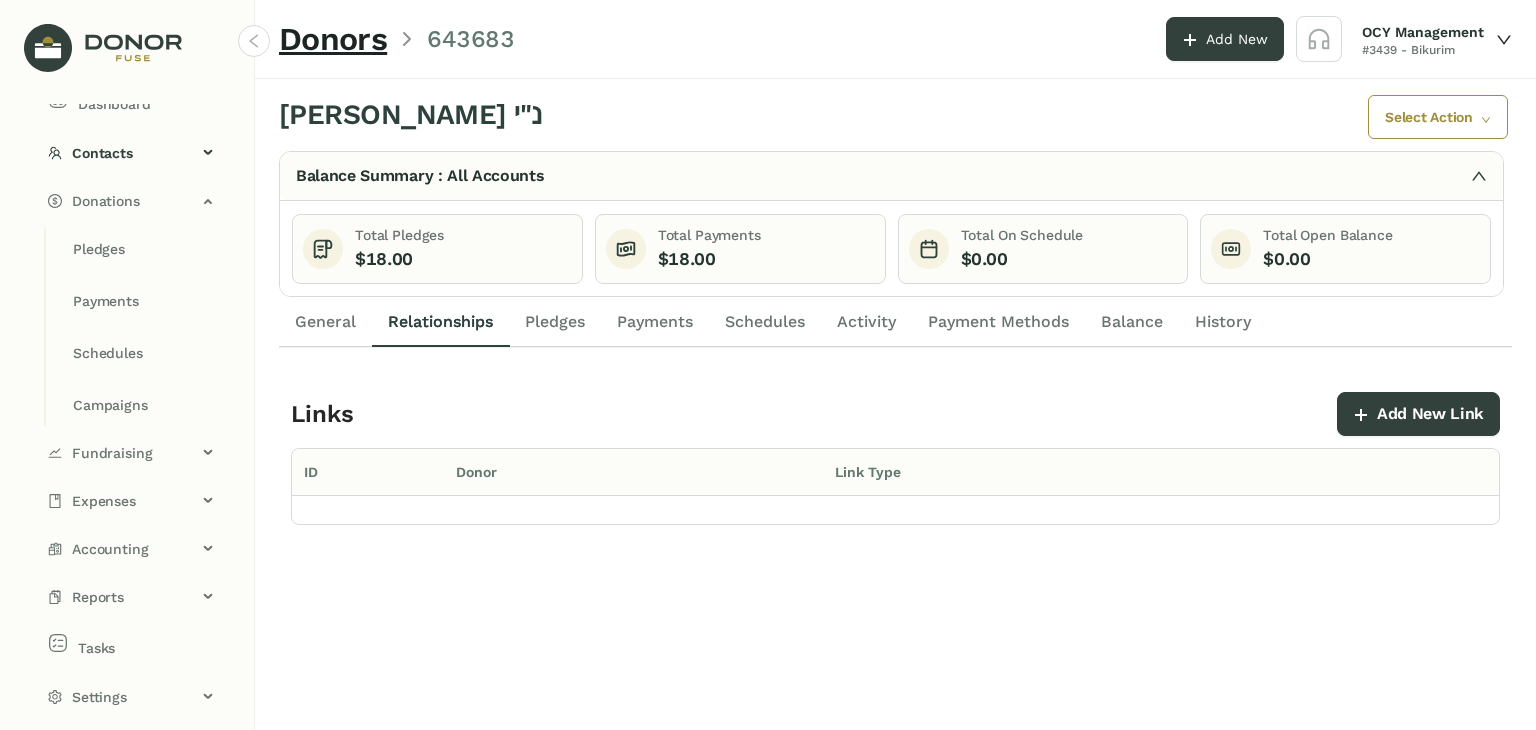 click on "General" 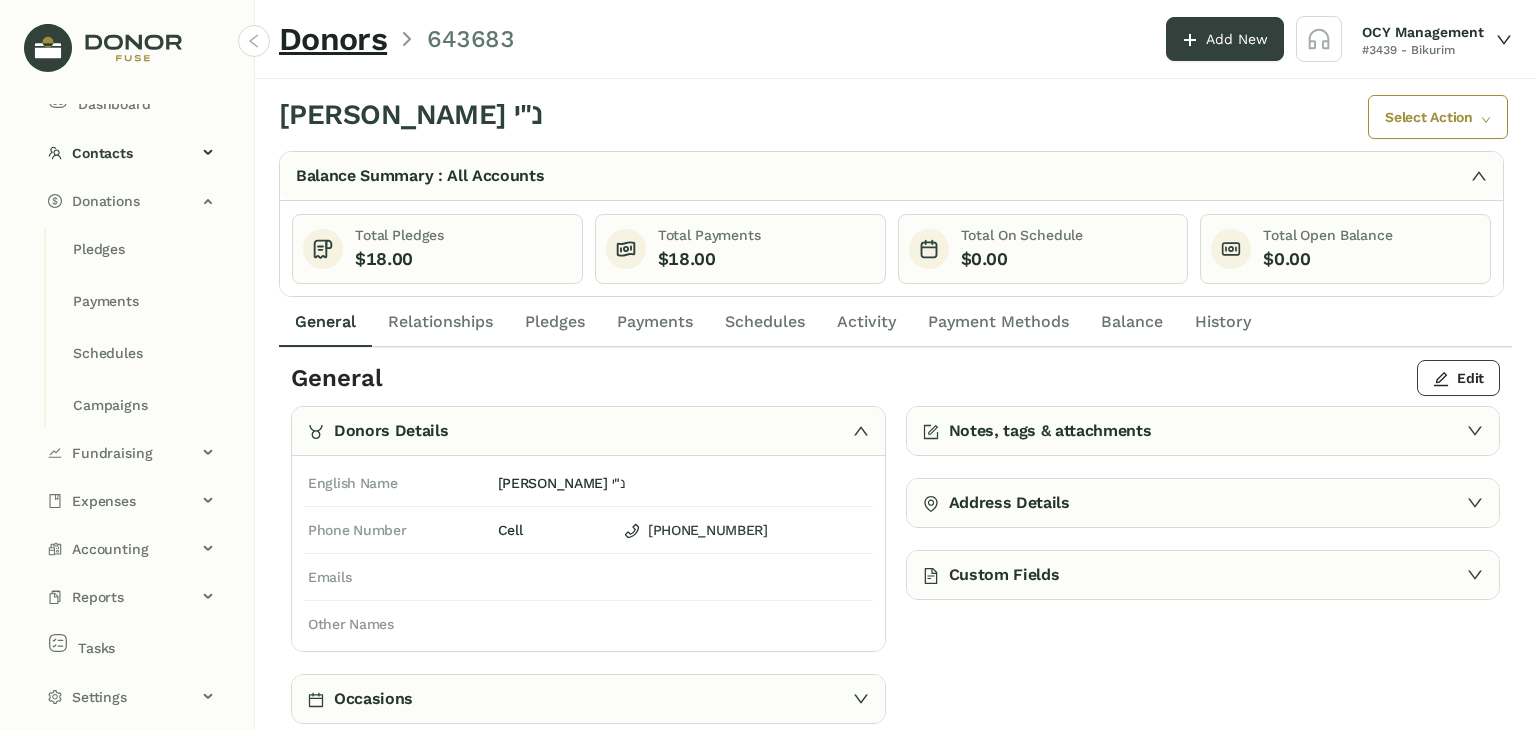 click on "Relationships" 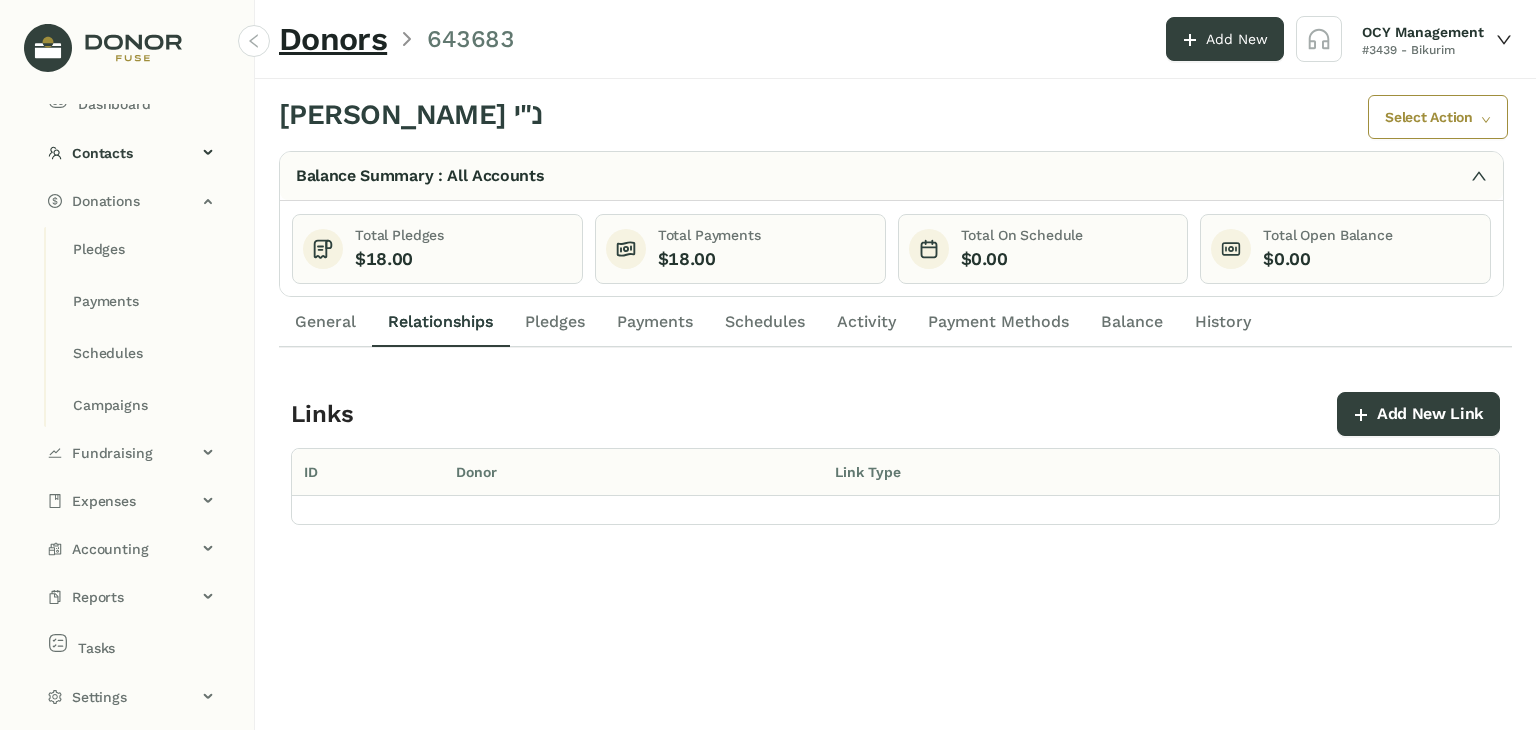click on "Pledges" 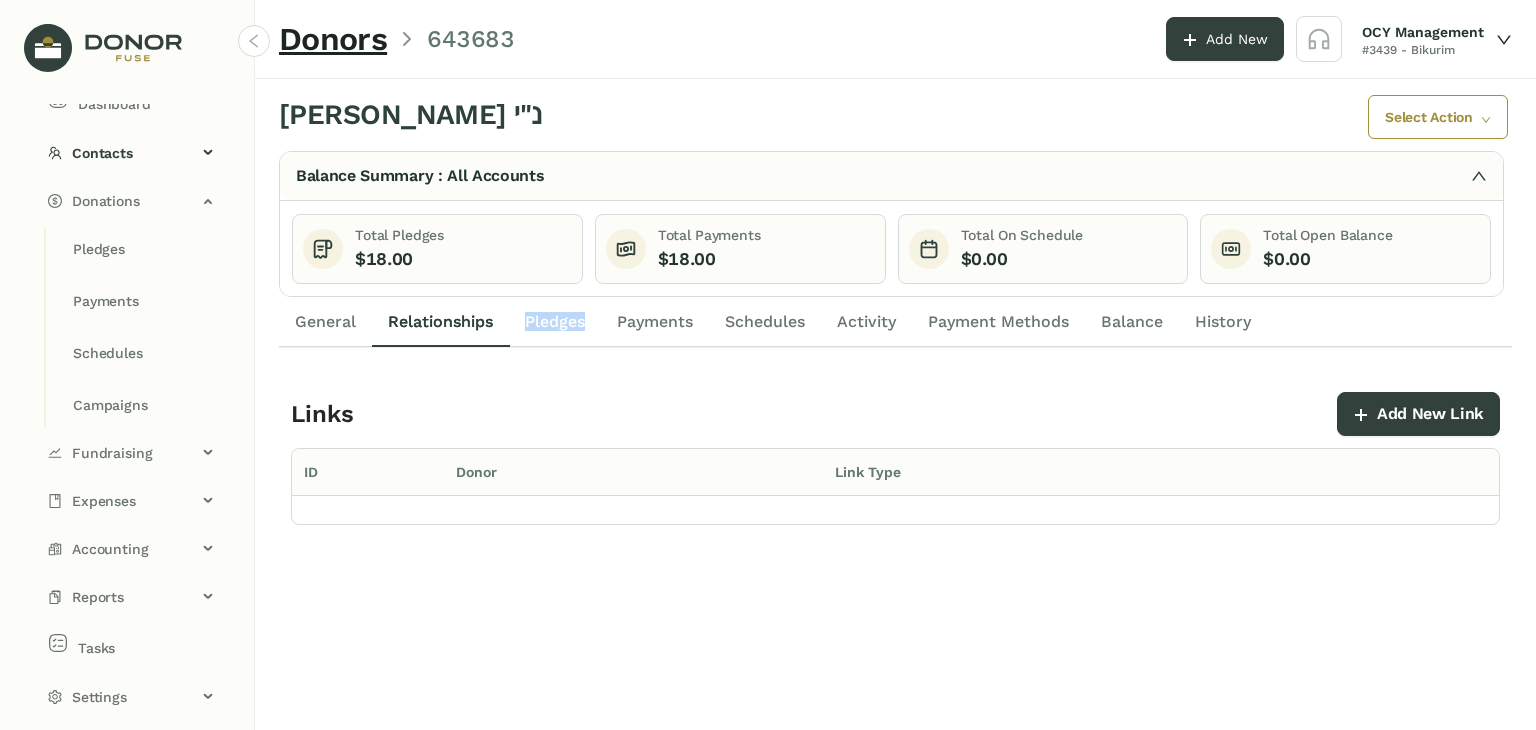 click on "Pledges" 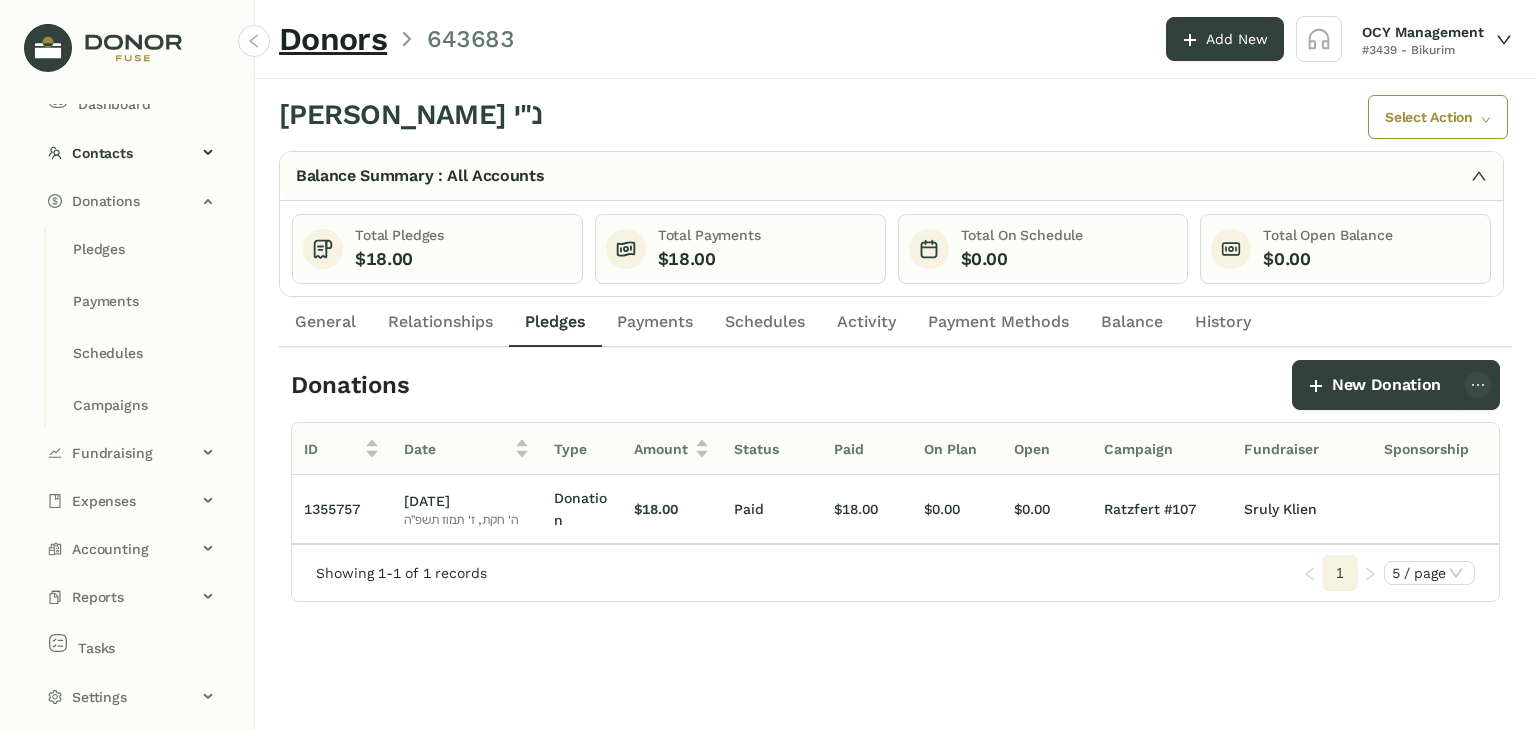 click on "Payments" 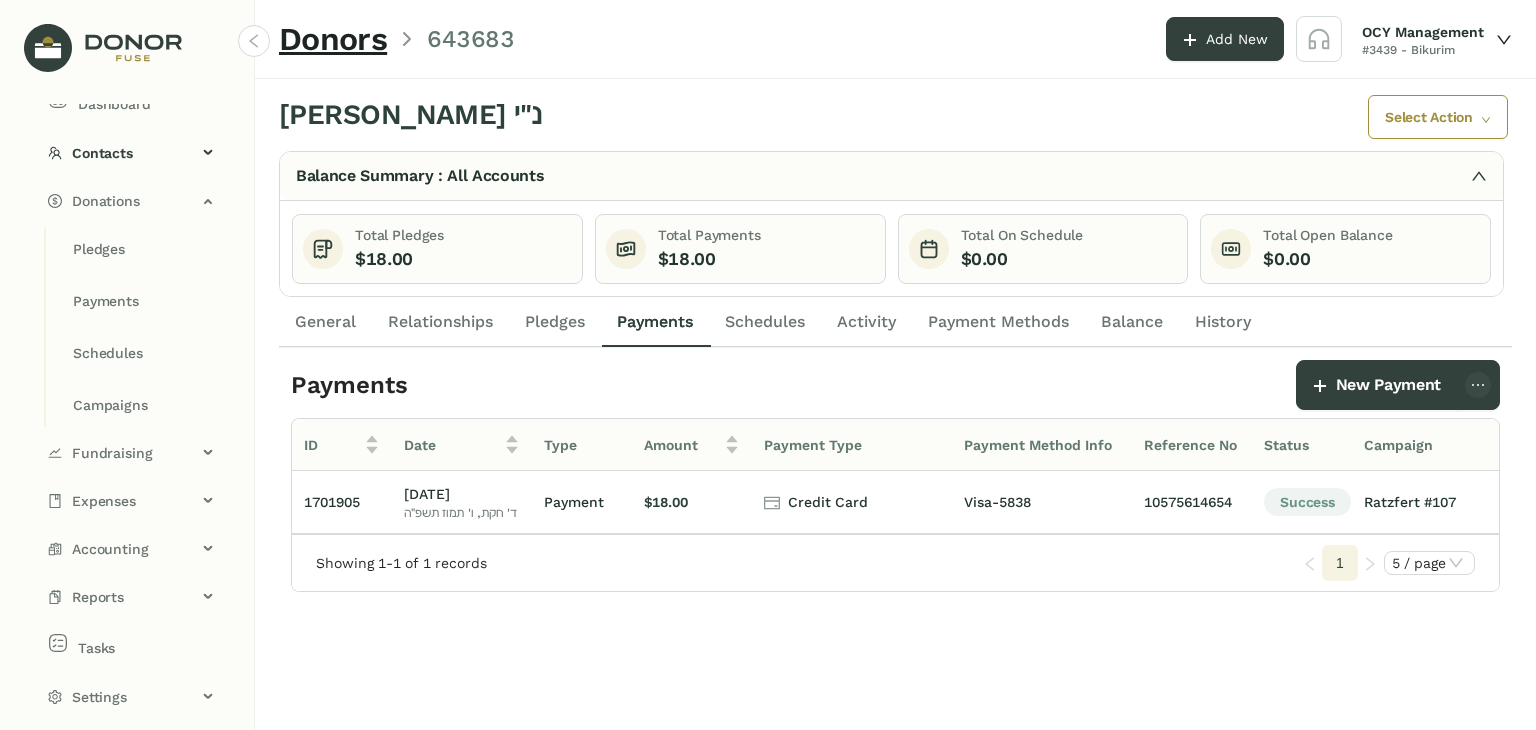 click on "Schedules" 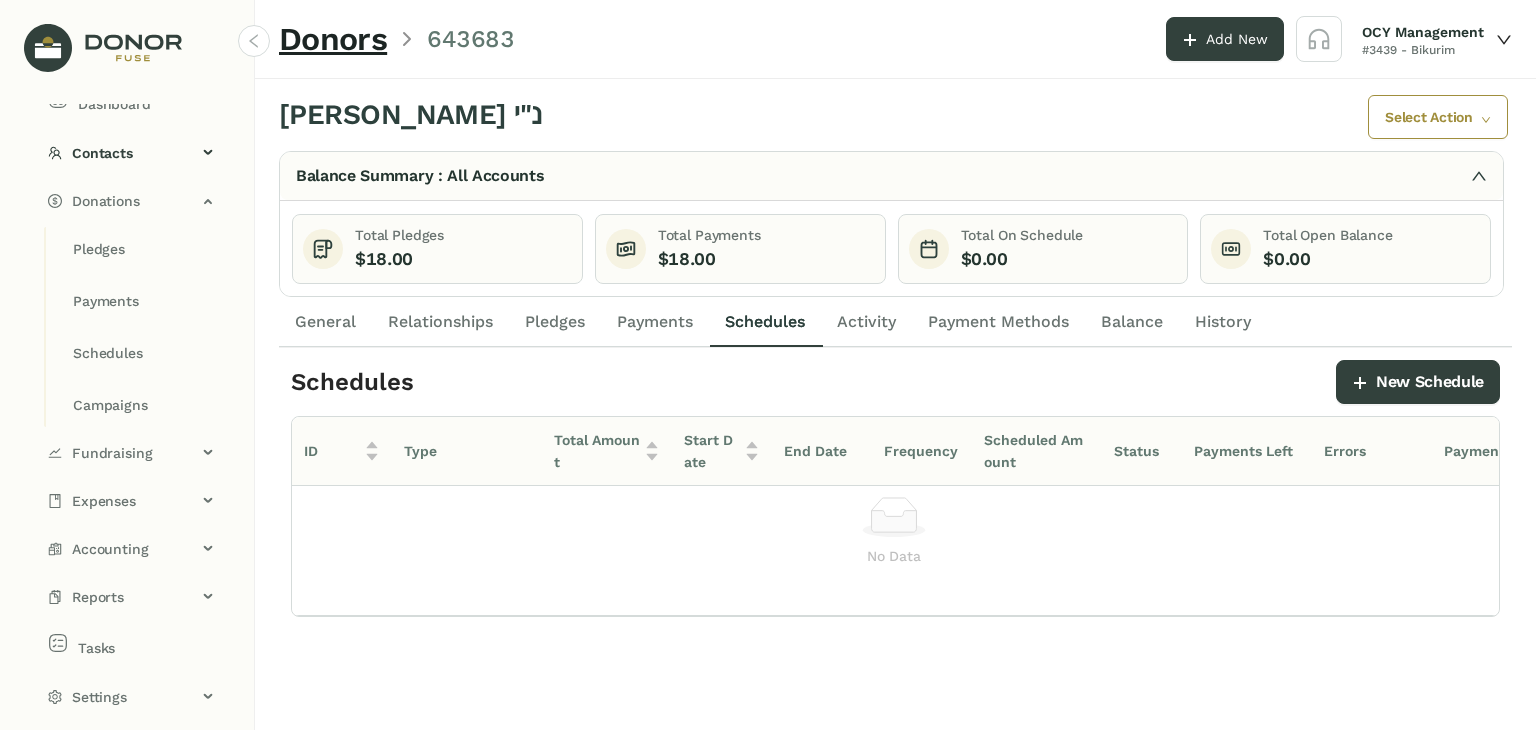 scroll, scrollTop: 0, scrollLeft: 0, axis: both 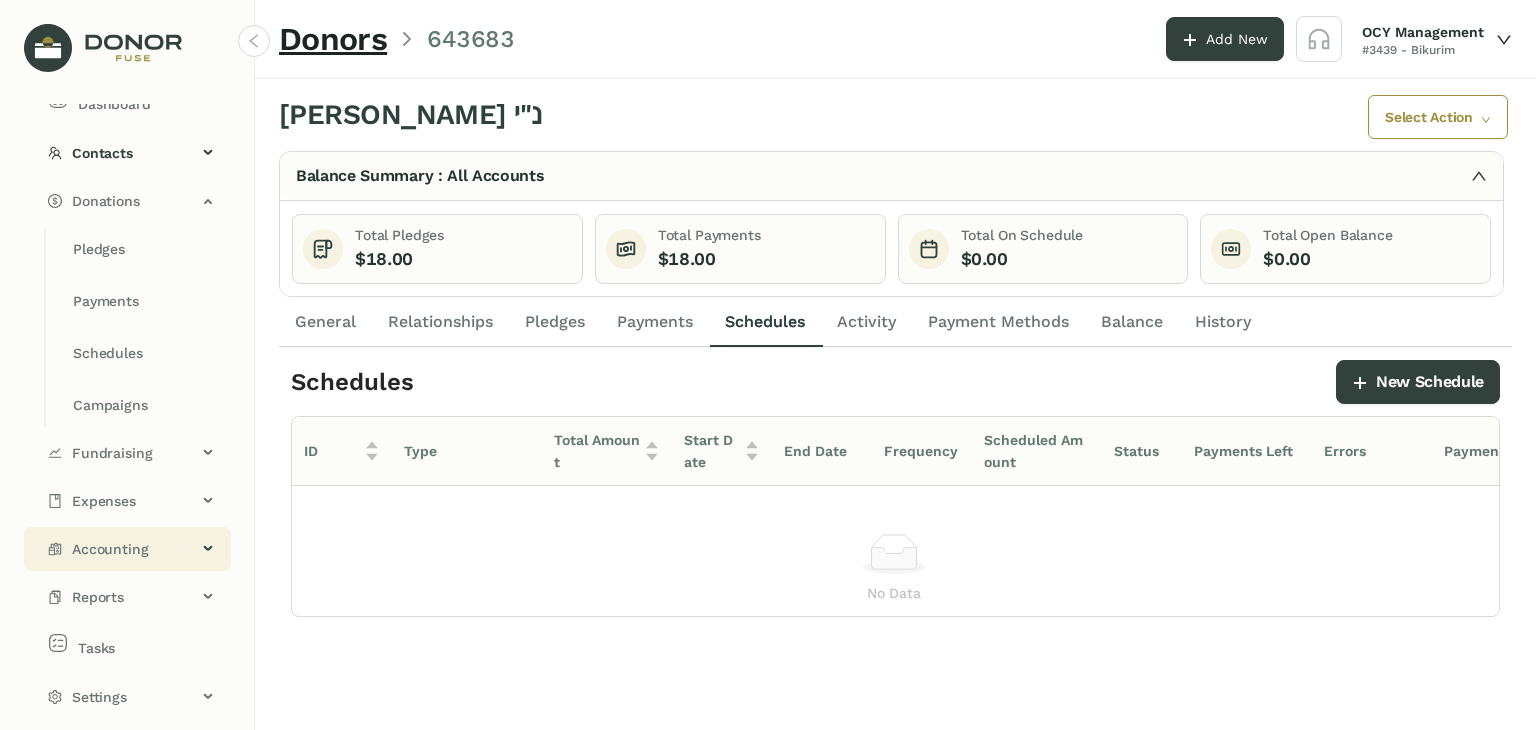 click on "Accounting" 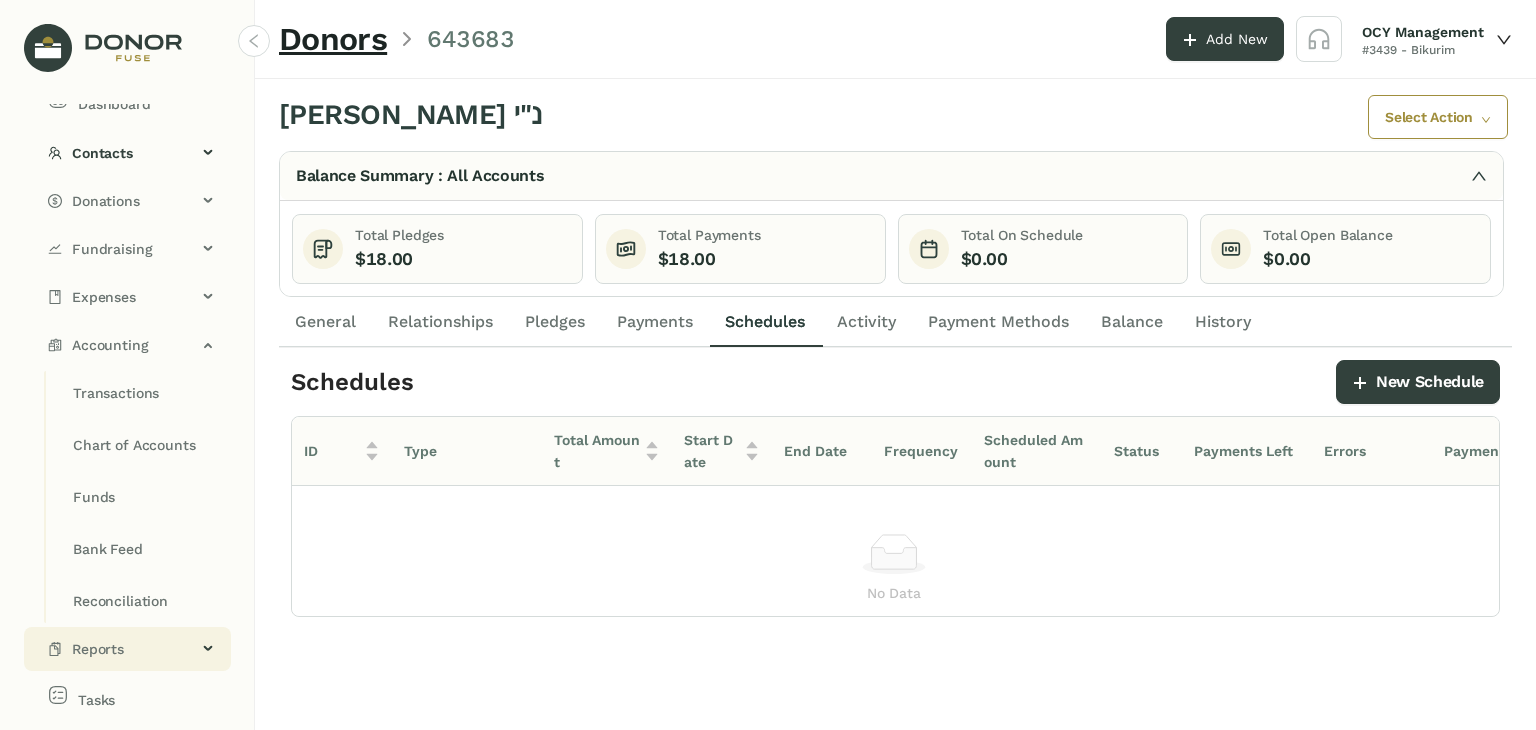 click on "Reports" 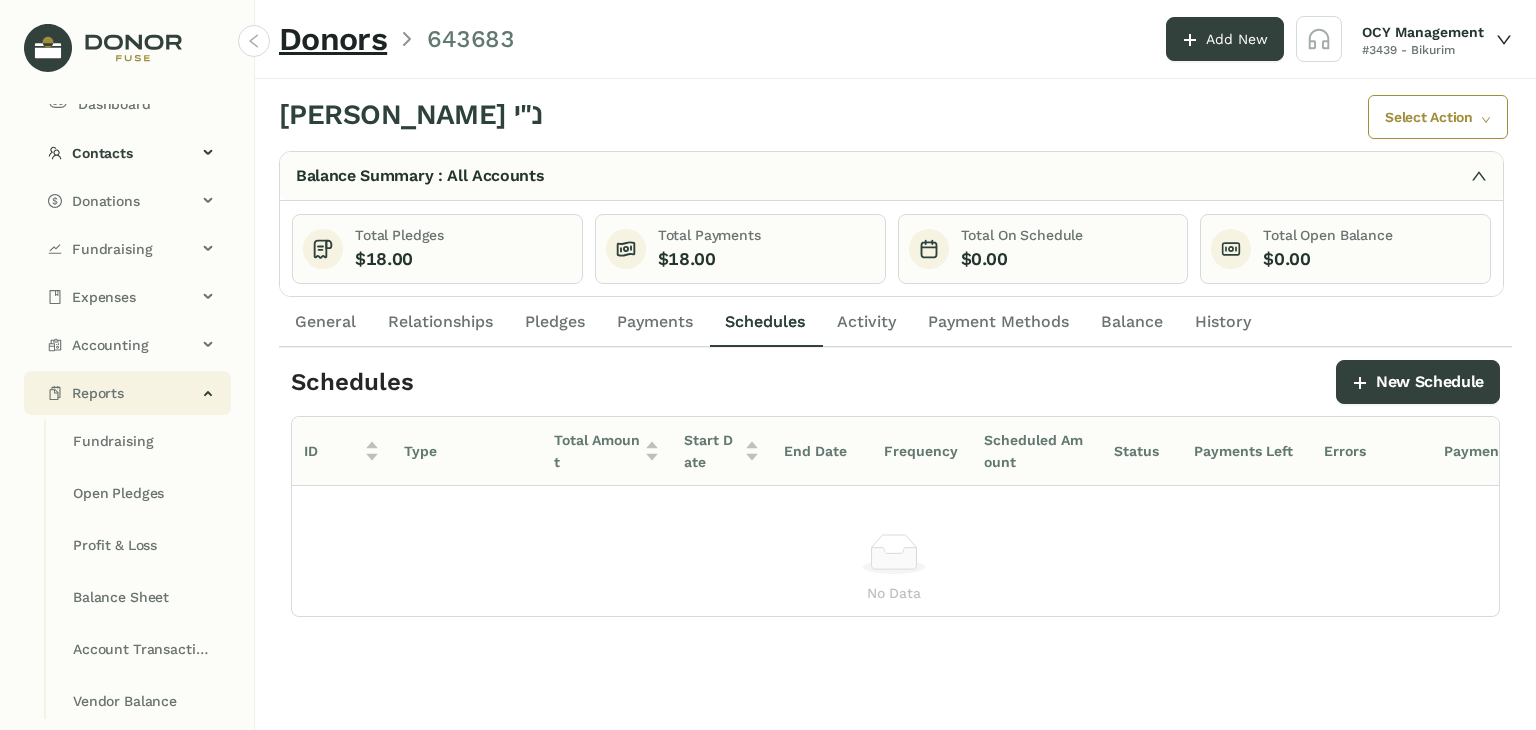click on "Reports" 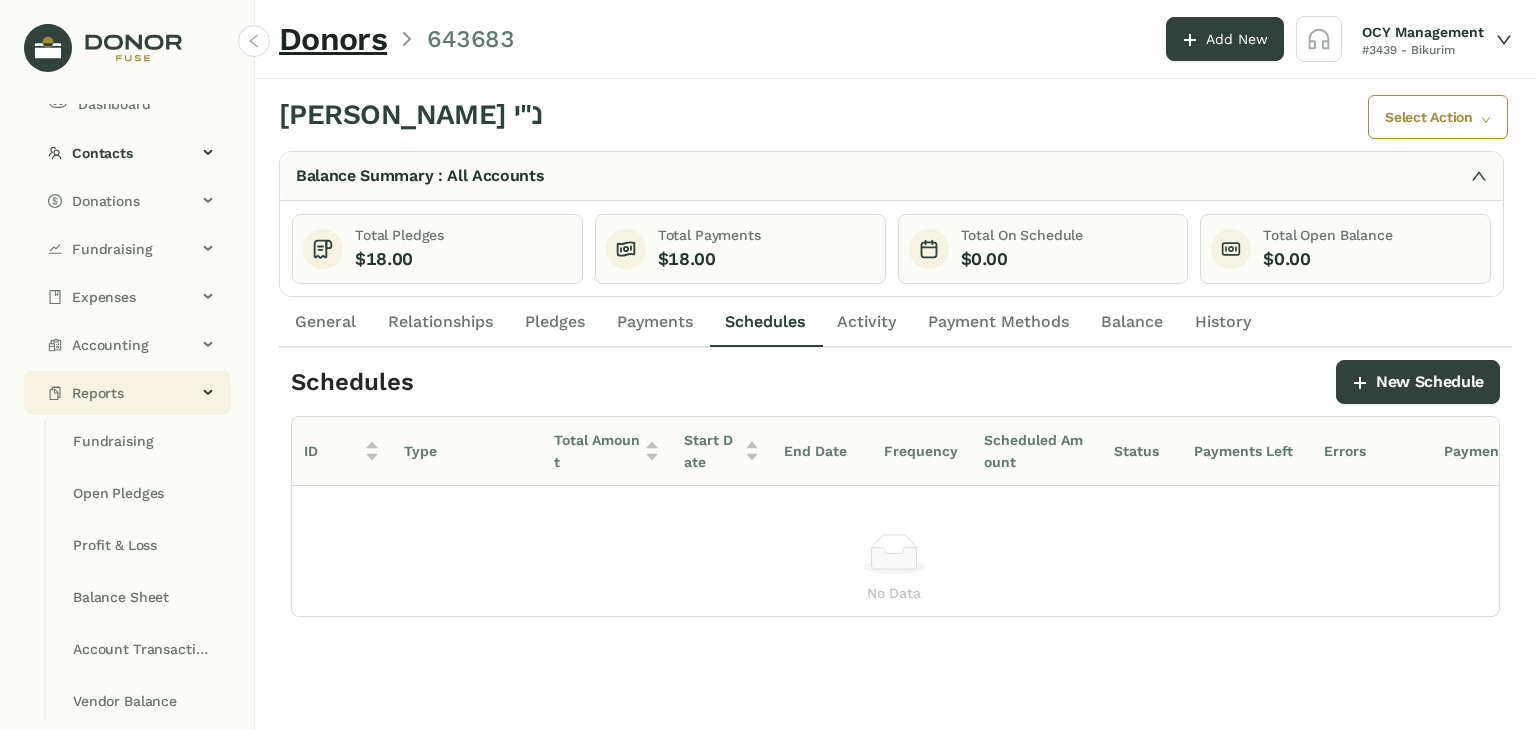 scroll, scrollTop: 0, scrollLeft: 0, axis: both 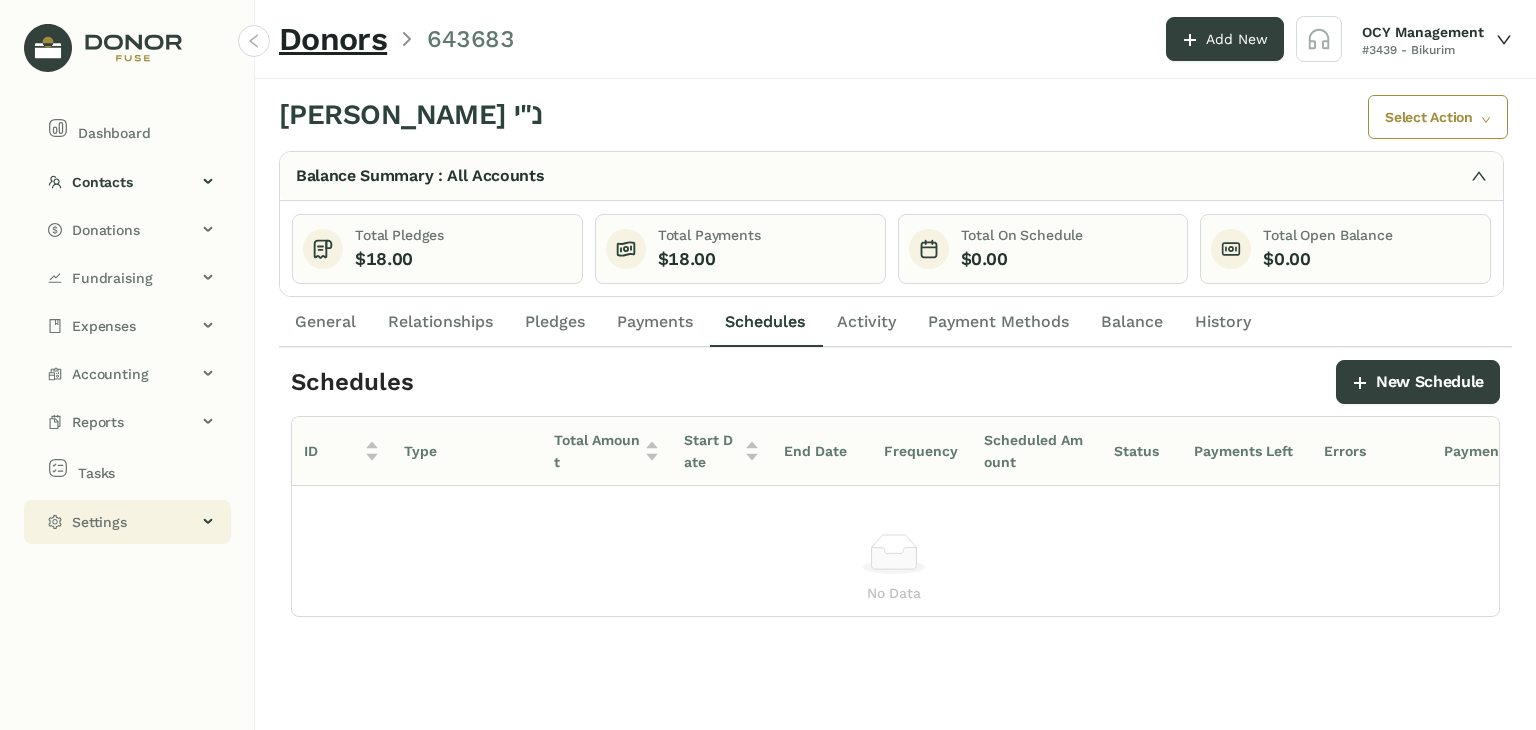 click on "Settings" 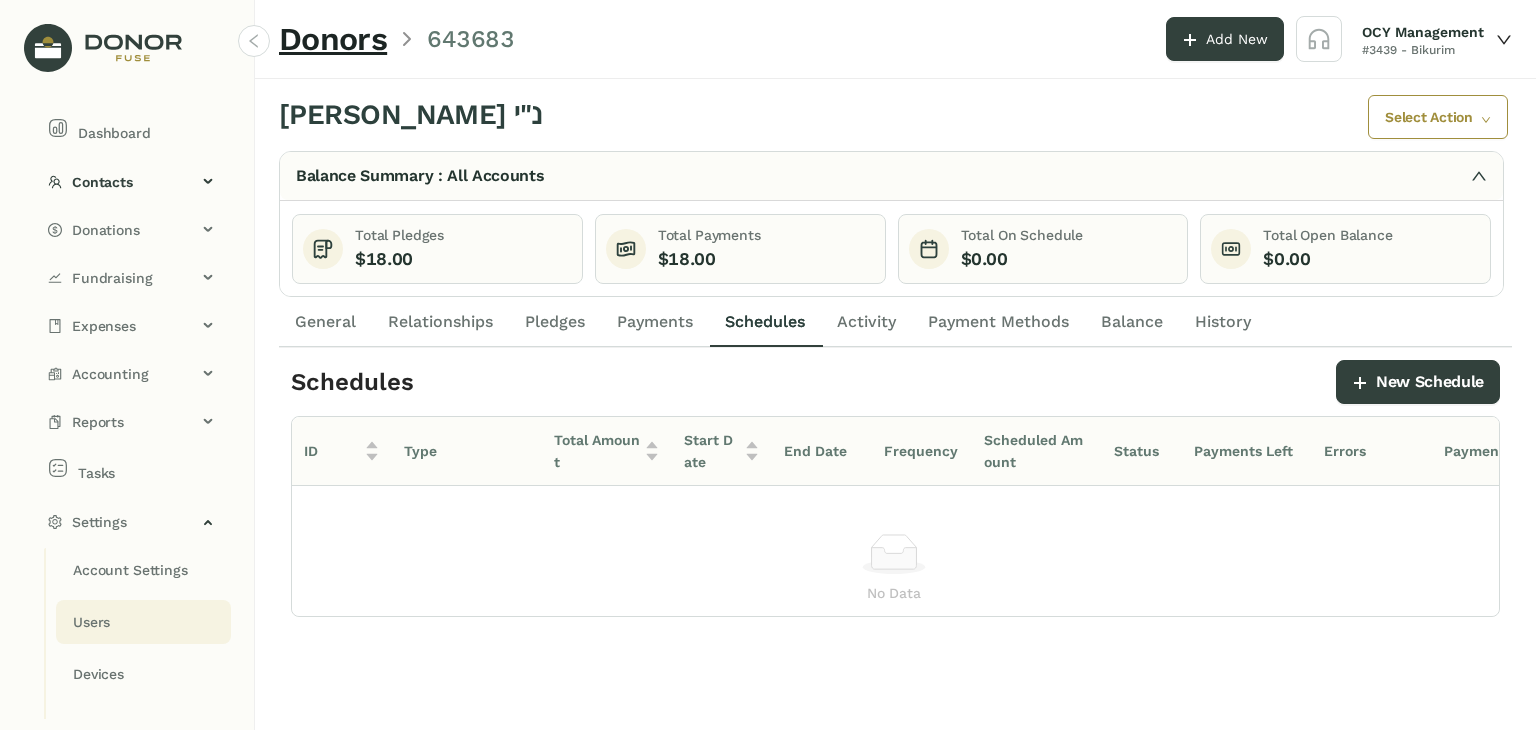 click on "Users" 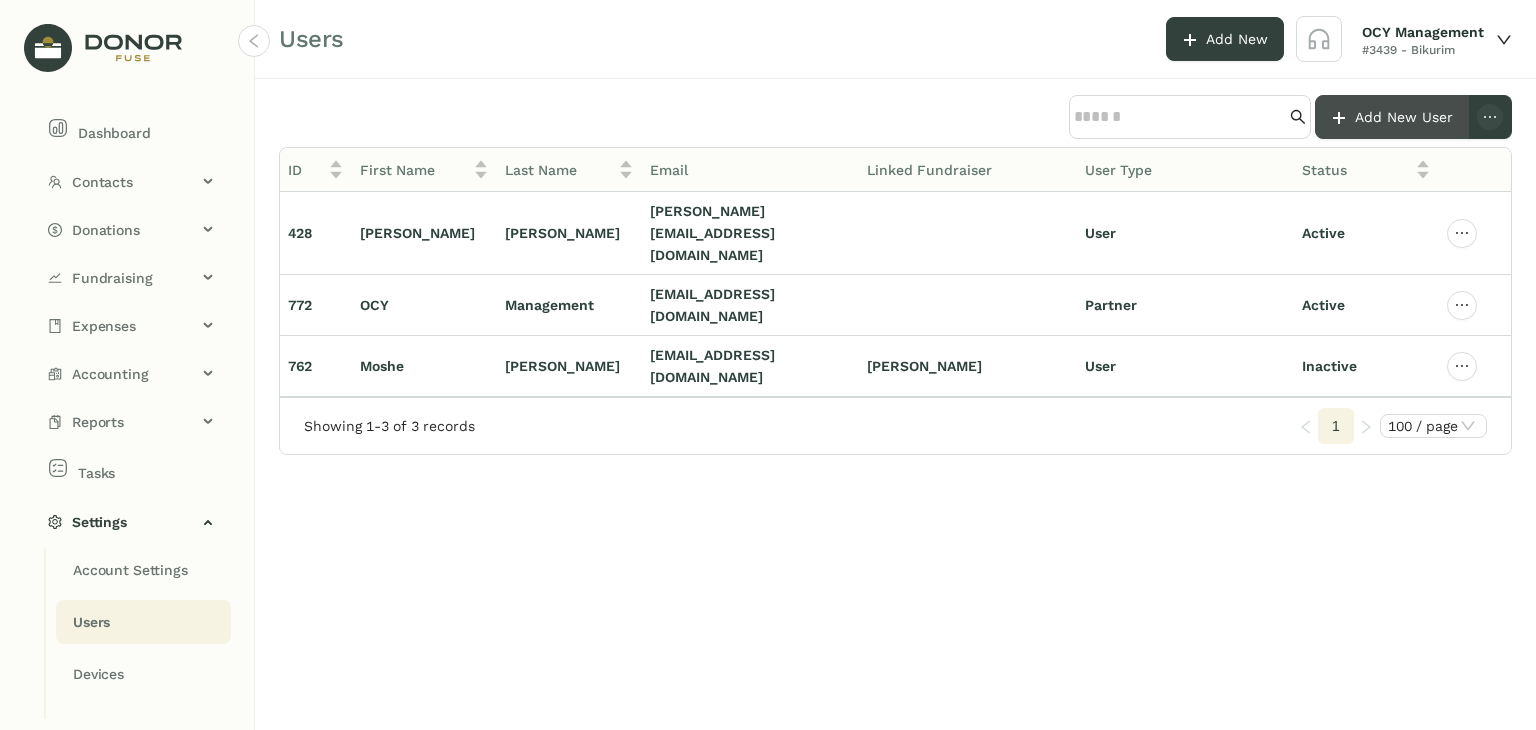 click on "Add New User" 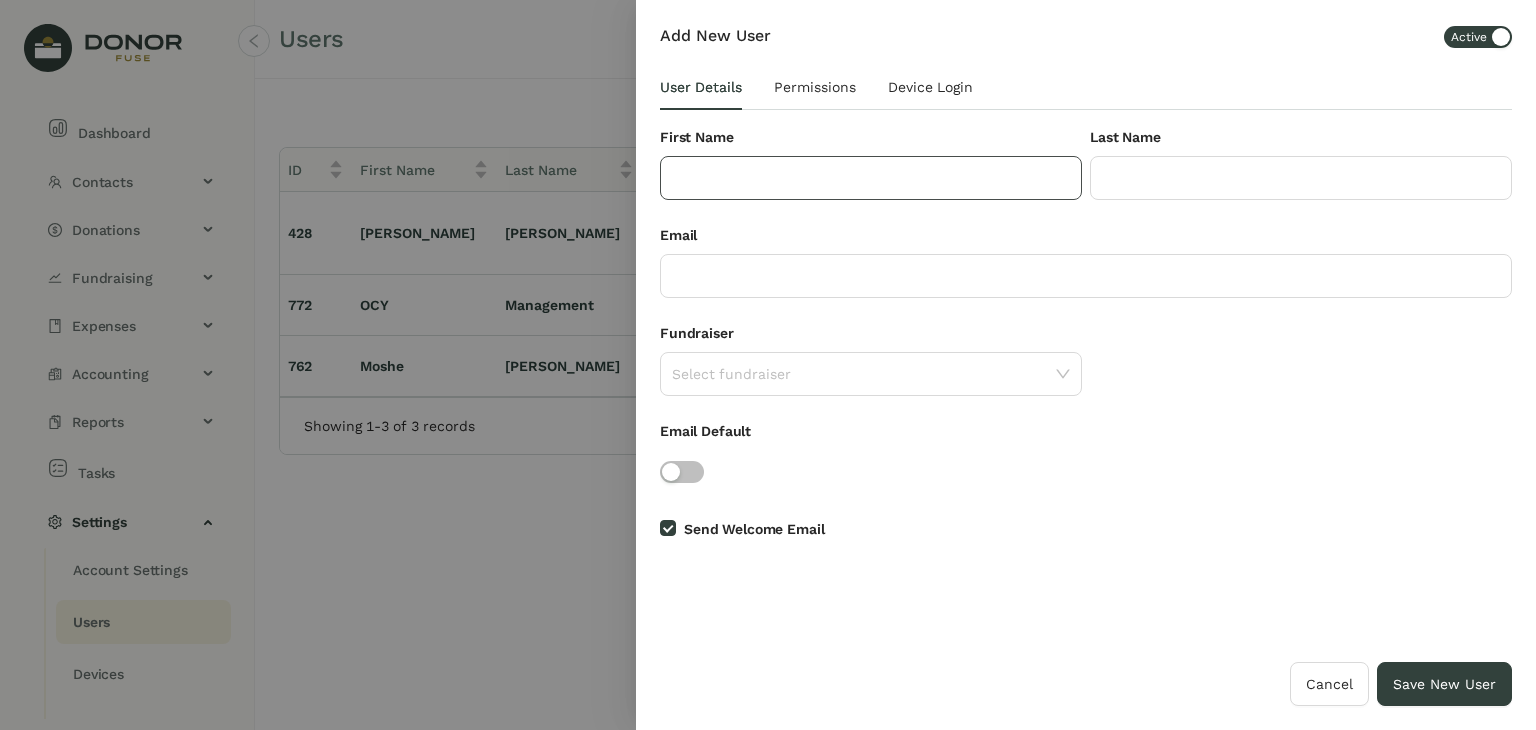 click 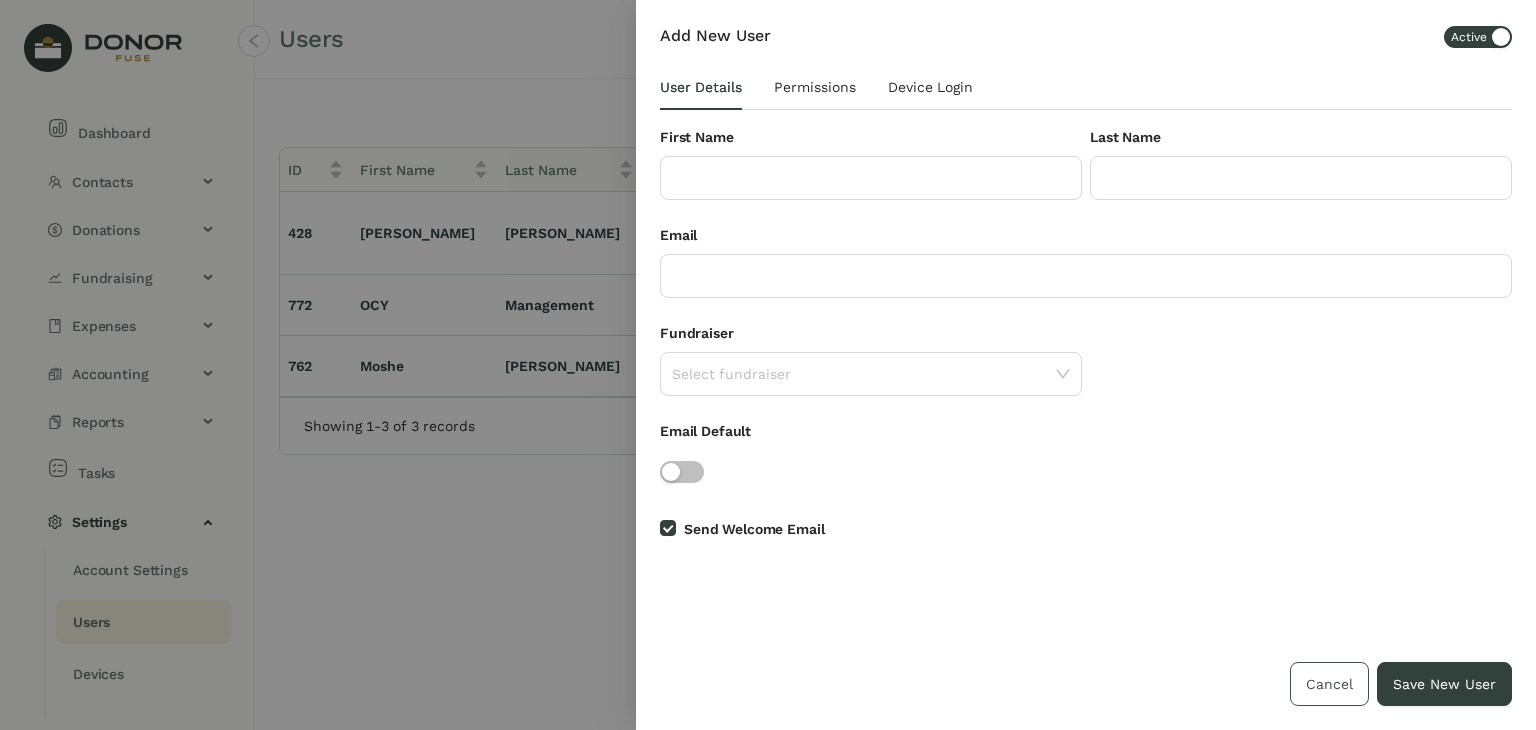 click on "Cancel" at bounding box center (1329, 684) 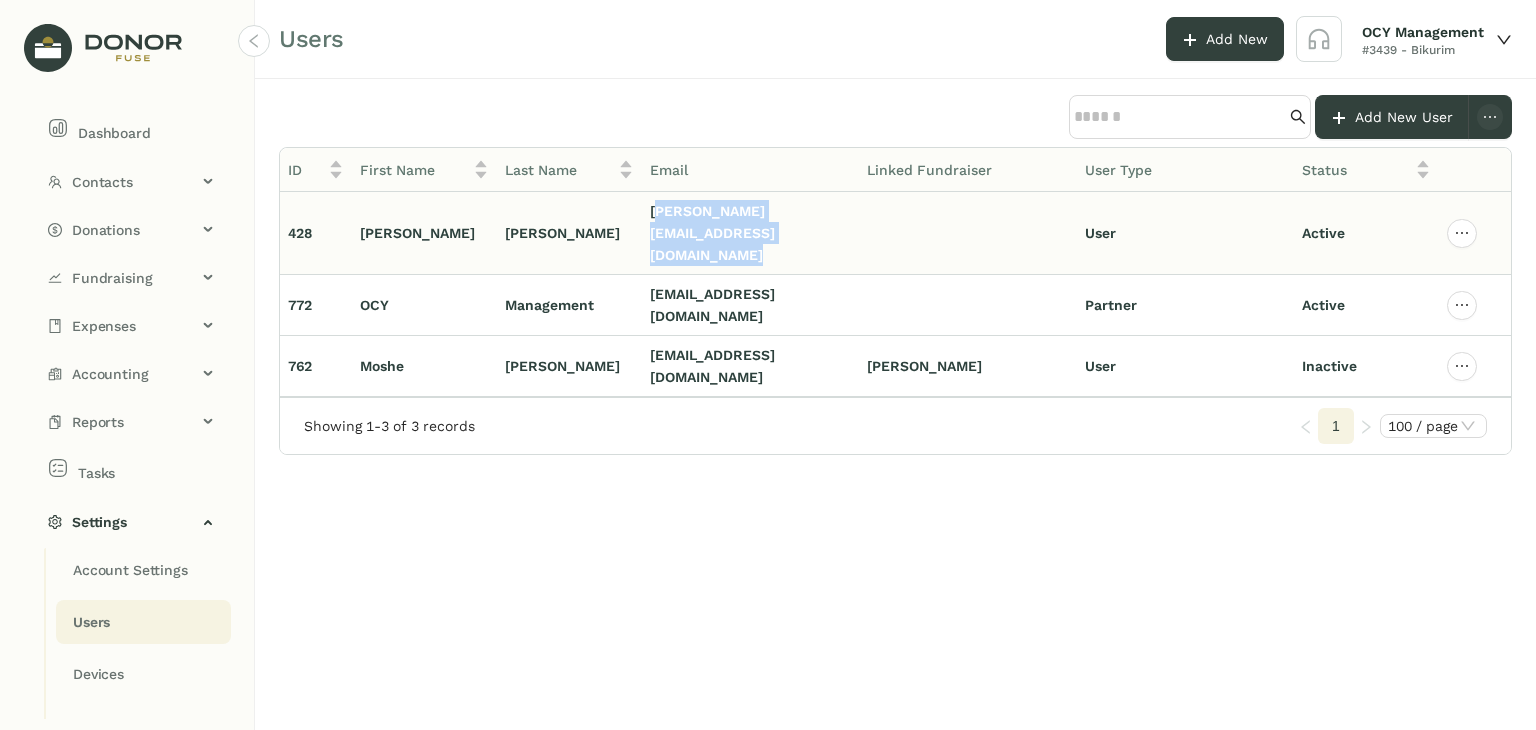 drag, startPoint x: 652, startPoint y: 213, endPoint x: 868, endPoint y: 214, distance: 216.00232 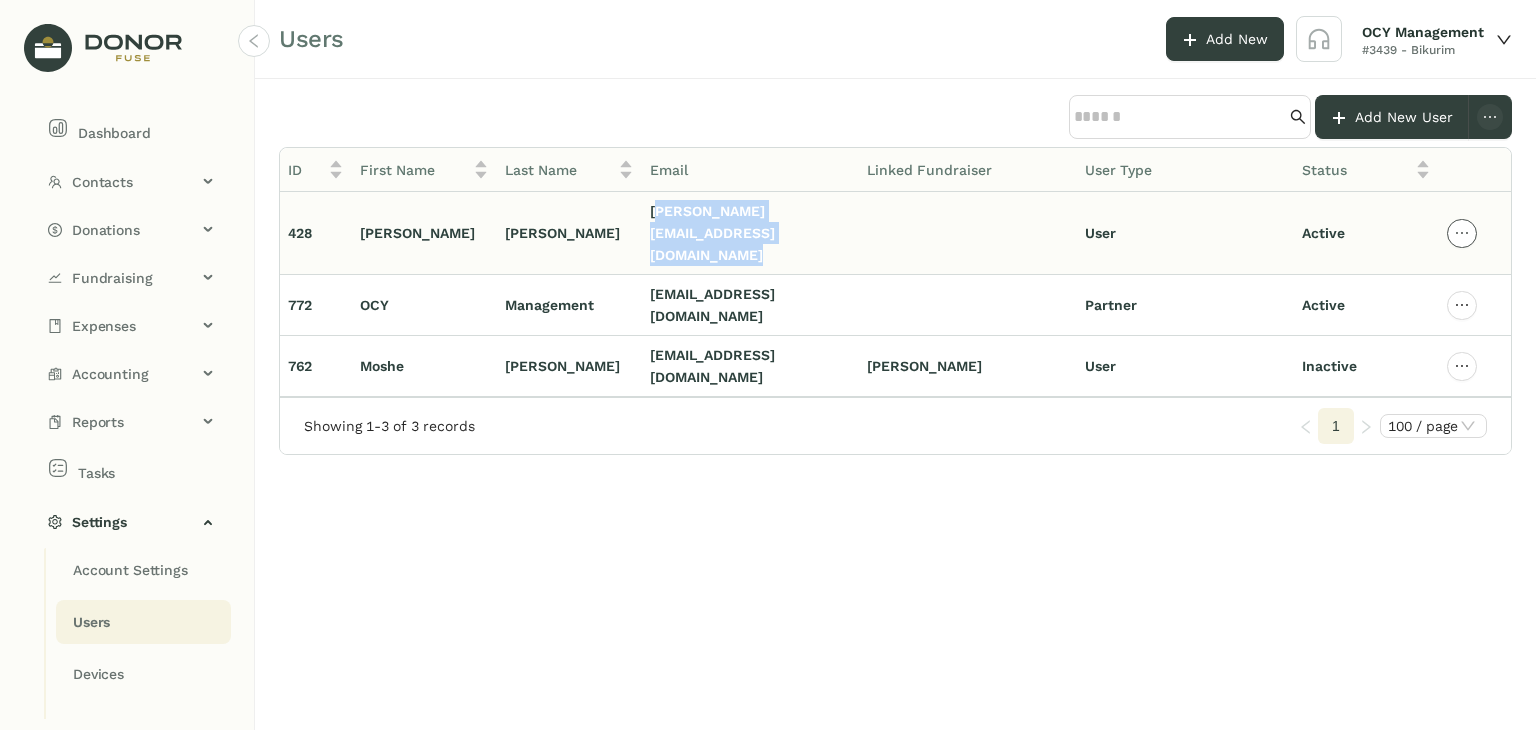 click 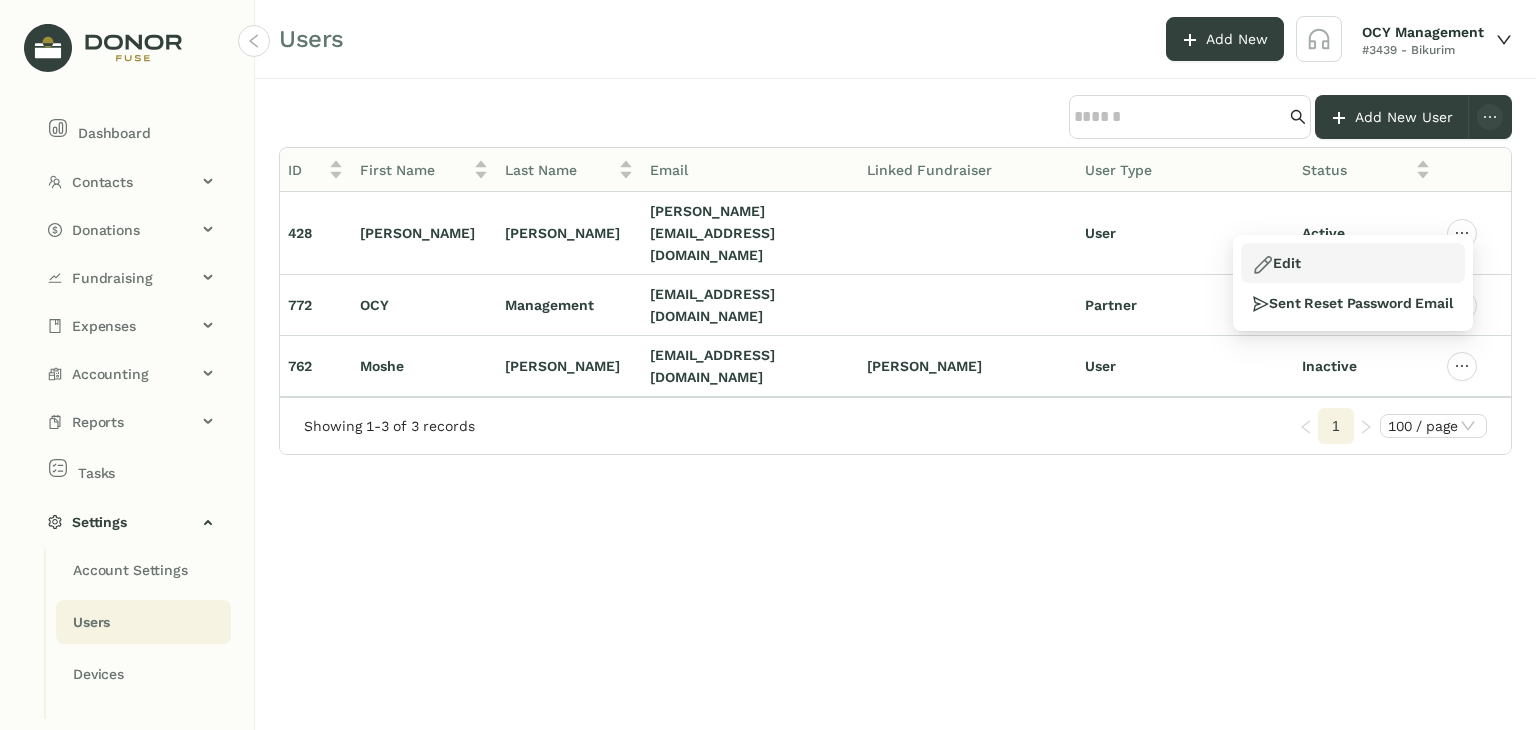 click on "Edit" at bounding box center (1353, 263) 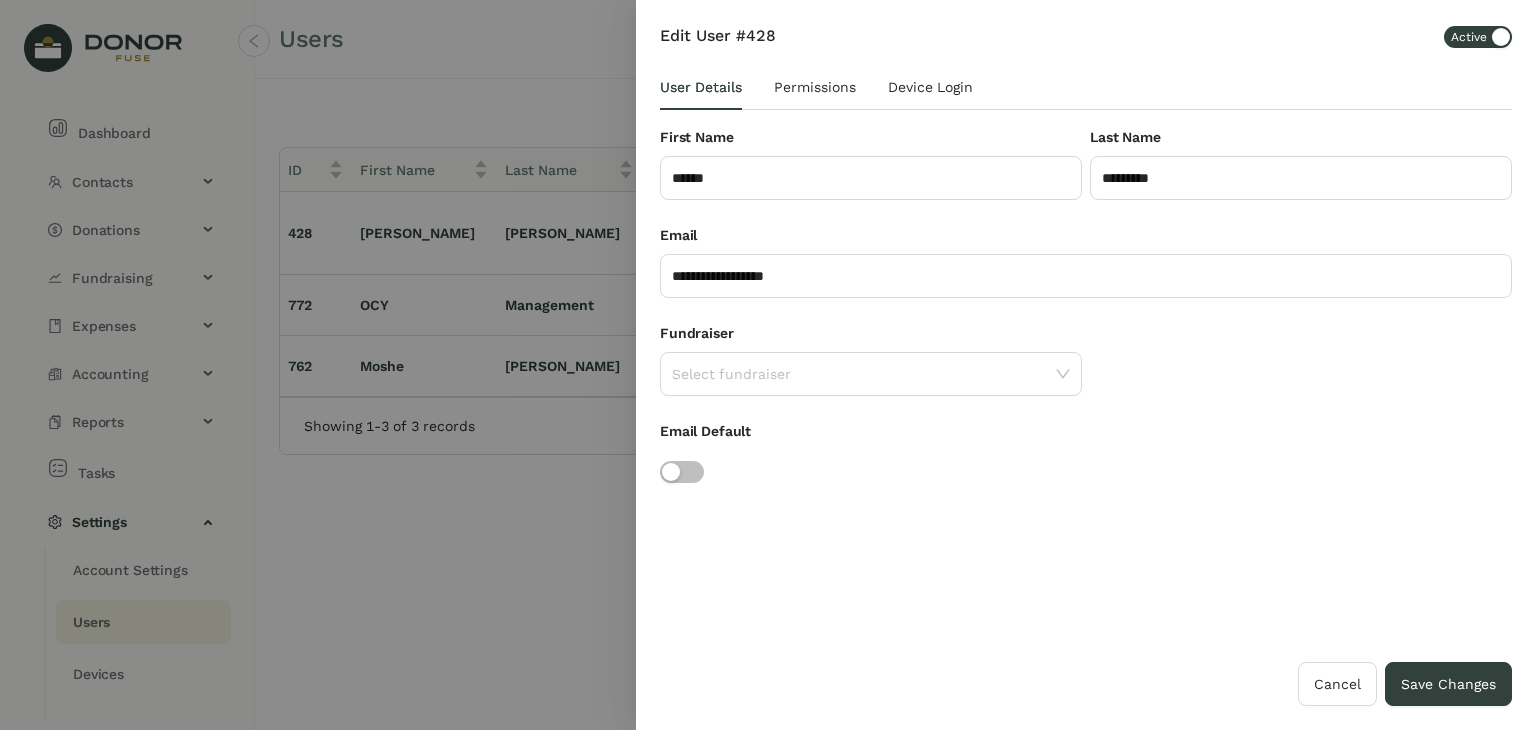 click on "Active" at bounding box center (1469, 37) 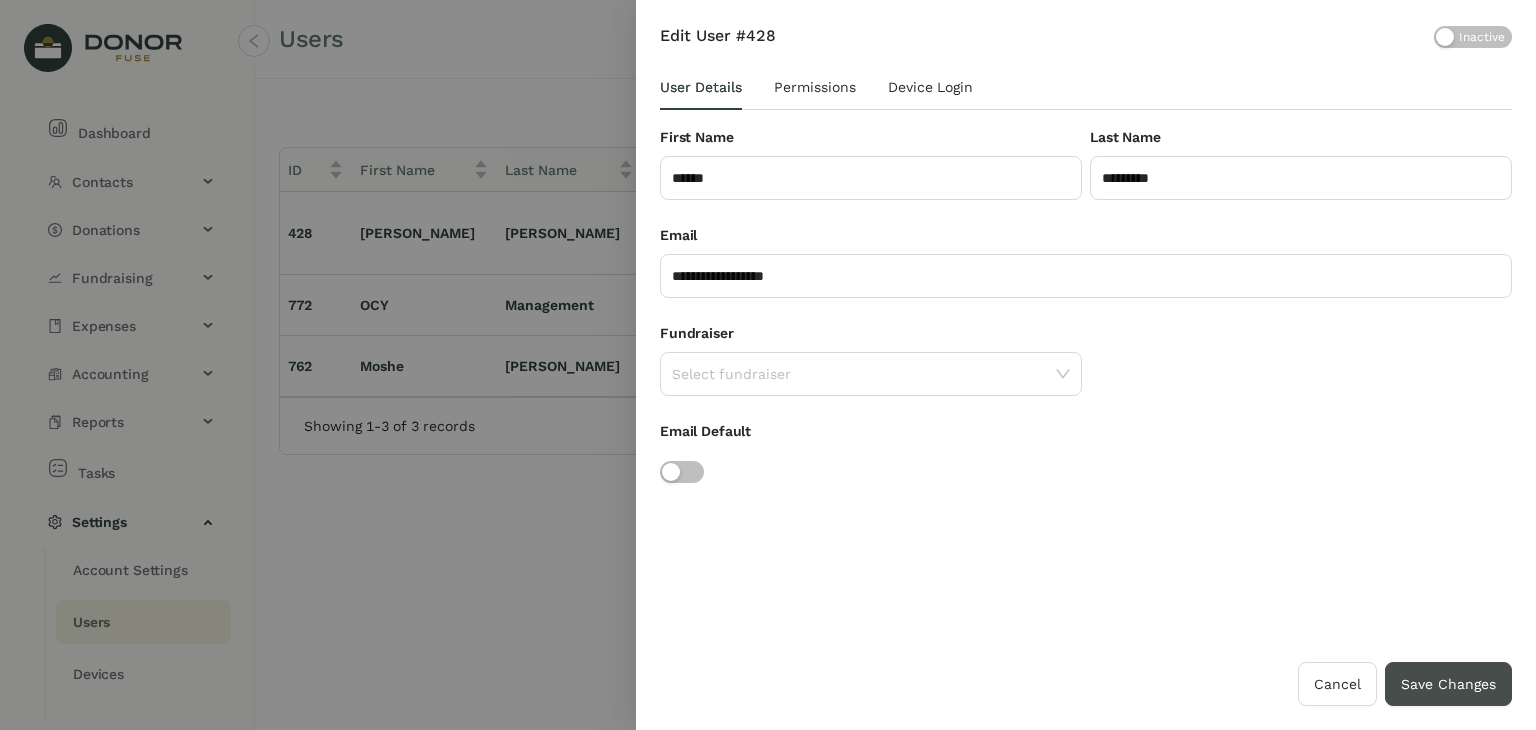 click on "Save Changes" at bounding box center (1448, 684) 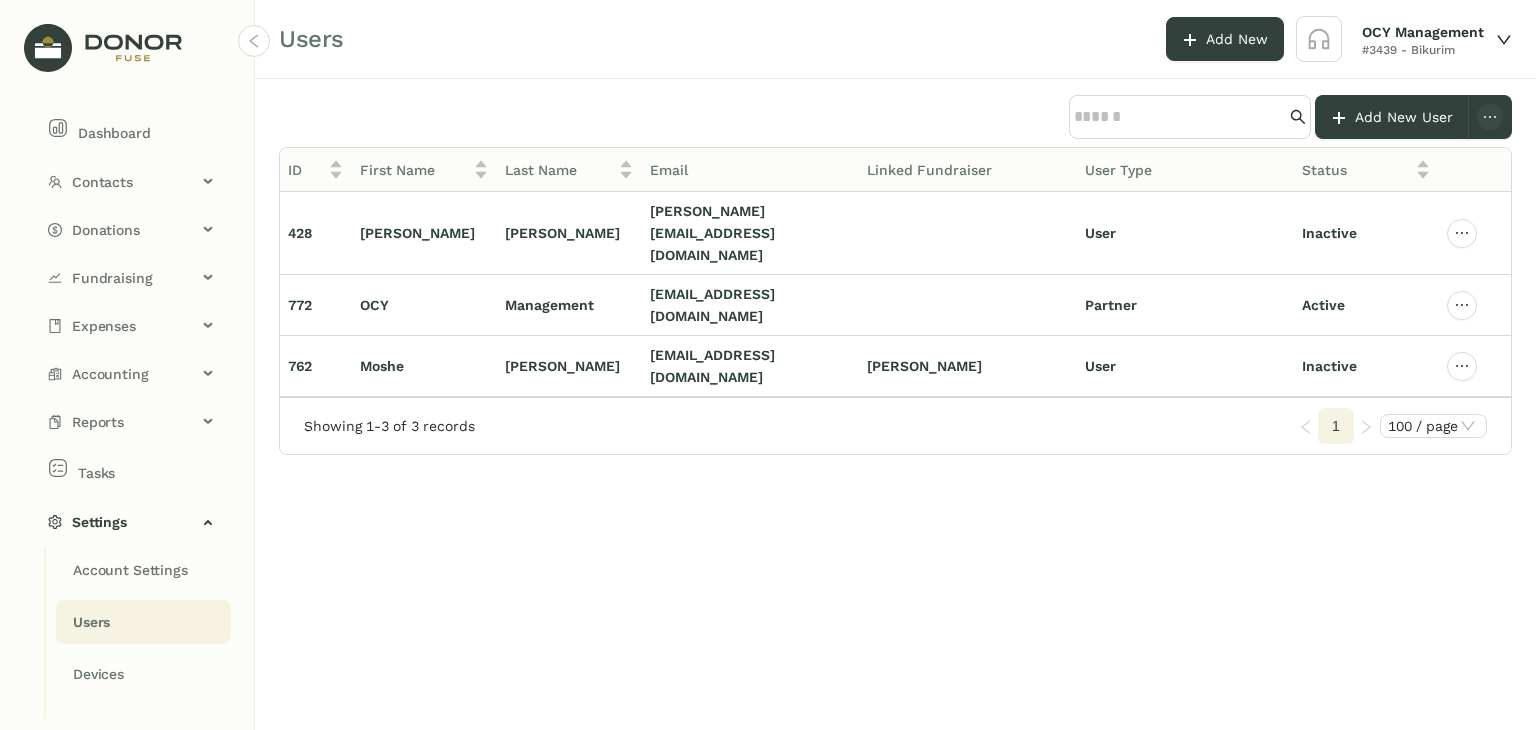 click on "Add New User  ID First Name Last Name Email Linked Fundraiser User Type Status 428 [PERSON_NAME] [PERSON_NAME][EMAIL_ADDRESS][DOMAIN_NAME] User Inactive 772 OCY Management [EMAIL_ADDRESS][DOMAIN_NAME] Partner Active 762 [PERSON_NAME] [EMAIL_ADDRESS][DOMAIN_NAME] [PERSON_NAME] User Inactive  Showing 1-3 of 3 records  1 100 / page" 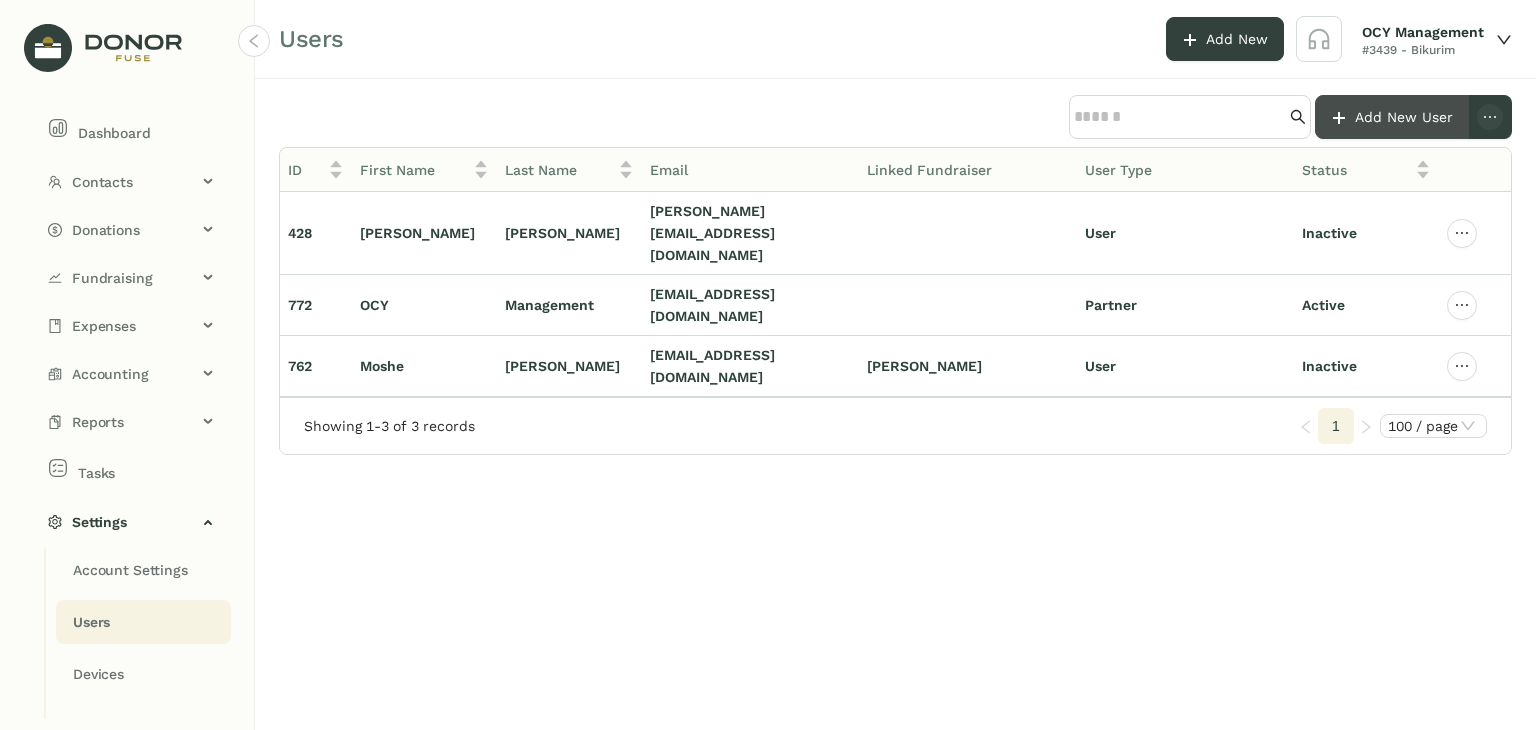 click on "Add New User" 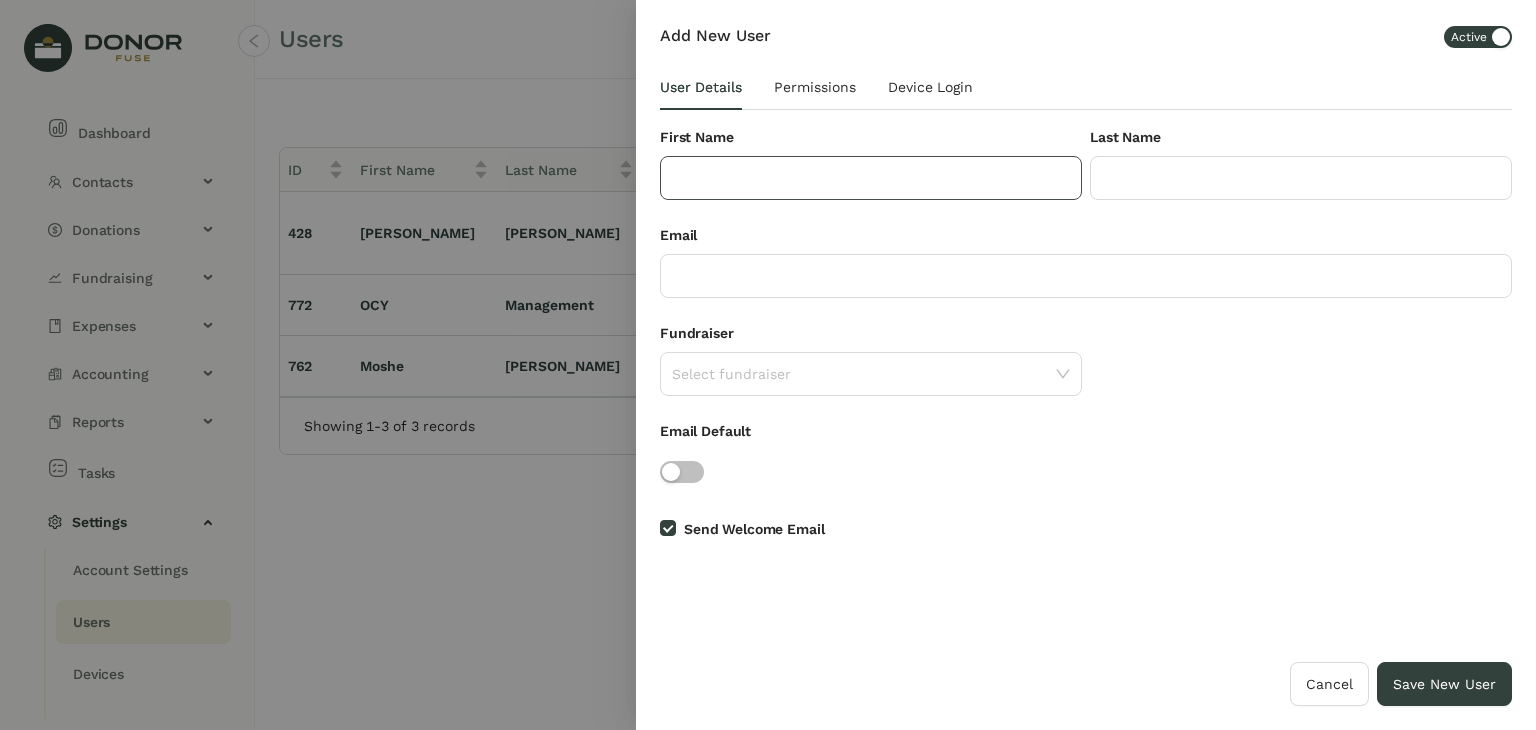 click 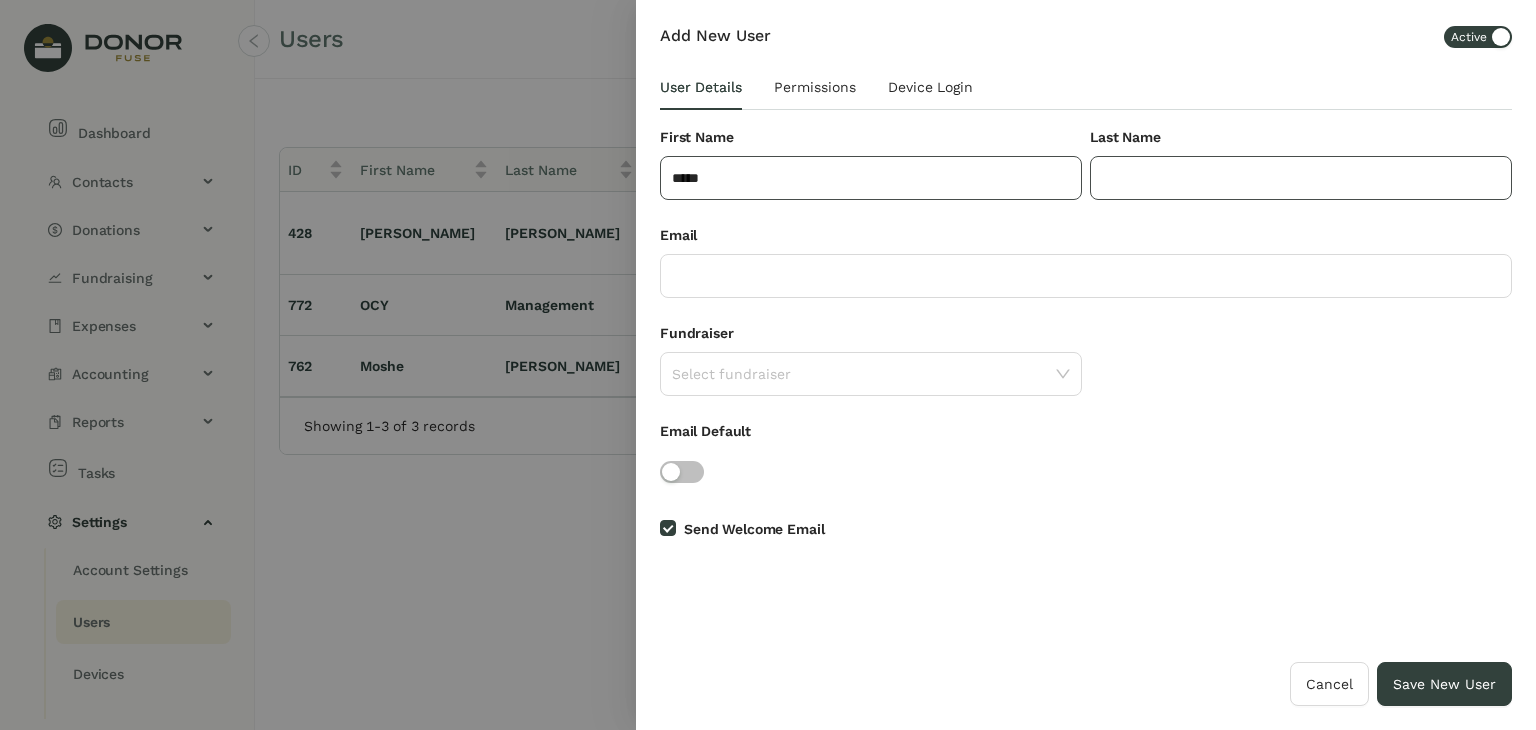 type on "*****" 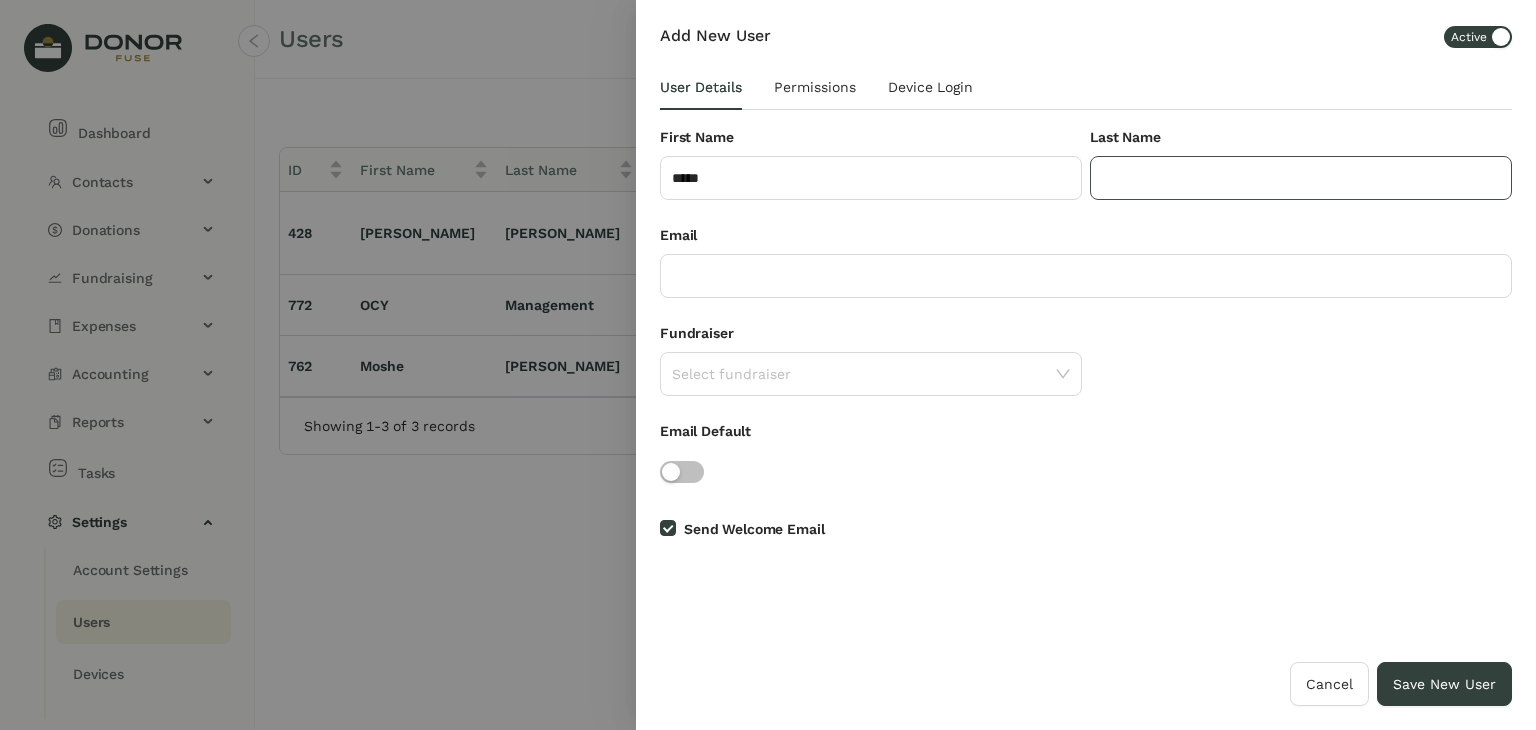 click 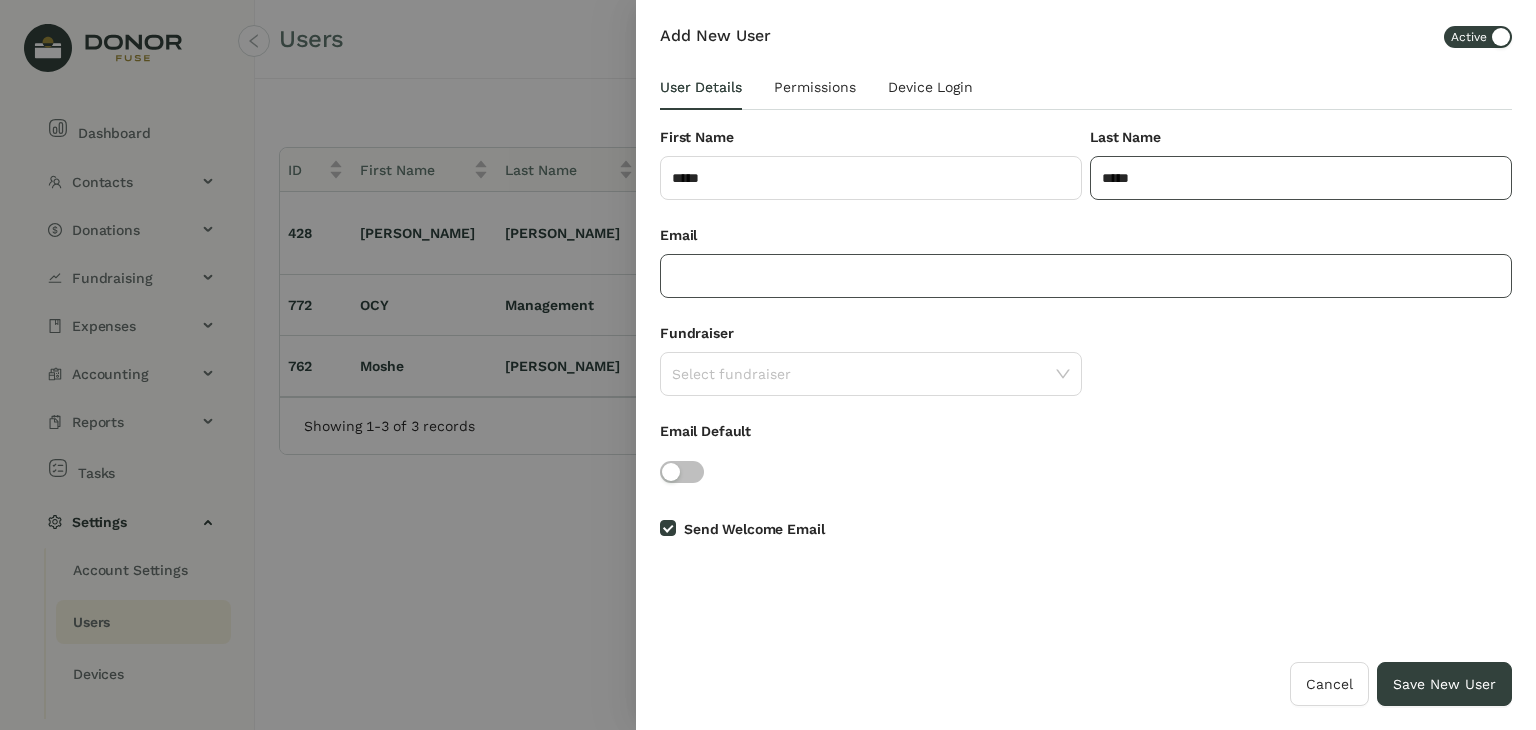 type on "*****" 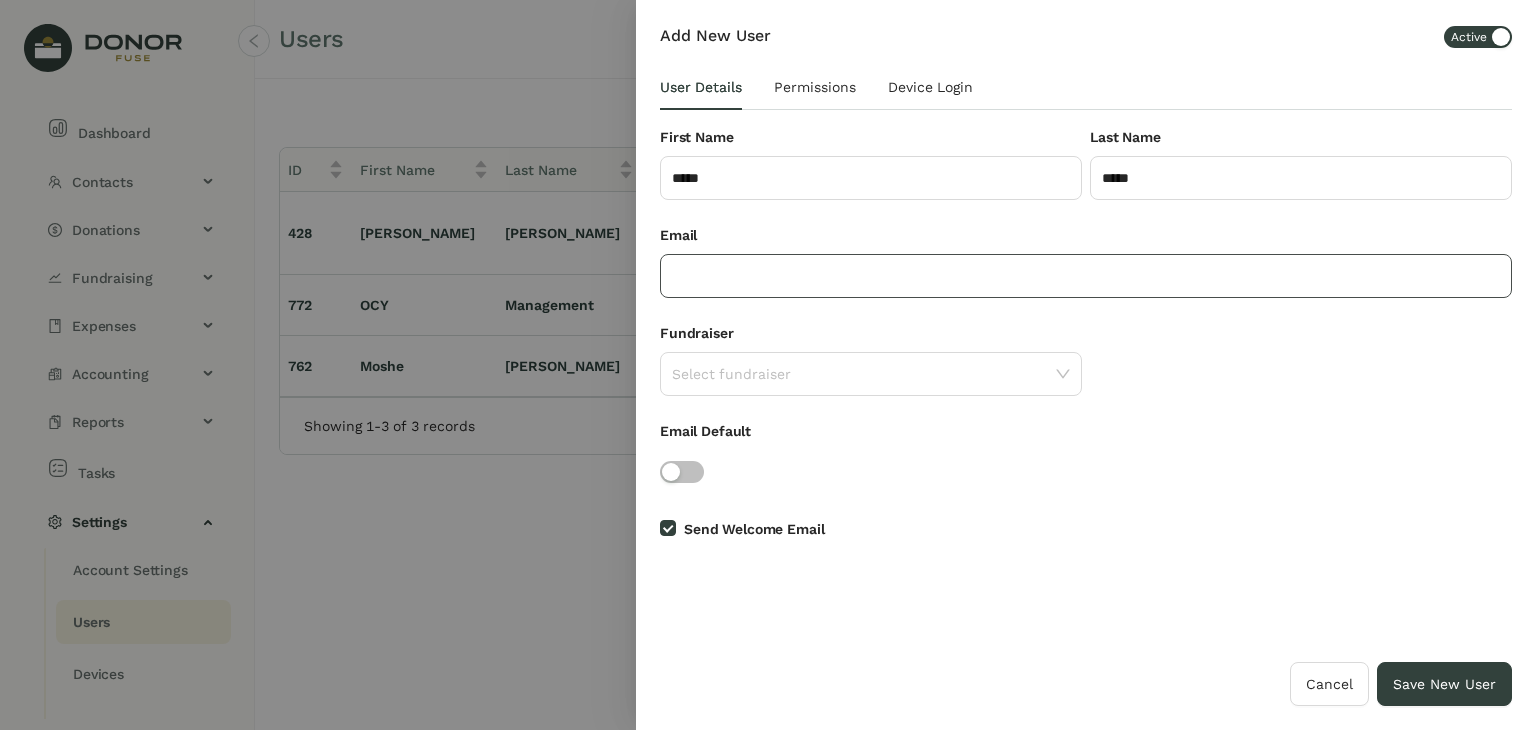 click 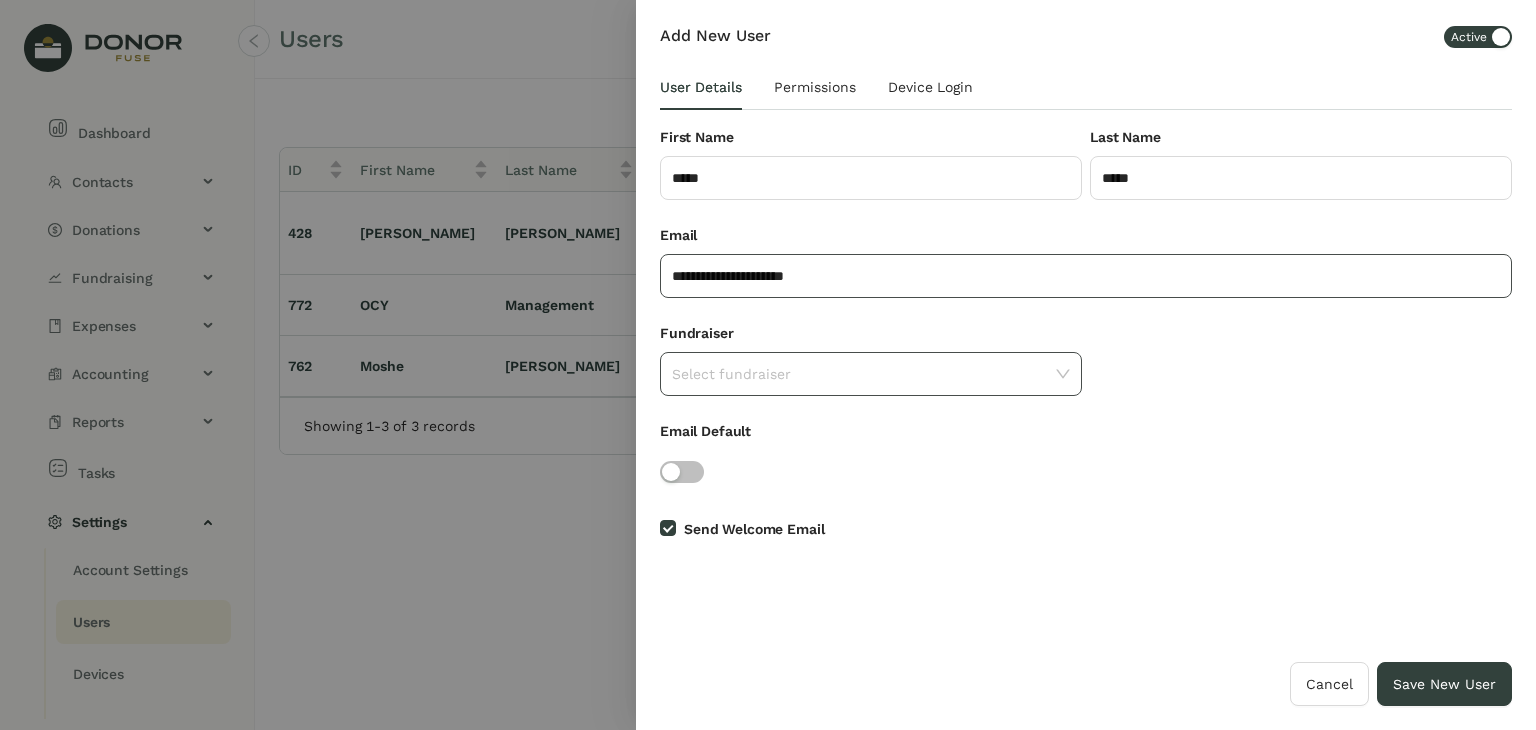 type on "**********" 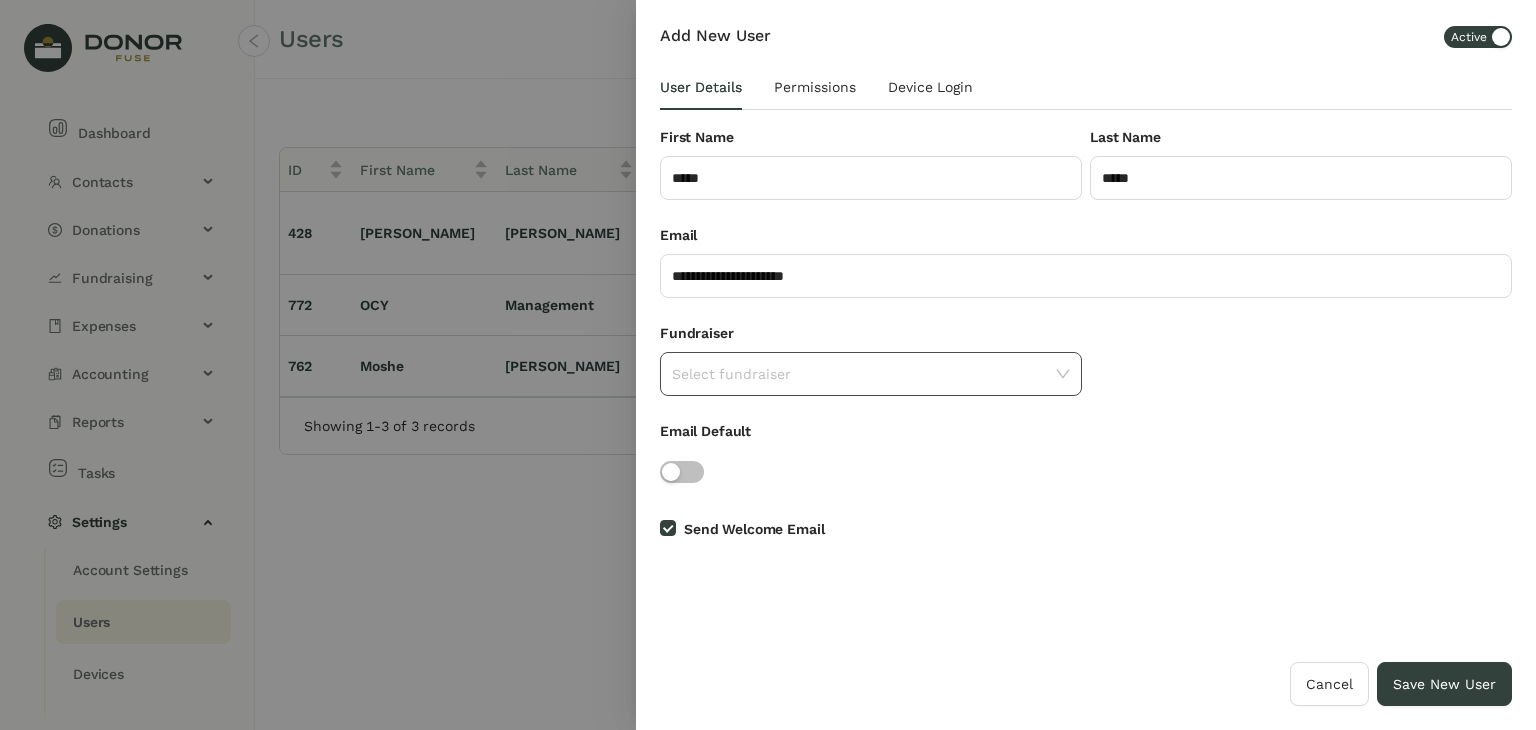 click 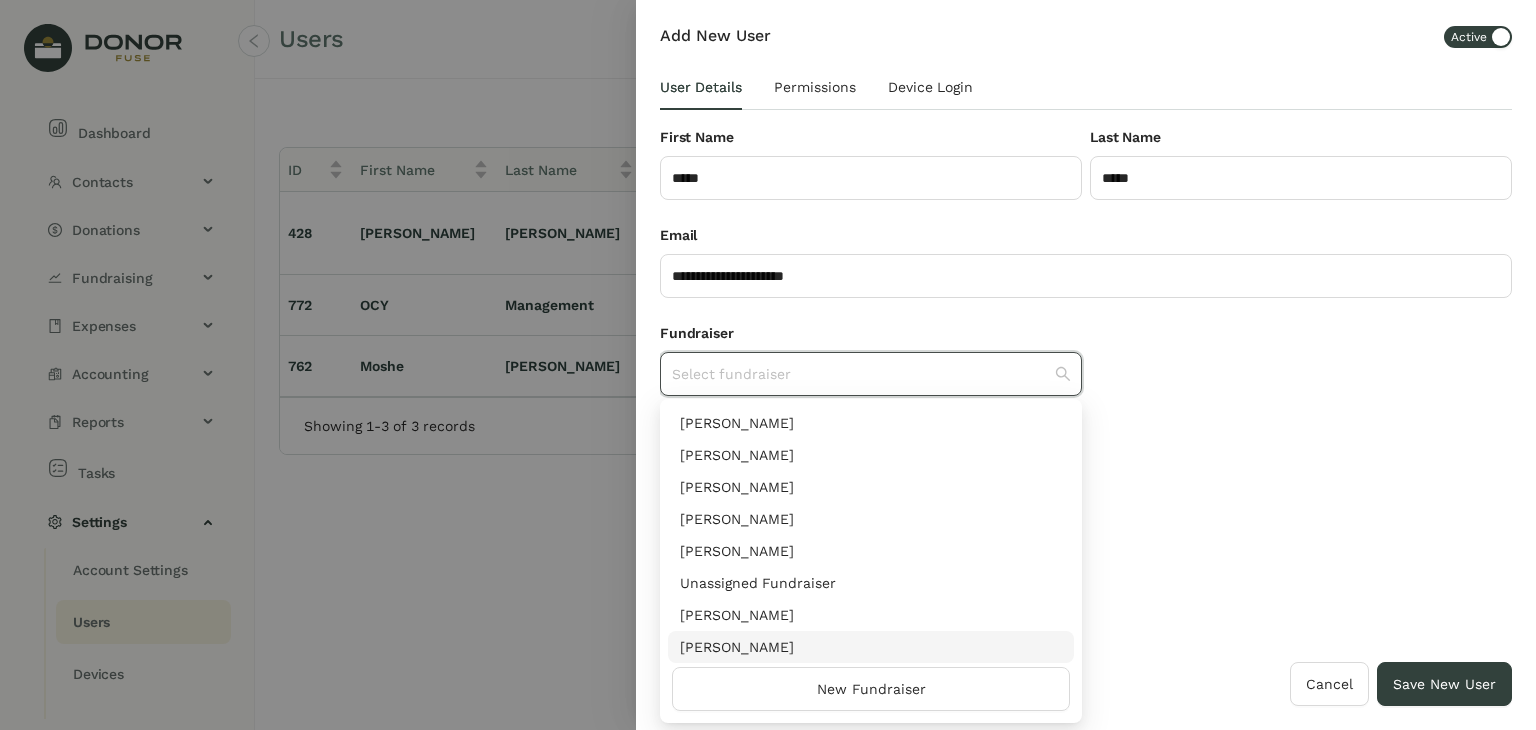 scroll, scrollTop: 96, scrollLeft: 0, axis: vertical 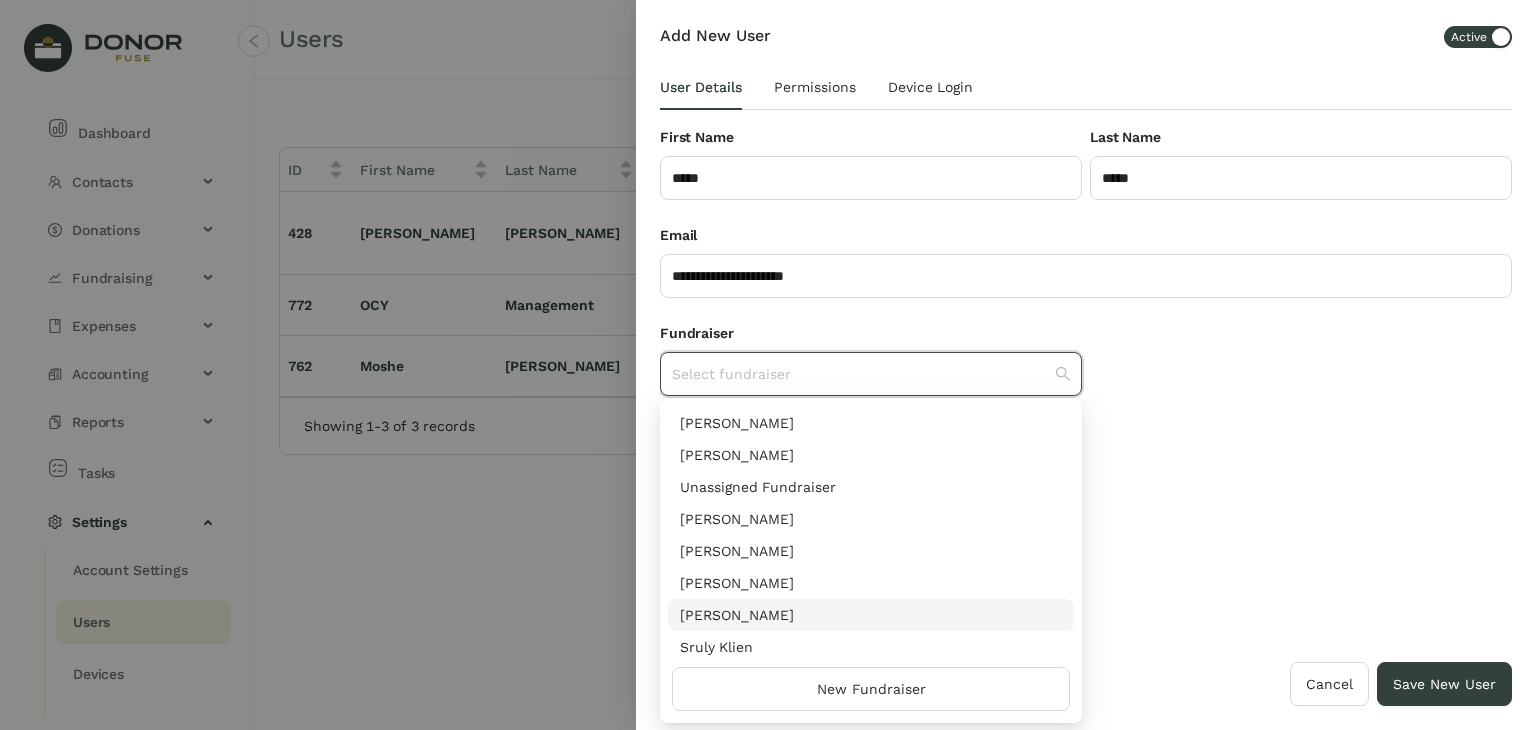 click on "Sruly Klien" at bounding box center (871, 647) 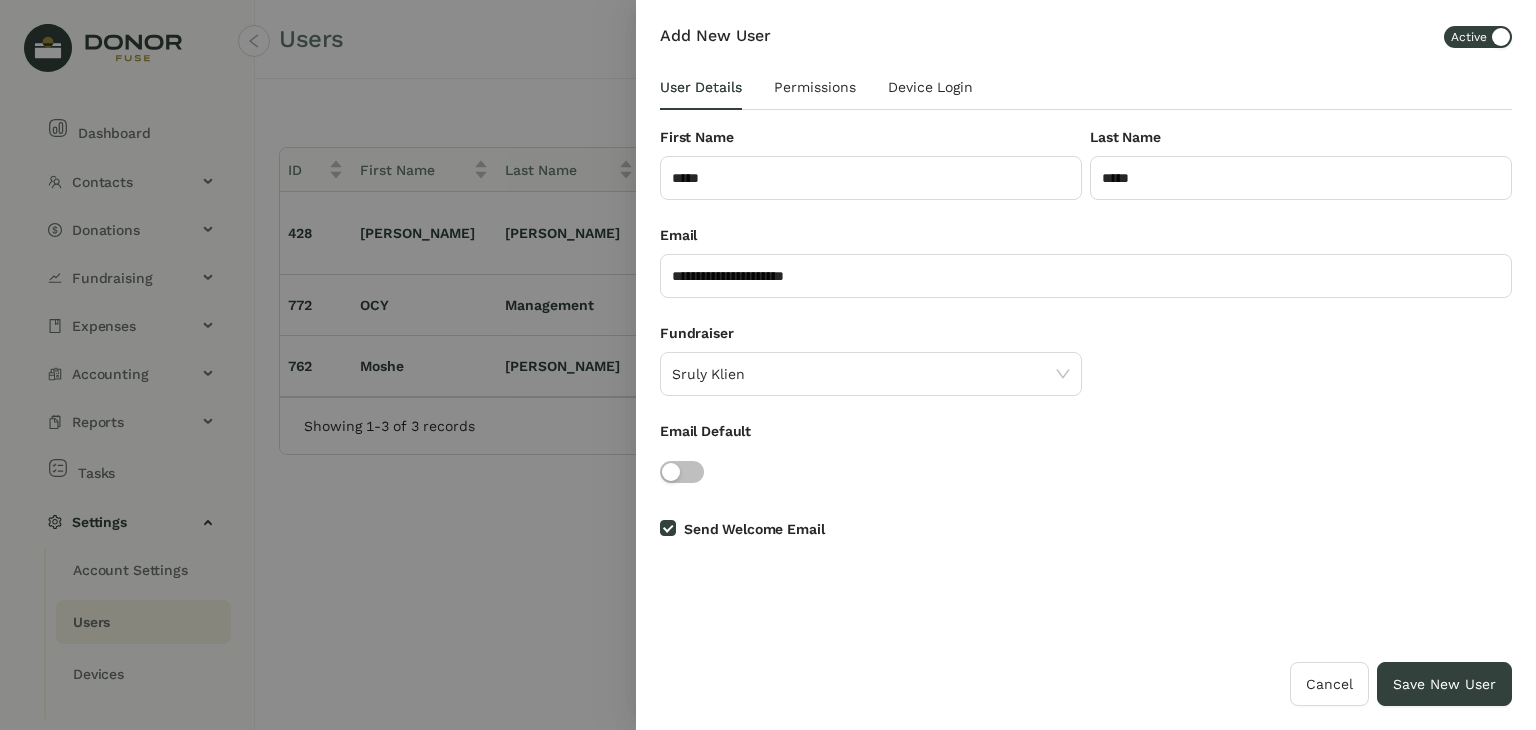 click 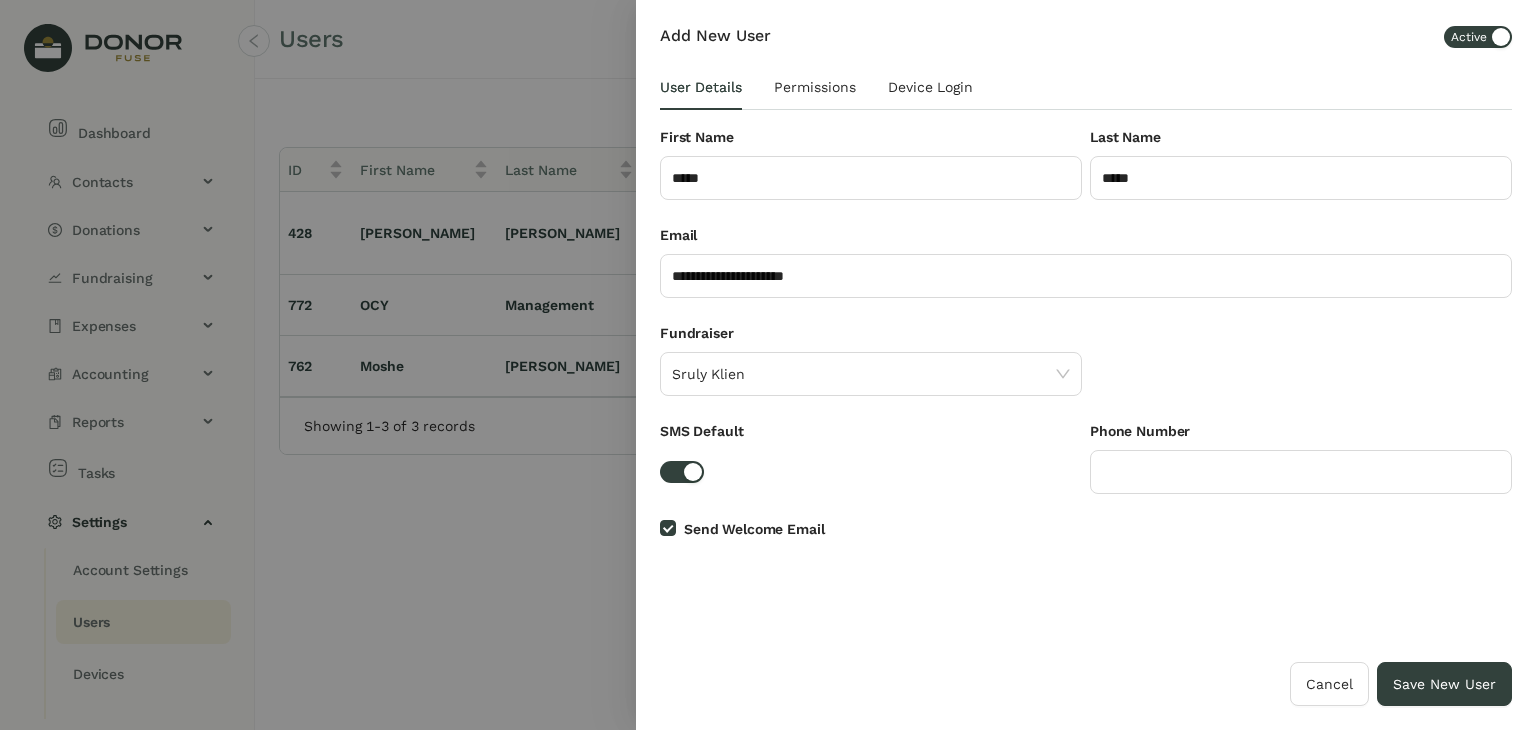 click 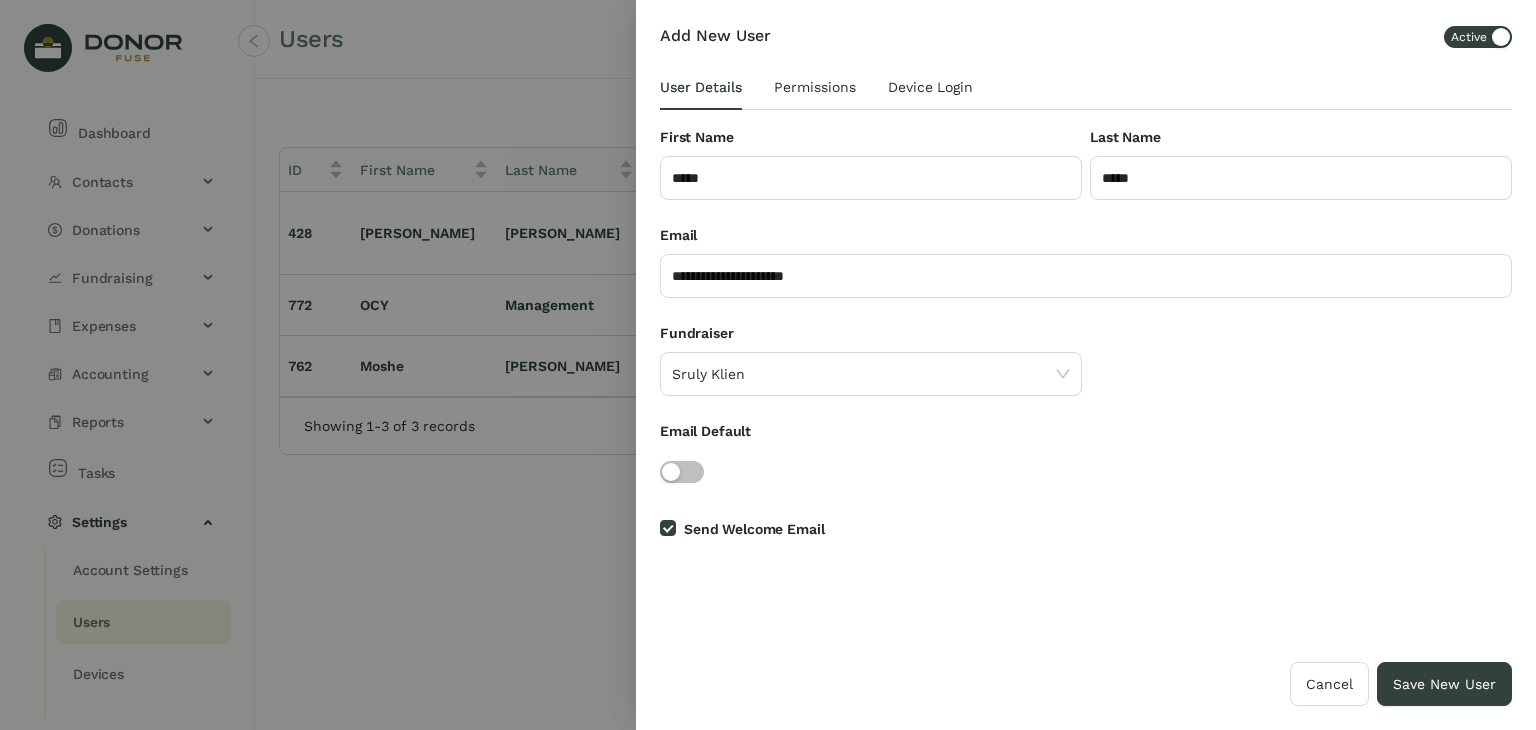 click 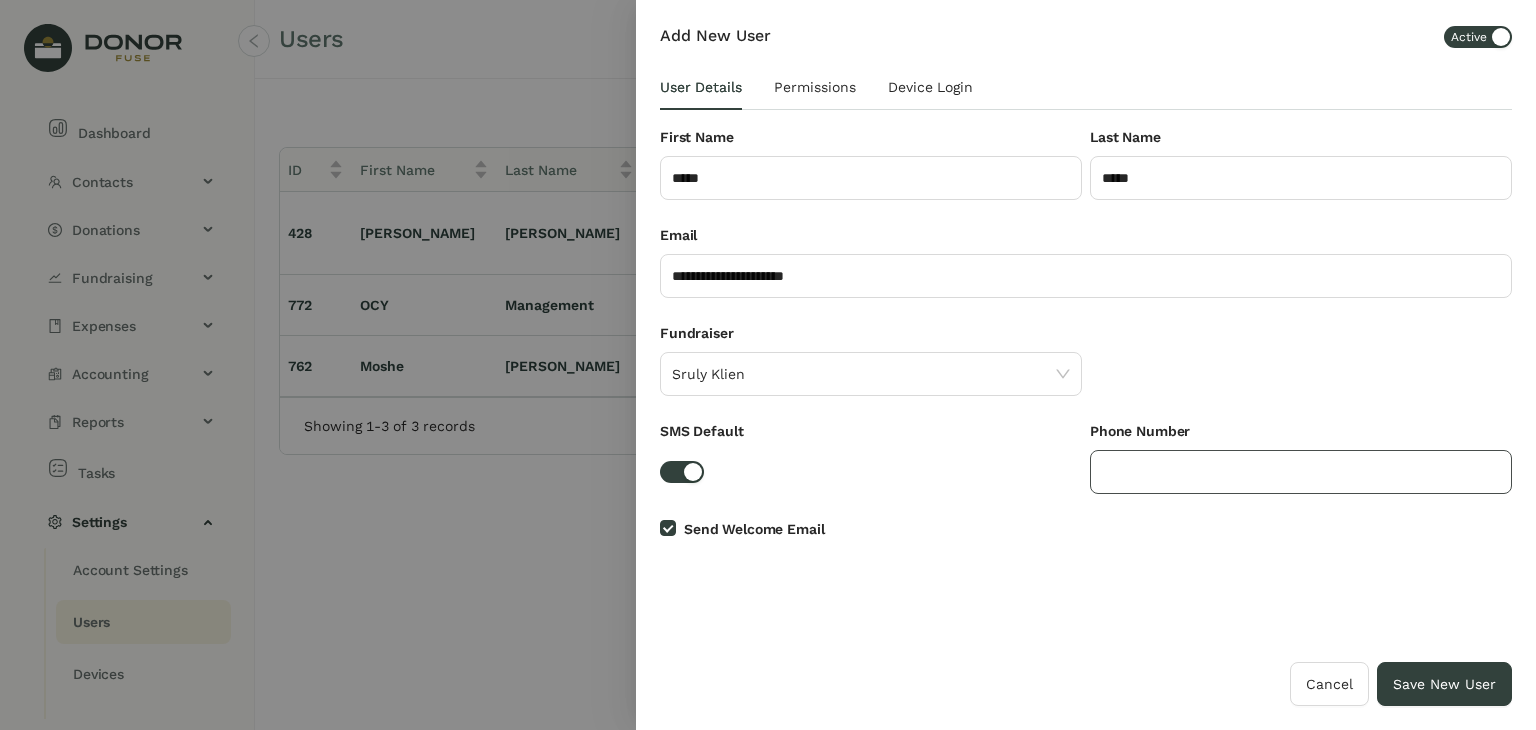click 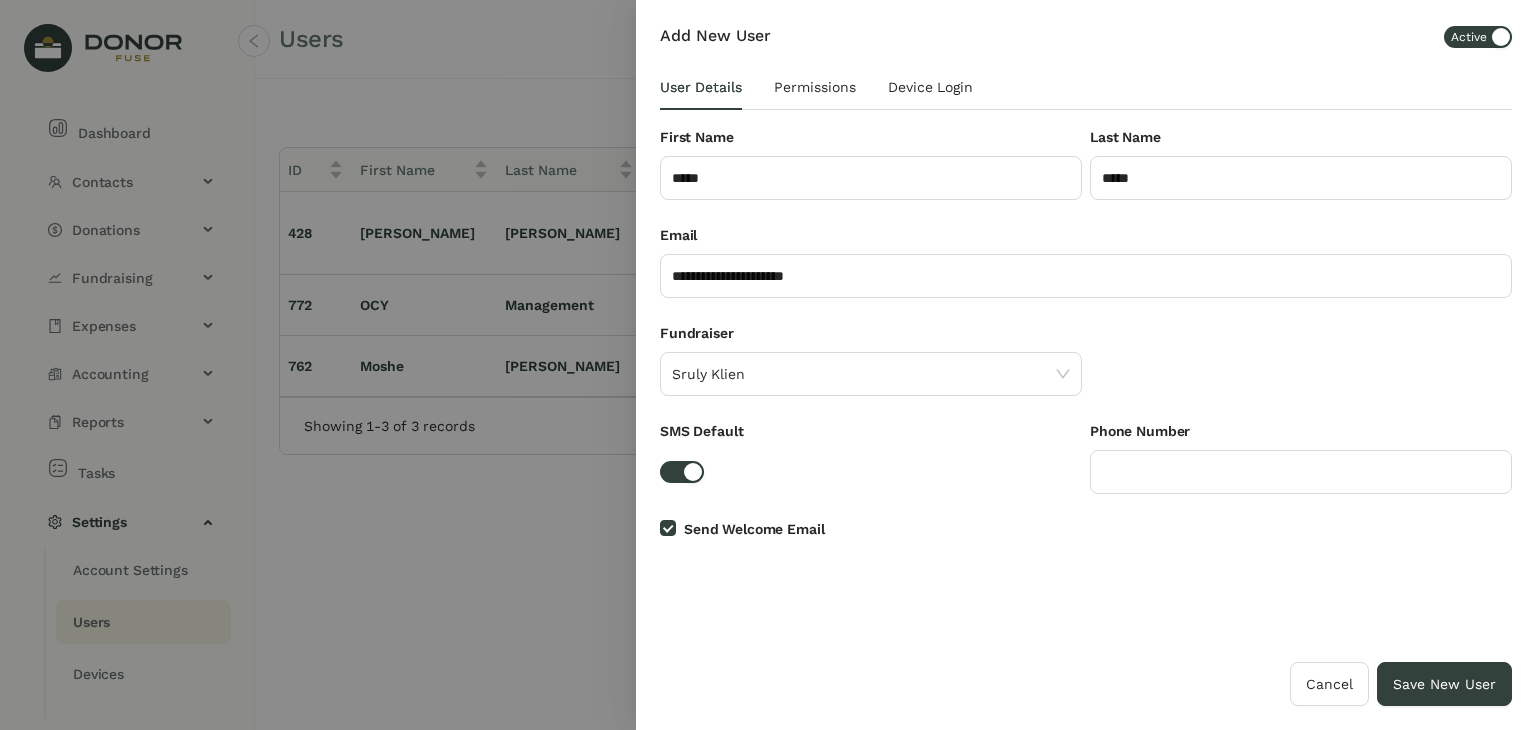 click 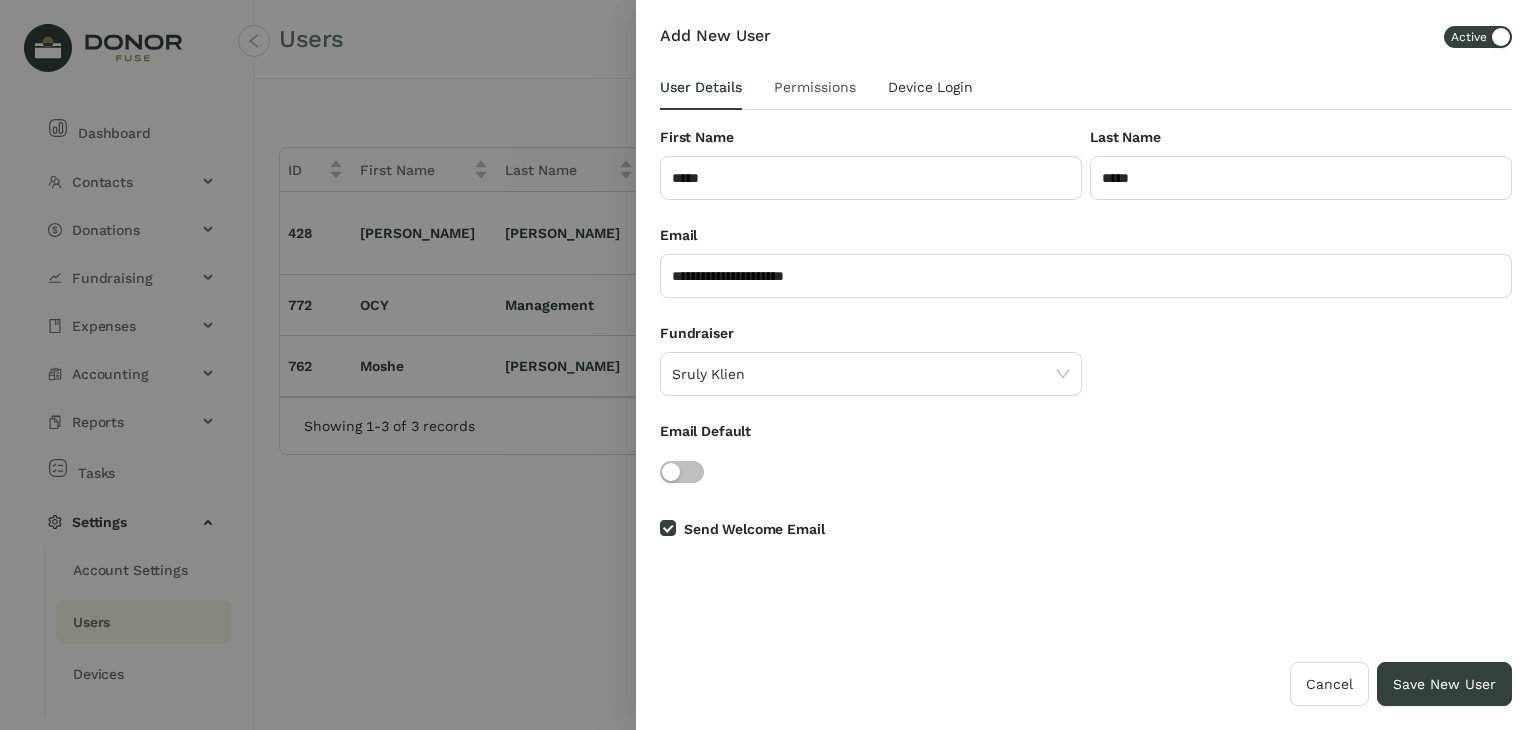 click on "Permissions" at bounding box center (815, 87) 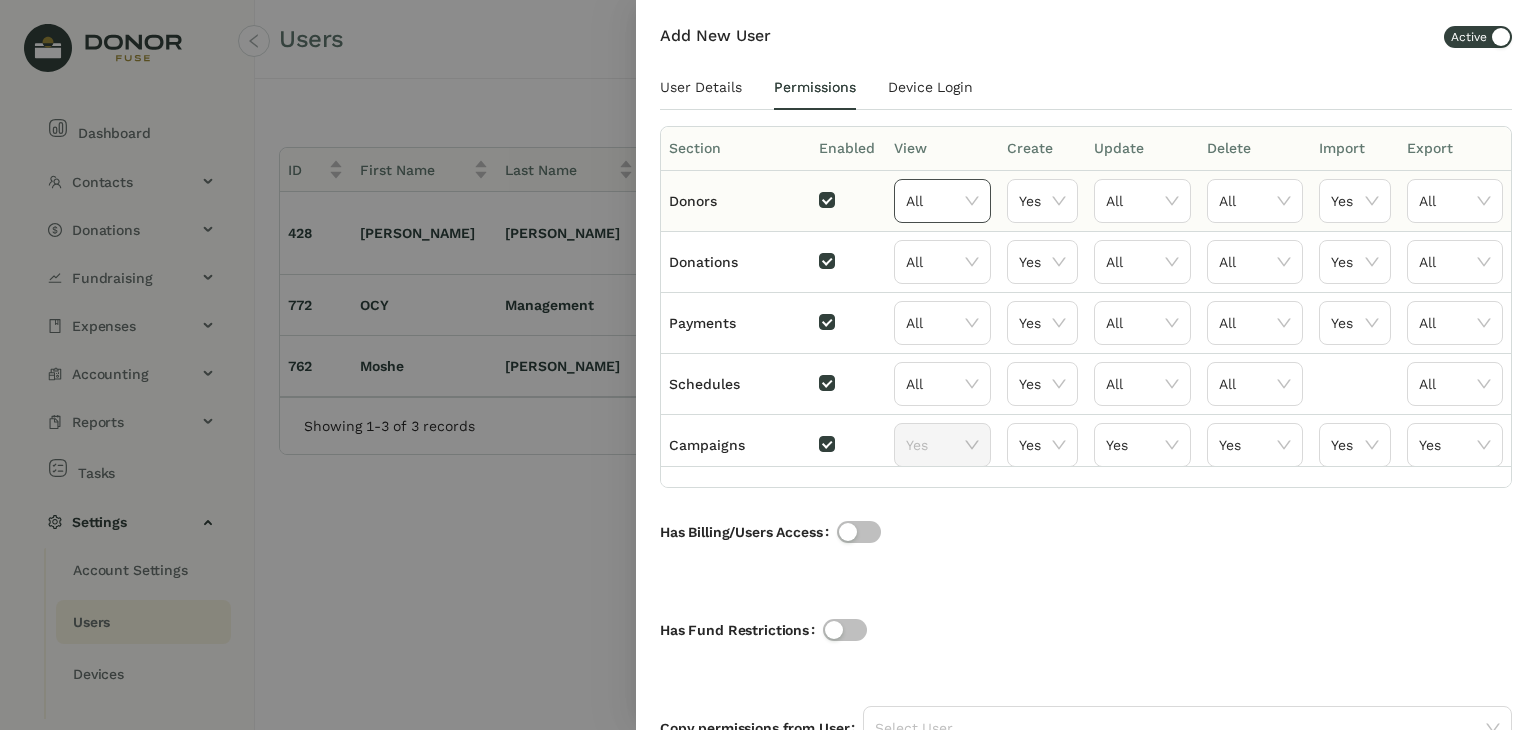 click on "All" 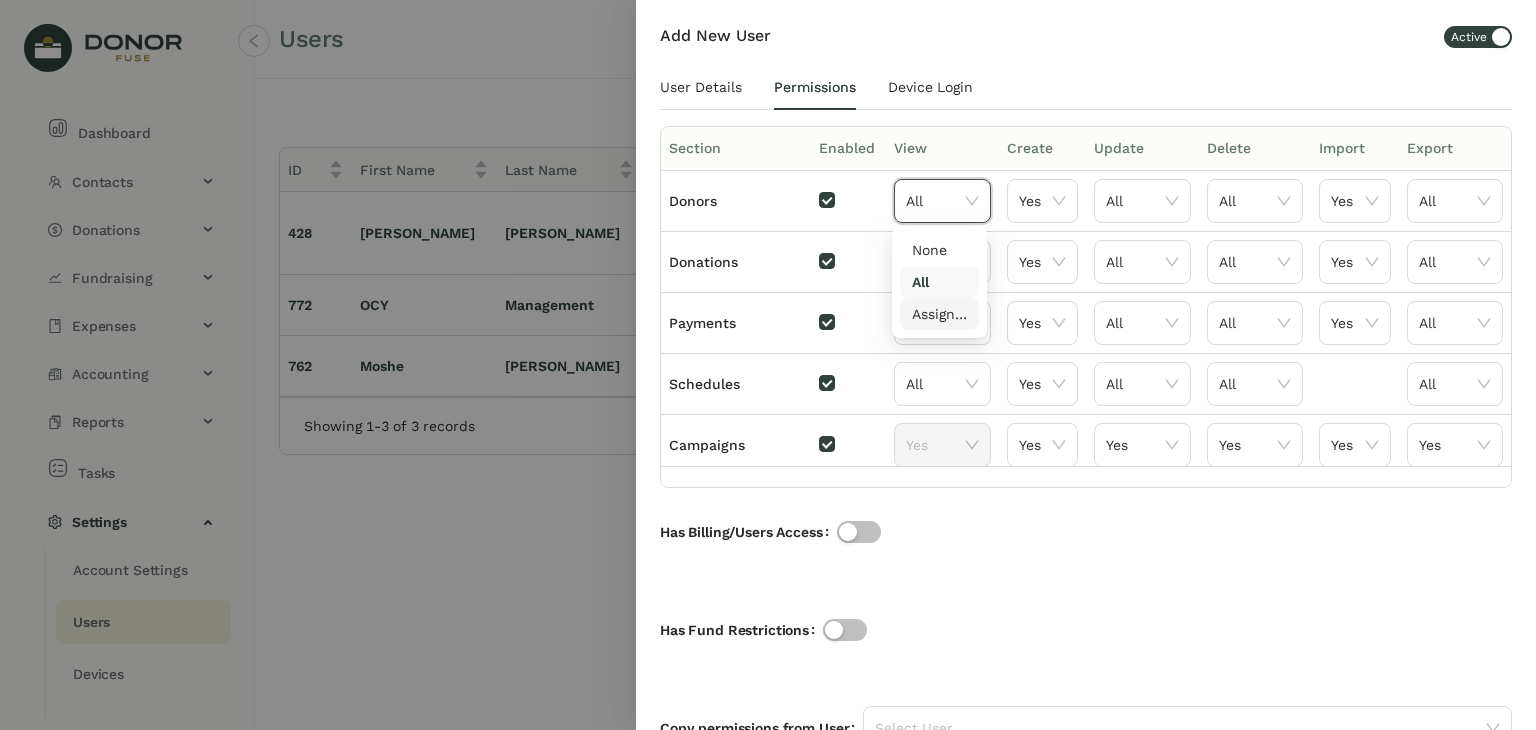 click on "Assigned" at bounding box center [939, 314] 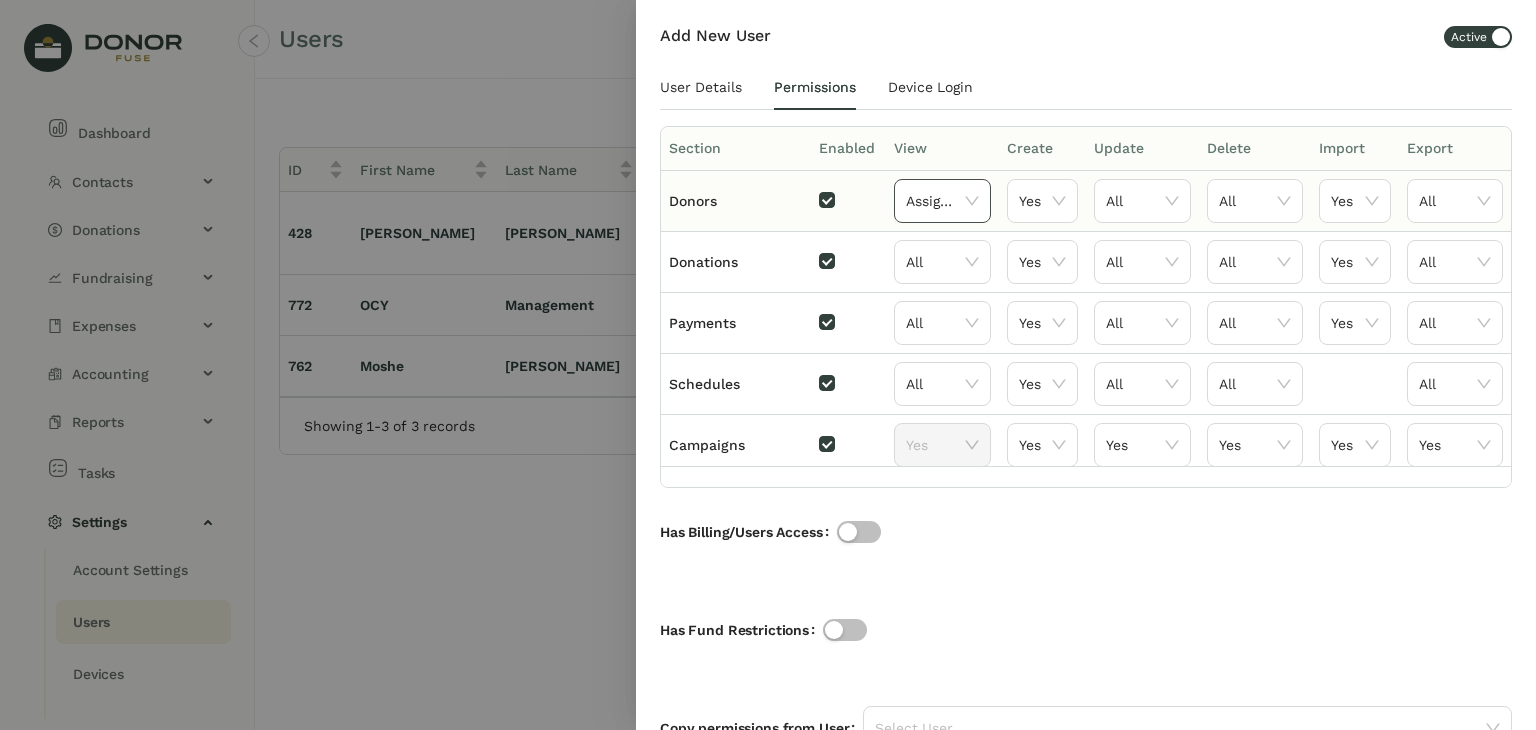 click on "Assigned" 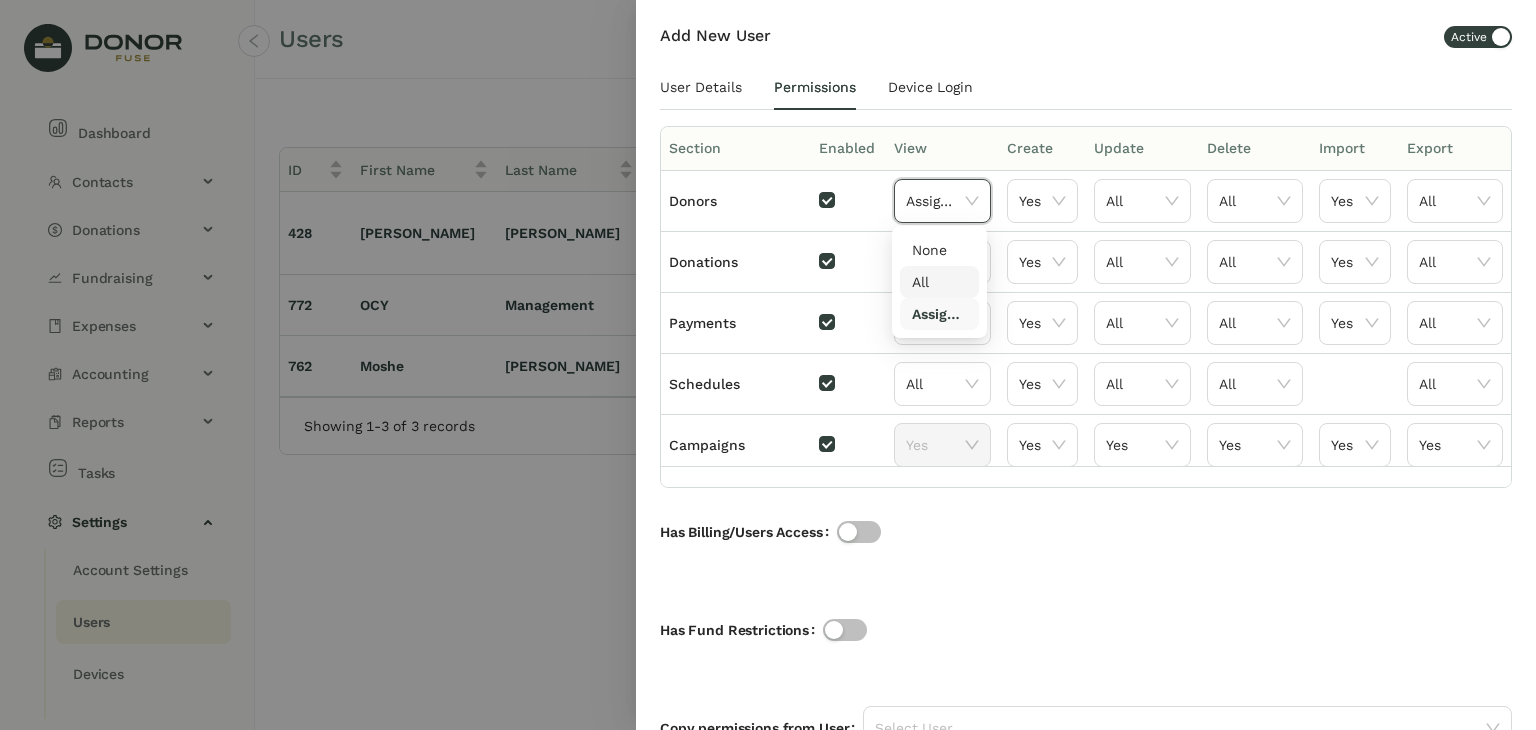 click on "All" at bounding box center [939, 282] 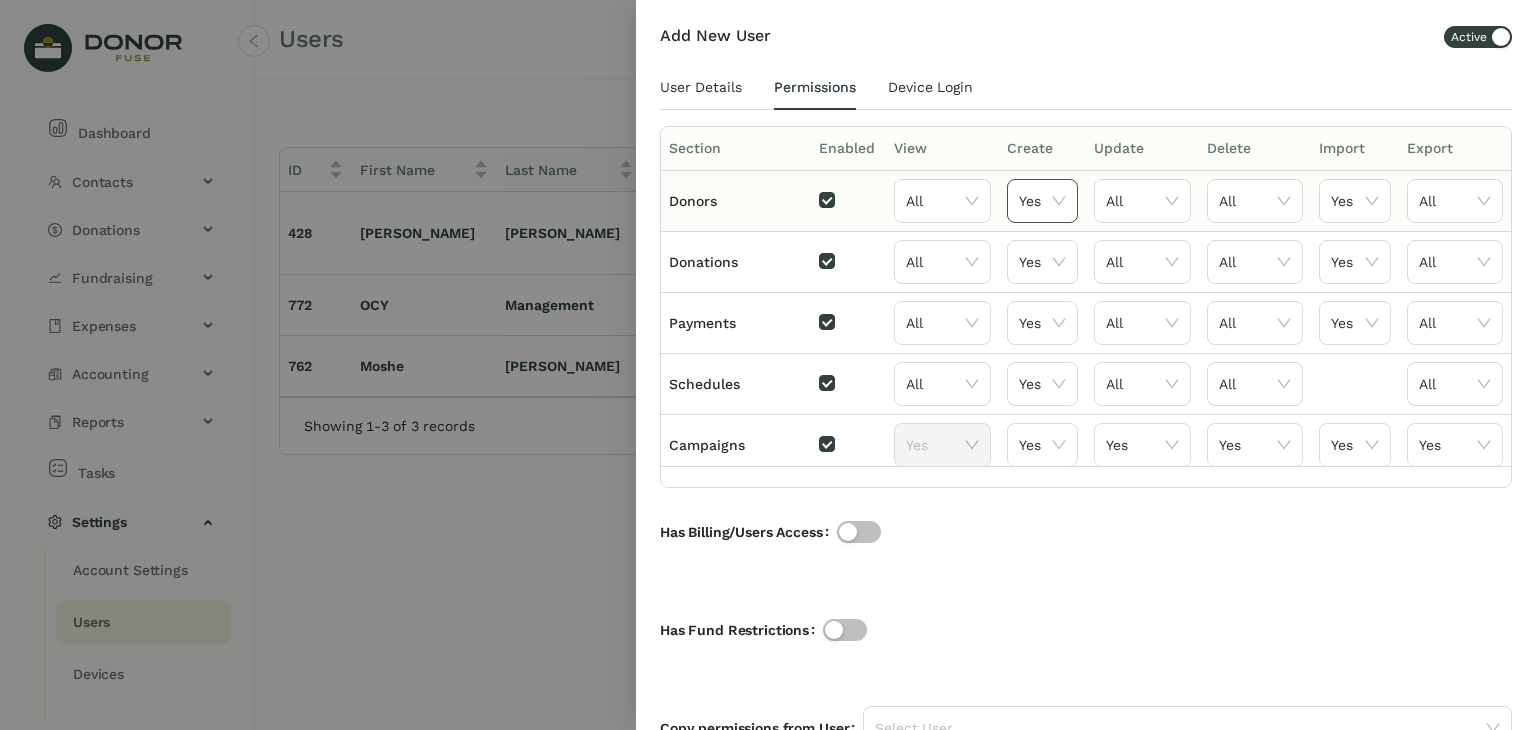 click on "Yes" 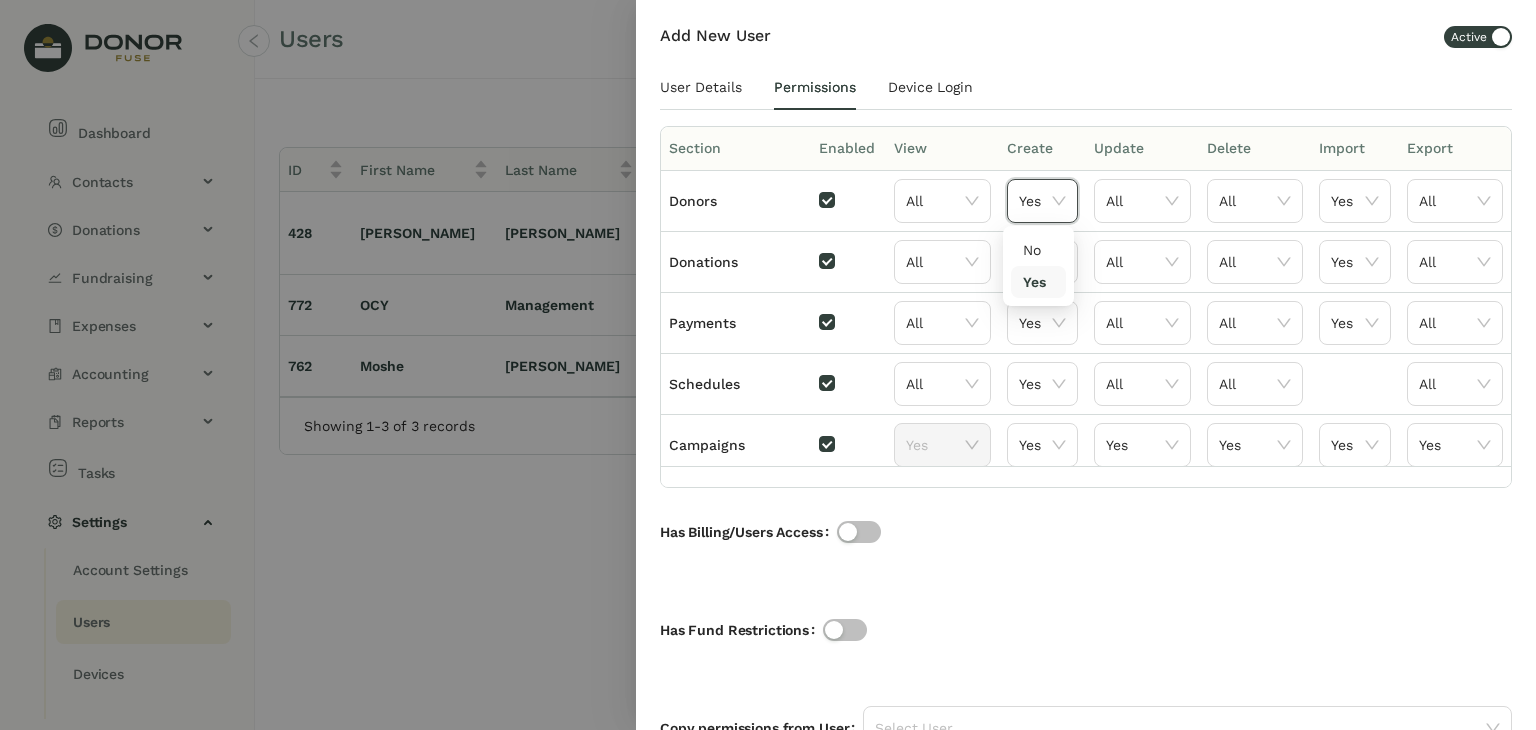 click on "Yes" at bounding box center (1038, 282) 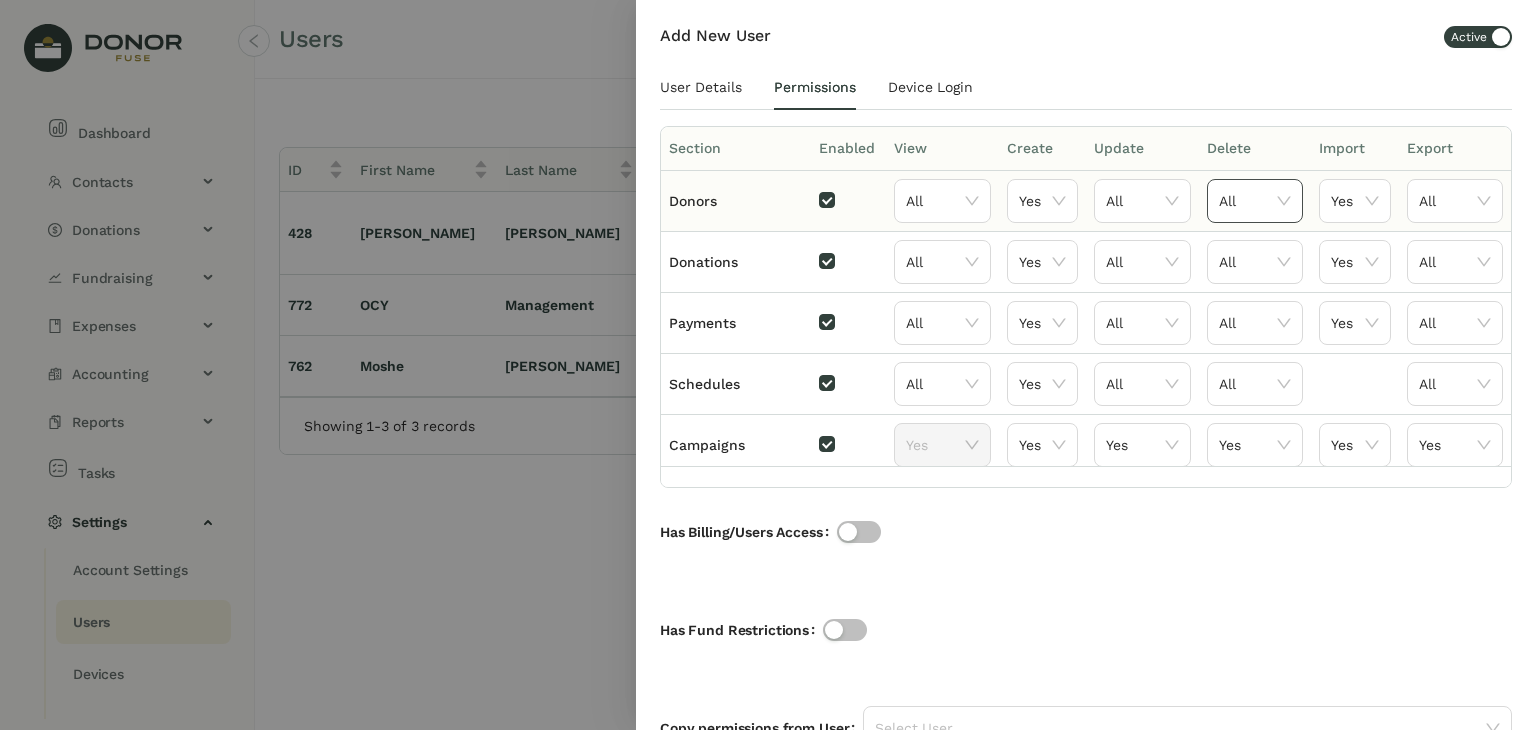 click on "All" 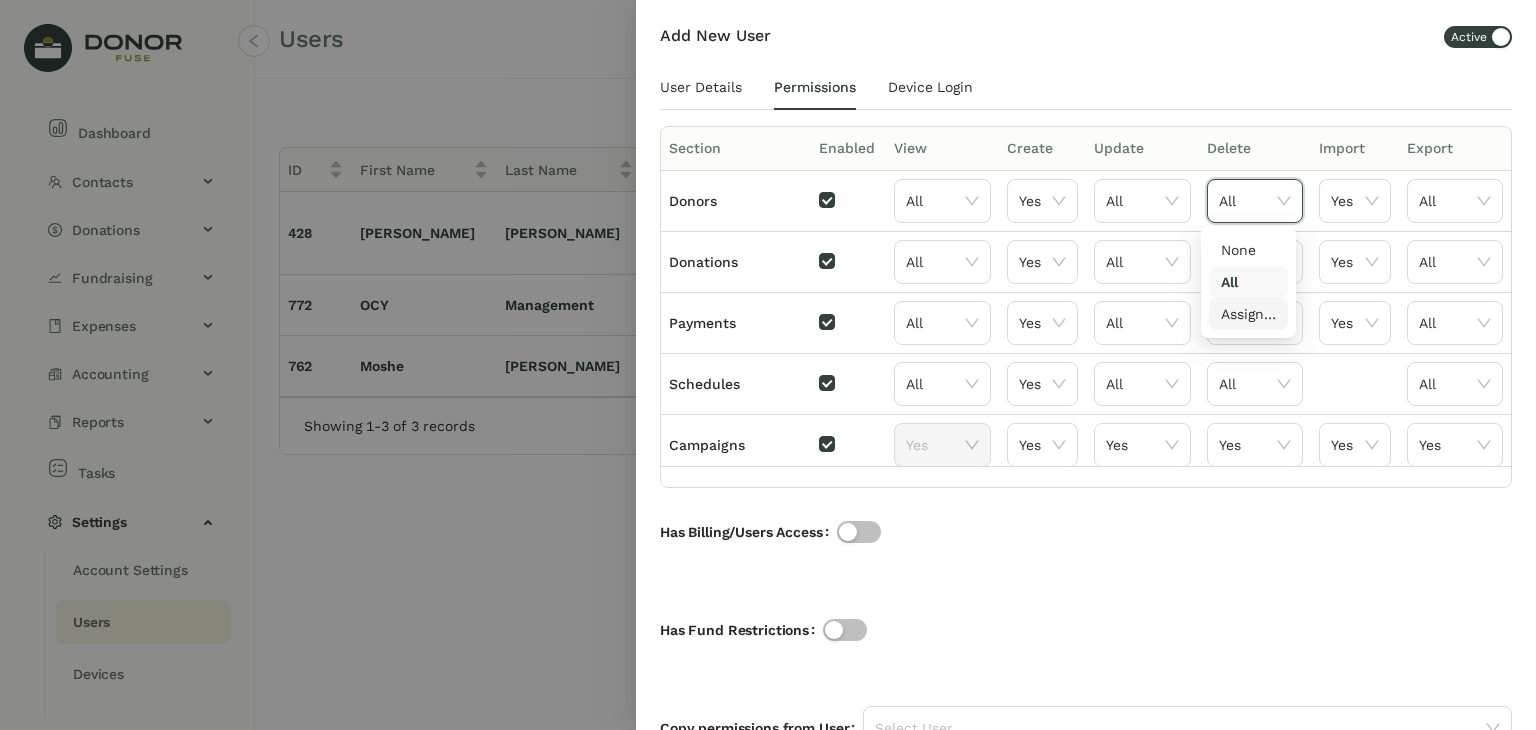 click on "Assigned" at bounding box center [1248, 314] 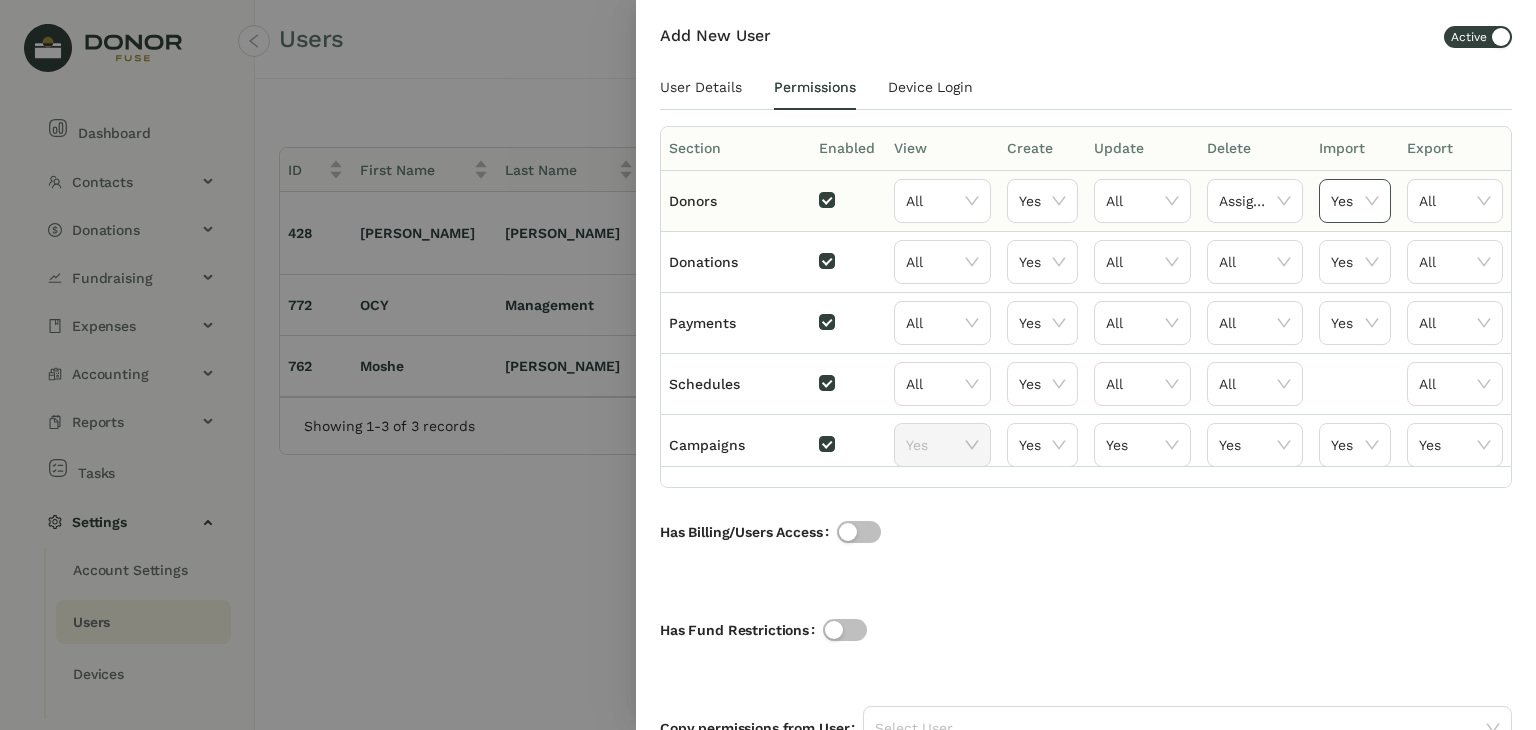 click on "Yes" 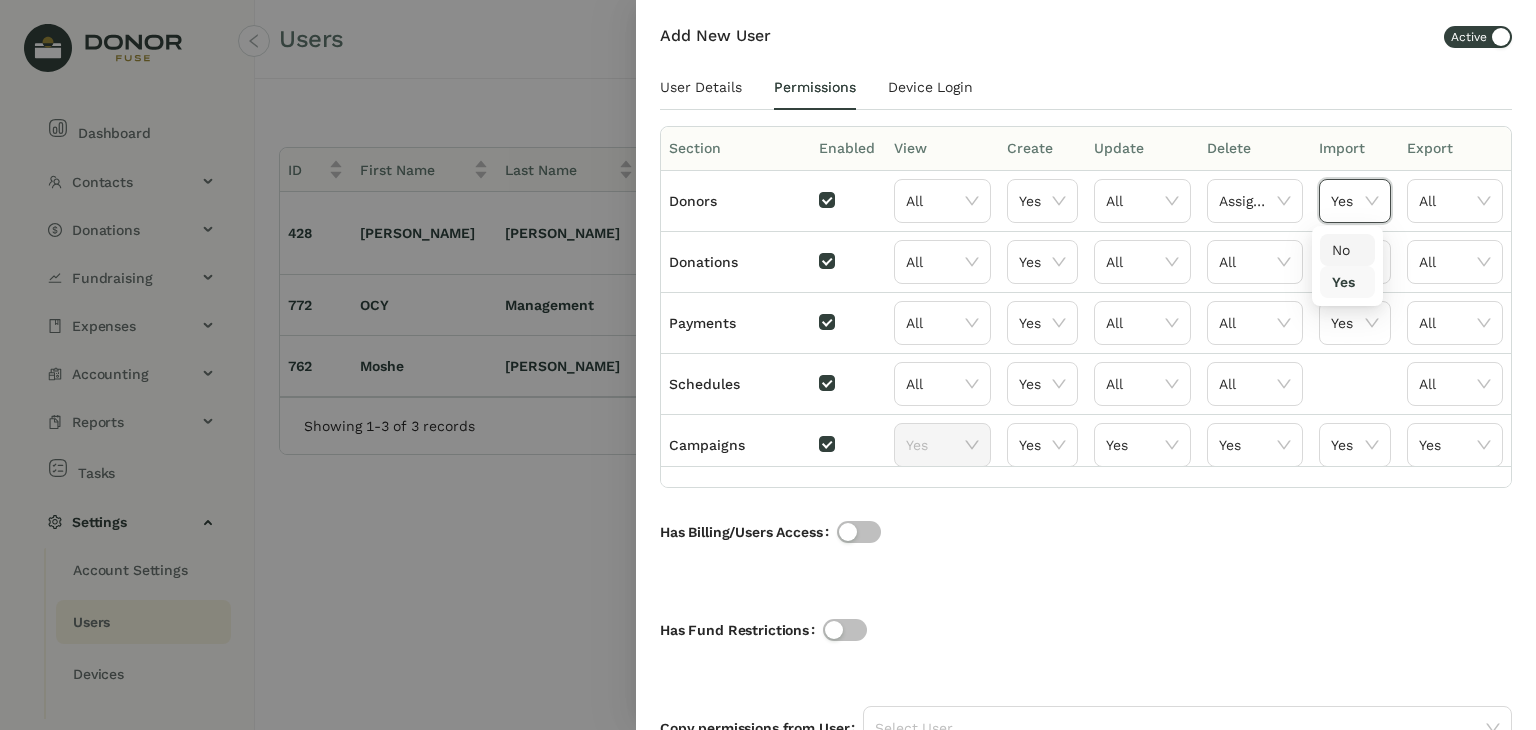 click on "No" at bounding box center (1347, 250) 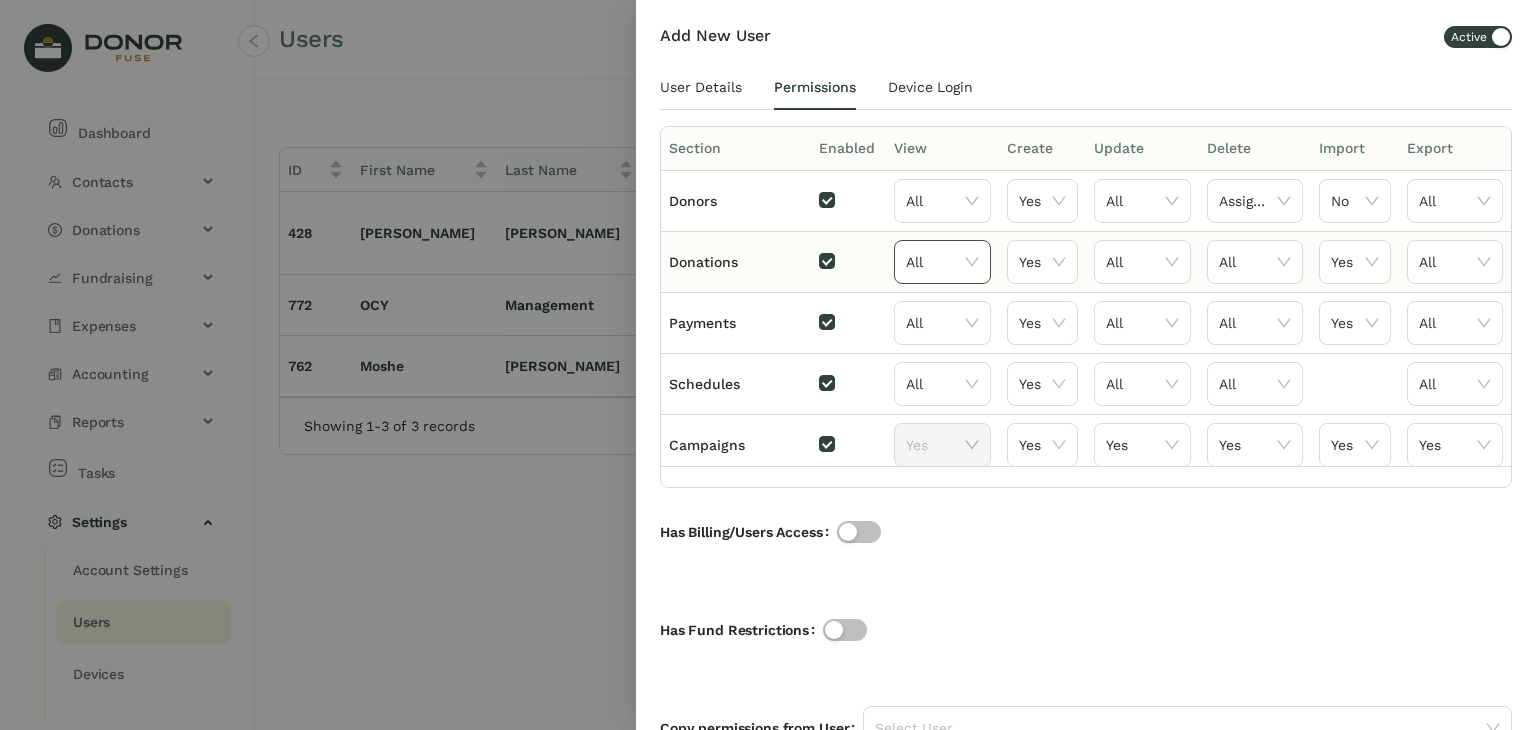 click on "All" 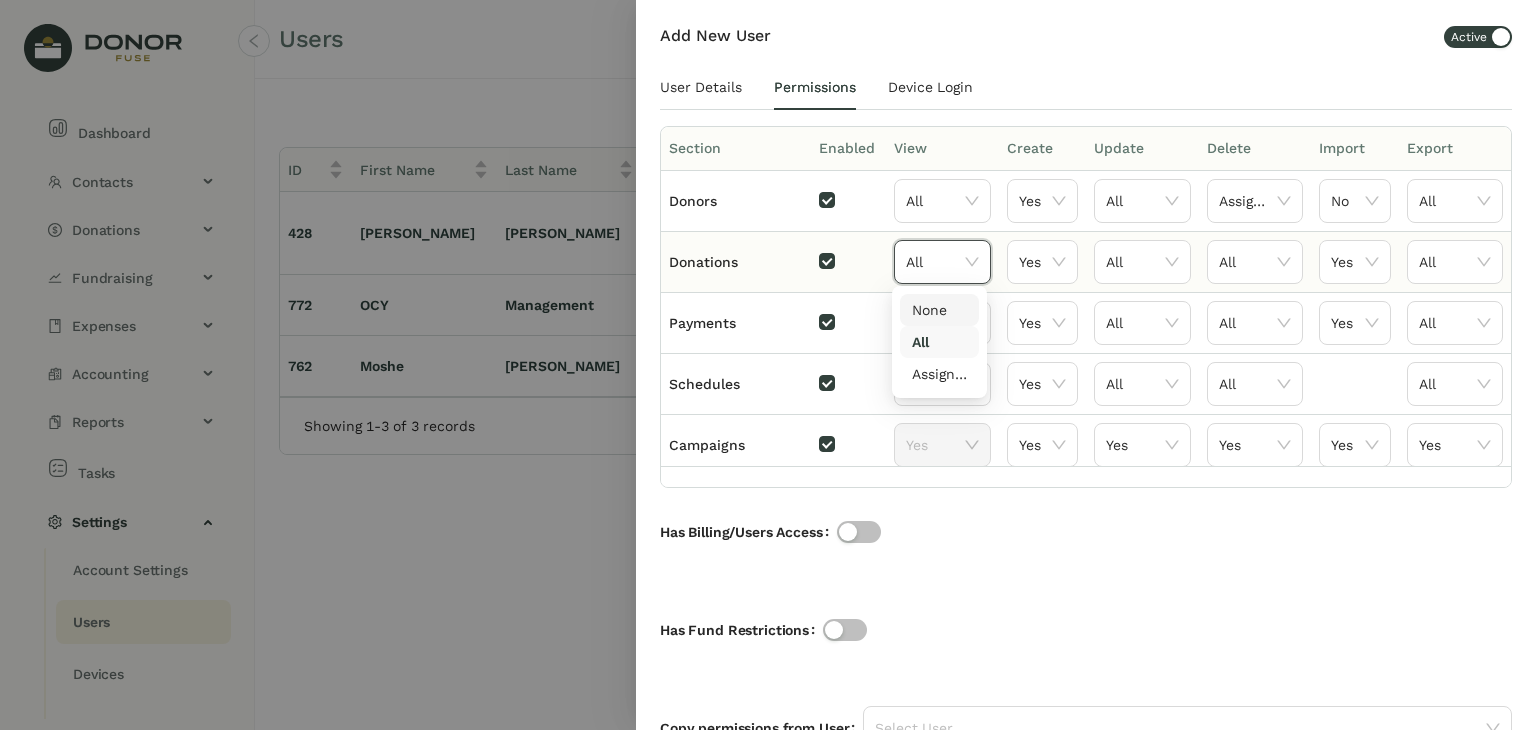 click on "All" 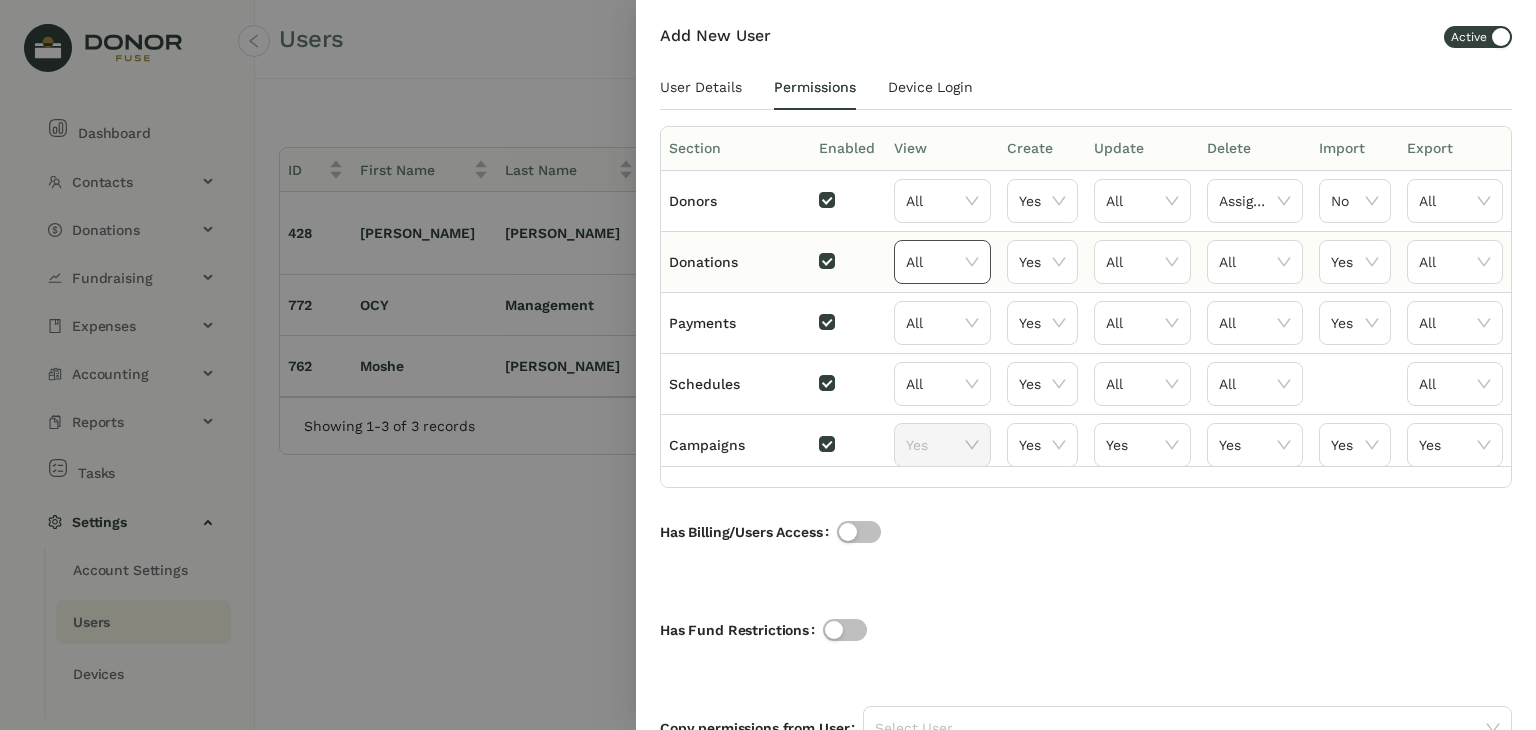click on "All" 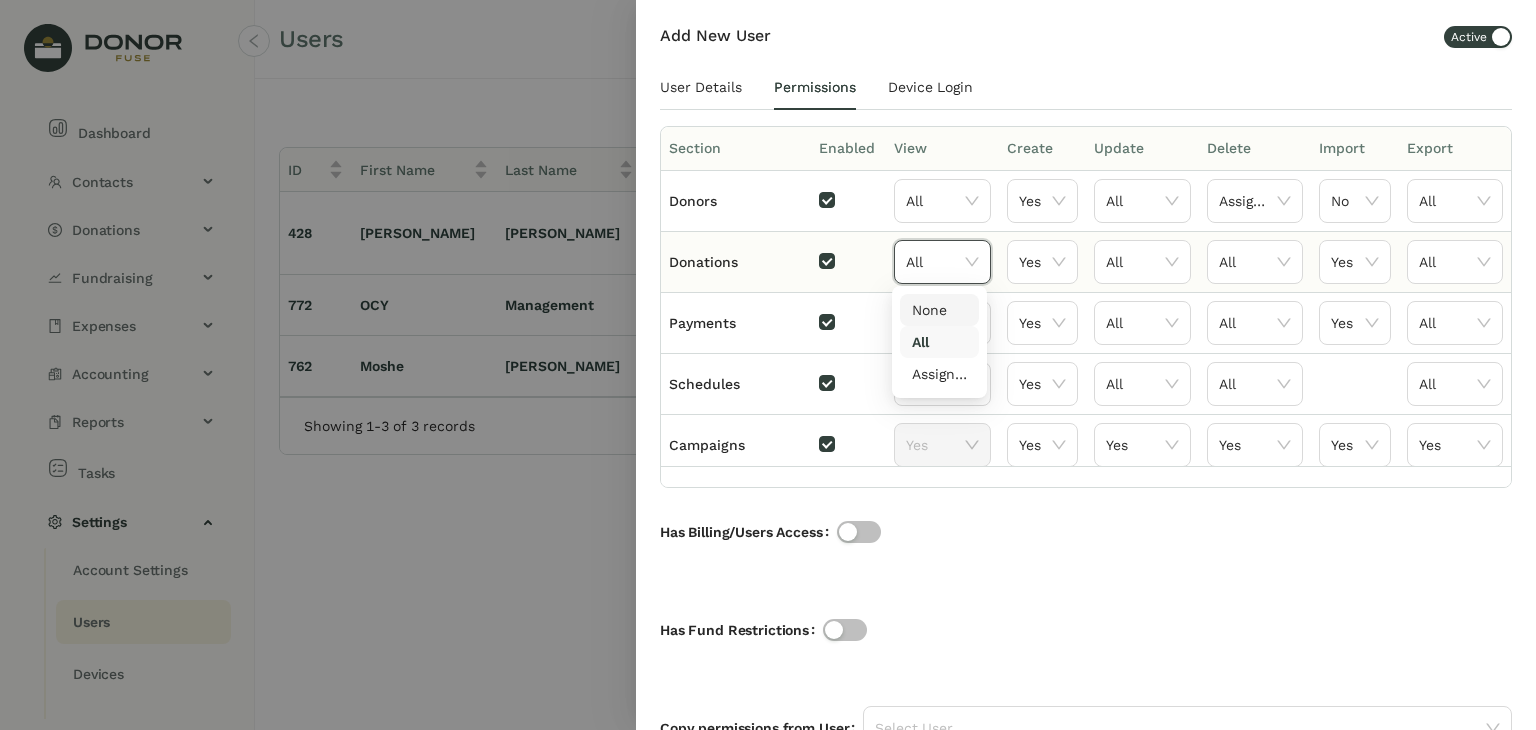 click on "All" 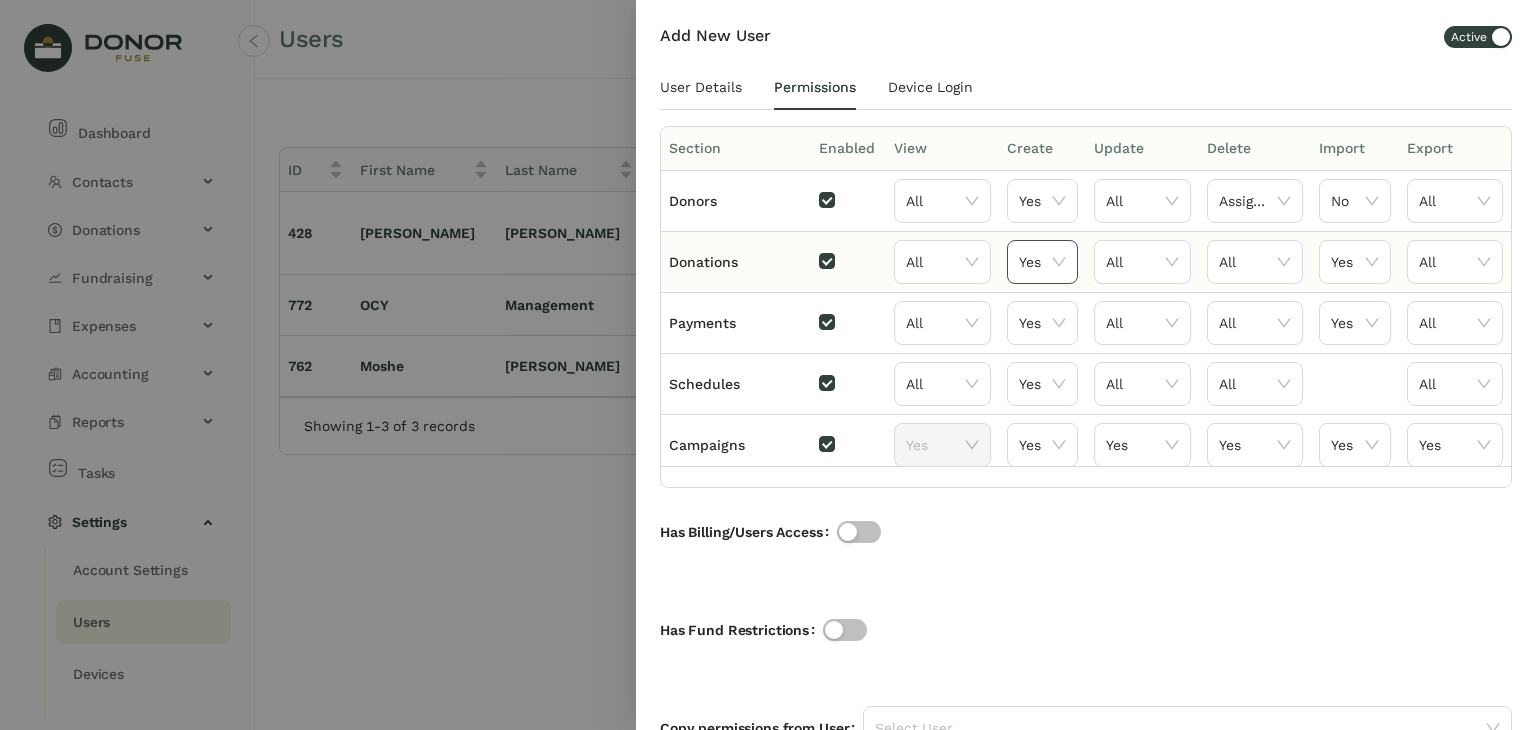 click 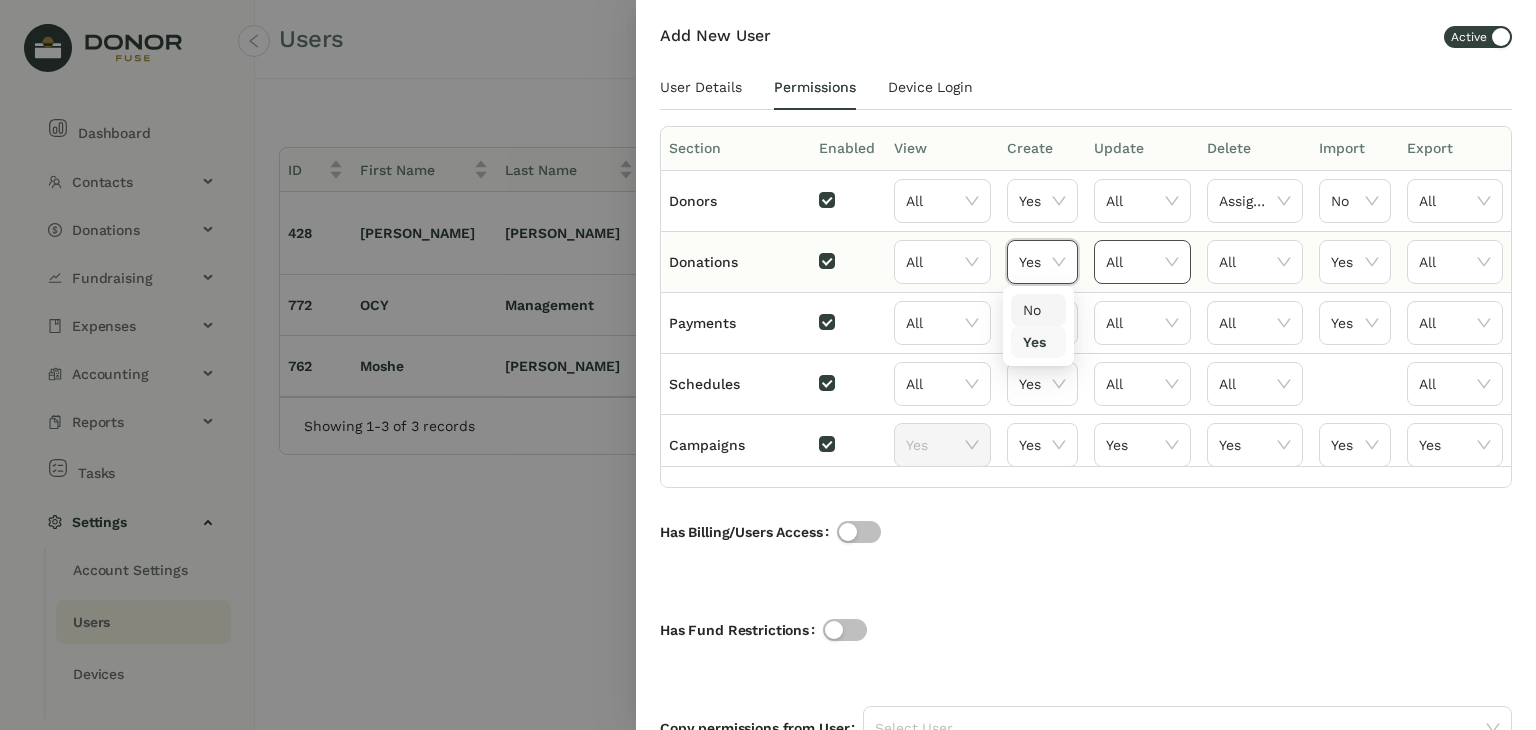 click on "All" 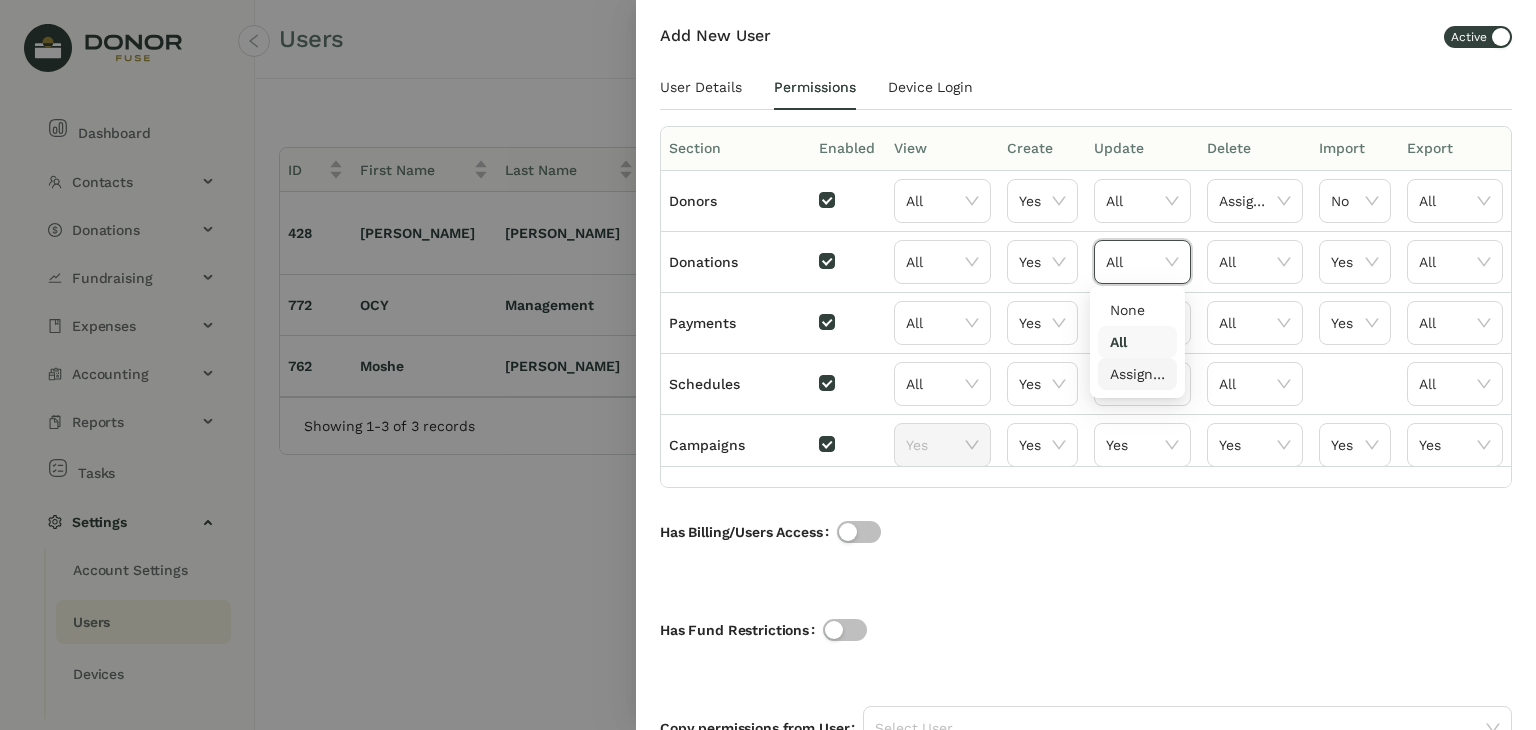 click on "Section Enabled View Create Update Delete Import Export Donors All Yes All Assigned No All Donations All Yes All All Yes All Payments All Yes All All Yes All Schedules All Yes All All All Campaigns Yes Yes Yes Yes Yes Yes Sponsorships Yes Yes Yes Yes Yes Yes Memberships Yes Yes Yes Yes Yes Seats Yes Yes Yes Yes Yes Accounting Yes Yes Yes Yes Yes Yes Fundraising Reports All Yes Yes Yes Yes Accounting Reports Yes Yes Tasks All Yes All All All Settings Has Billing/Users Access Has Fund Restrictions Copy permissions from User  Select User" at bounding box center [1086, 454] 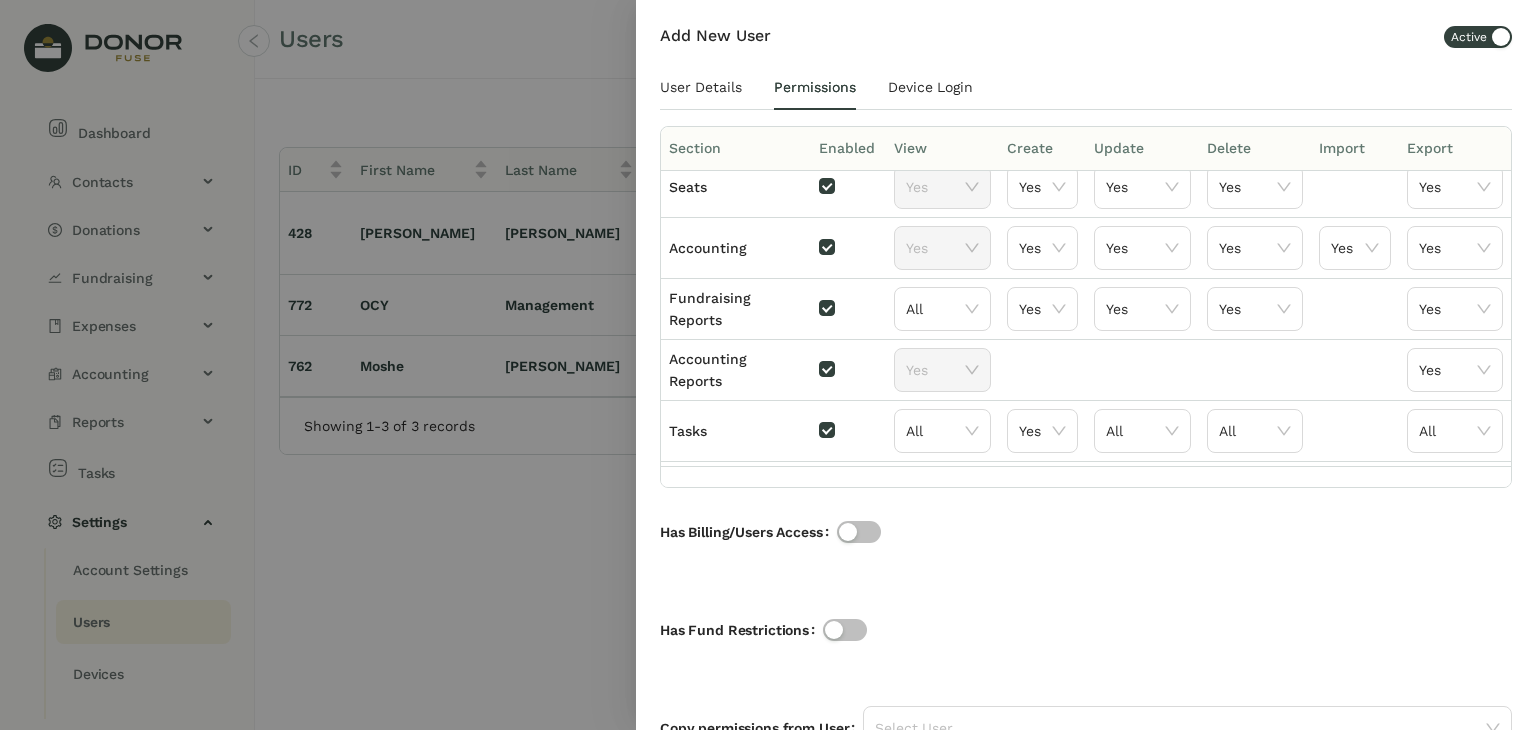 scroll, scrollTop: 474, scrollLeft: 0, axis: vertical 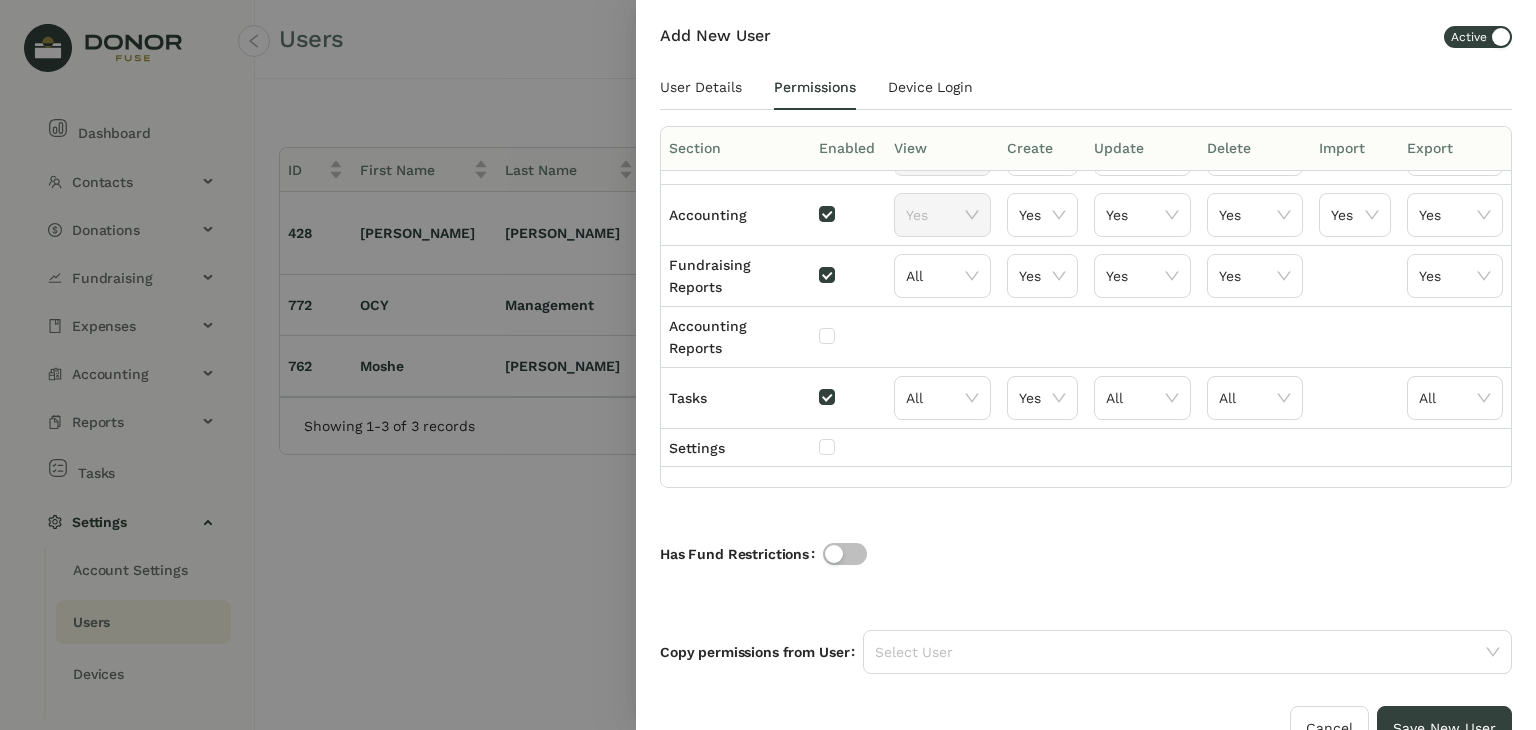drag, startPoint x: 1506, startPoint y: 379, endPoint x: 1511, endPoint y: 304, distance: 75.16648 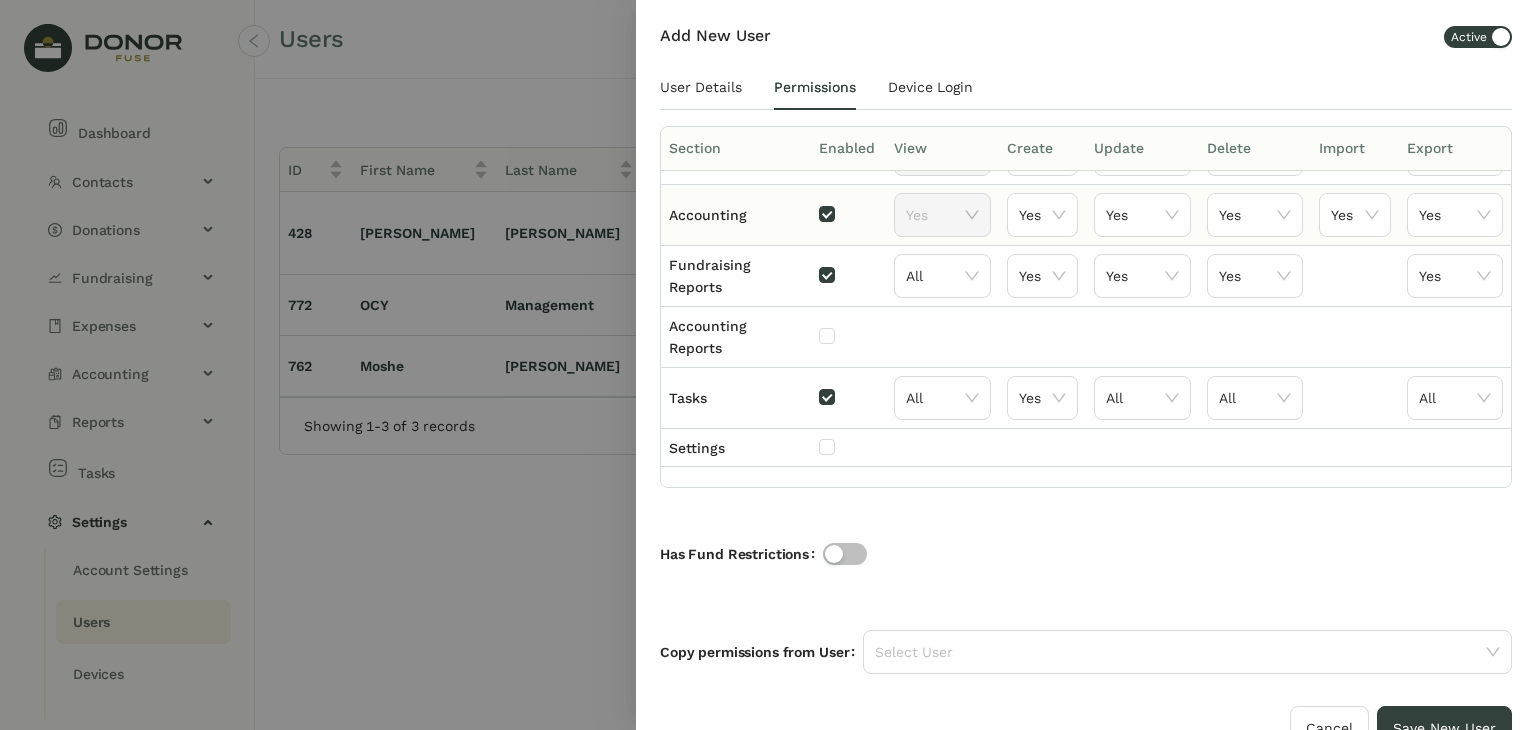 scroll, scrollTop: 453, scrollLeft: 0, axis: vertical 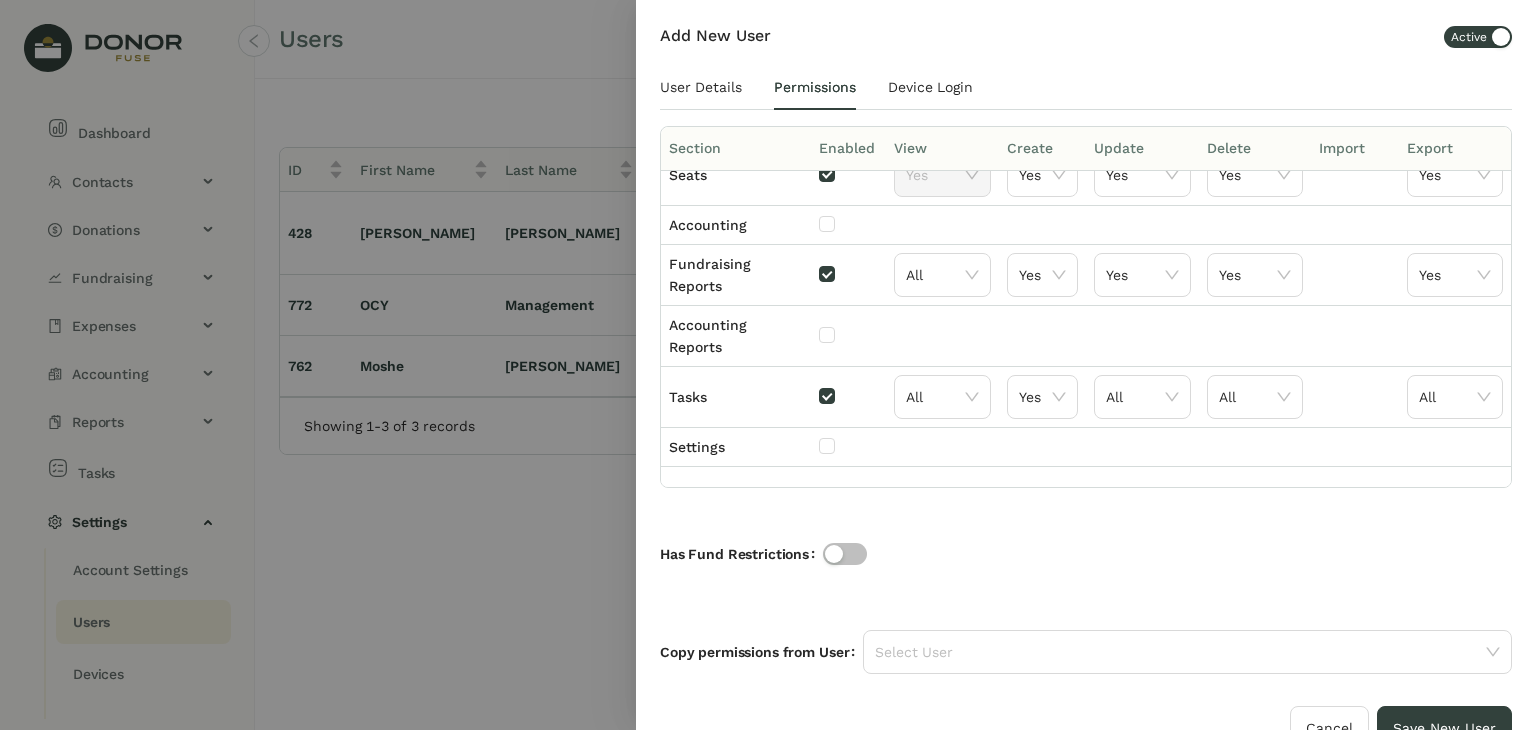 drag, startPoint x: 1507, startPoint y: 398, endPoint x: 1513, endPoint y: 337, distance: 61.294373 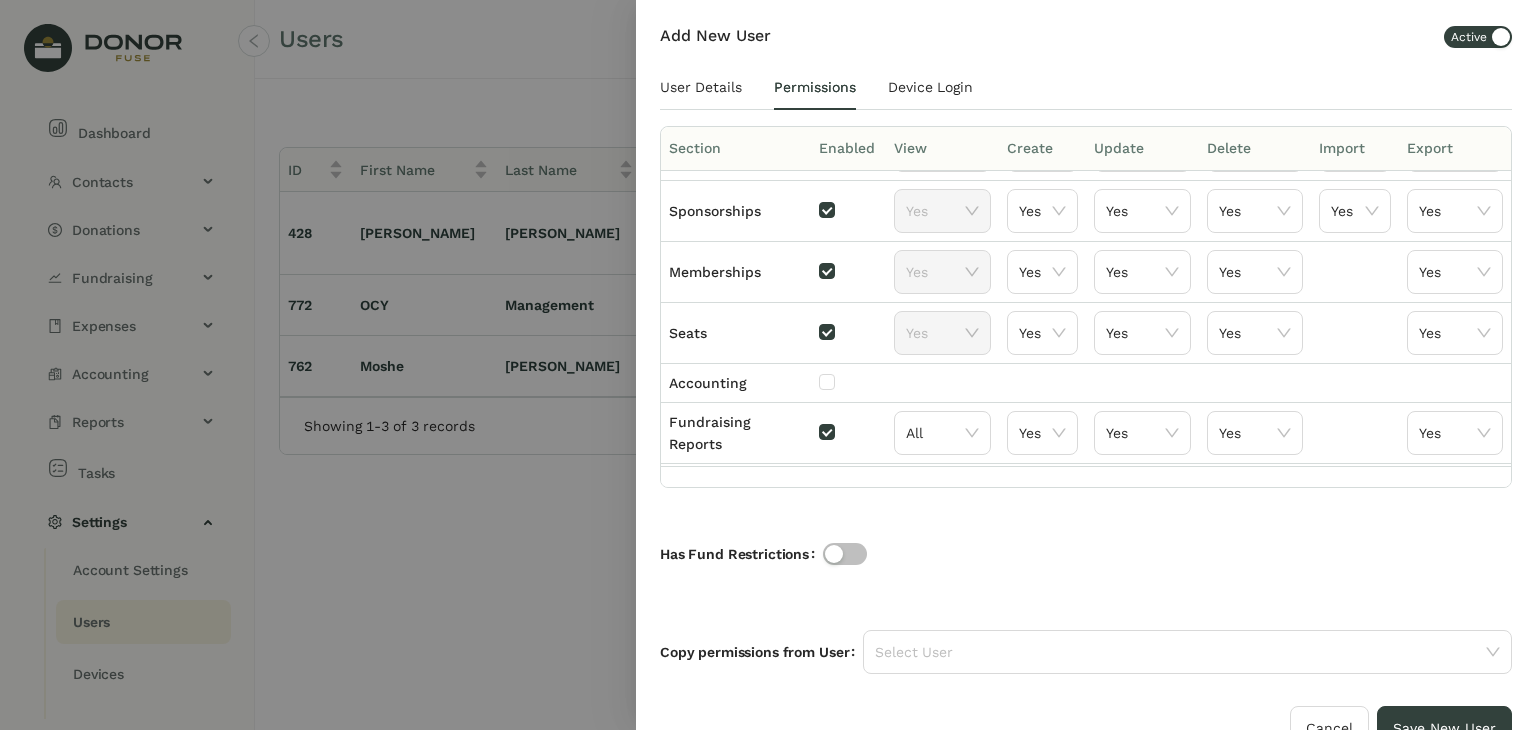 scroll, scrollTop: 292, scrollLeft: 0, axis: vertical 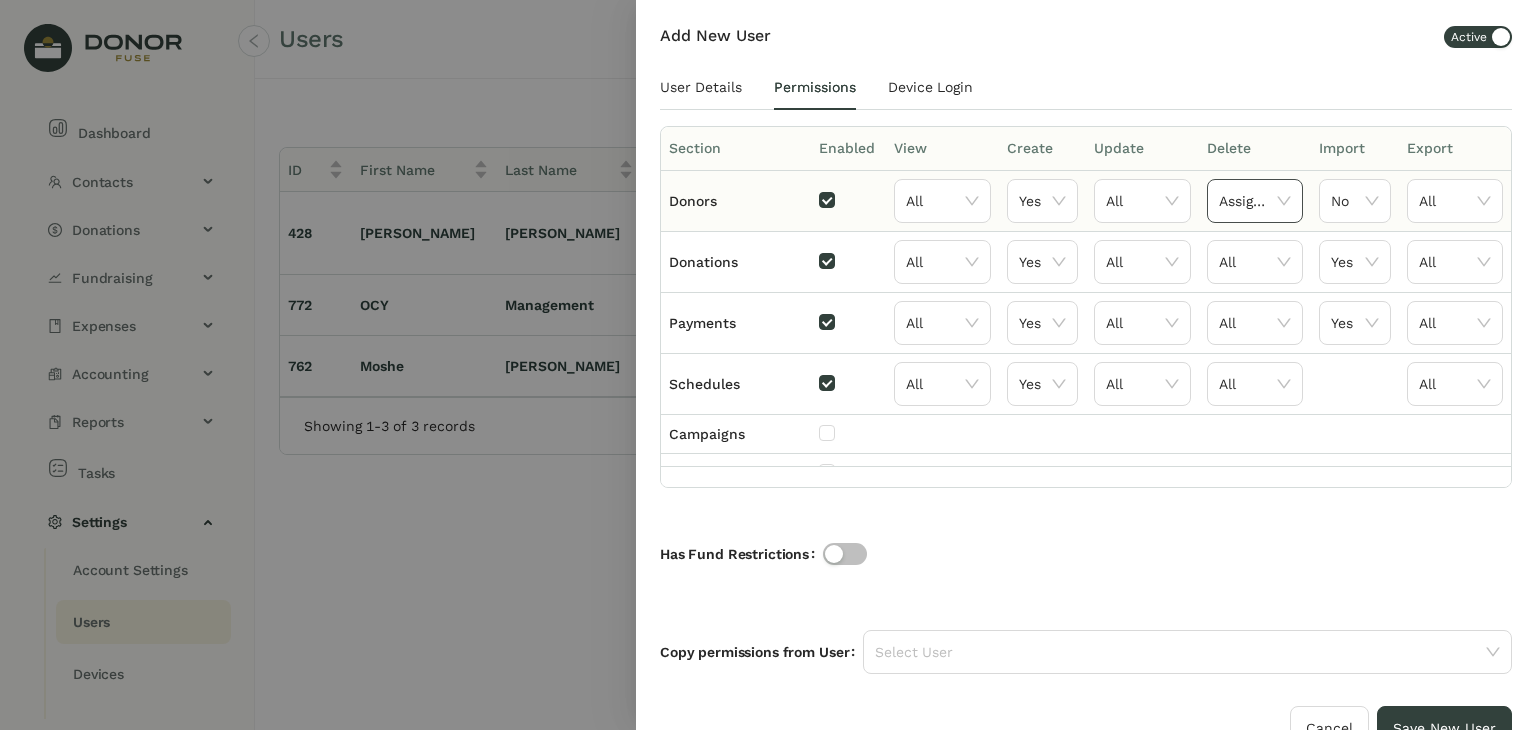click on "Assigned" 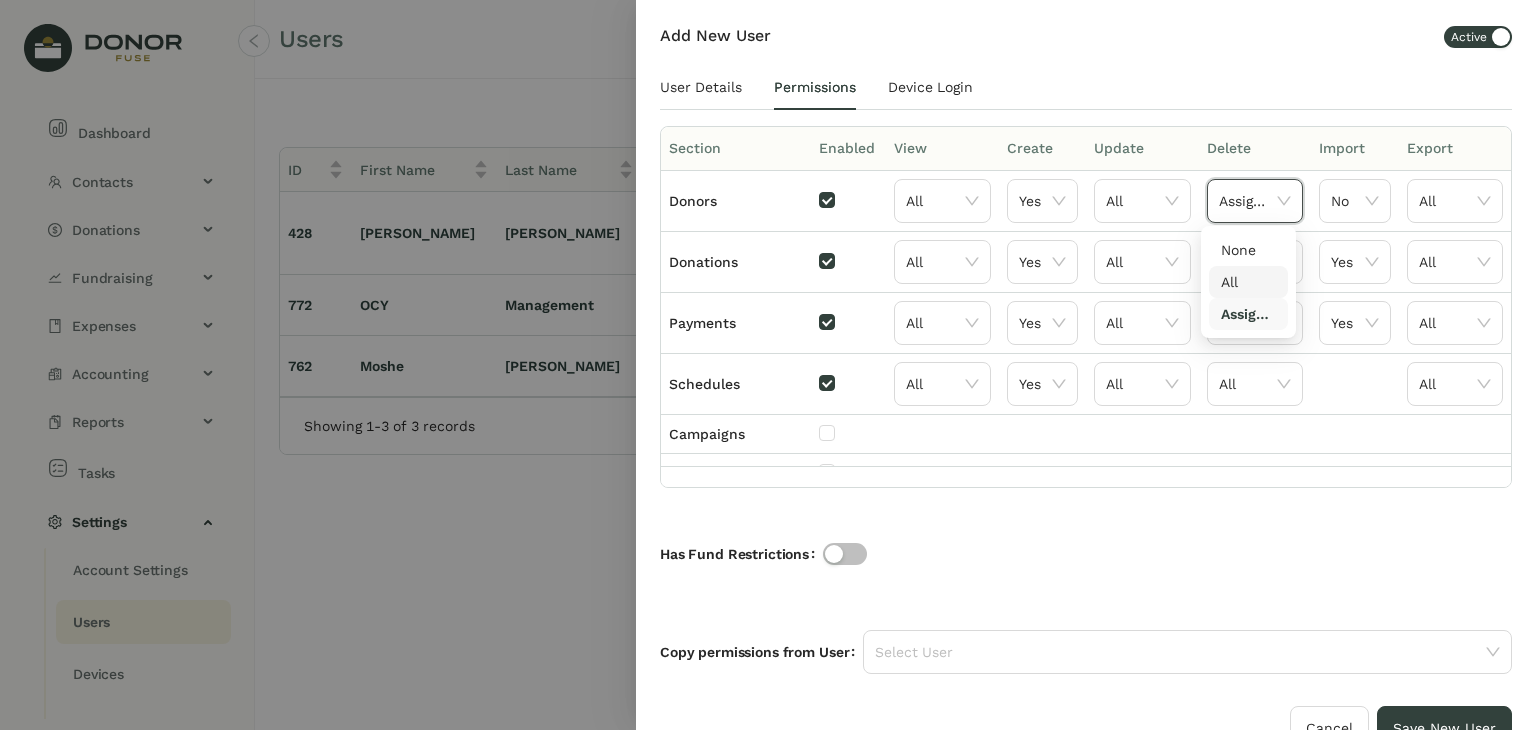 click on "All" at bounding box center (1248, 282) 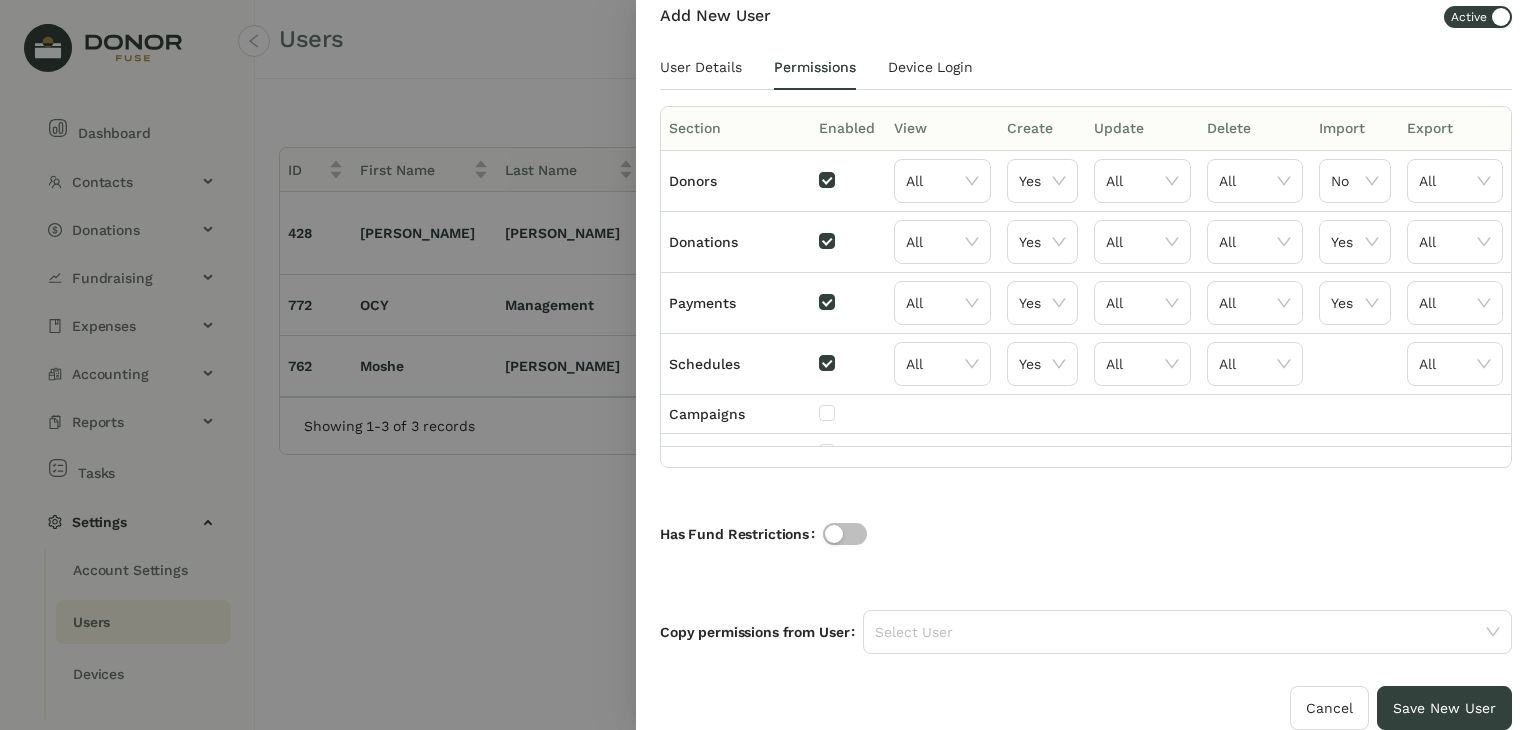 scroll, scrollTop: 0, scrollLeft: 0, axis: both 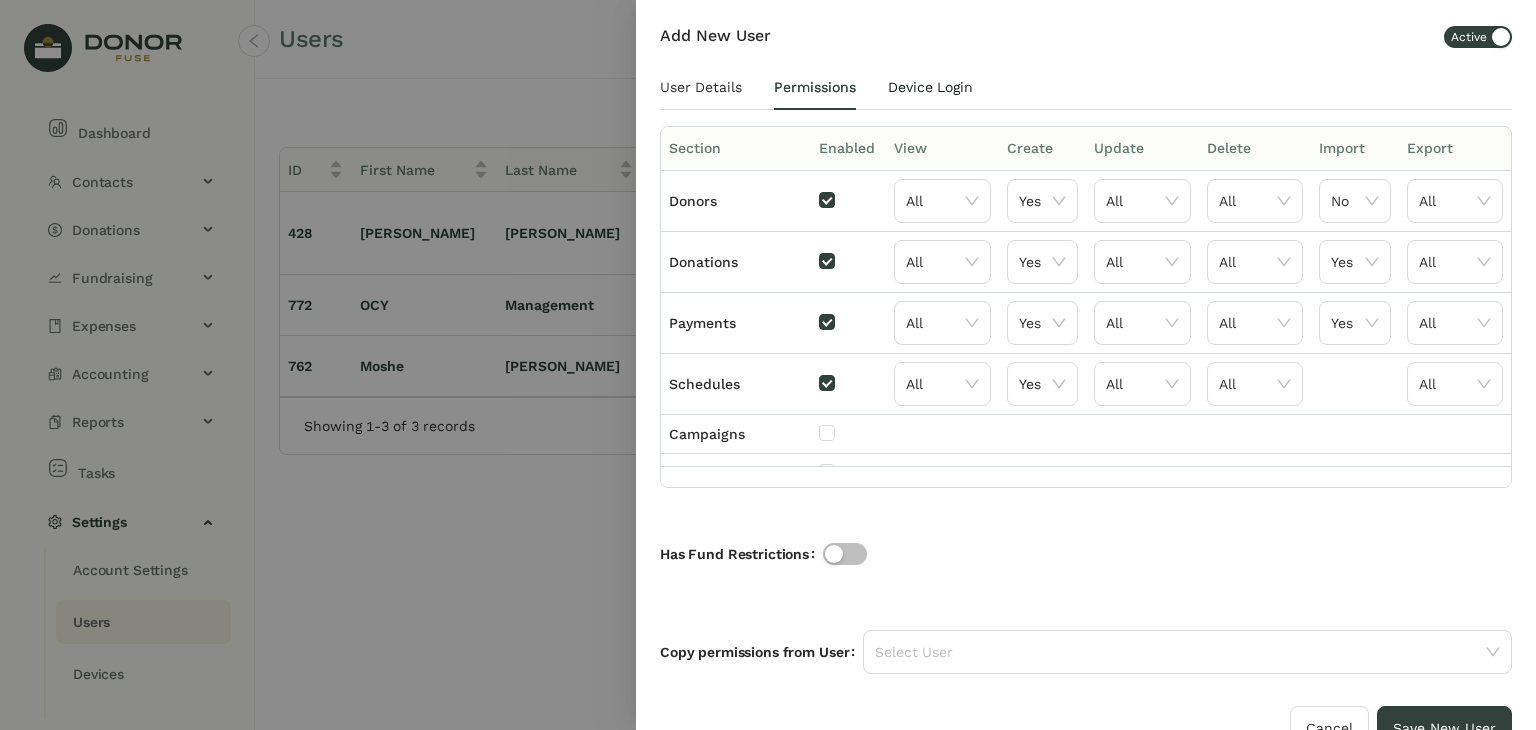 click on "Device Login" at bounding box center (930, 87) 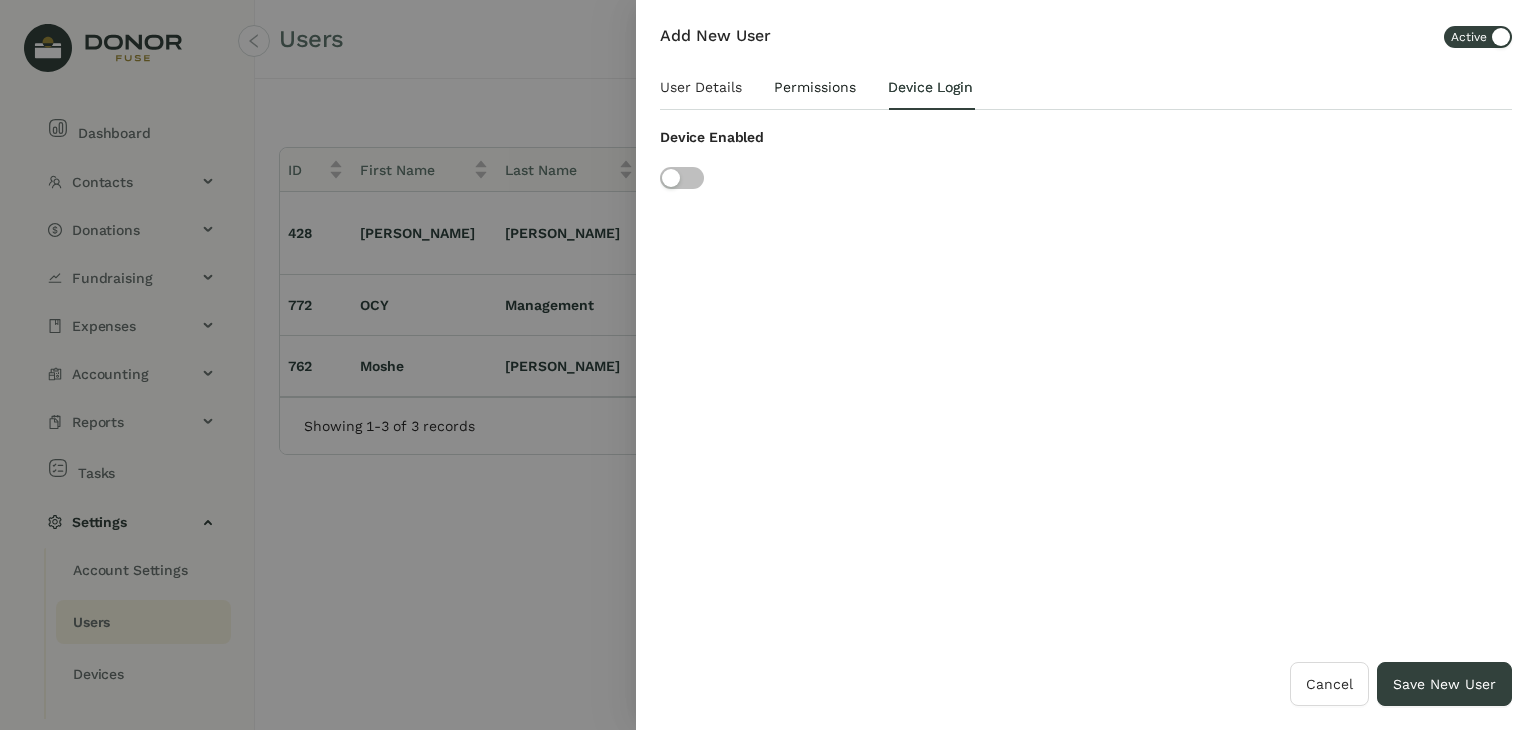 click on "Permissions" at bounding box center (815, 87) 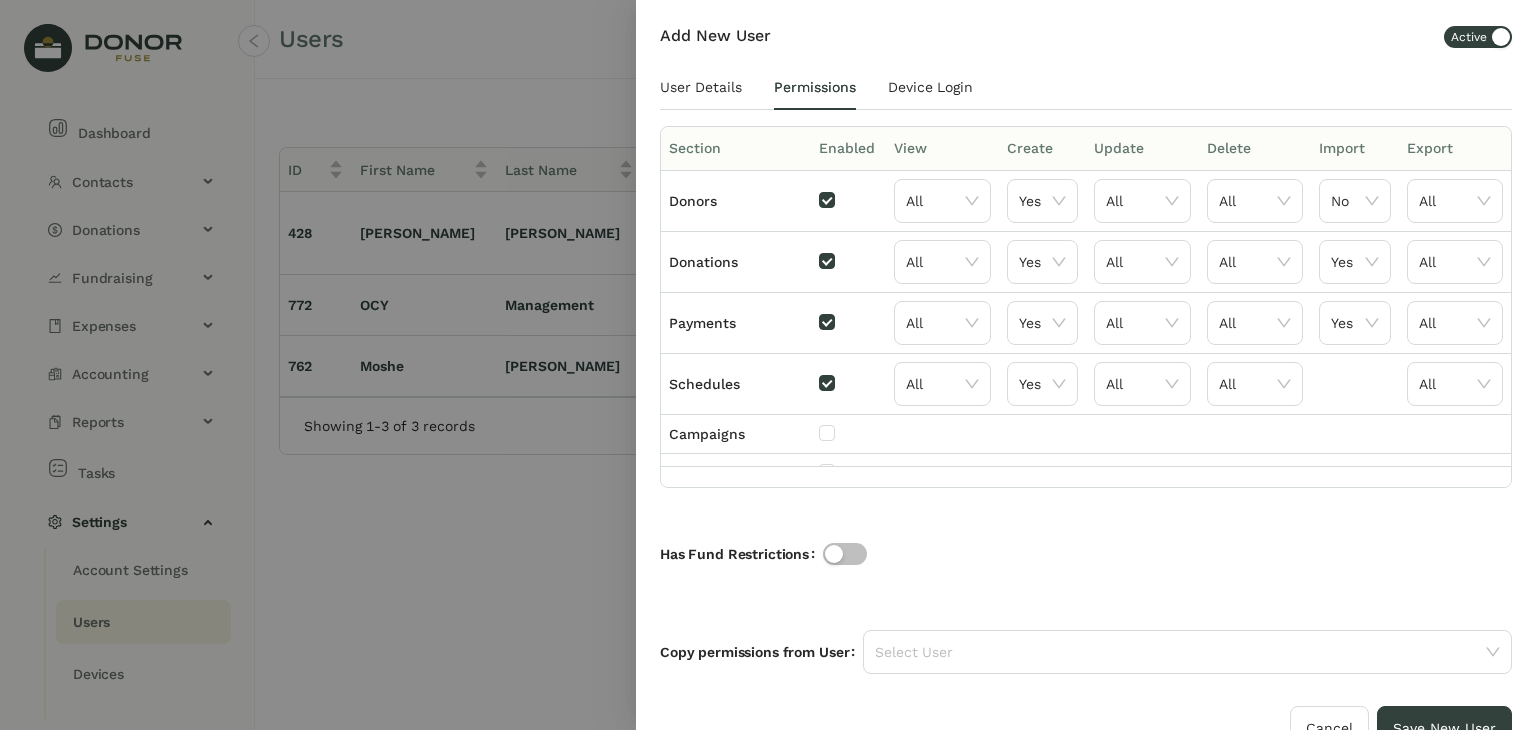 scroll, scrollTop: 62, scrollLeft: 0, axis: vertical 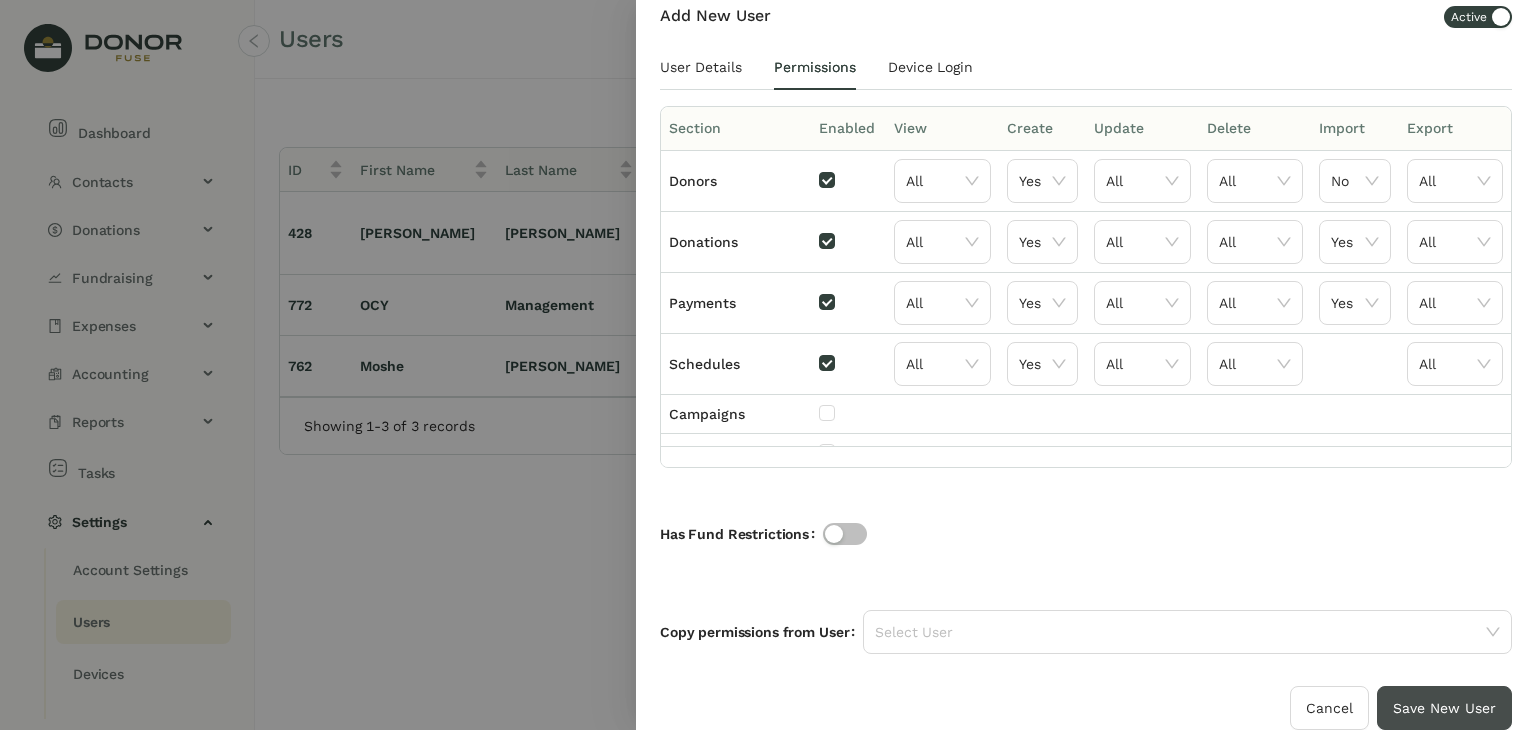 click on "Save New User" at bounding box center [1444, 708] 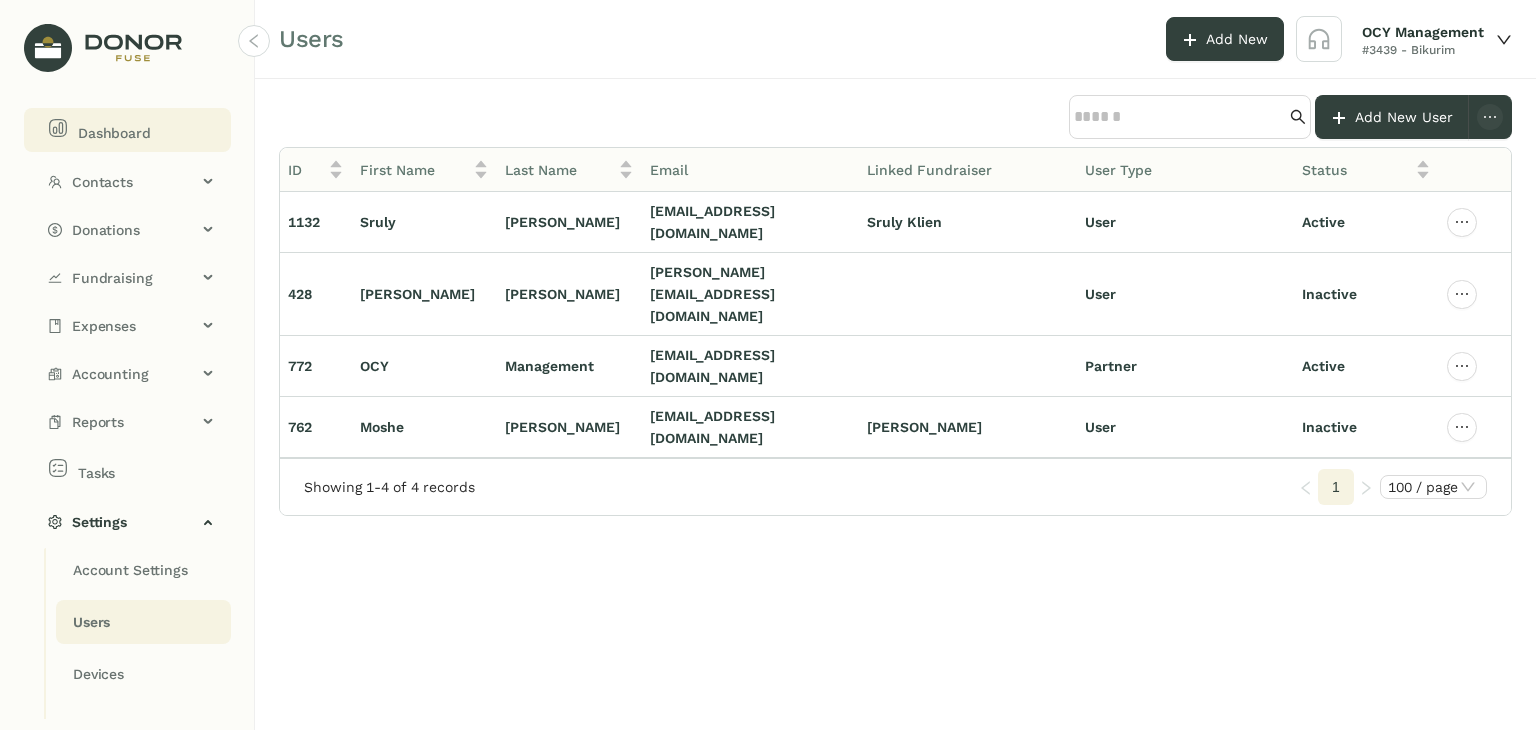 click on "Dashboard" 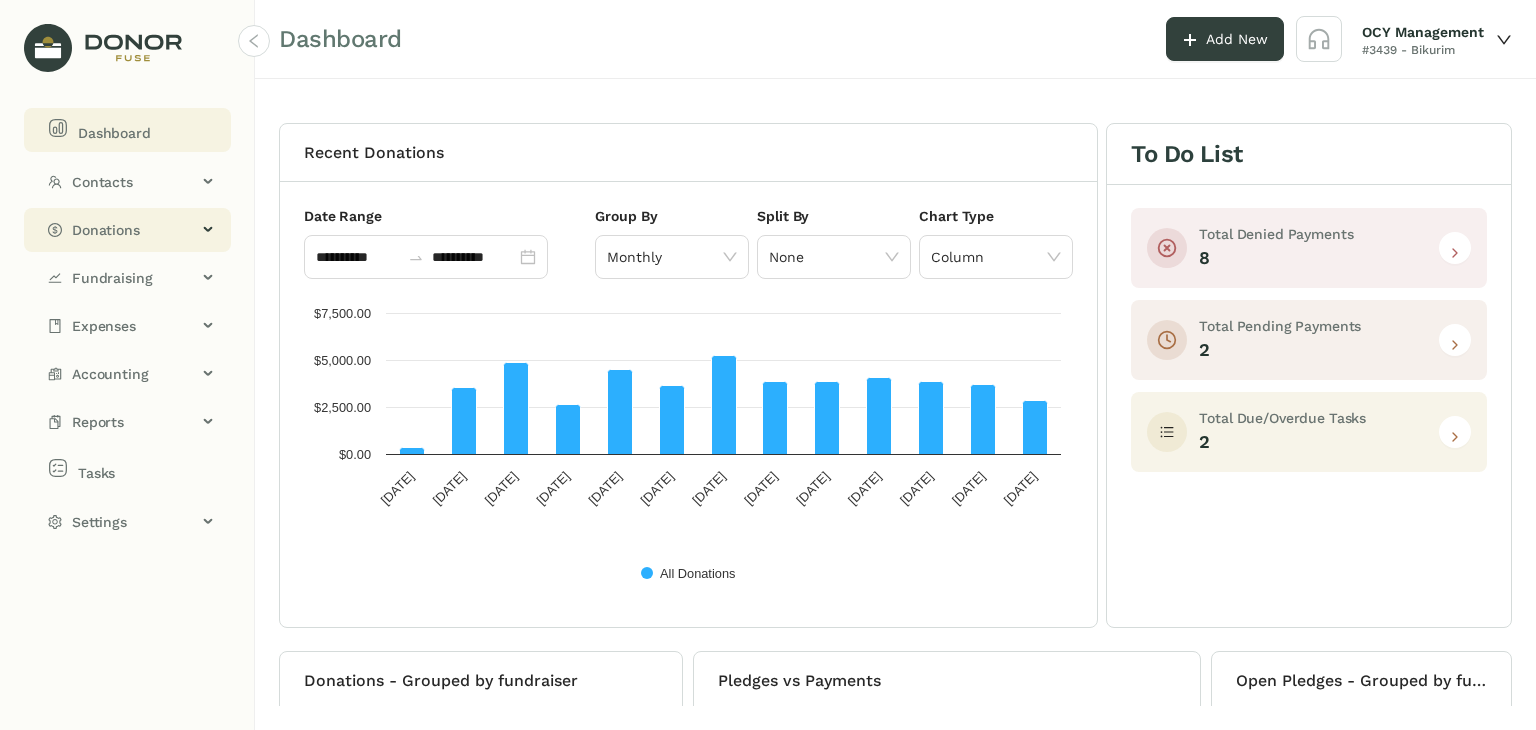 click on "Donations" 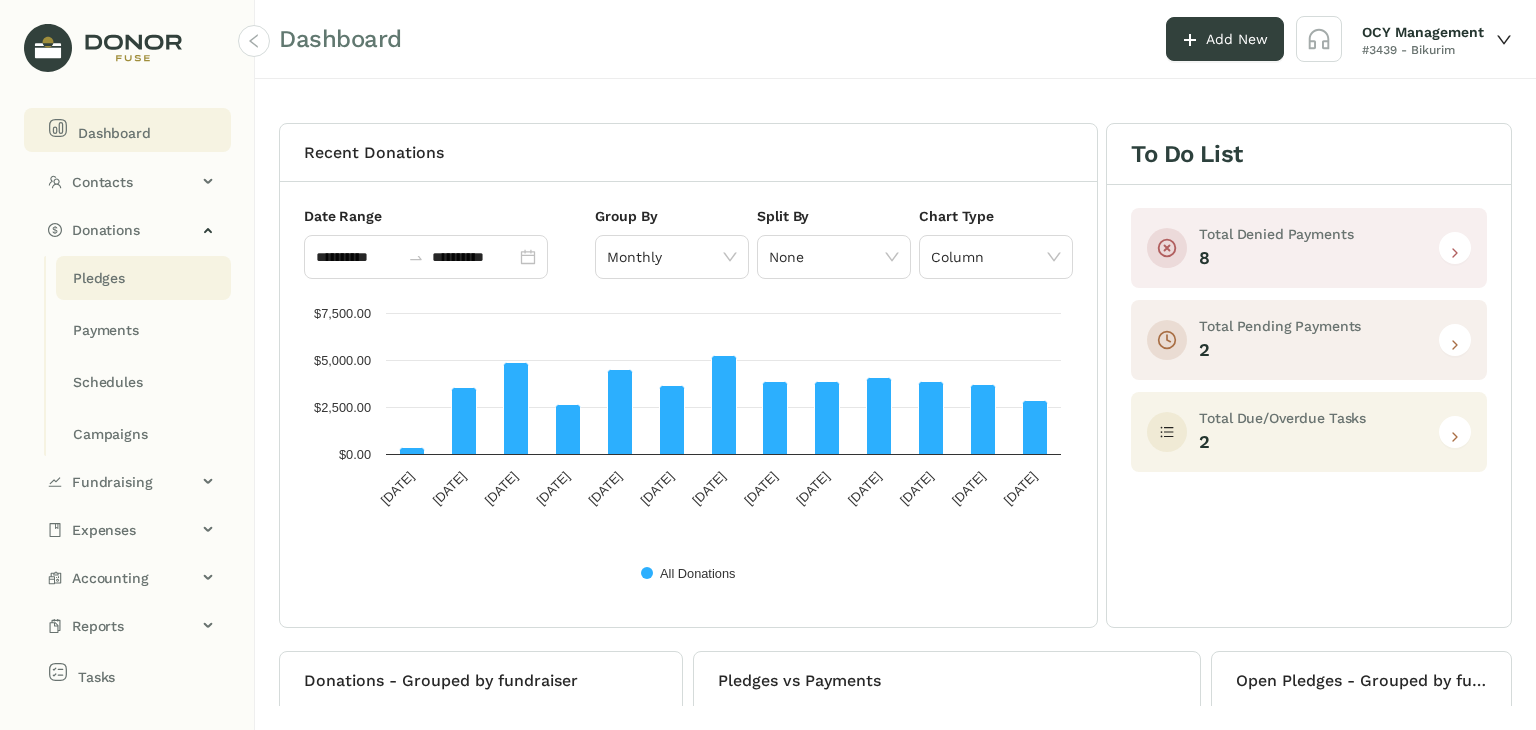 click on "Pledges" 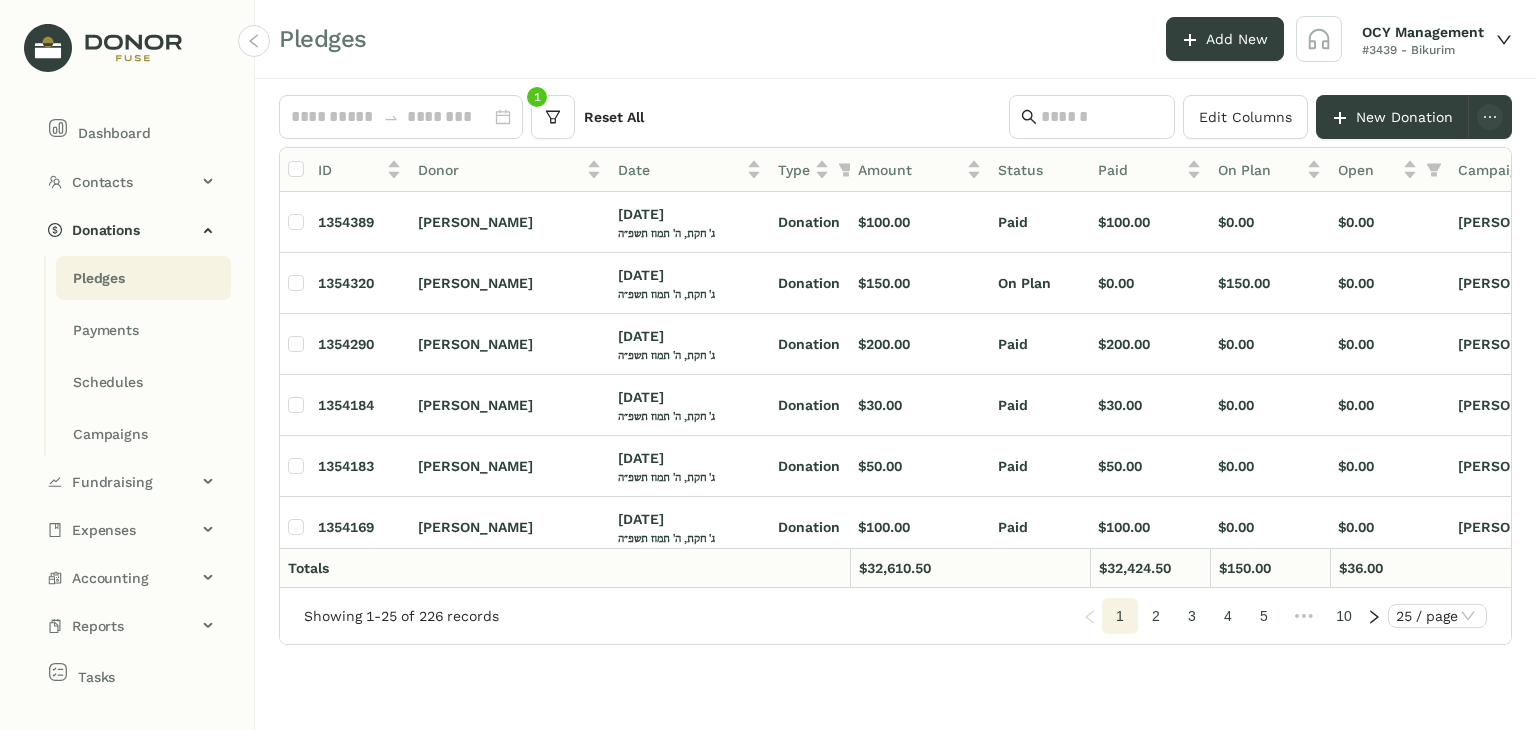 click on "Reset All" 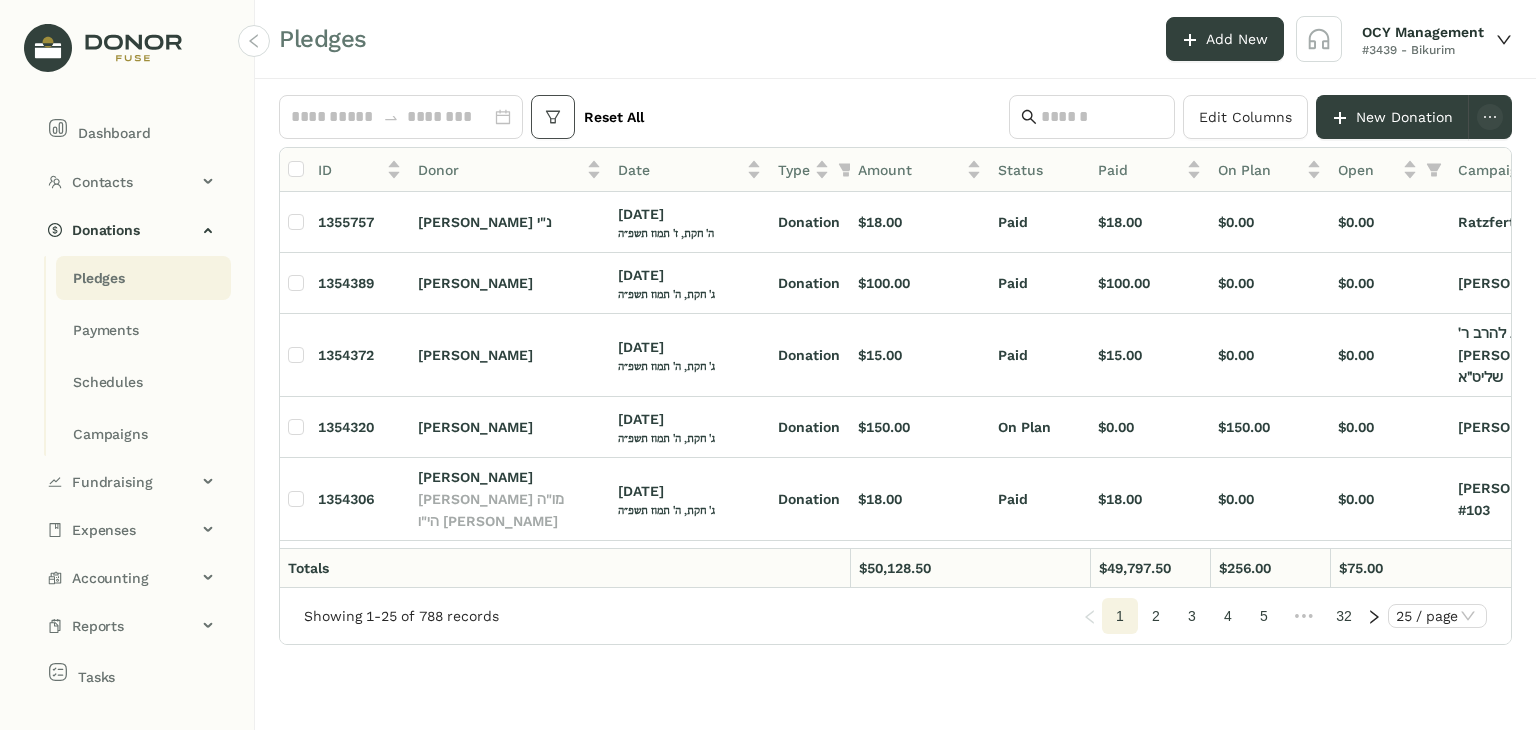 click 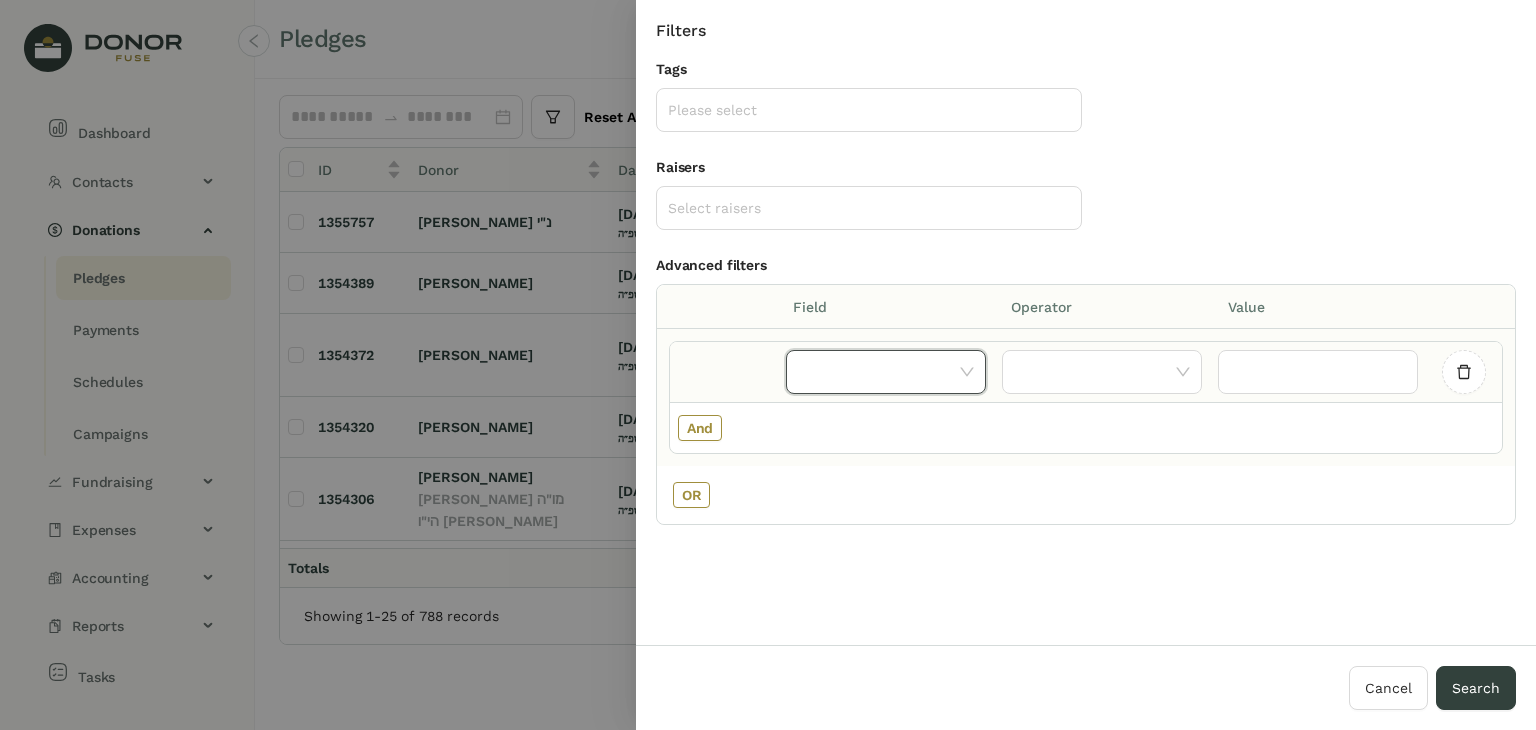 click 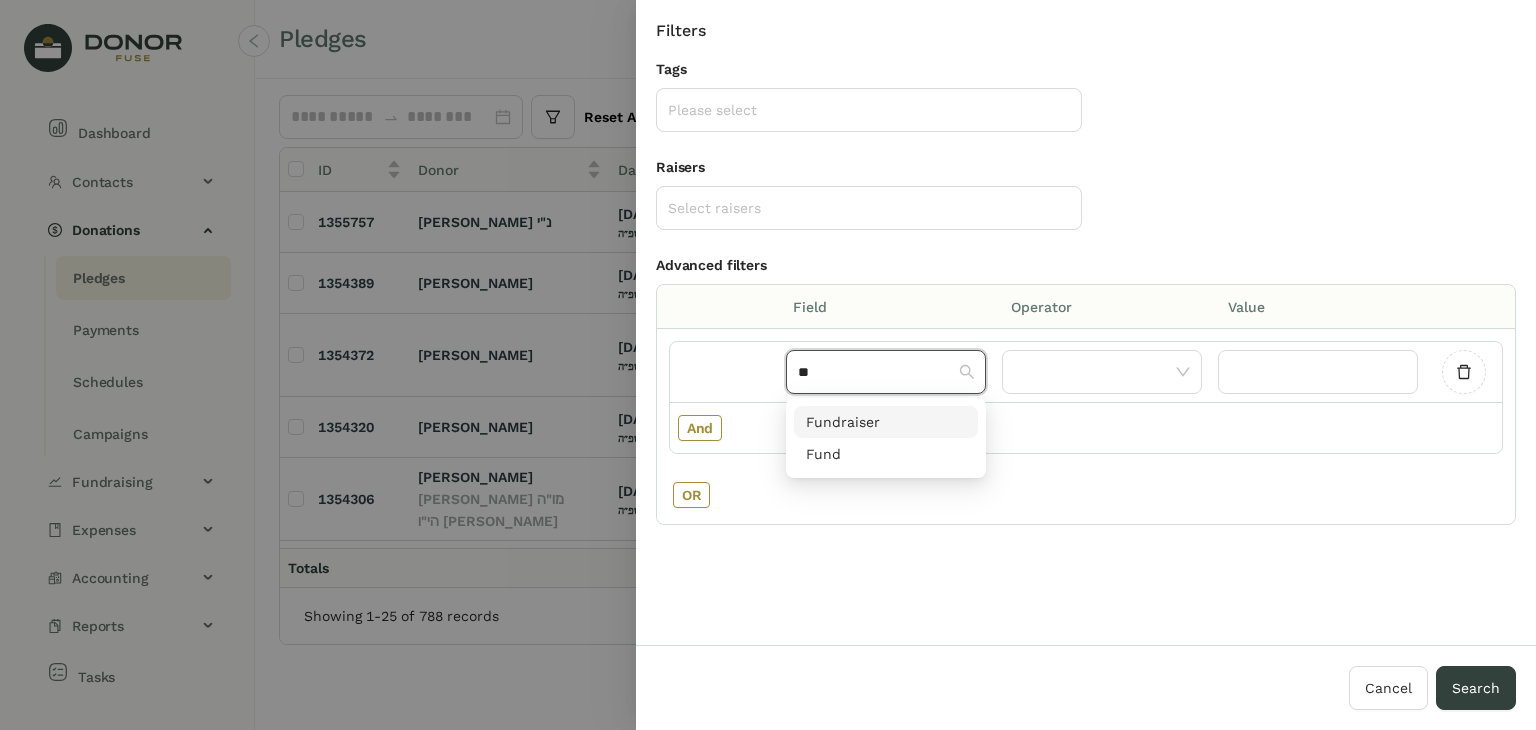 type on "**" 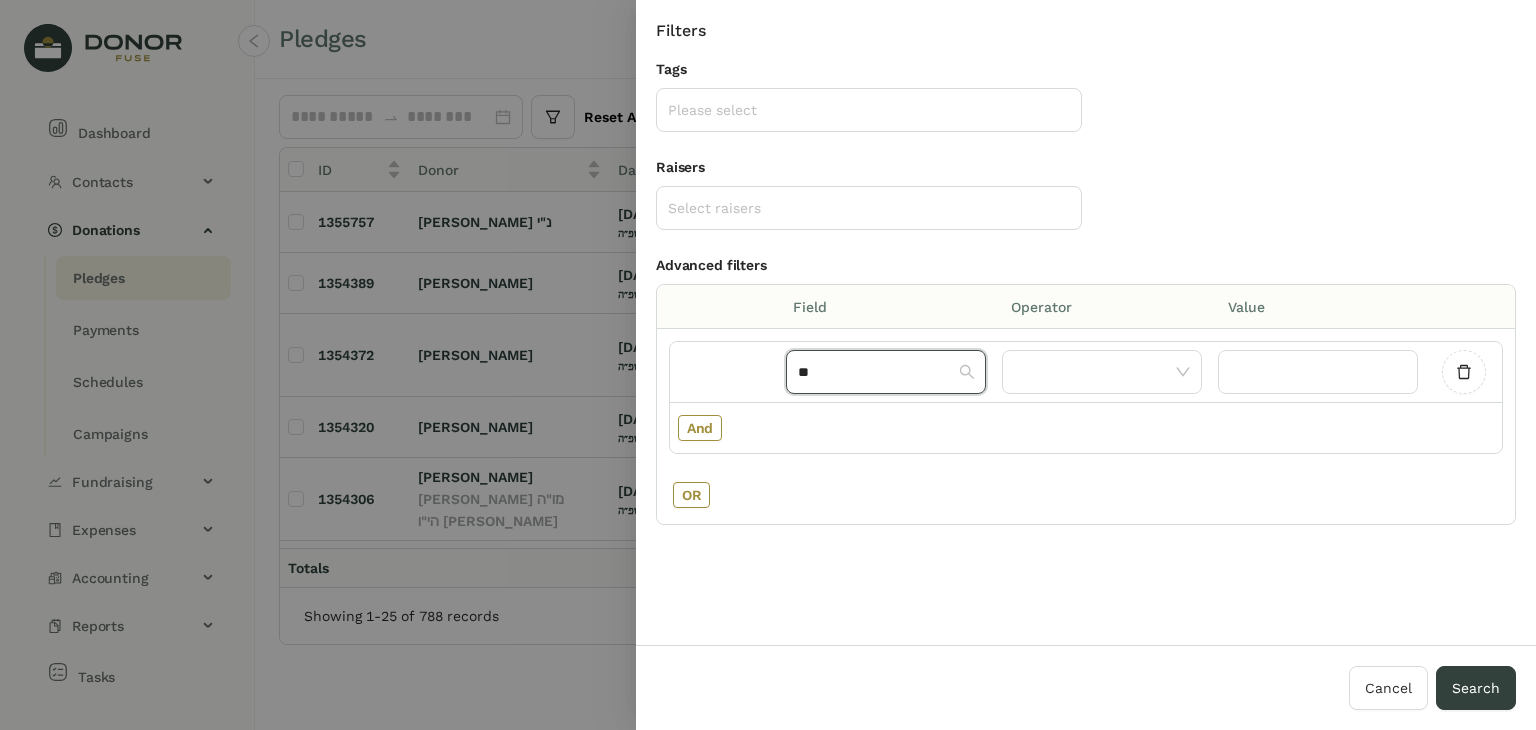 type 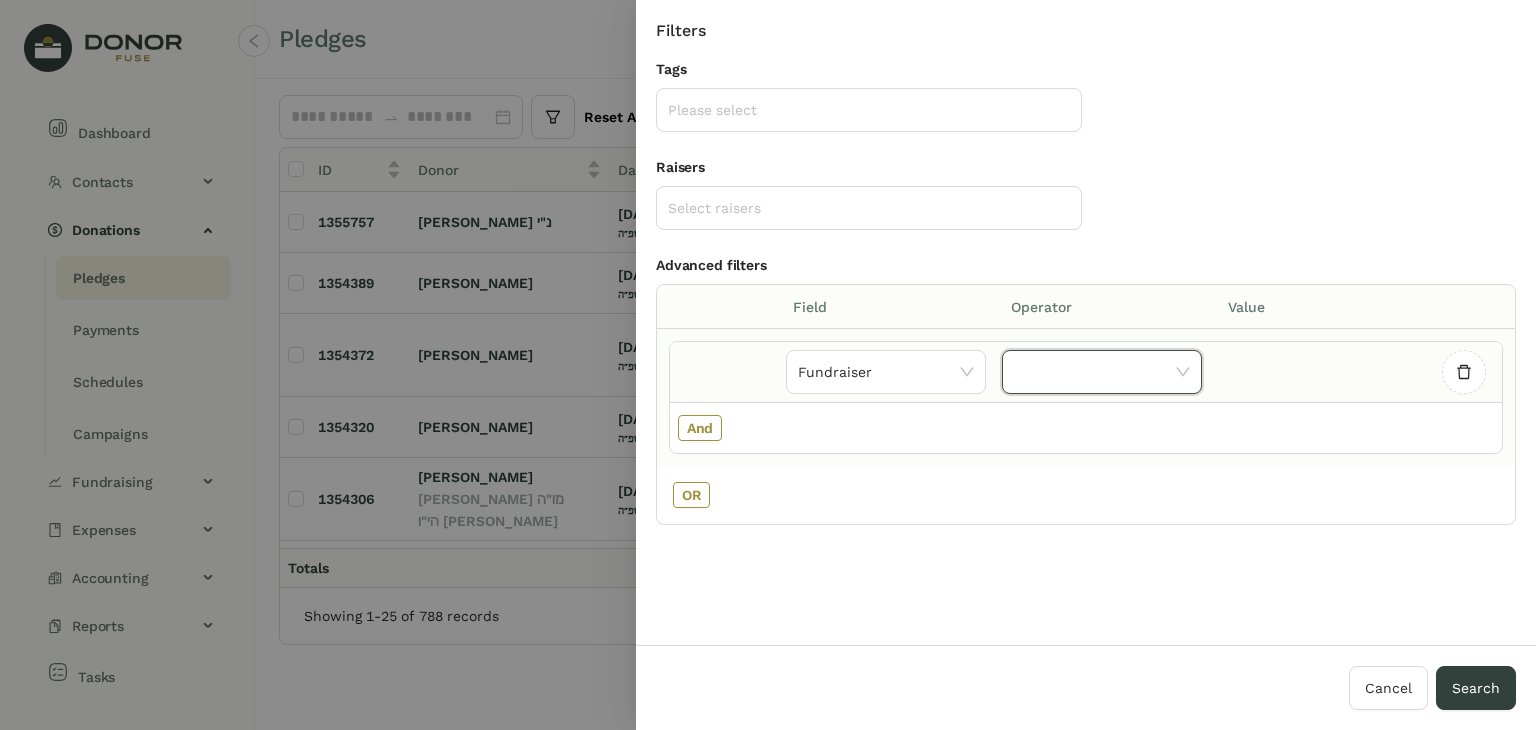 click 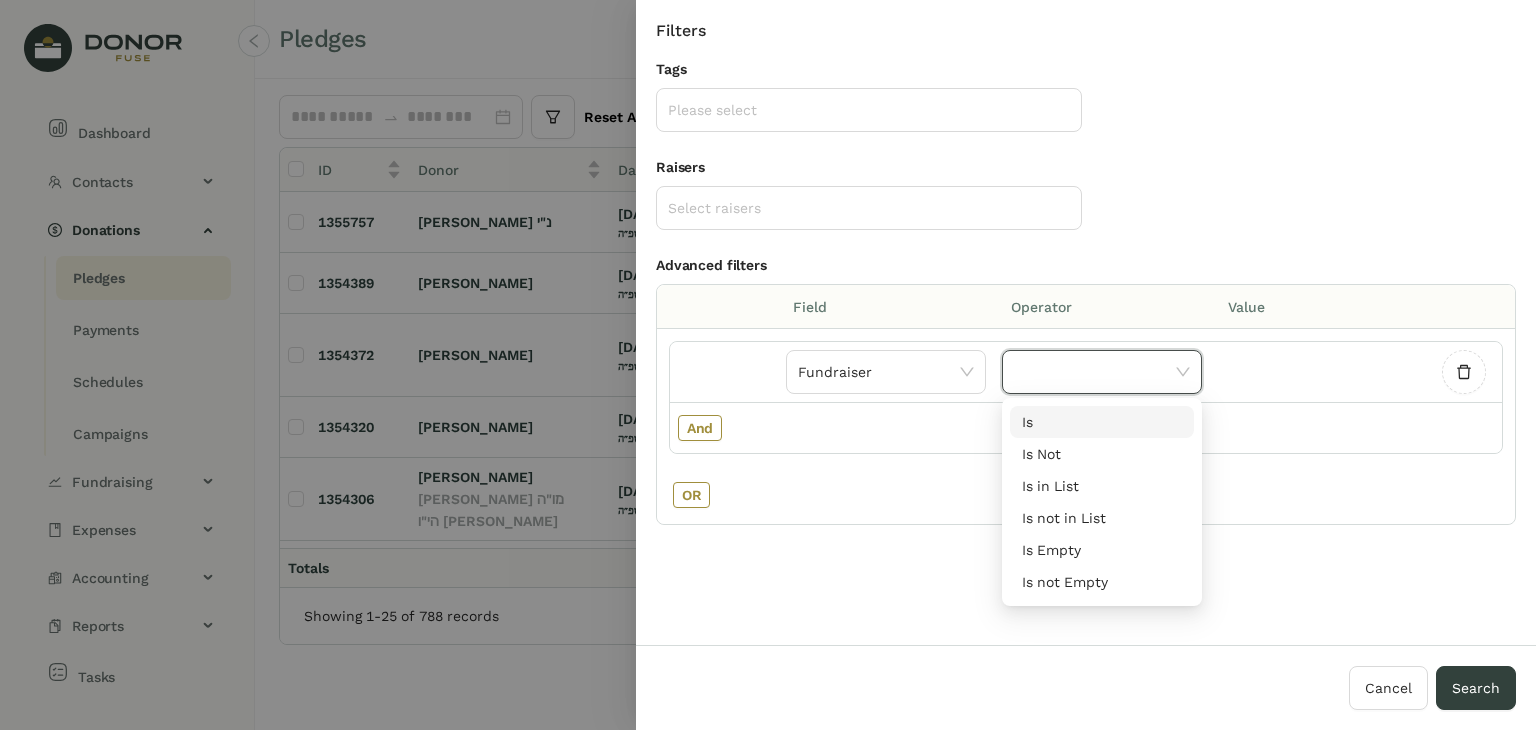click on "Is" at bounding box center [1102, 422] 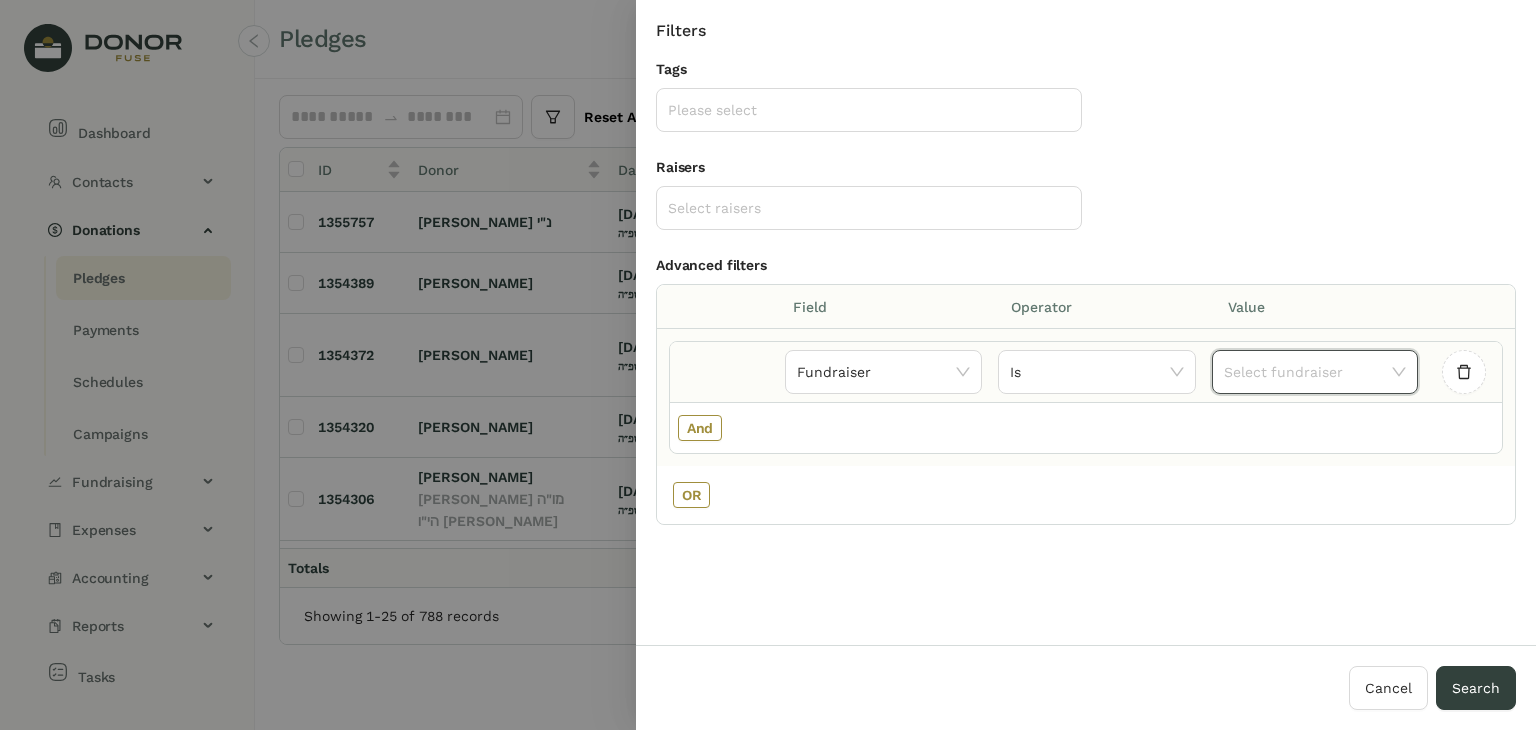 click 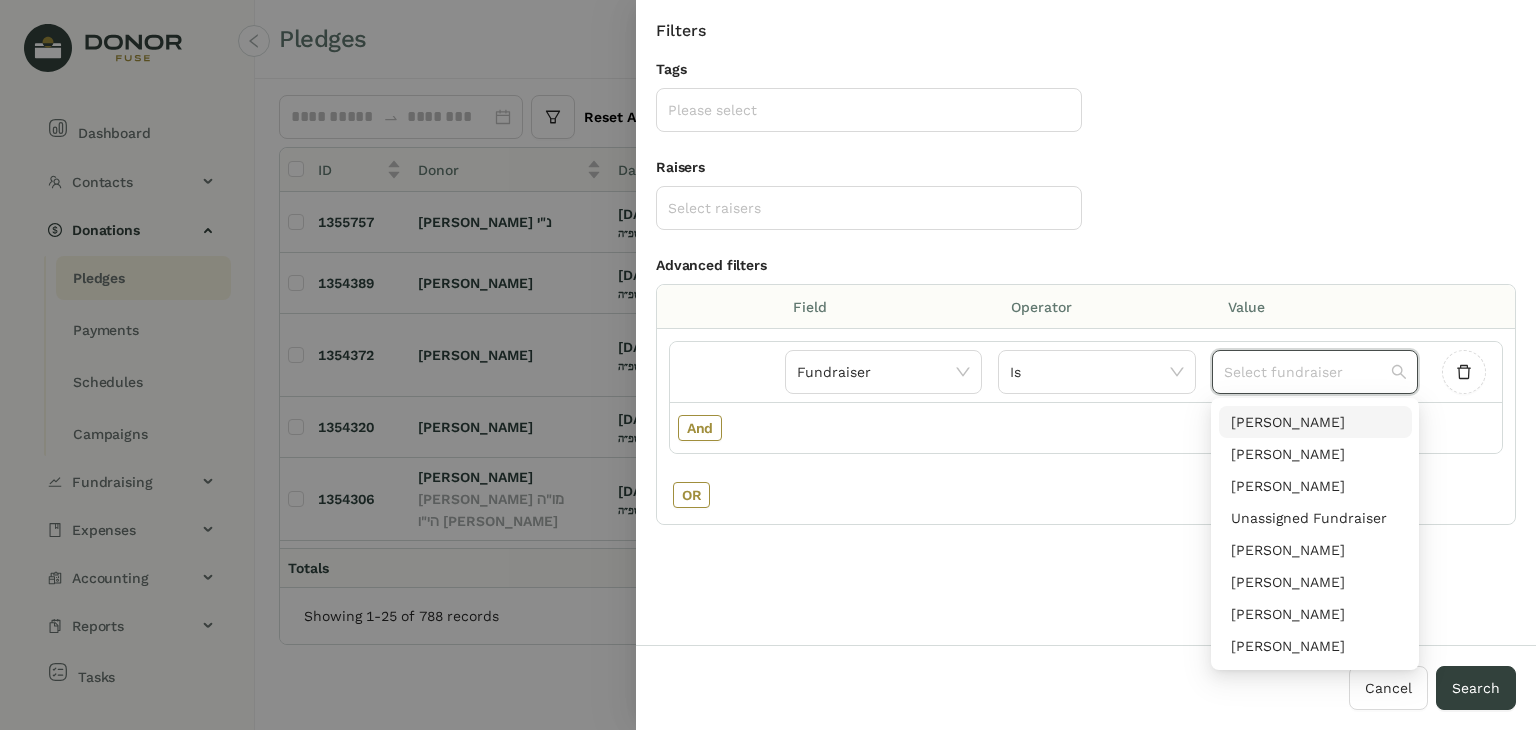 scroll, scrollTop: 96, scrollLeft: 0, axis: vertical 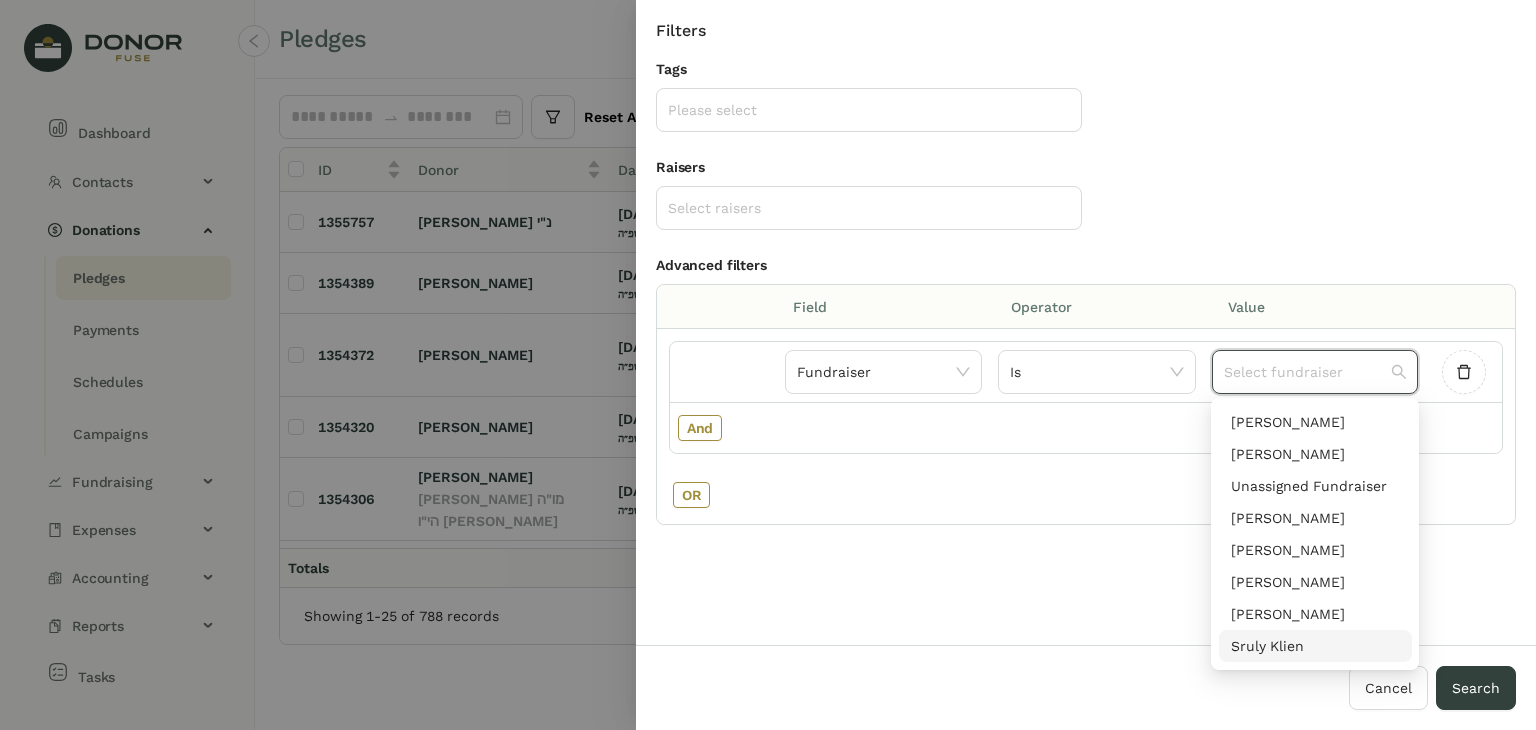 click on "Sruly Klien" at bounding box center [1315, 646] 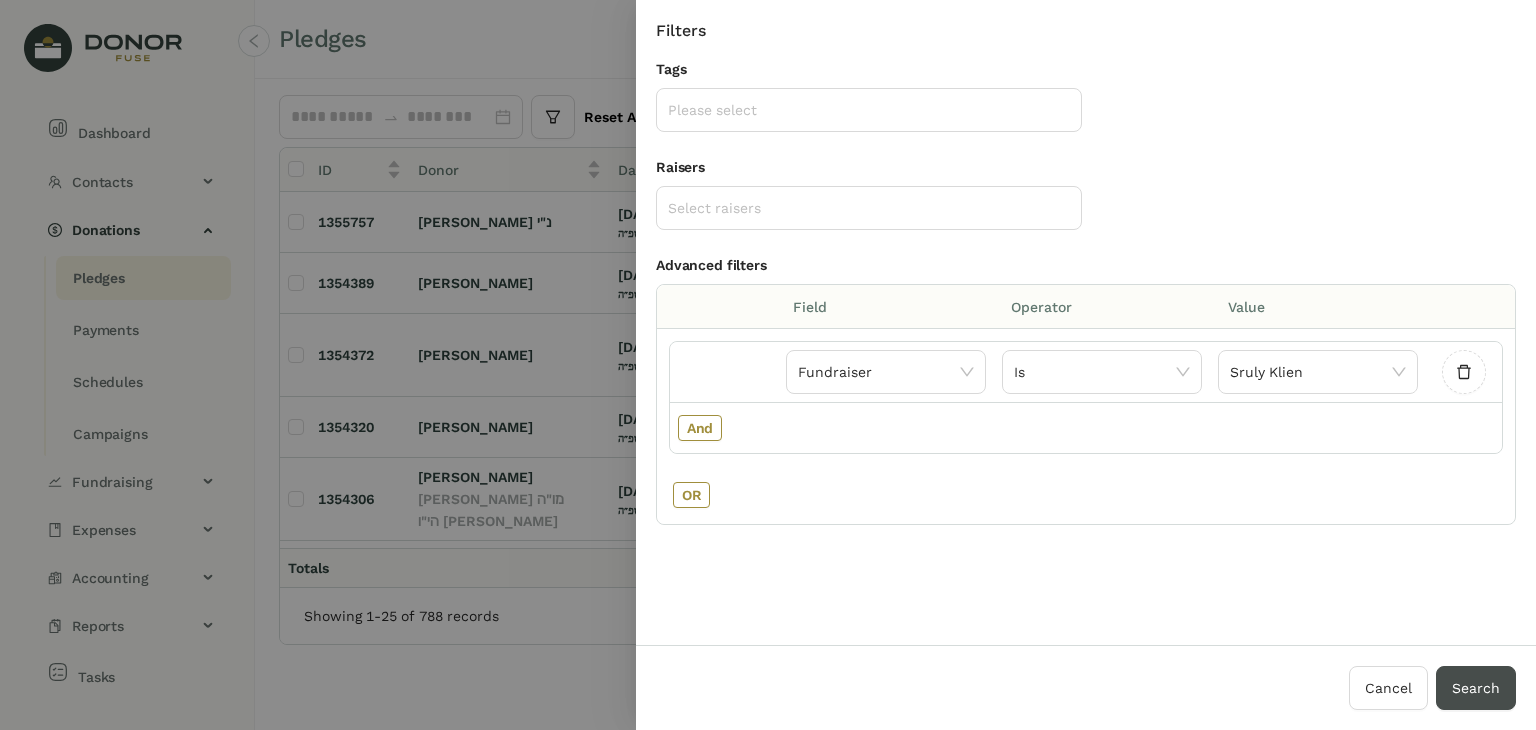 click on "Search" at bounding box center [1476, 688] 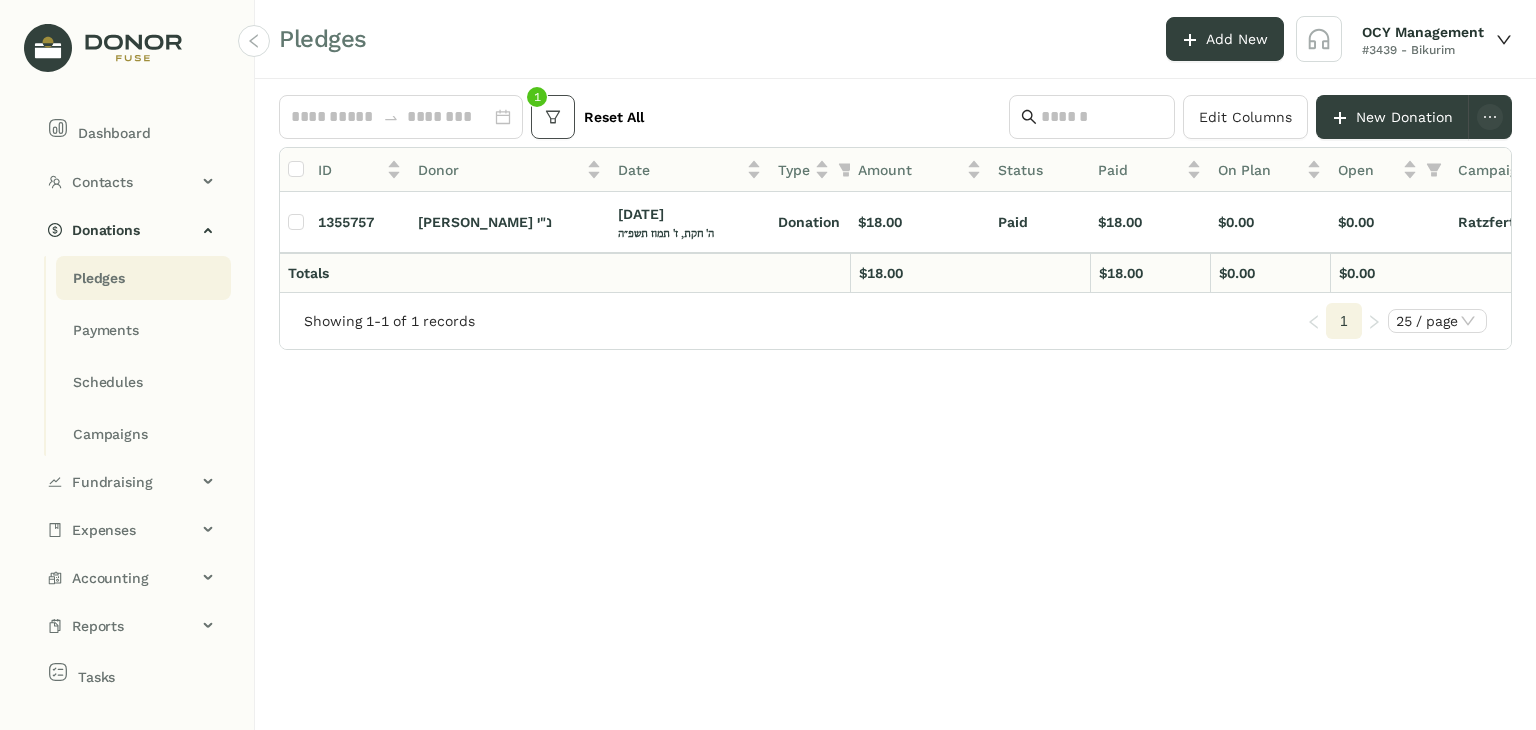 click 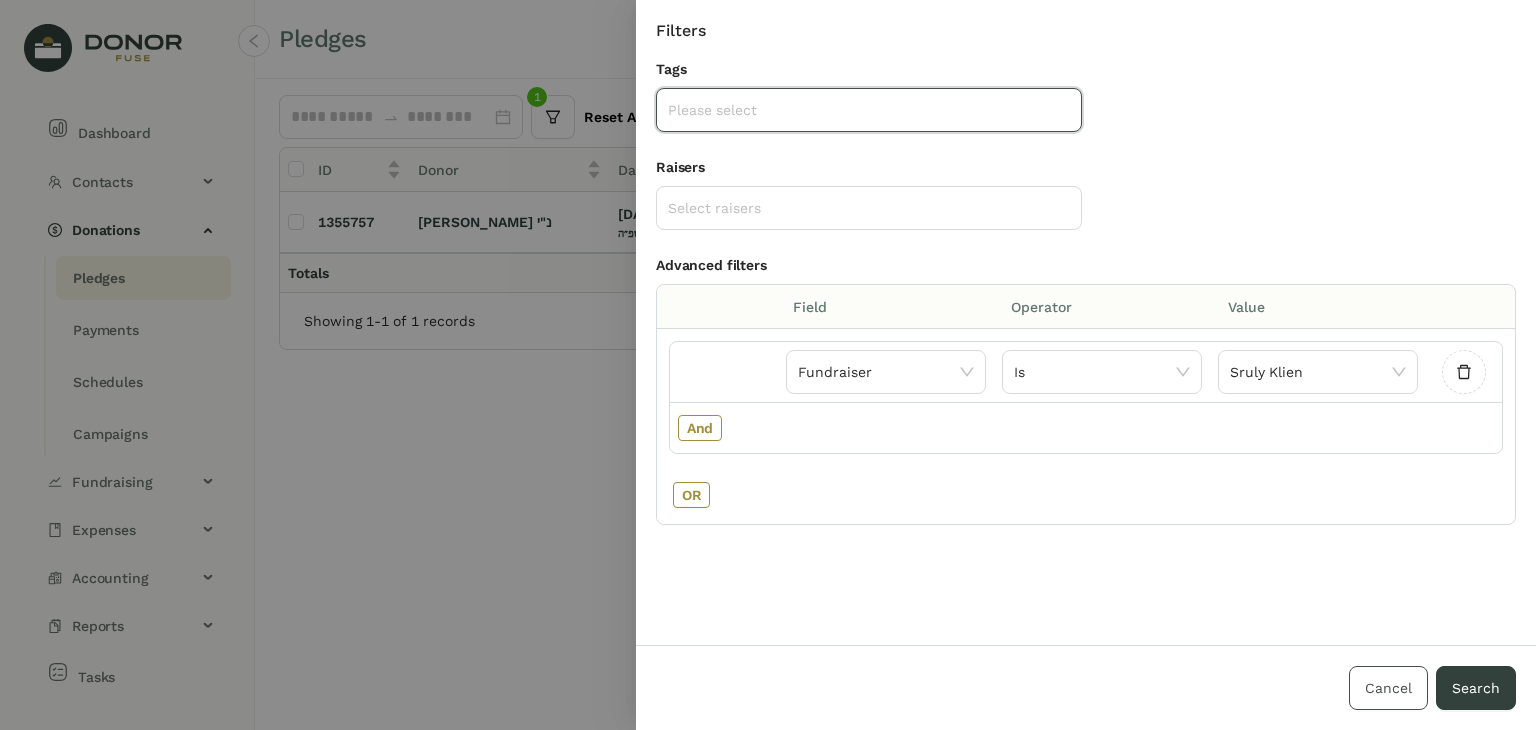 click on "Cancel" at bounding box center (1388, 688) 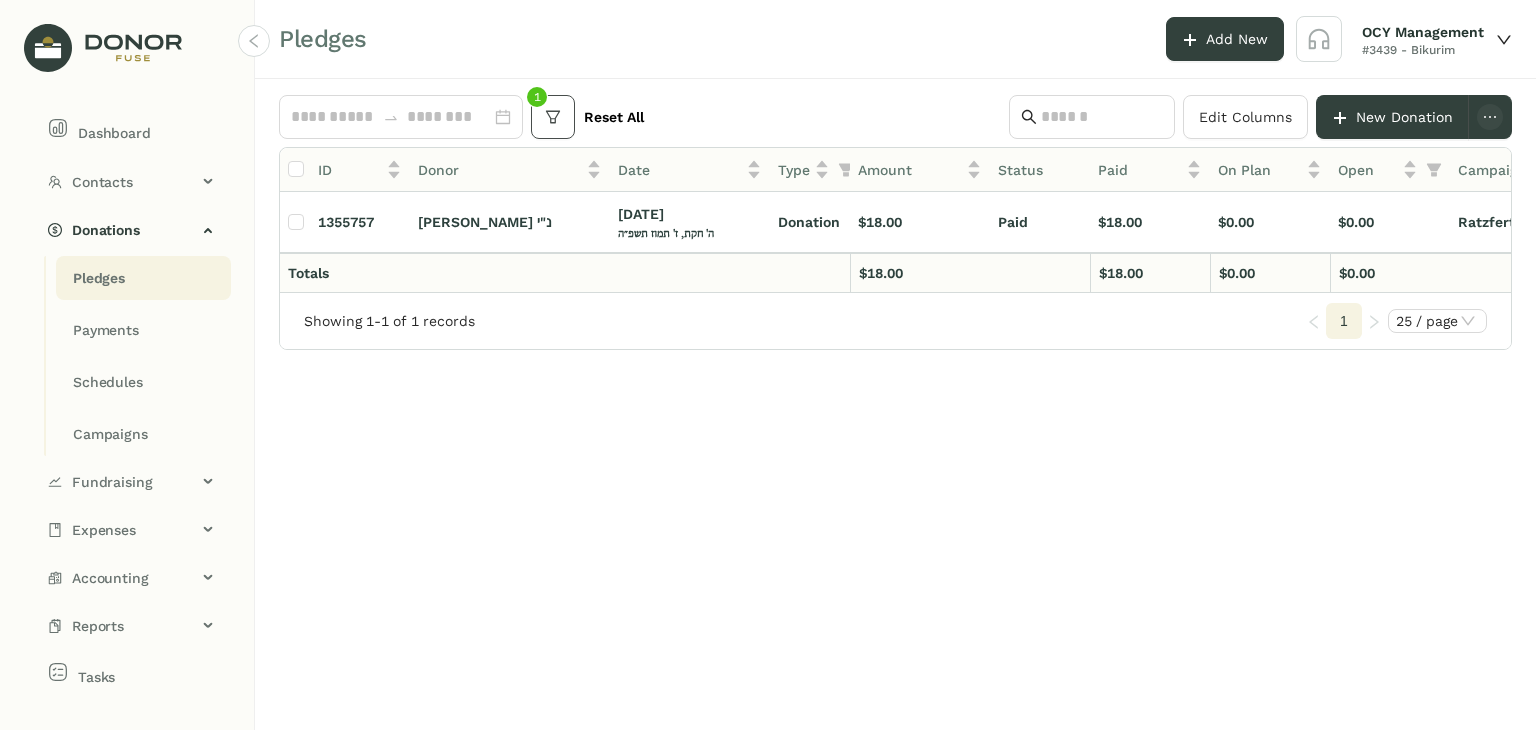 scroll, scrollTop: 0, scrollLeft: 245, axis: horizontal 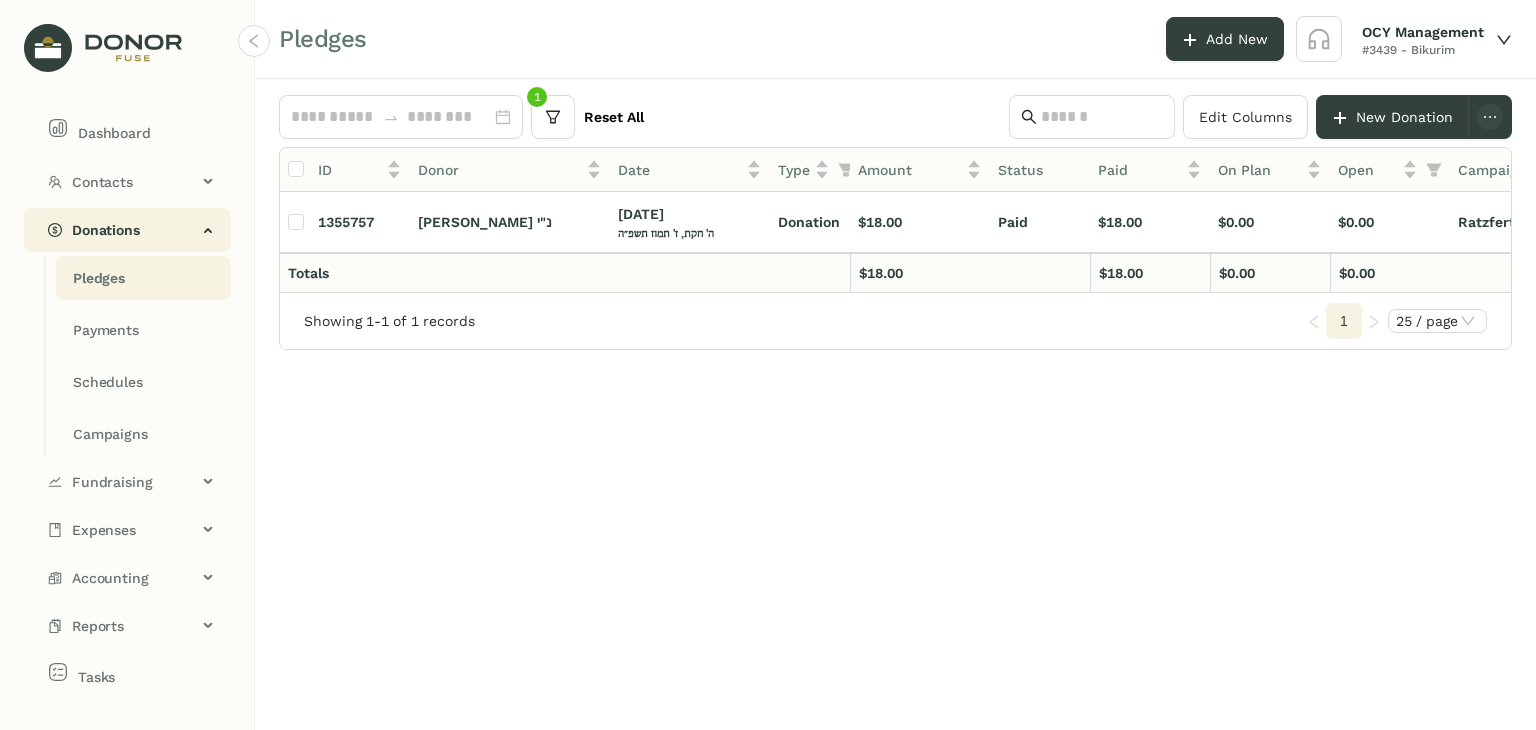 click on "Donations" 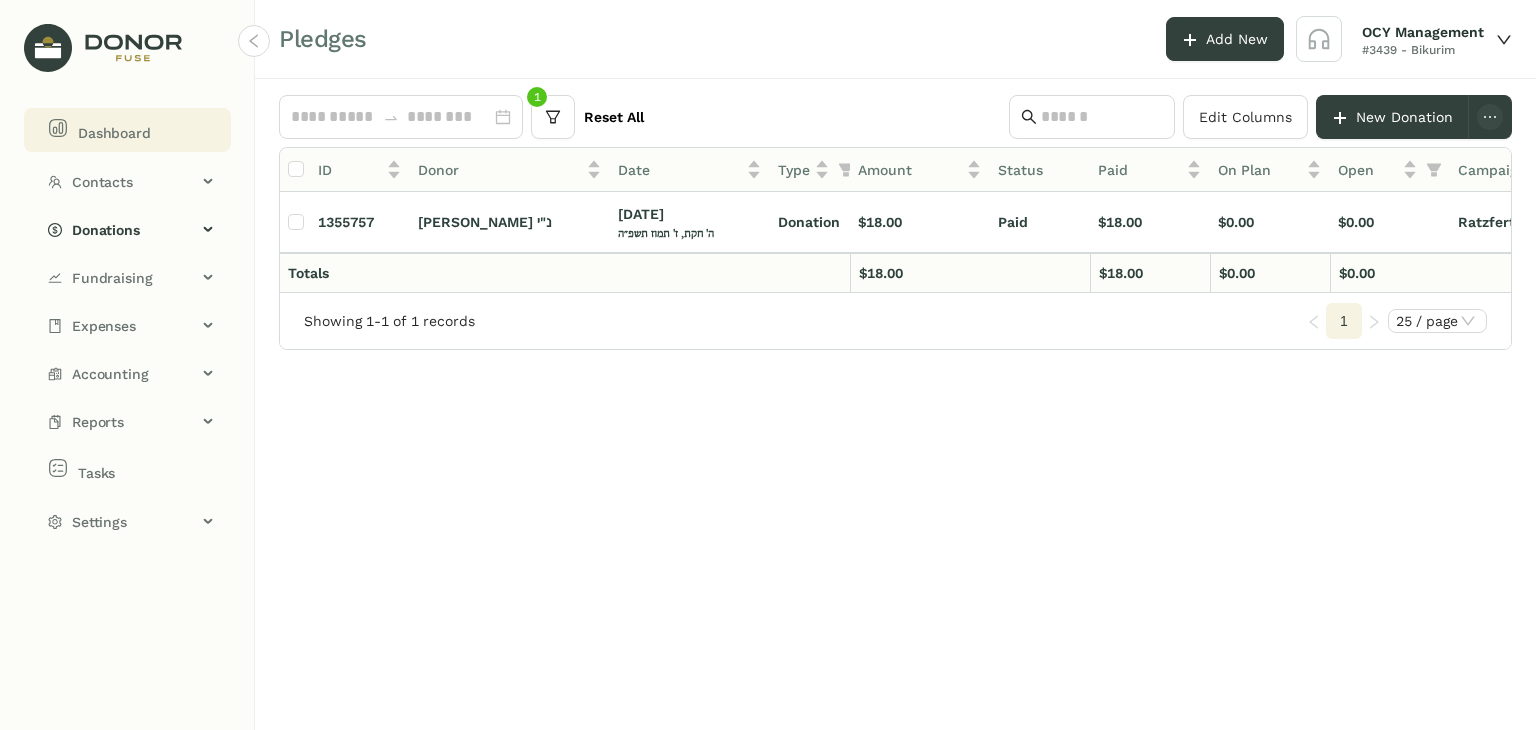 click on "Dashboard" 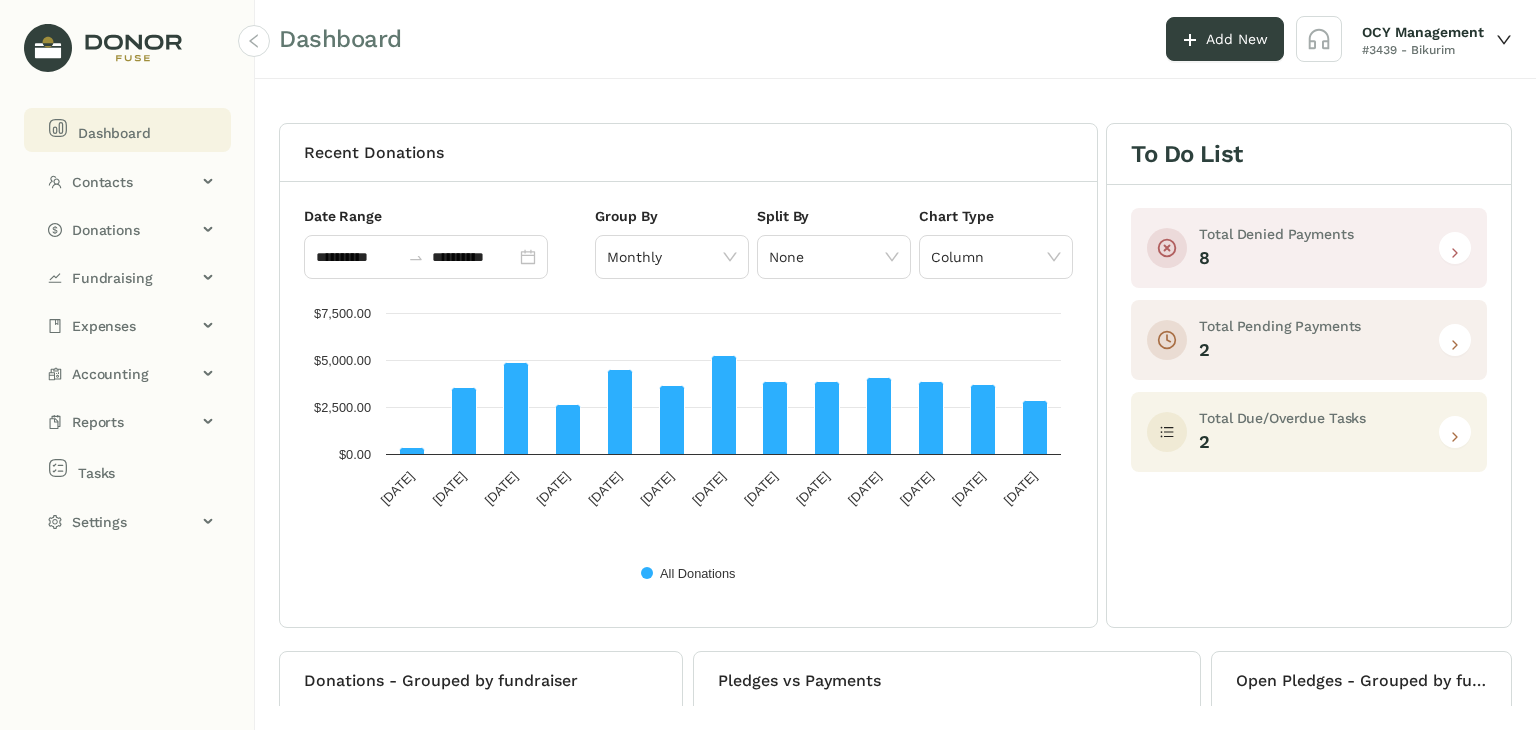 click 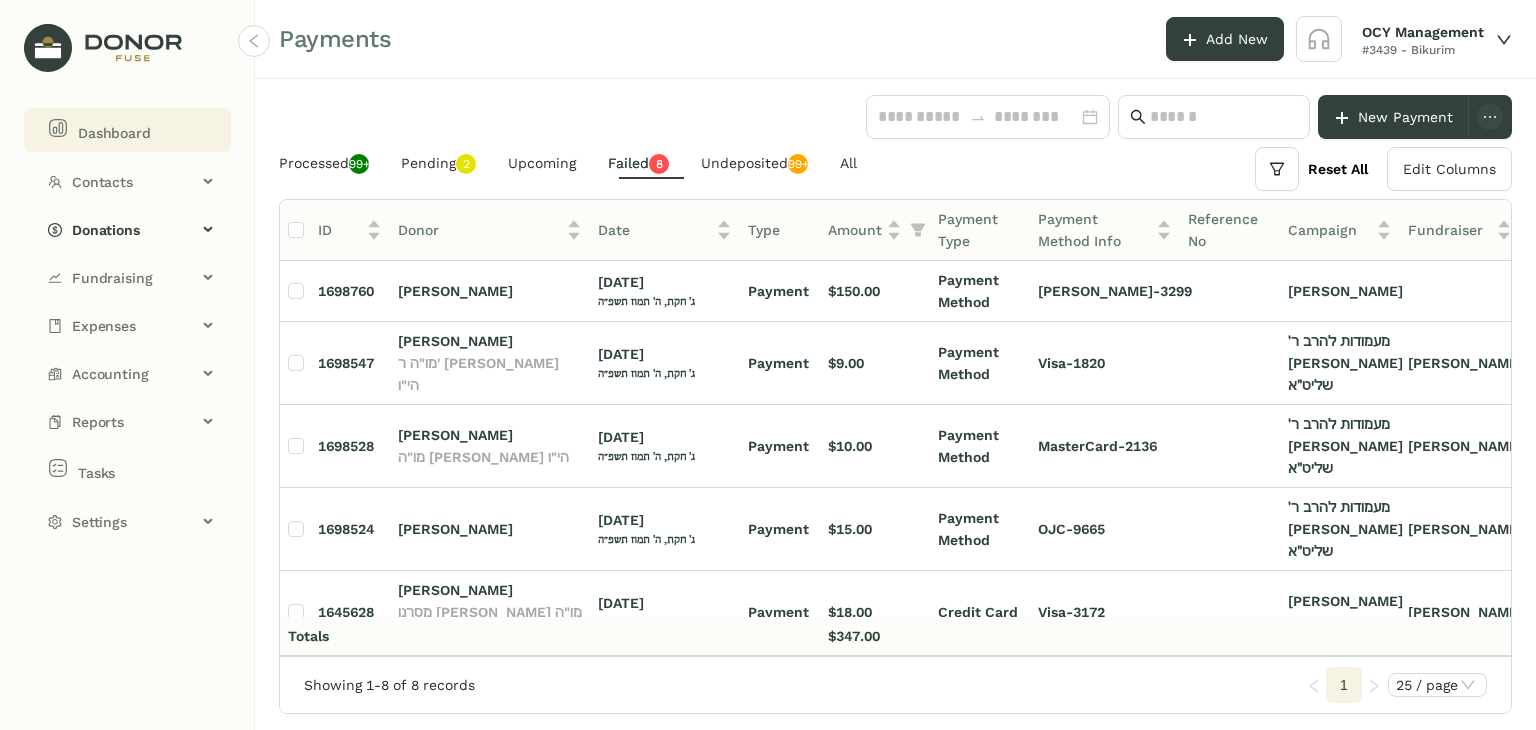 click on "Dashboard" 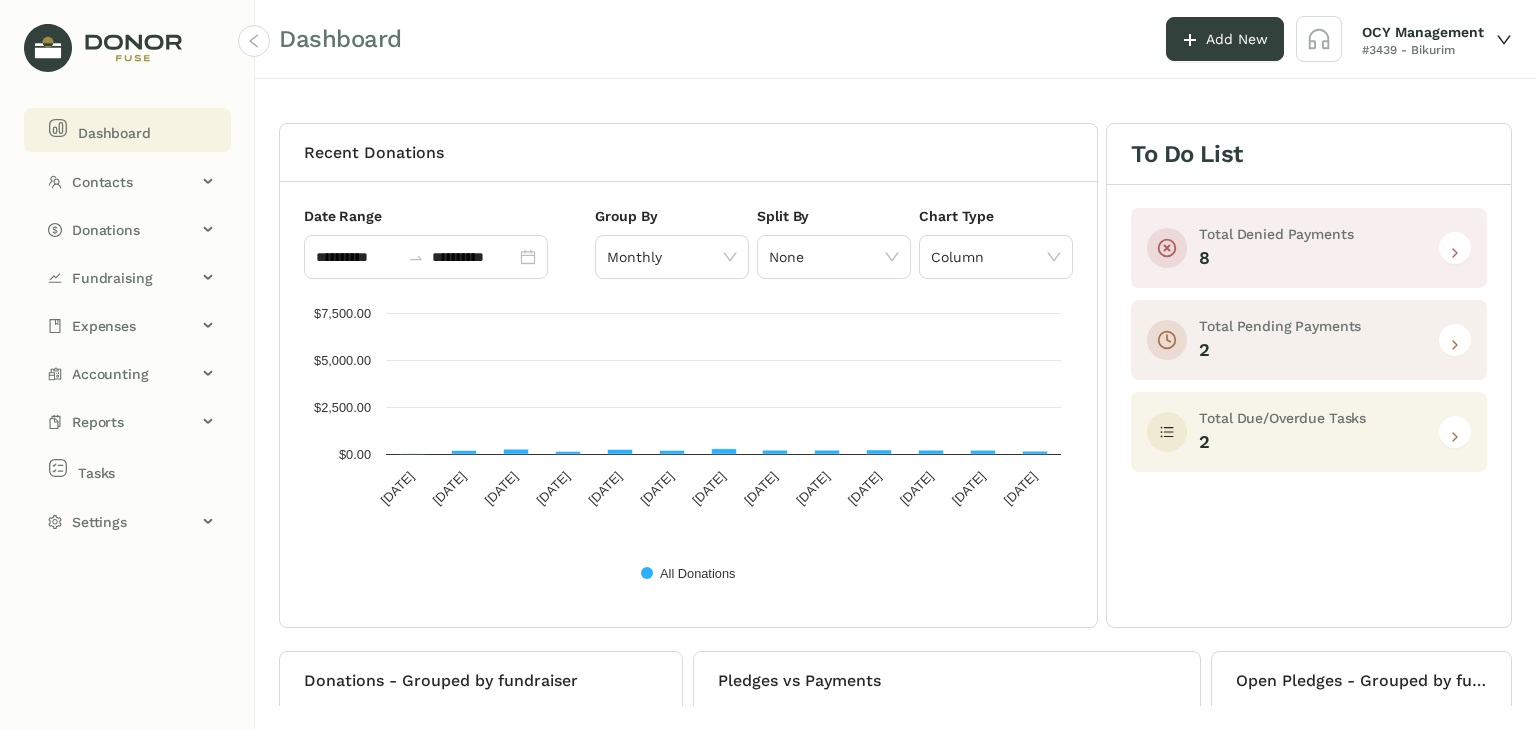 click on "Dashboard" 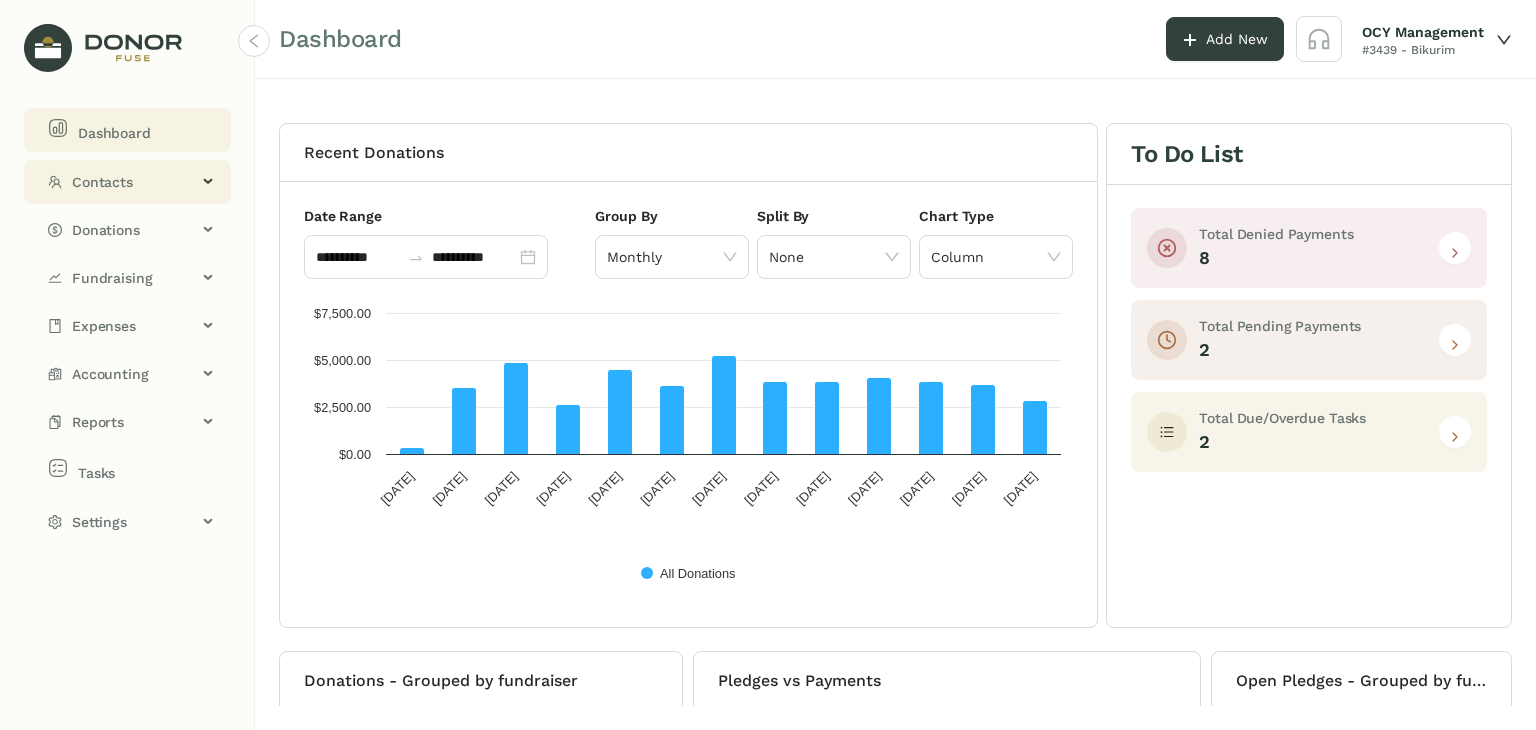 click on "Contacts" 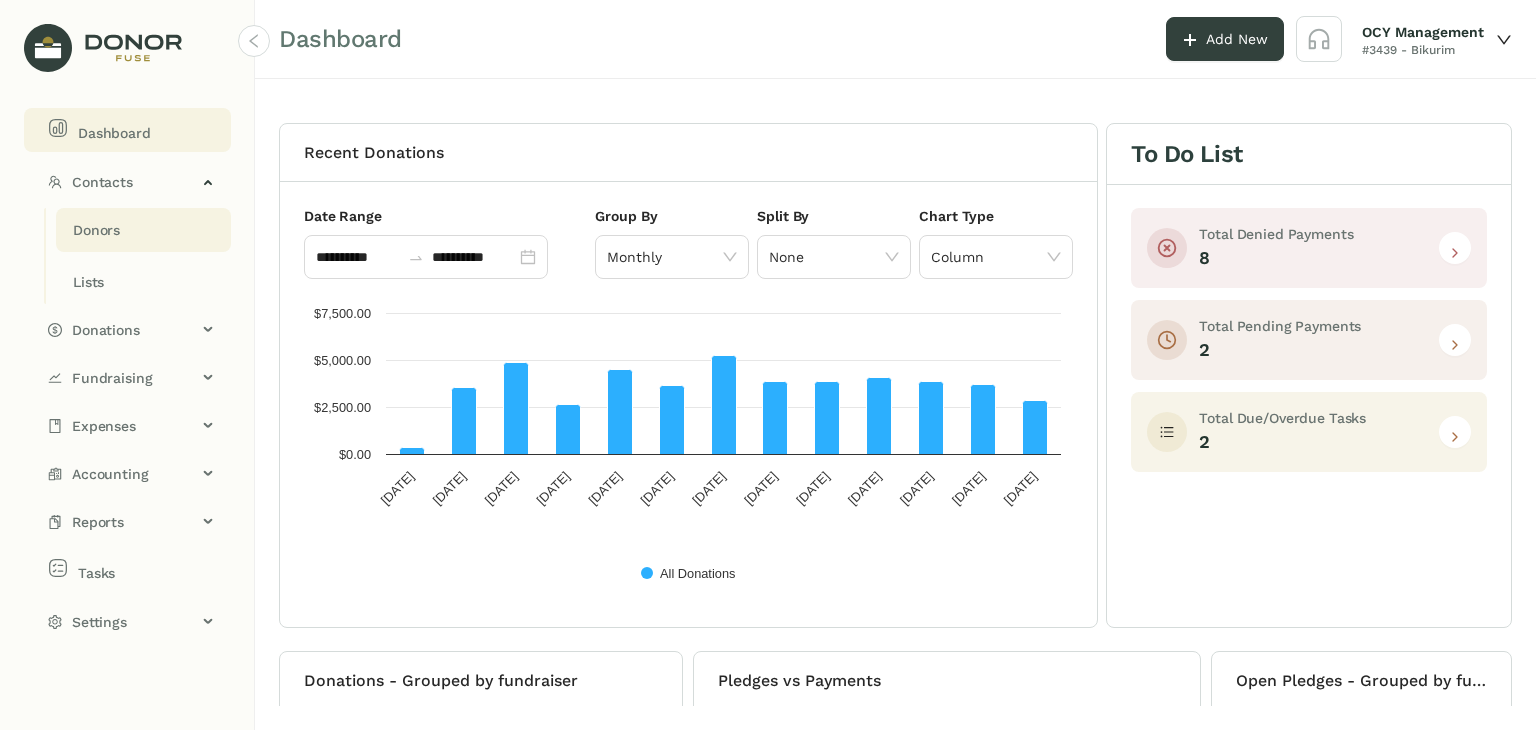 click on "Donors" 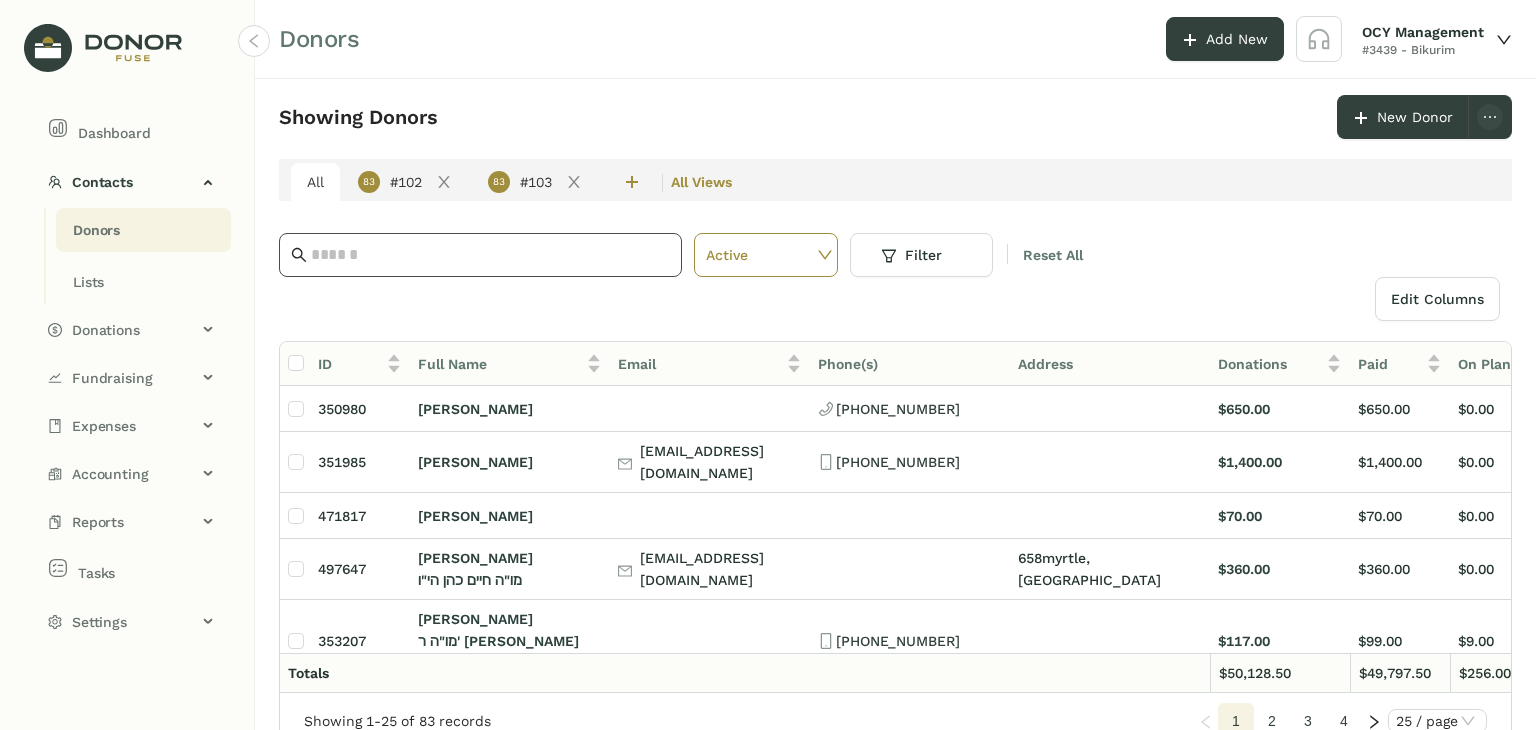 click 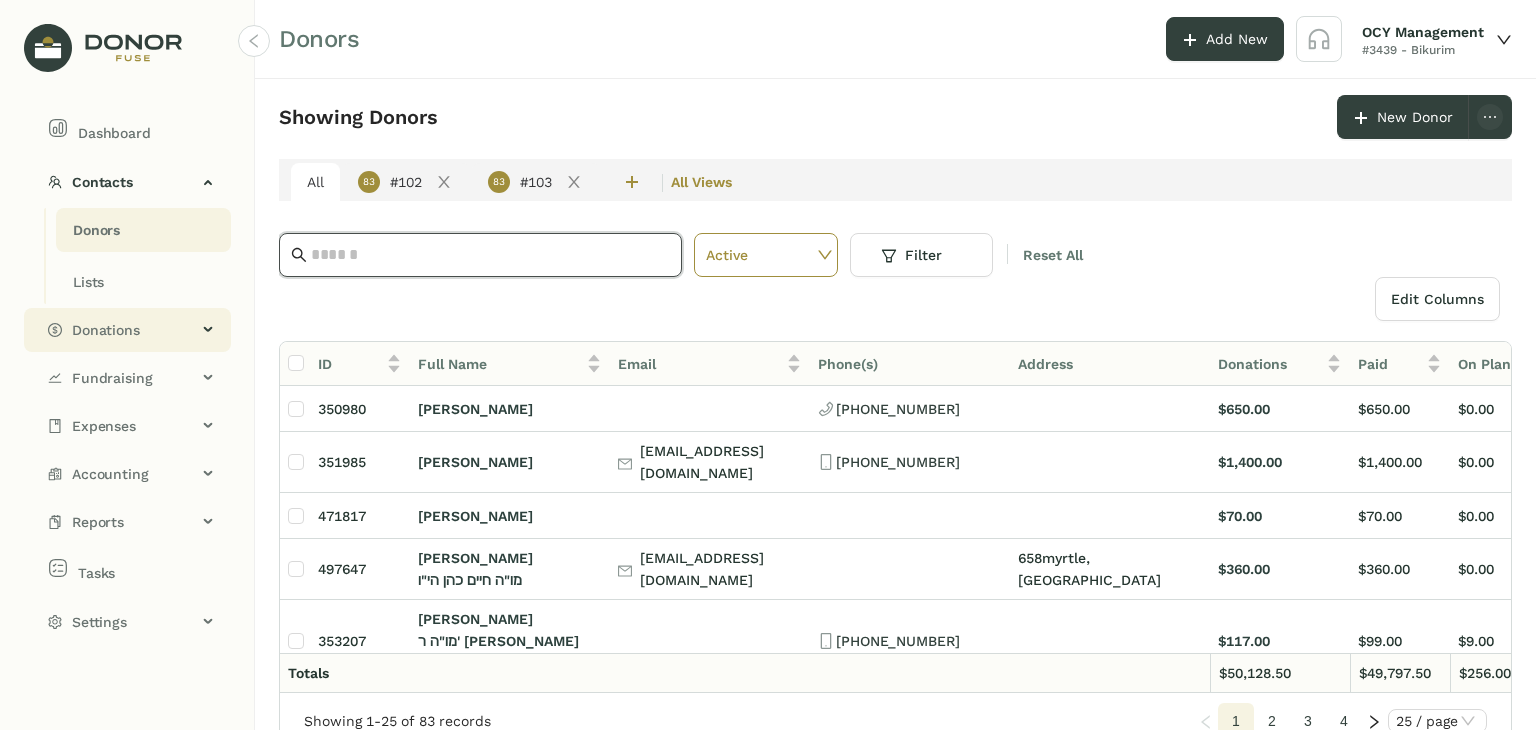 click on "Donations" 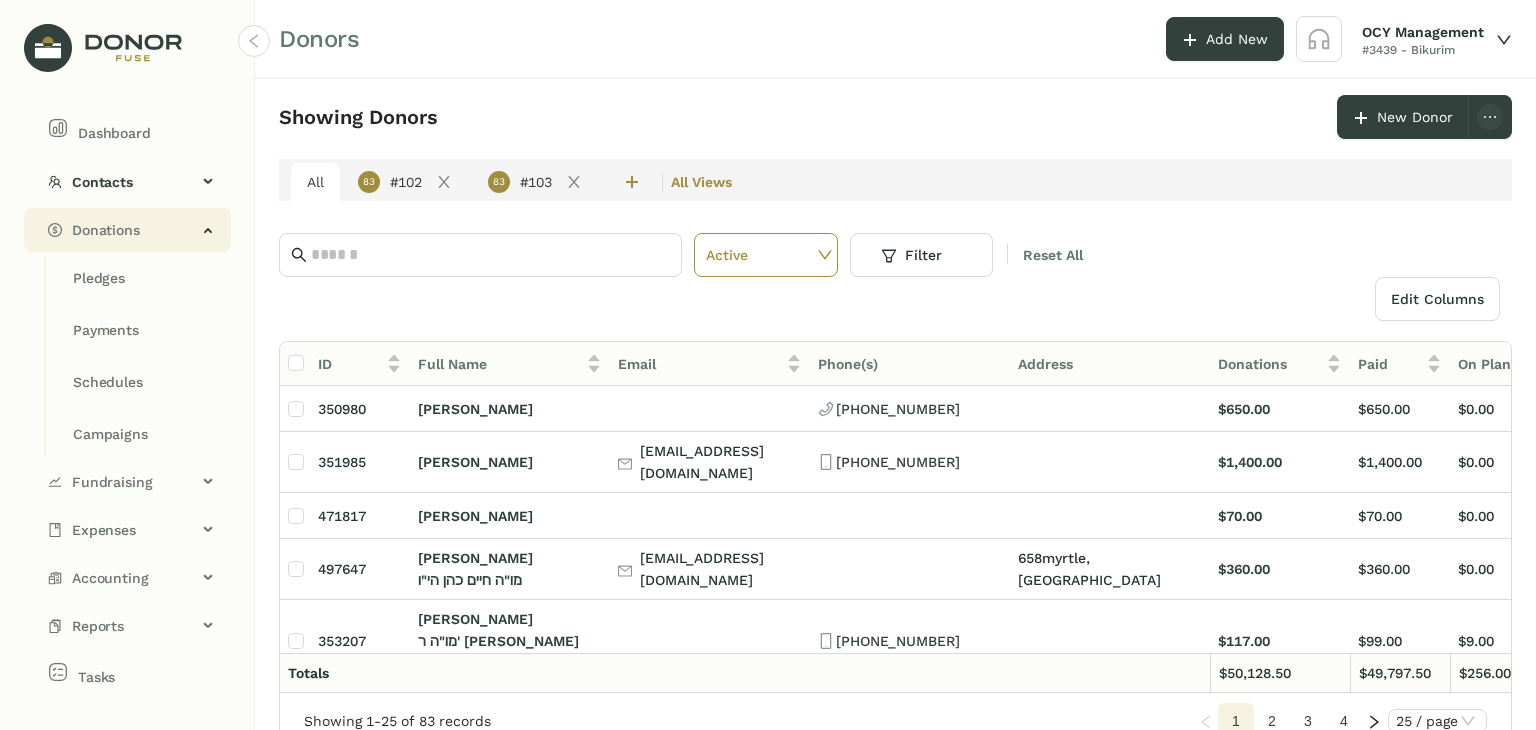 click on "Payments" 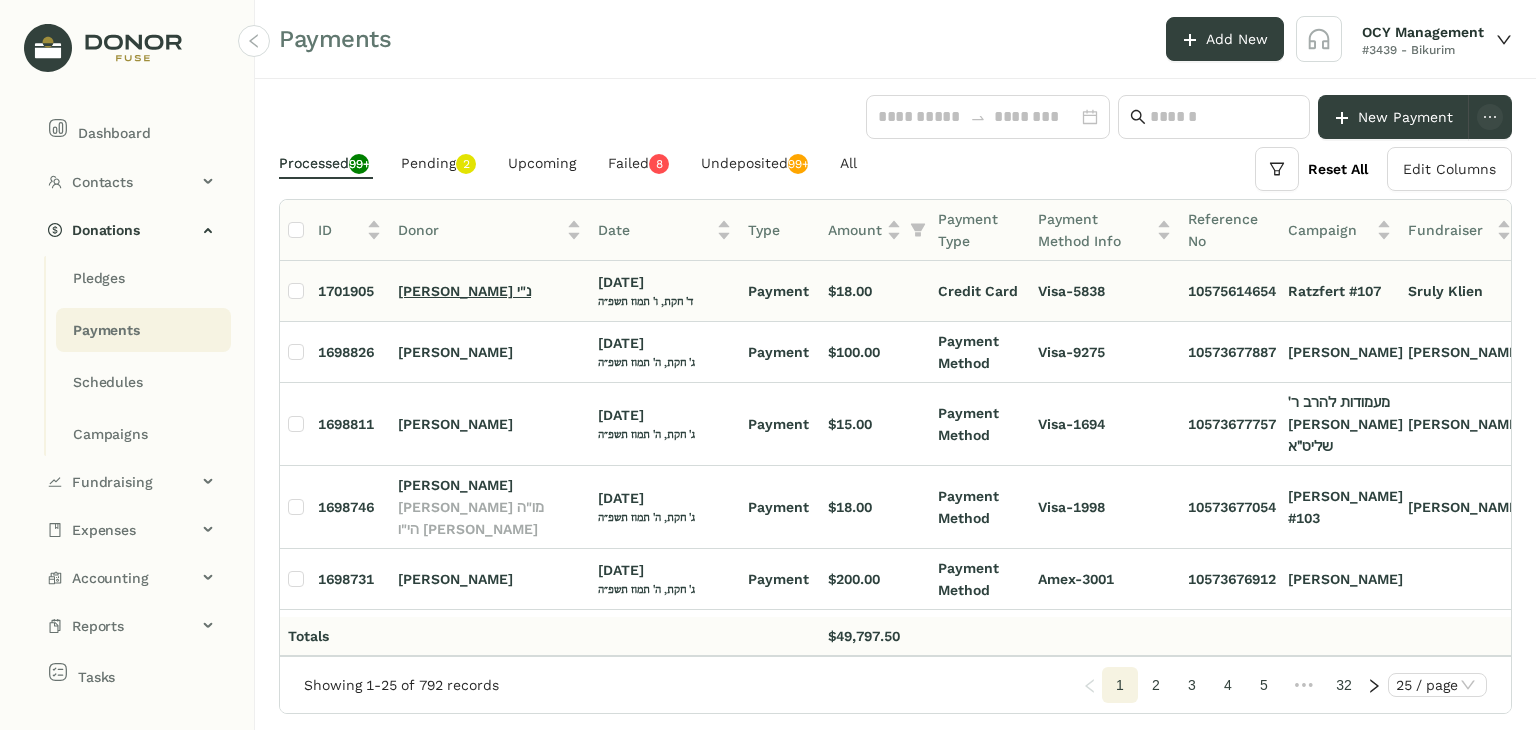 click on "[PERSON_NAME] נ"י" 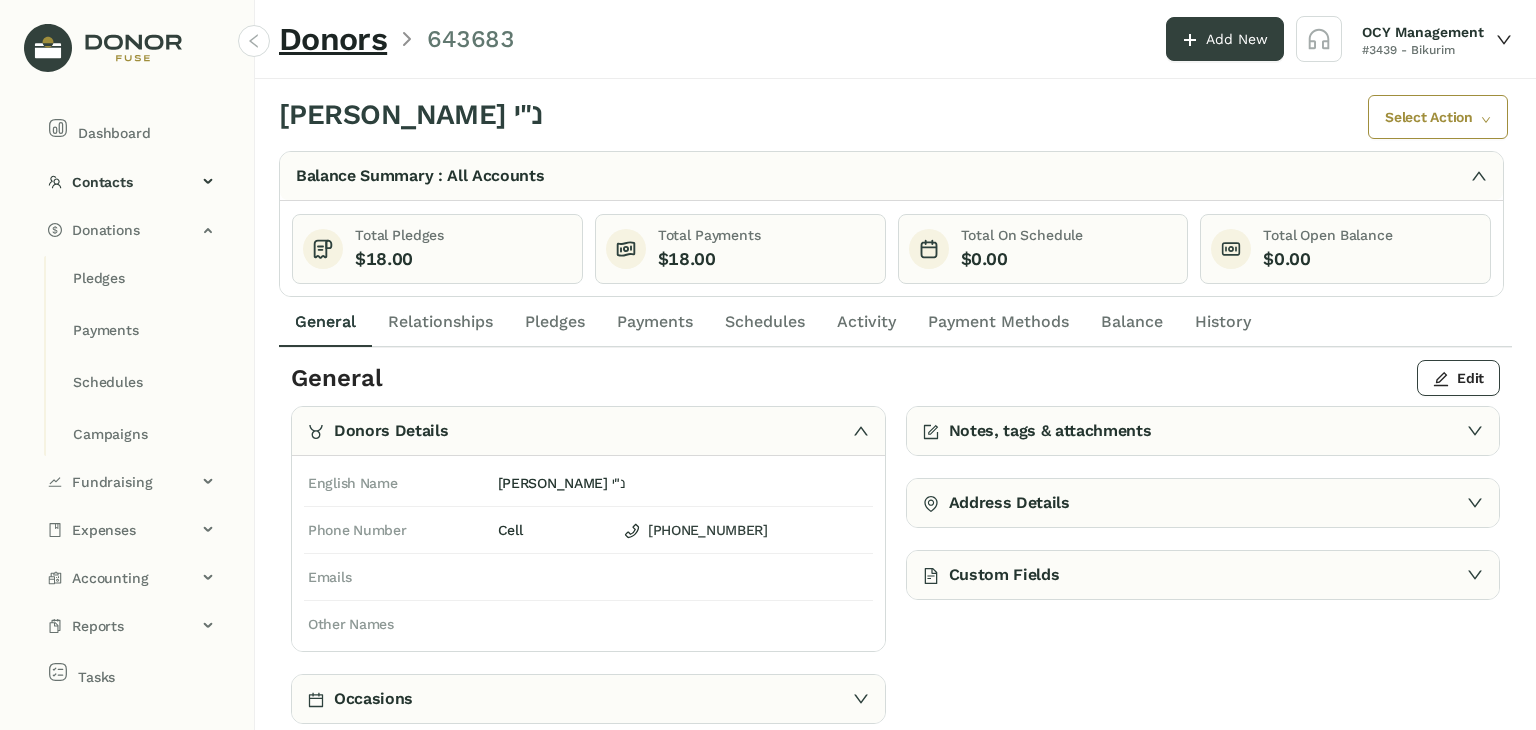 click on "Pledges" 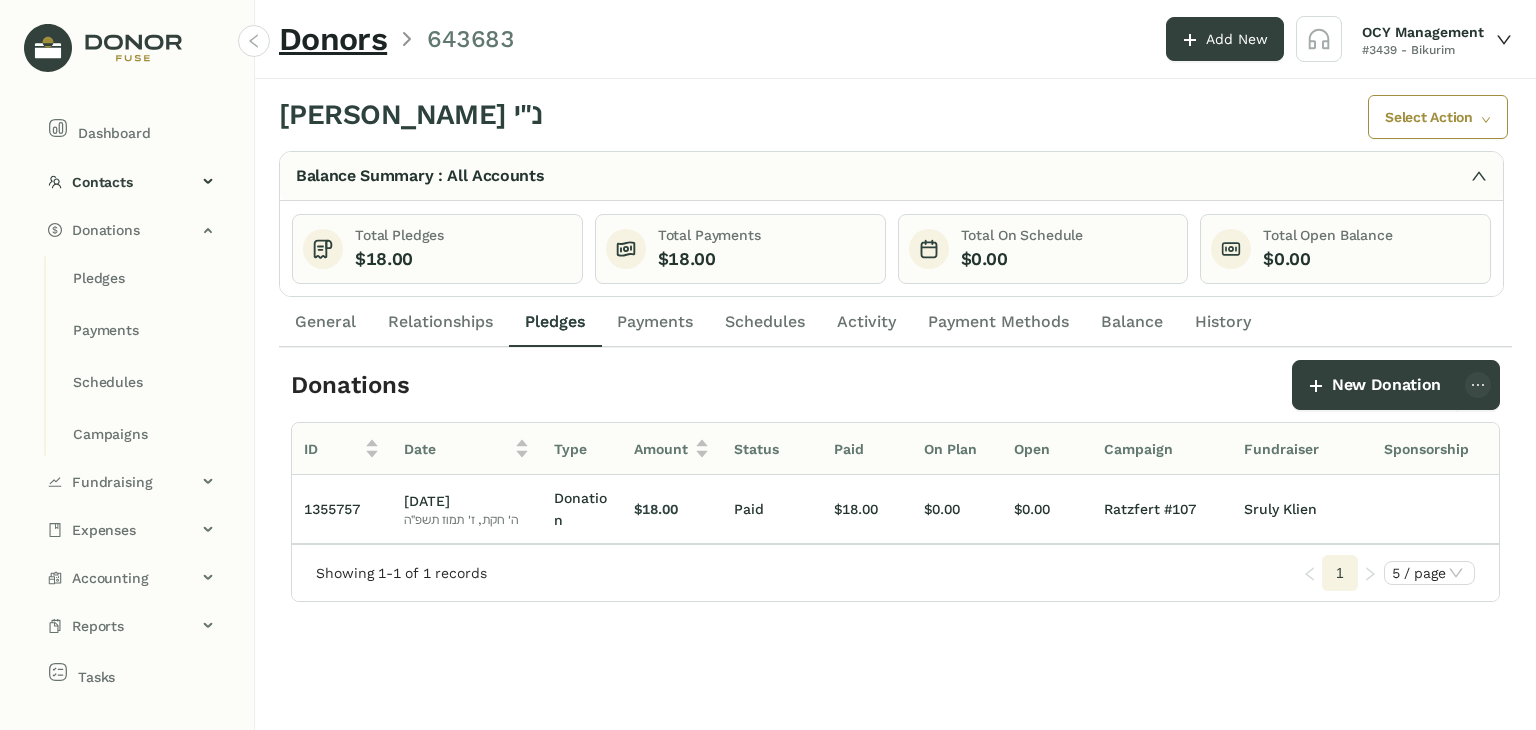 scroll, scrollTop: 0, scrollLeft: 184, axis: horizontal 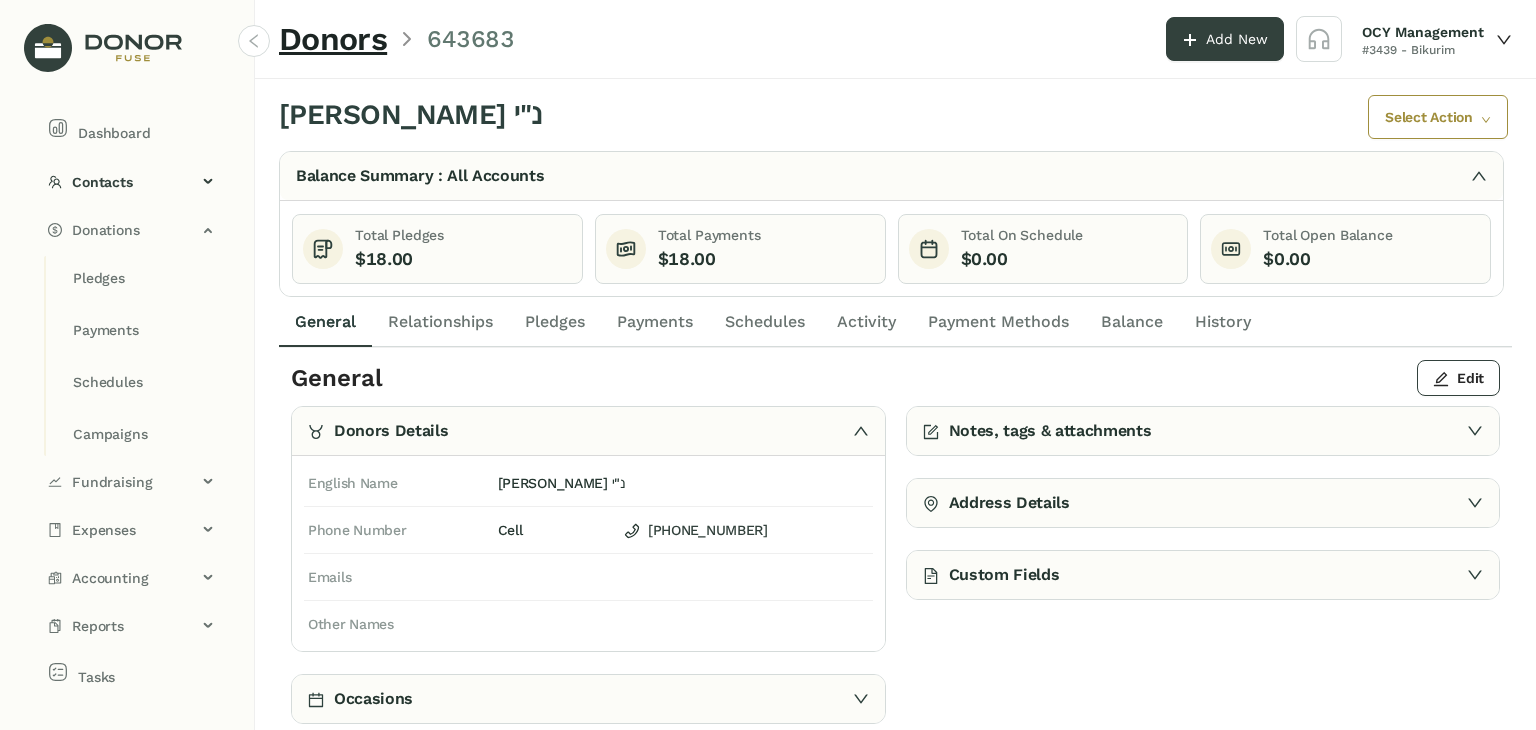 click on "Pledges" 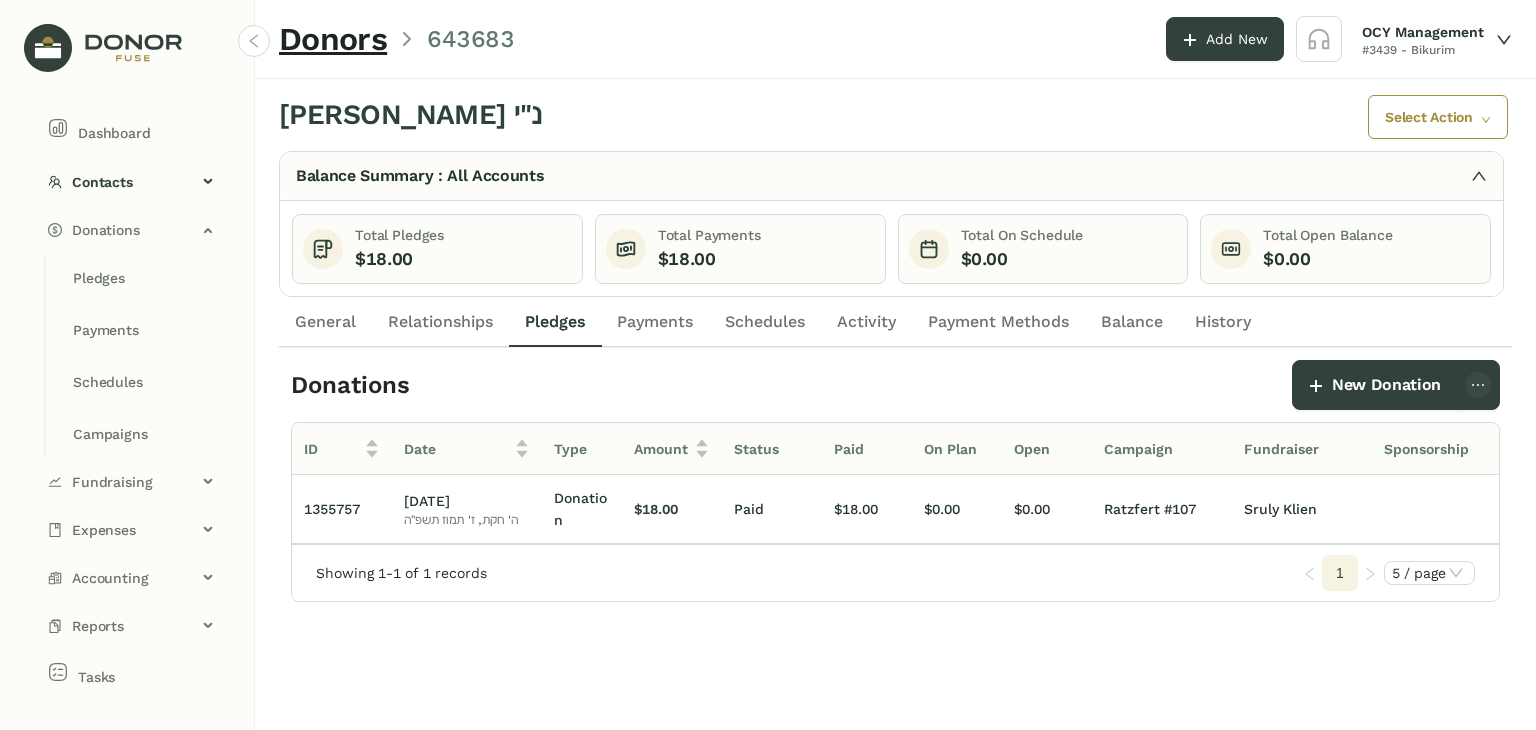 click on "General" 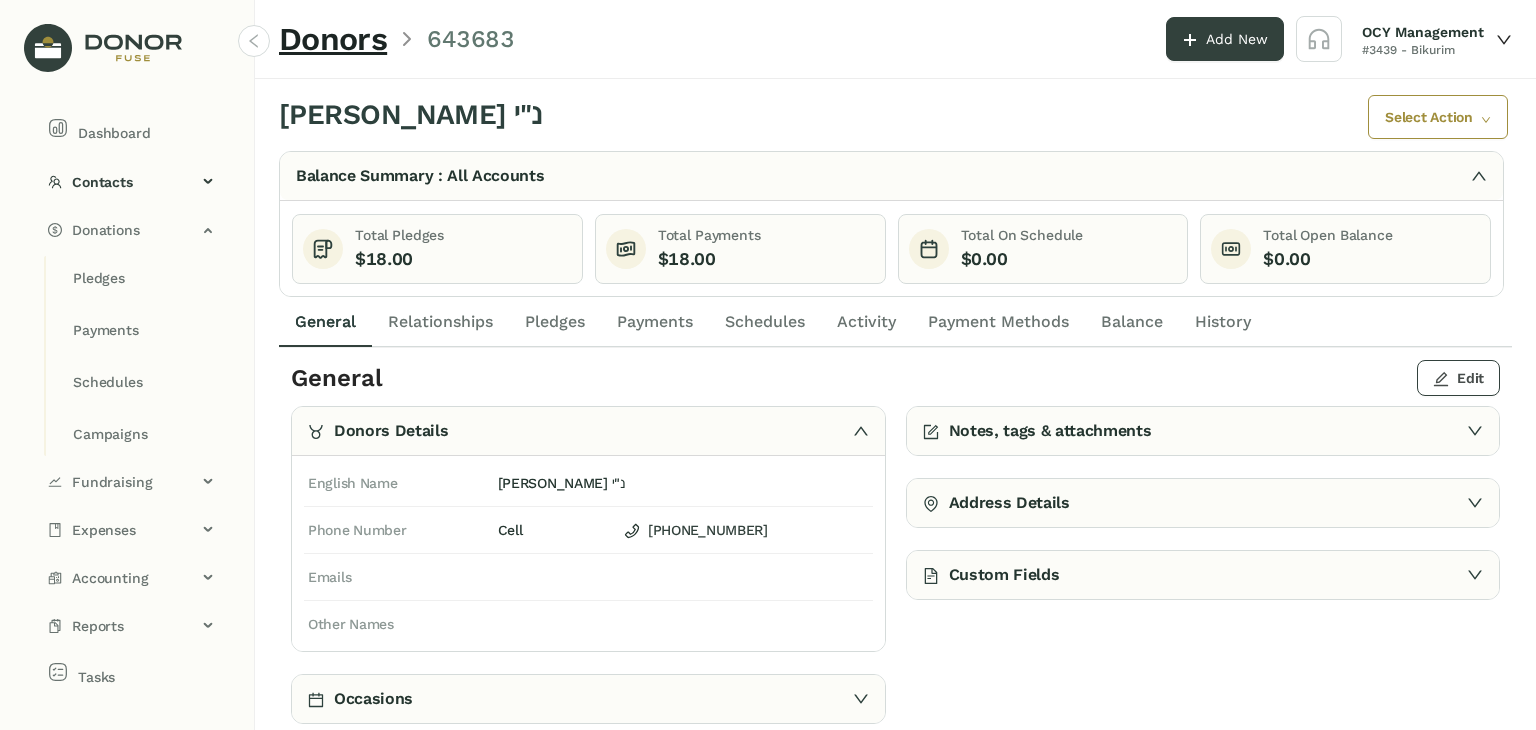 click on "Edit" 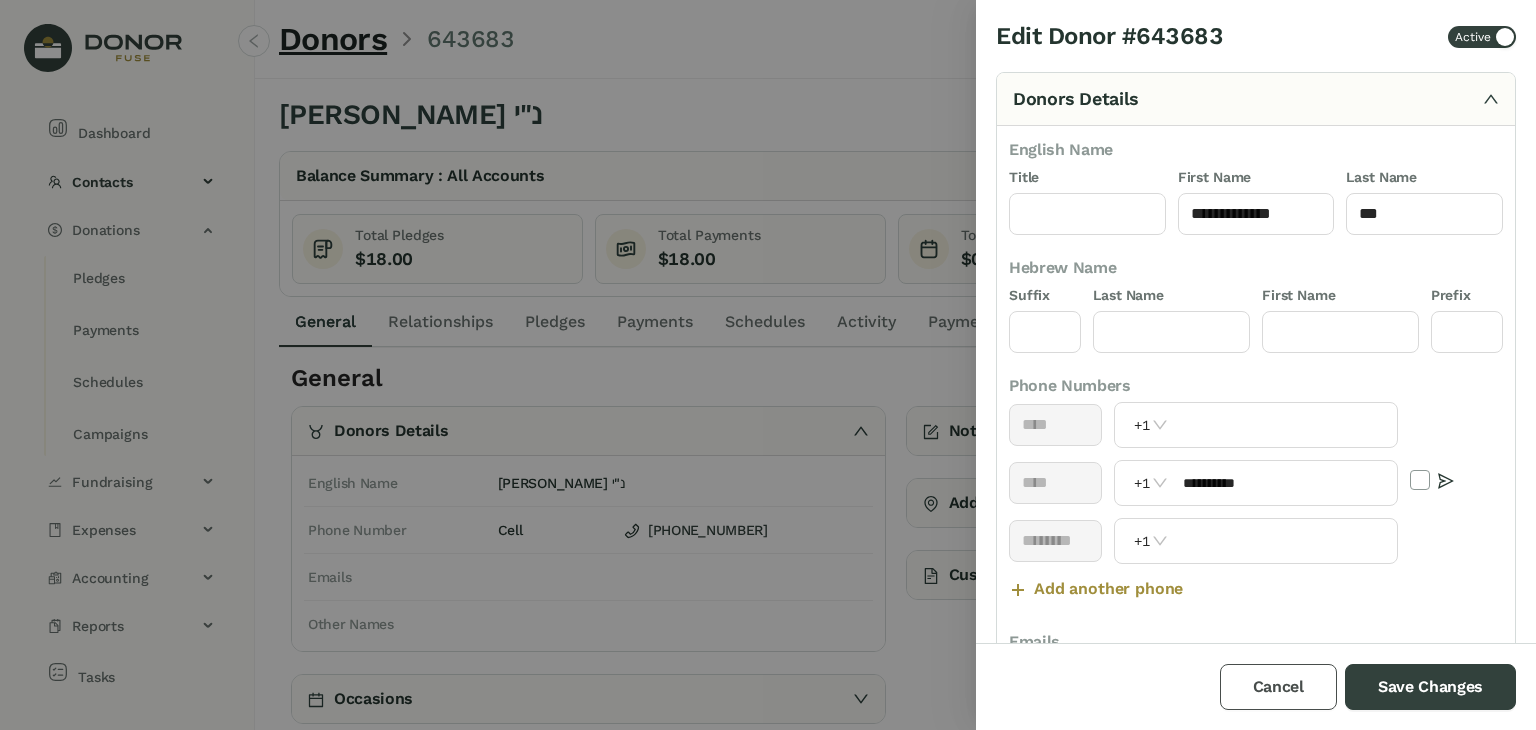 click on "Cancel" at bounding box center [1278, 687] 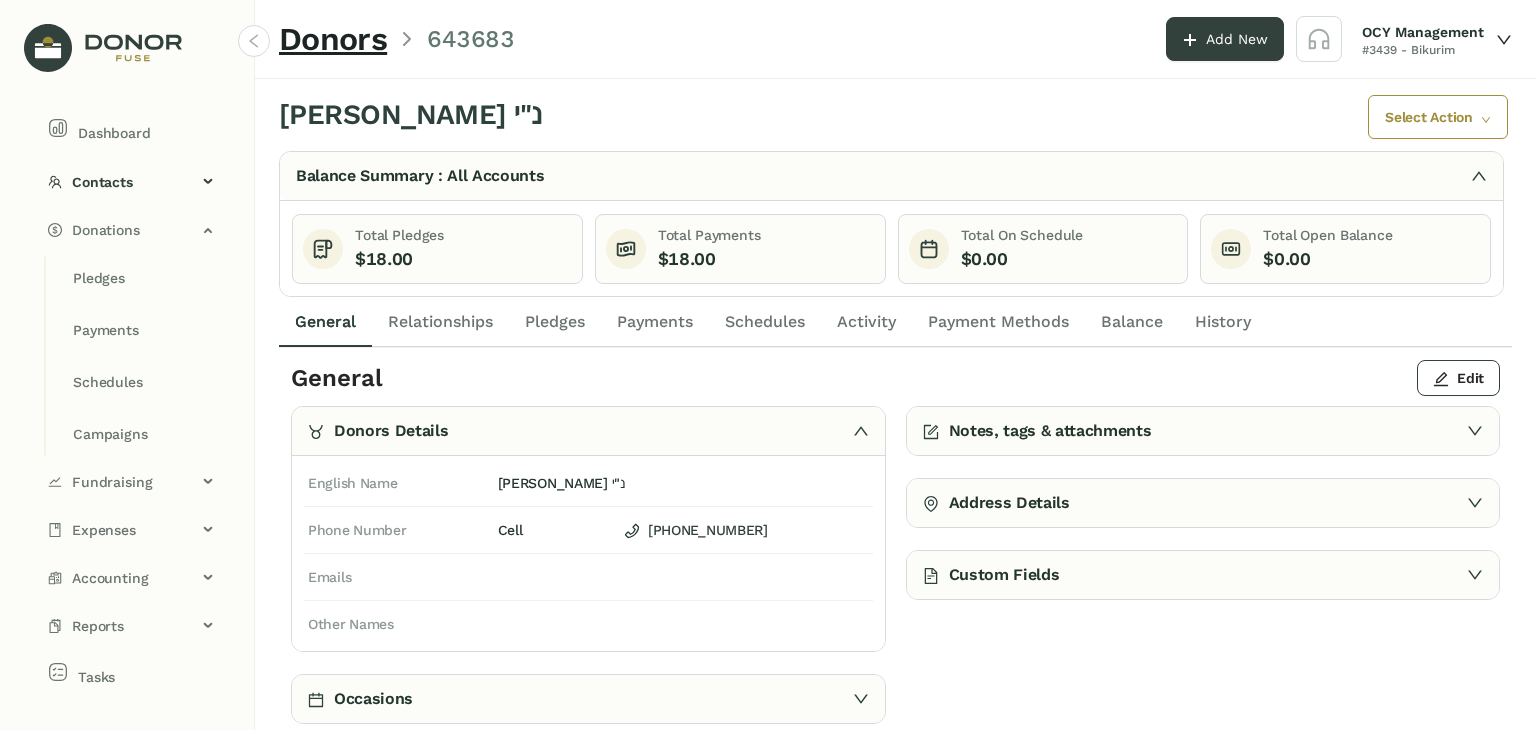 click on "Notes, tags & attachments" 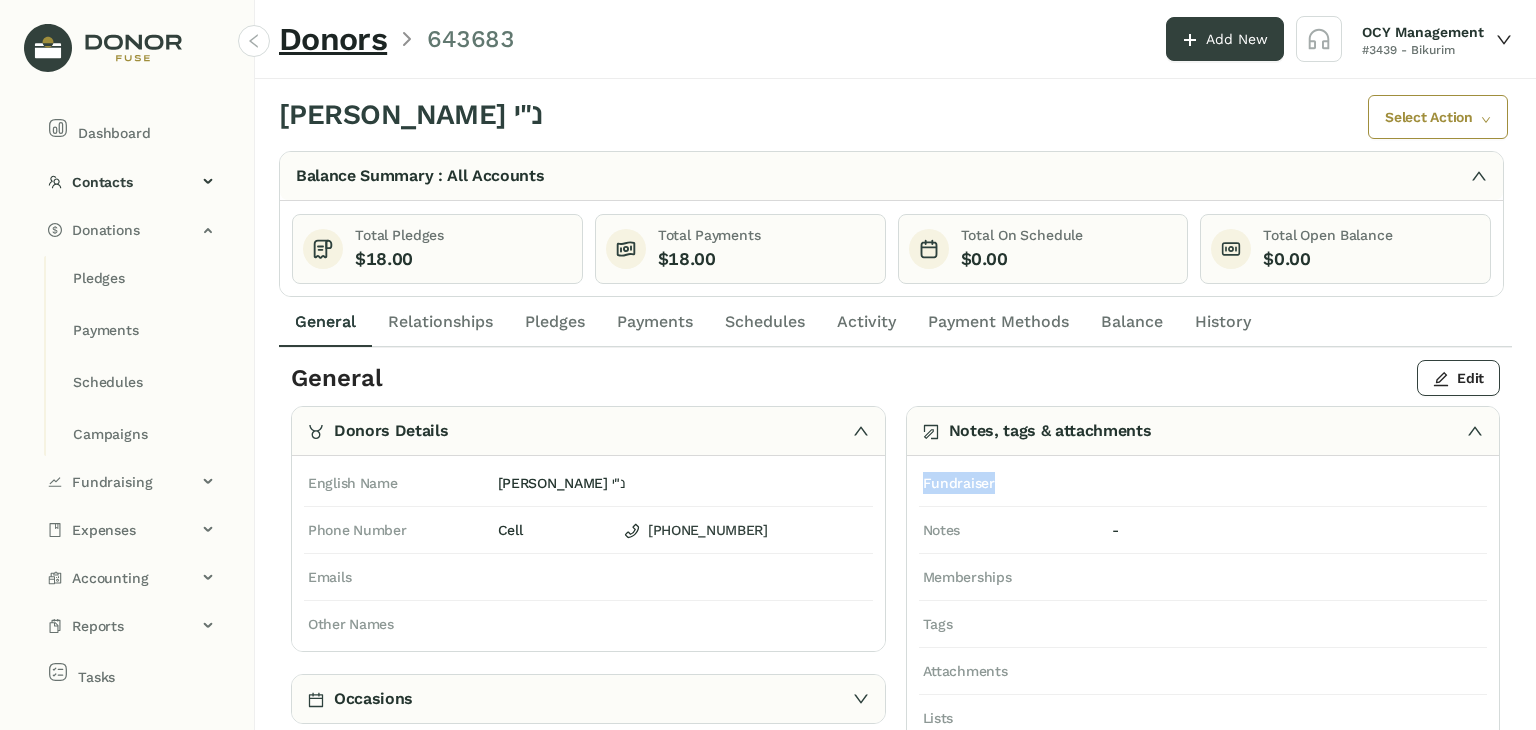 drag, startPoint x: 1512, startPoint y: 420, endPoint x: 1512, endPoint y: 488, distance: 68 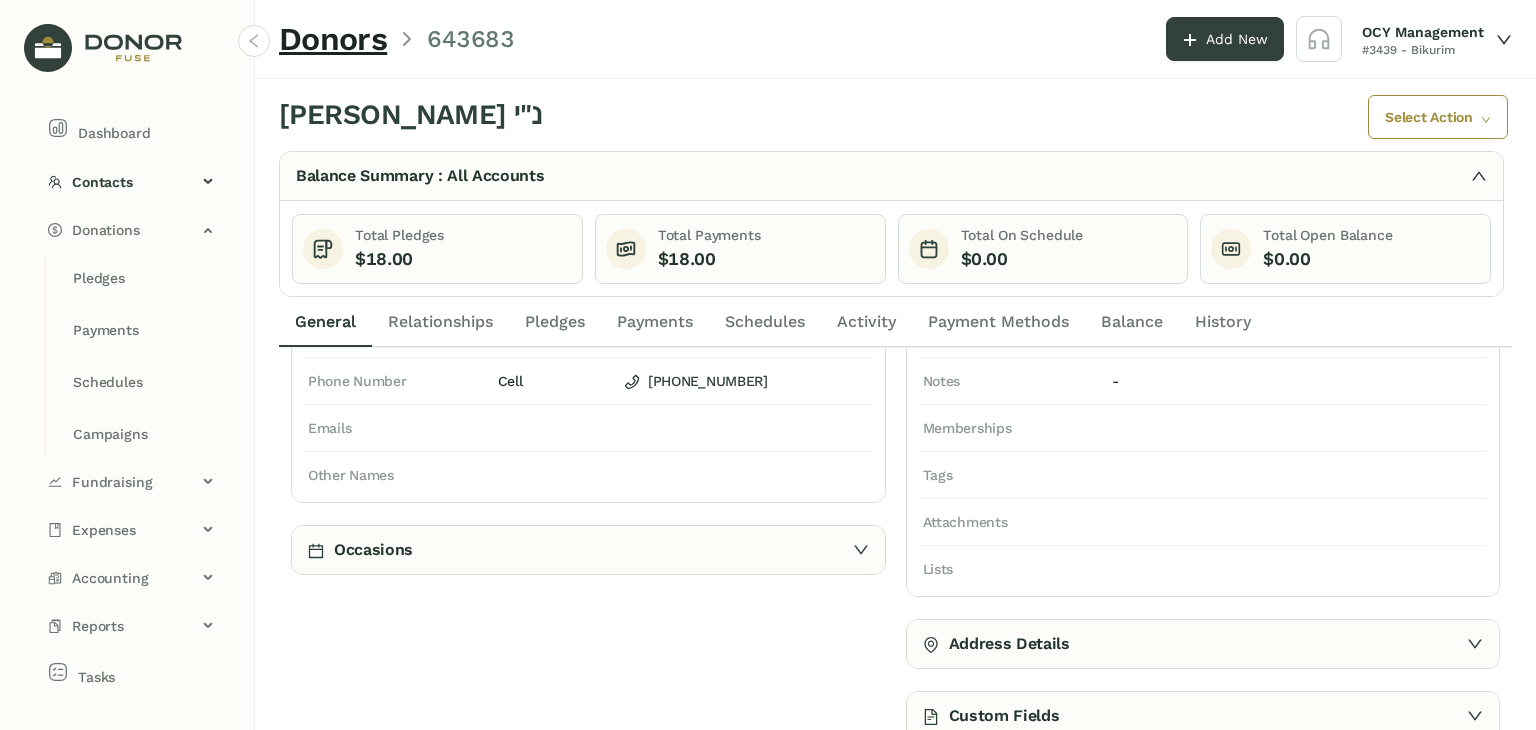 scroll, scrollTop: 0, scrollLeft: 0, axis: both 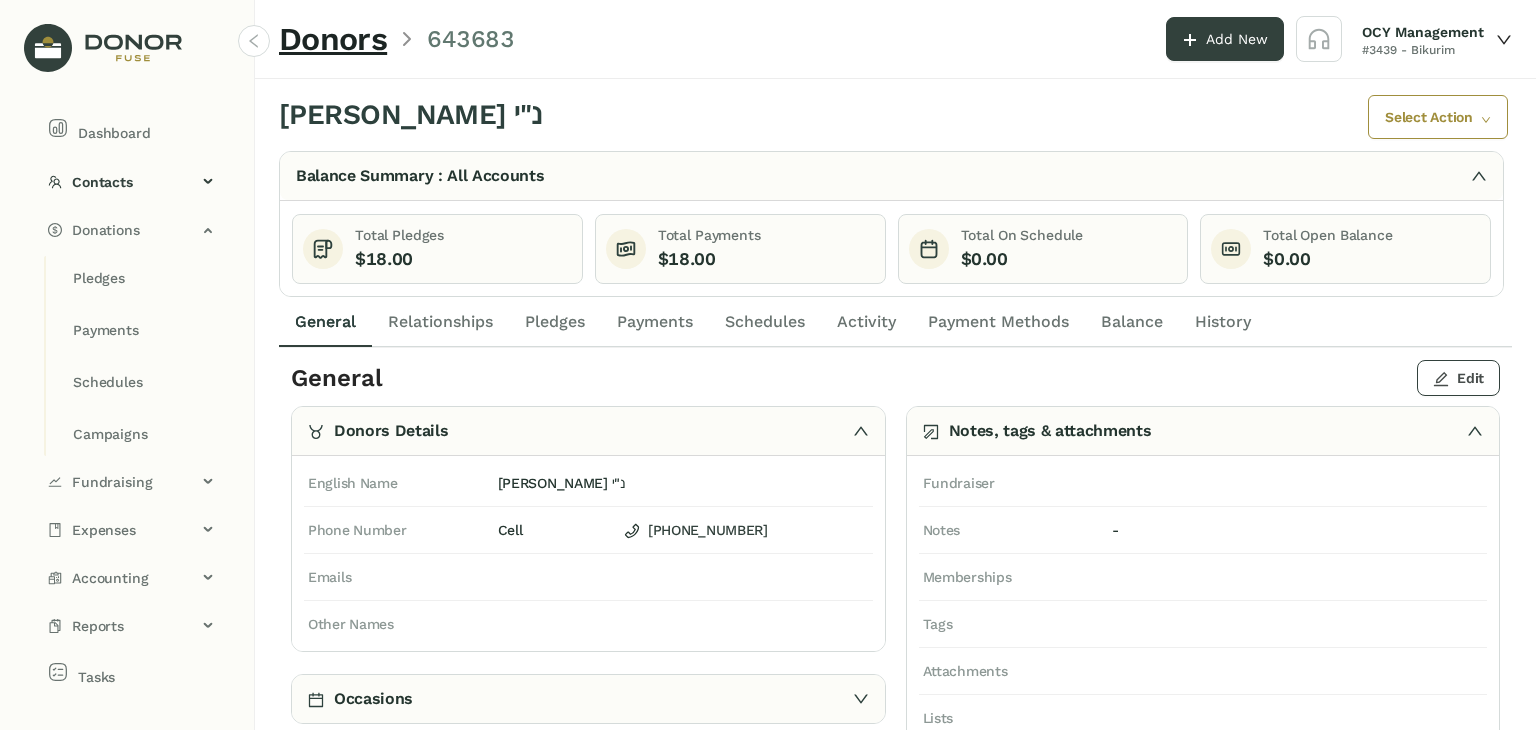 click on "Edit" 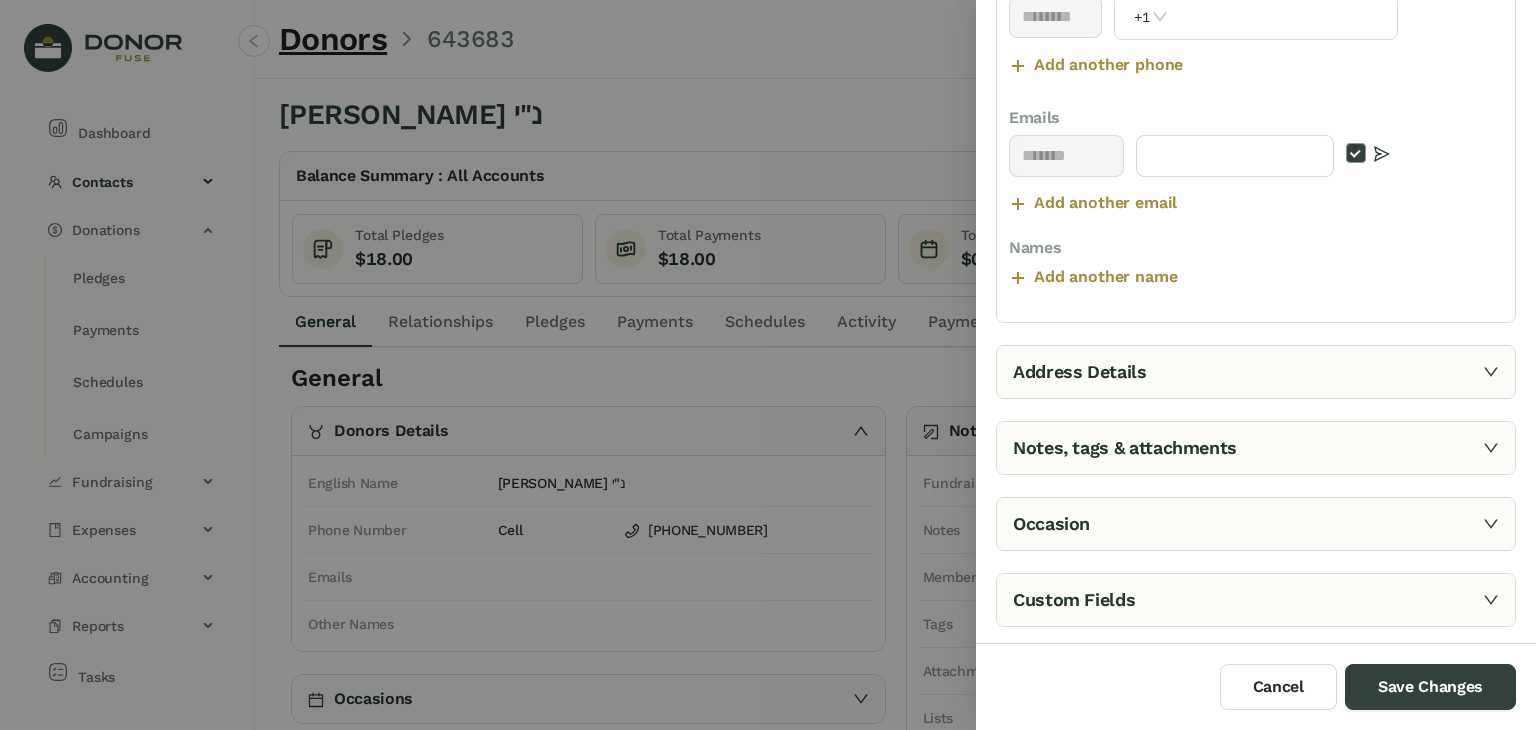 scroll, scrollTop: 599, scrollLeft: 0, axis: vertical 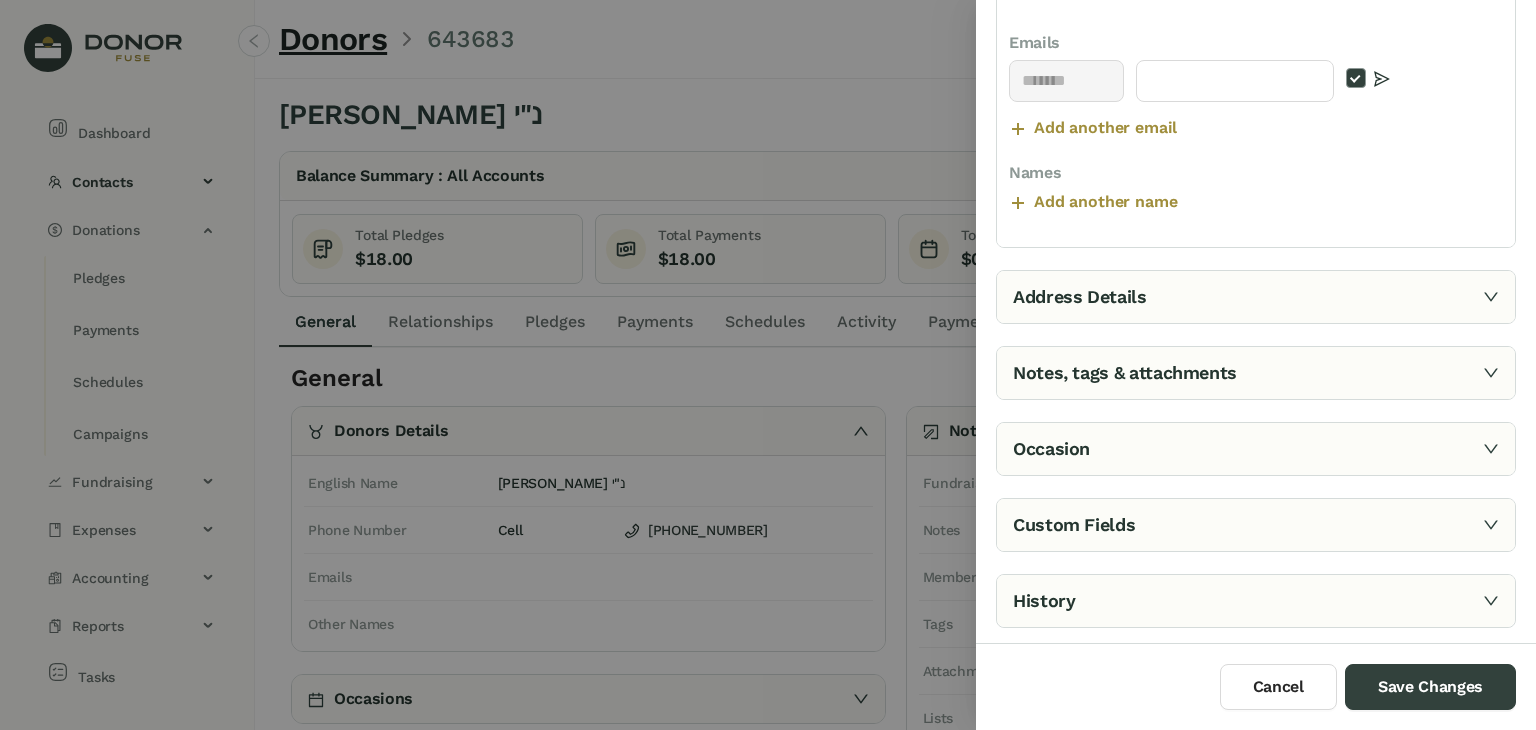 click on "Notes, tags & attachments" at bounding box center (1256, 373) 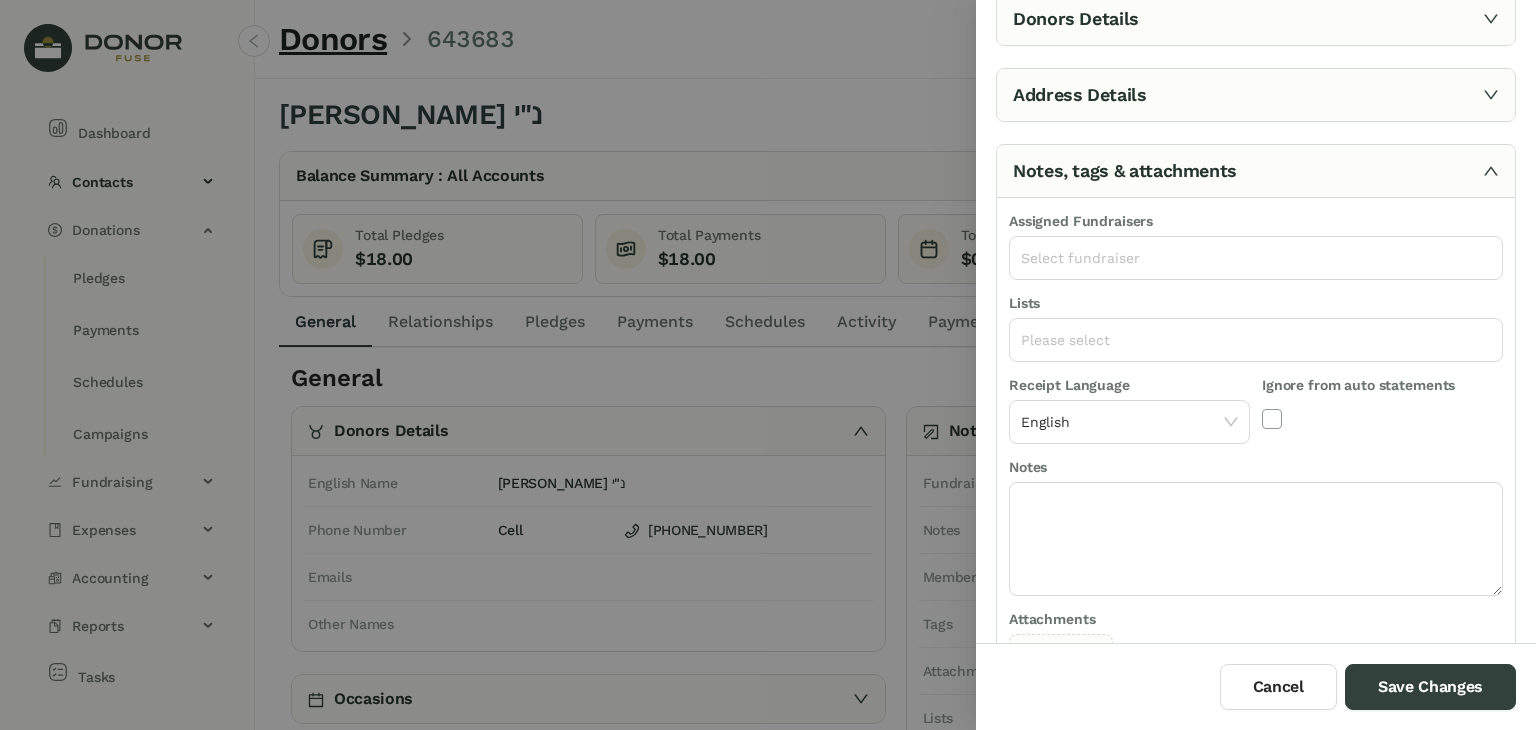 scroll, scrollTop: 72, scrollLeft: 0, axis: vertical 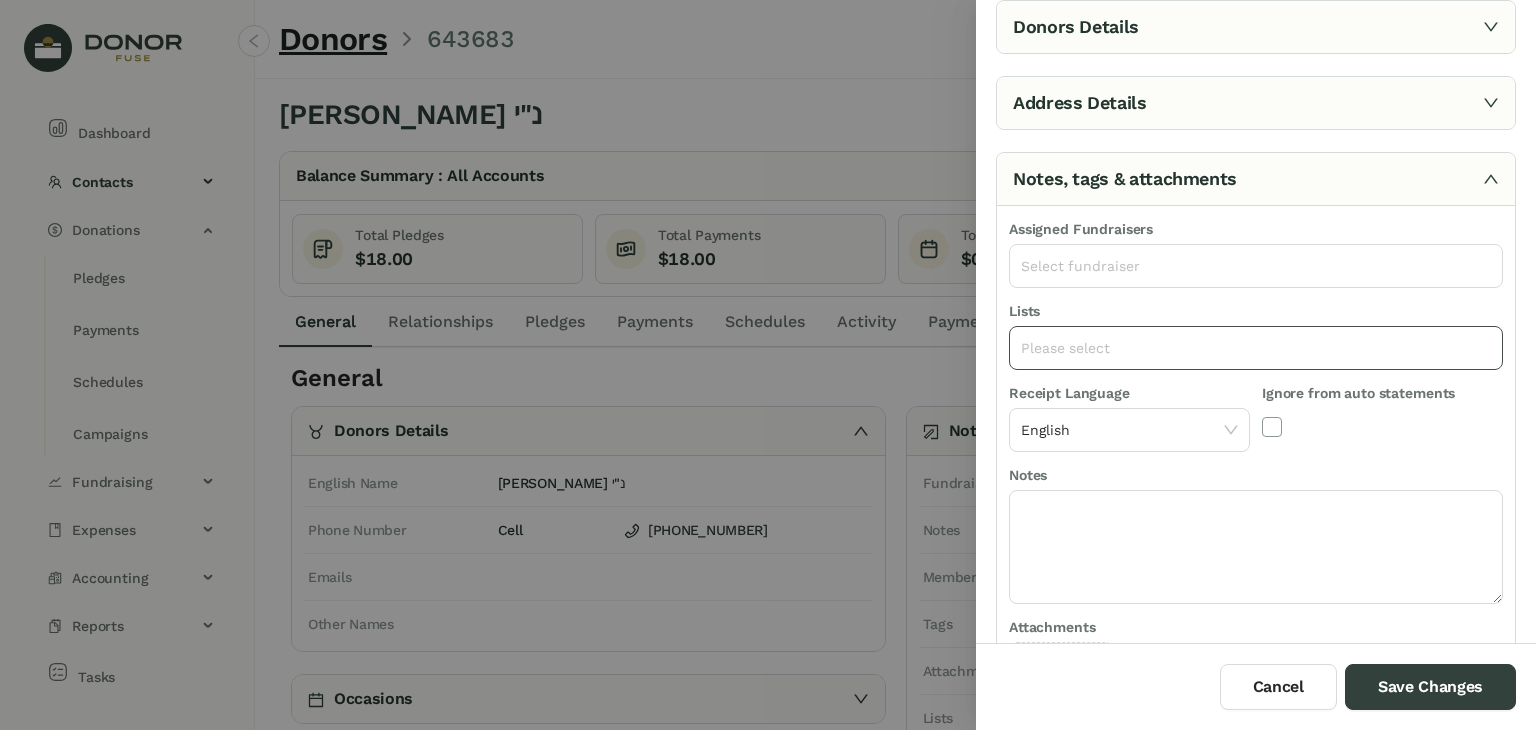 click on "Please select" 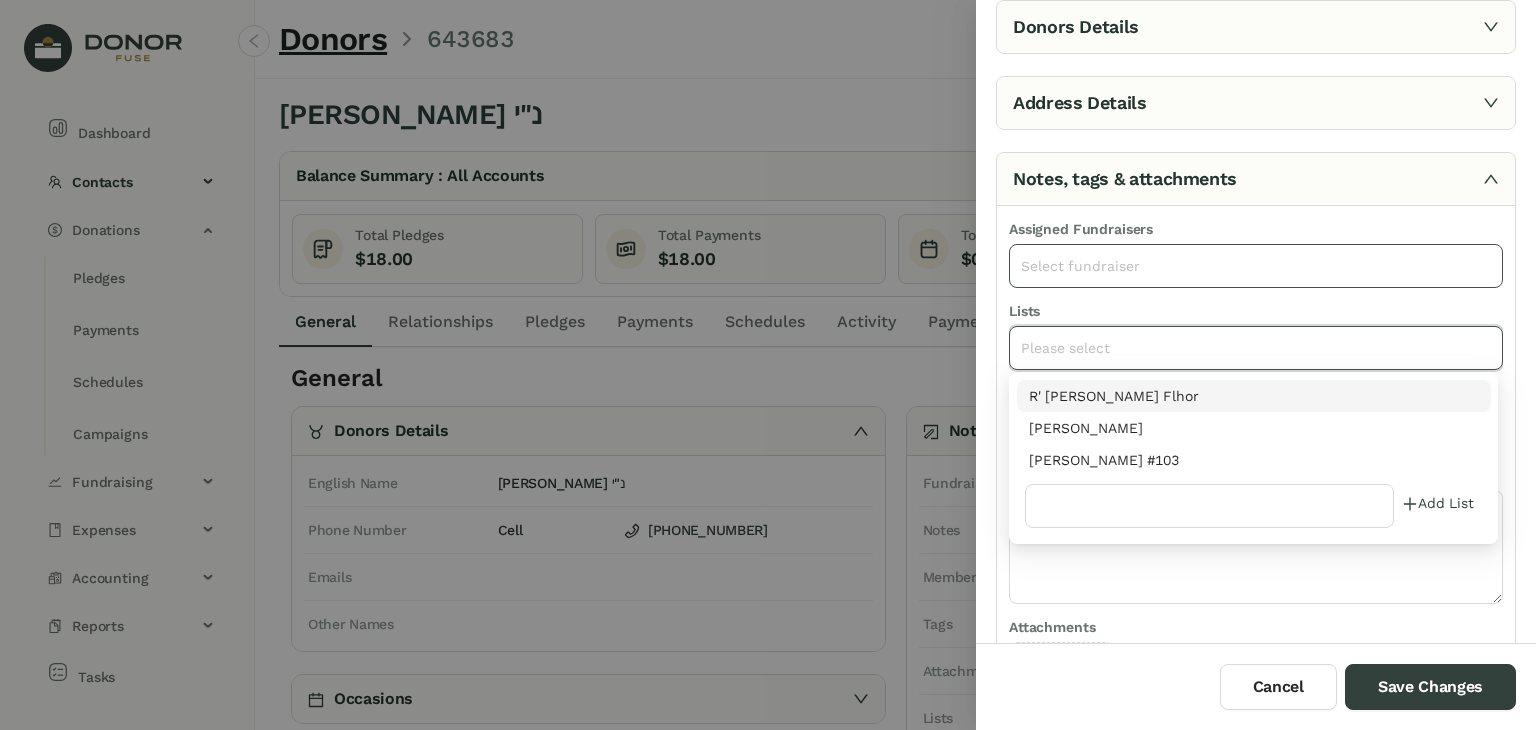 click on "Select fundraiser" 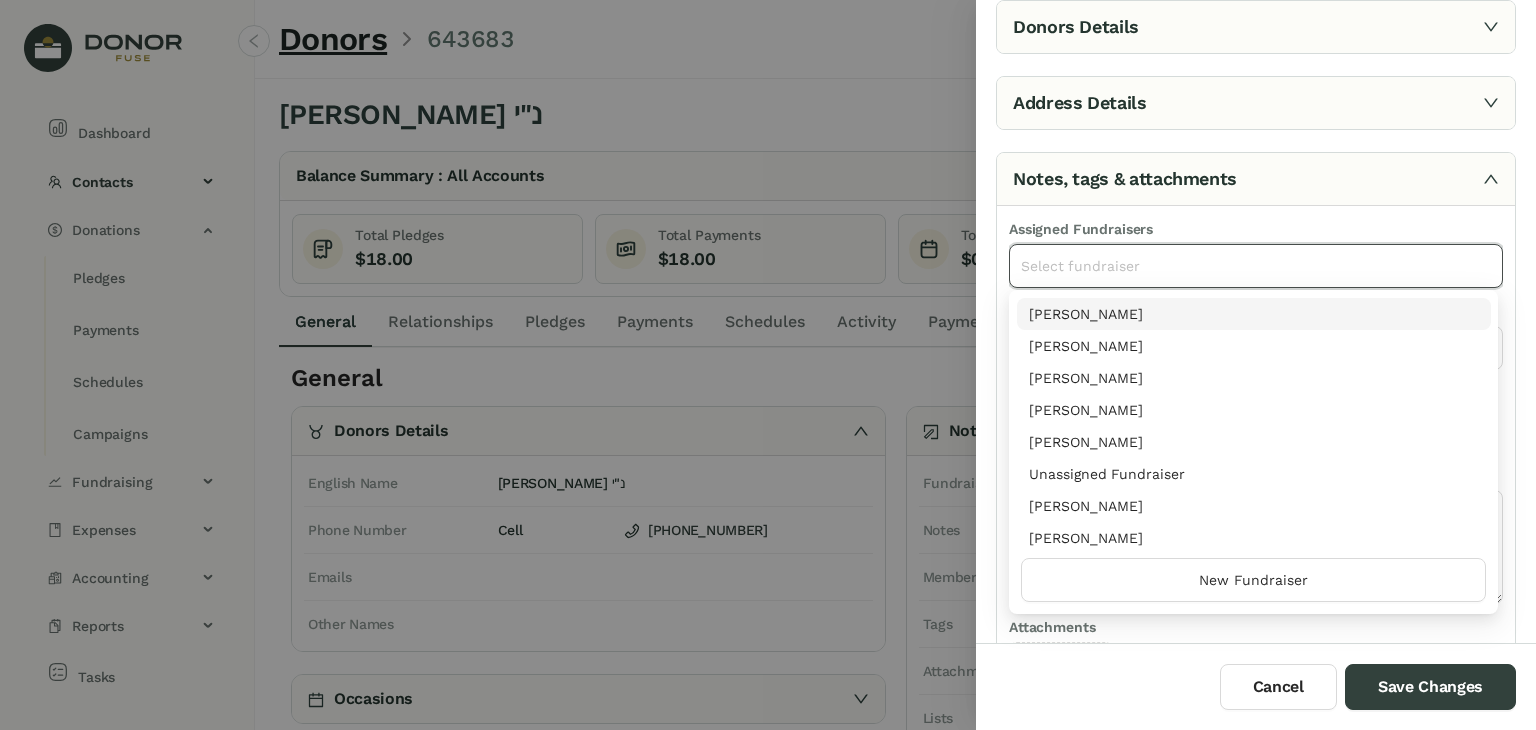click on "Assigned Fundraisers    Select fundraiser  Lists    Please select  Receipt Language English Ignore from auto statements Notes Attachments Upload" at bounding box center [1256, 492] 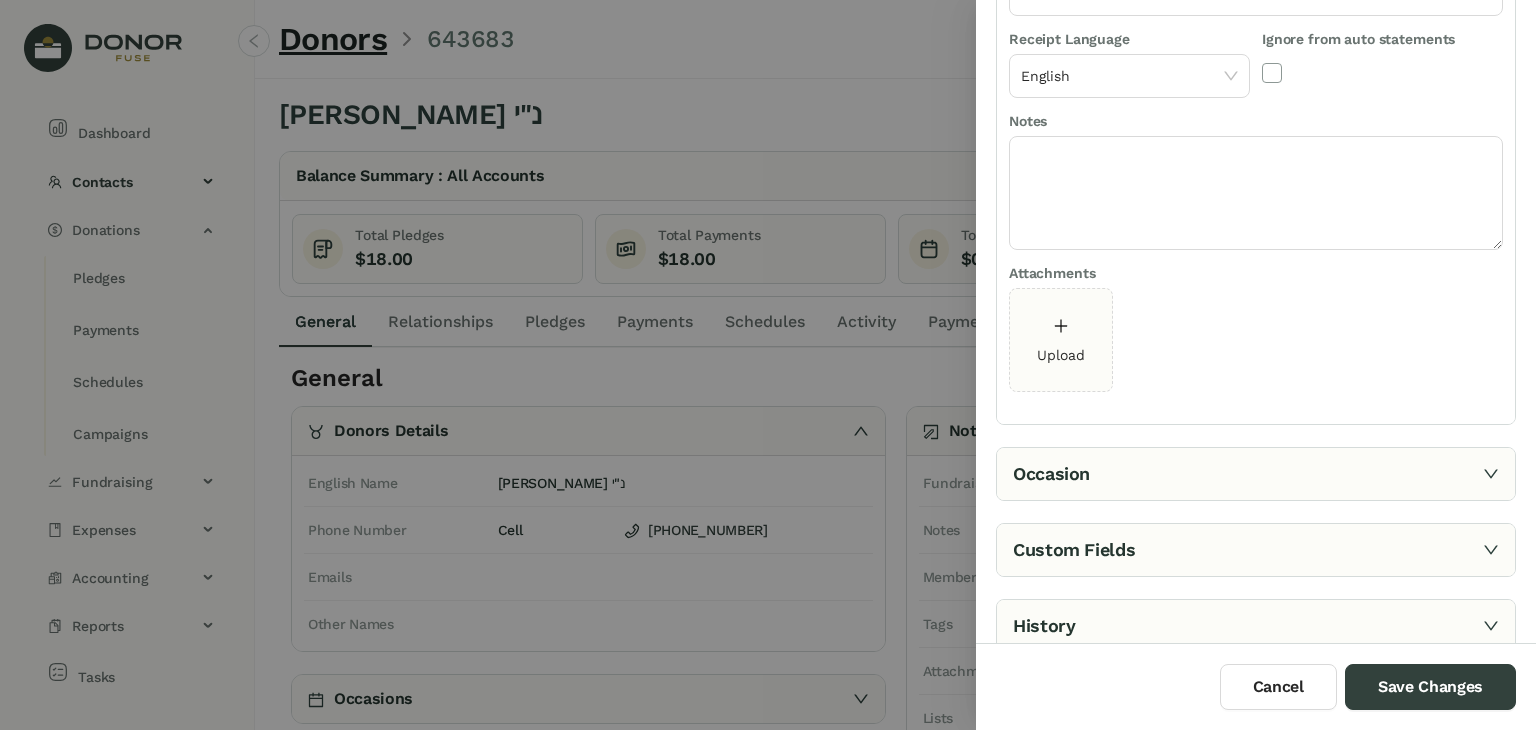 scroll, scrollTop: 452, scrollLeft: 0, axis: vertical 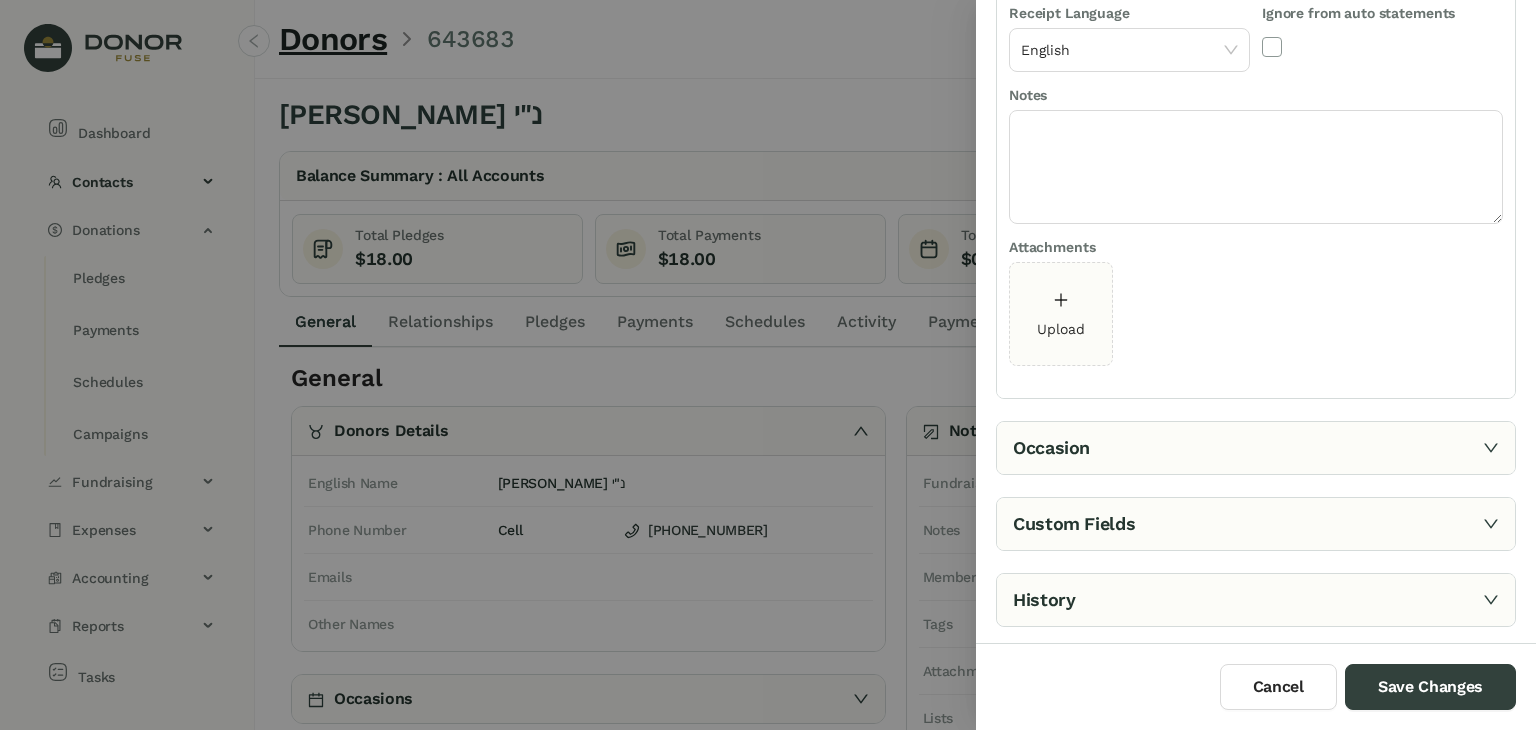 click on "Custom Fields" at bounding box center (1256, 524) 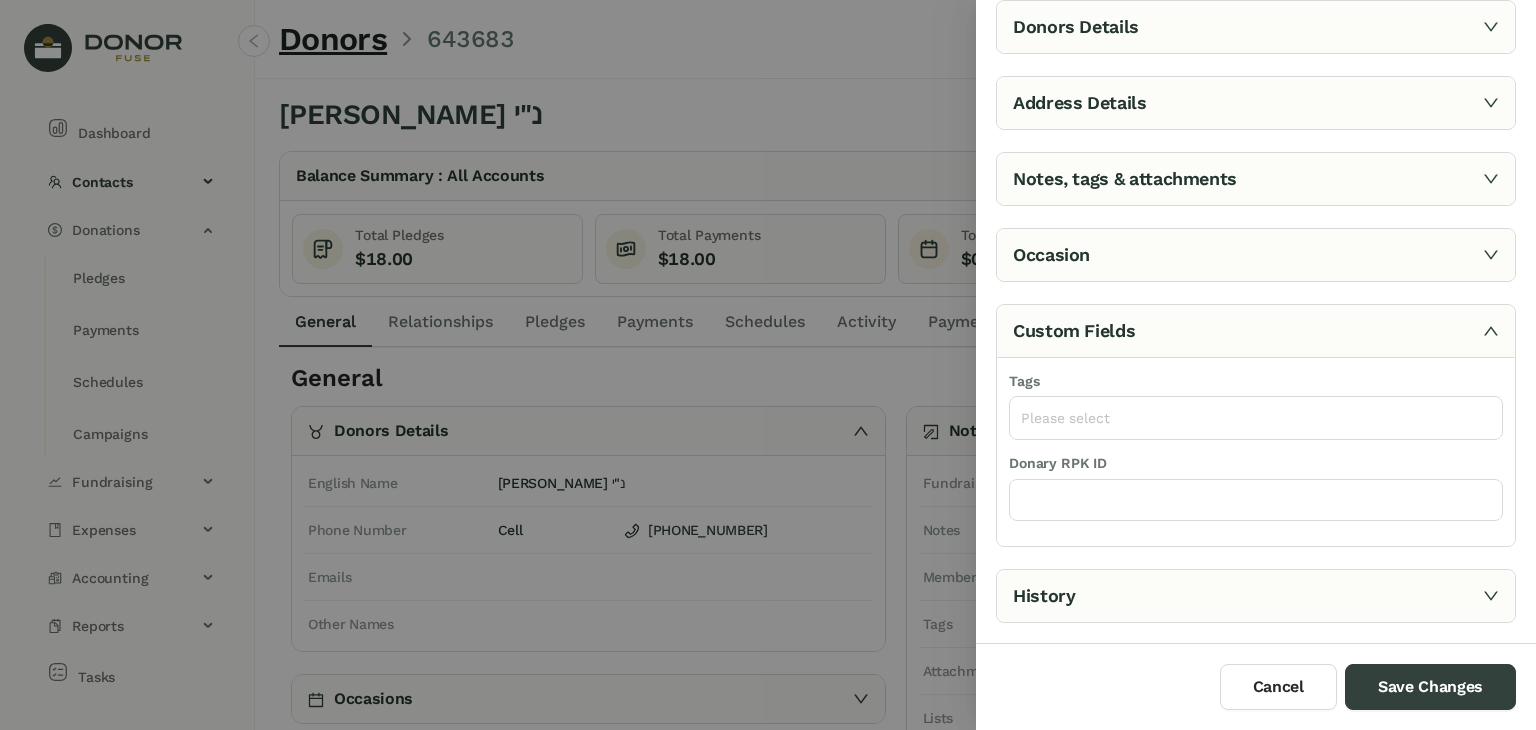 scroll, scrollTop: 69, scrollLeft: 0, axis: vertical 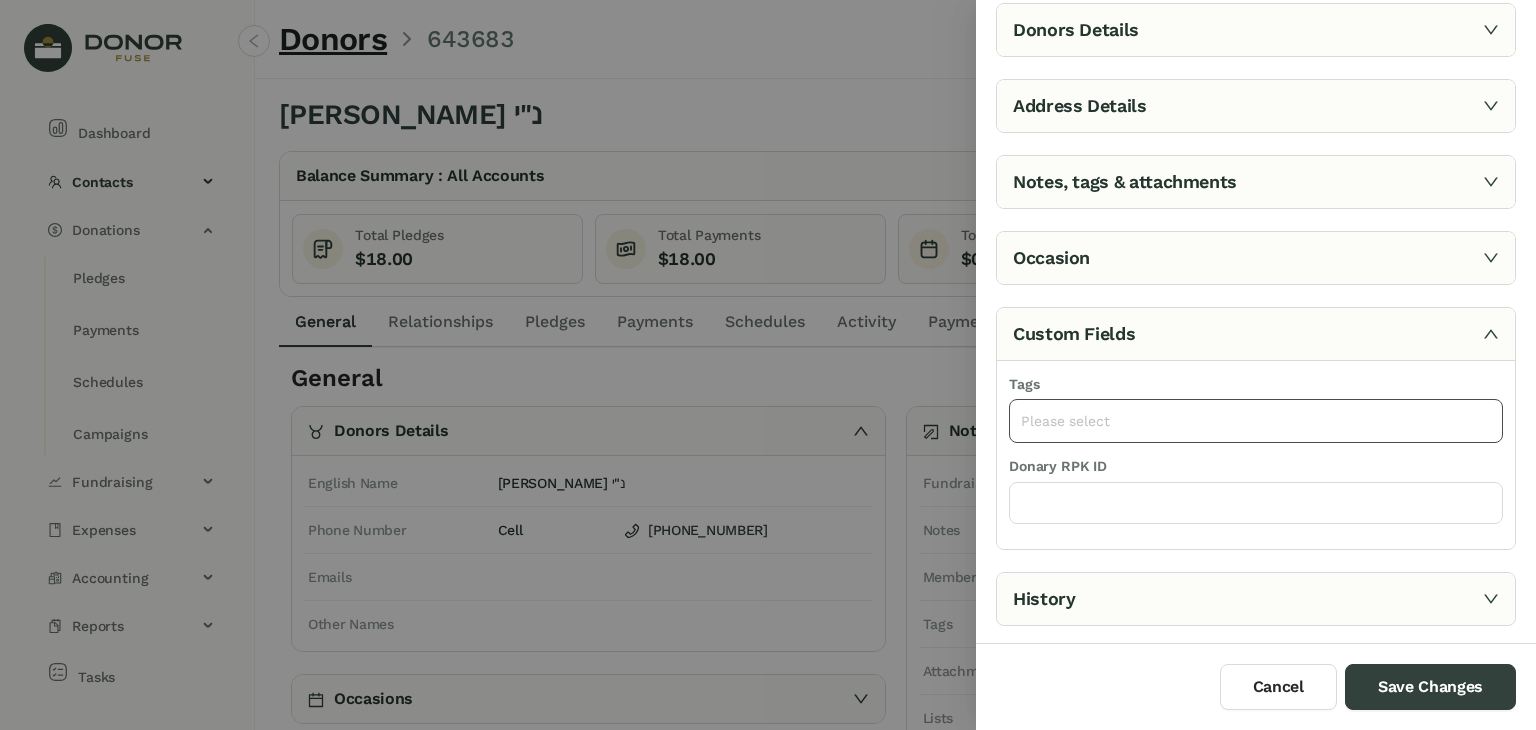 click on "Please select" 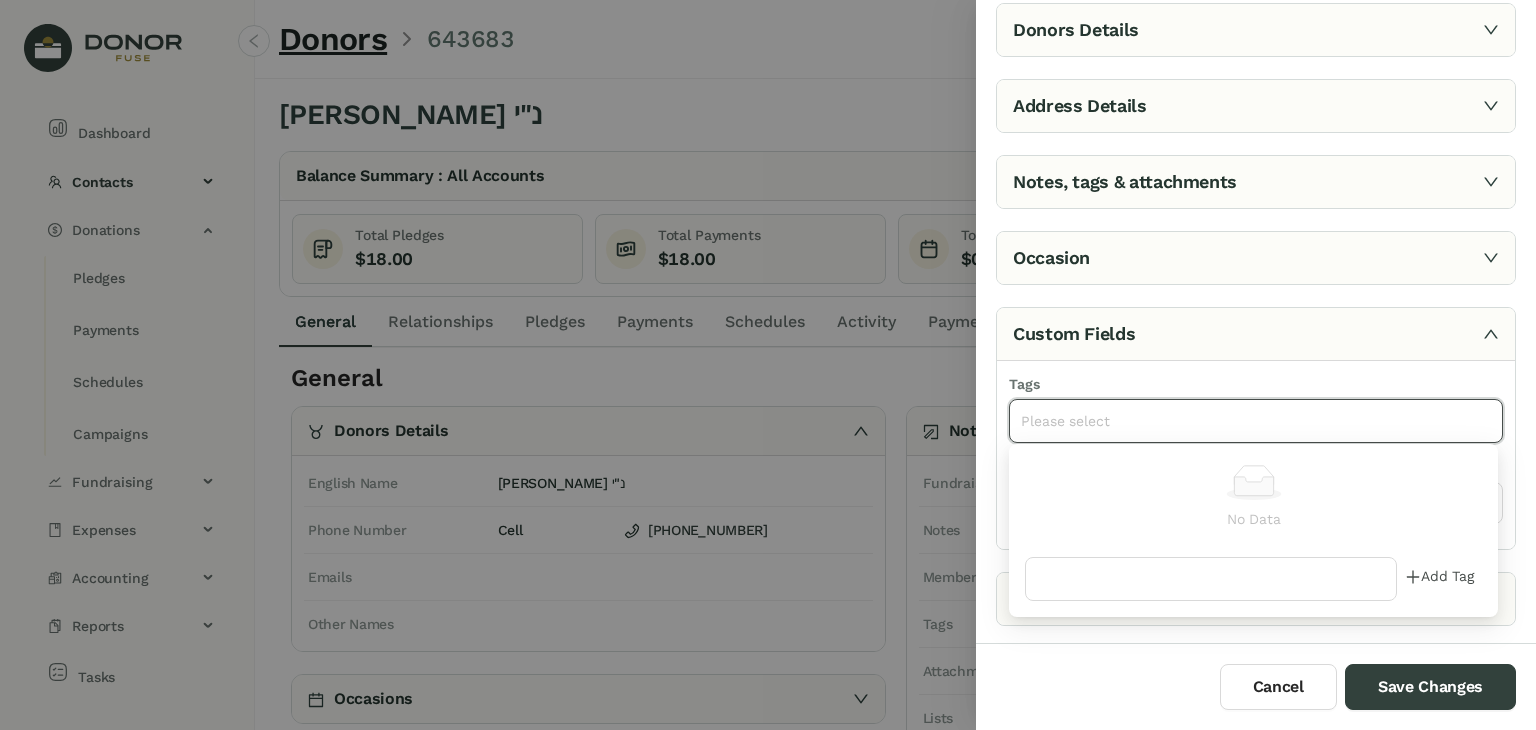 click on "Add Tag" at bounding box center [1439, 579] 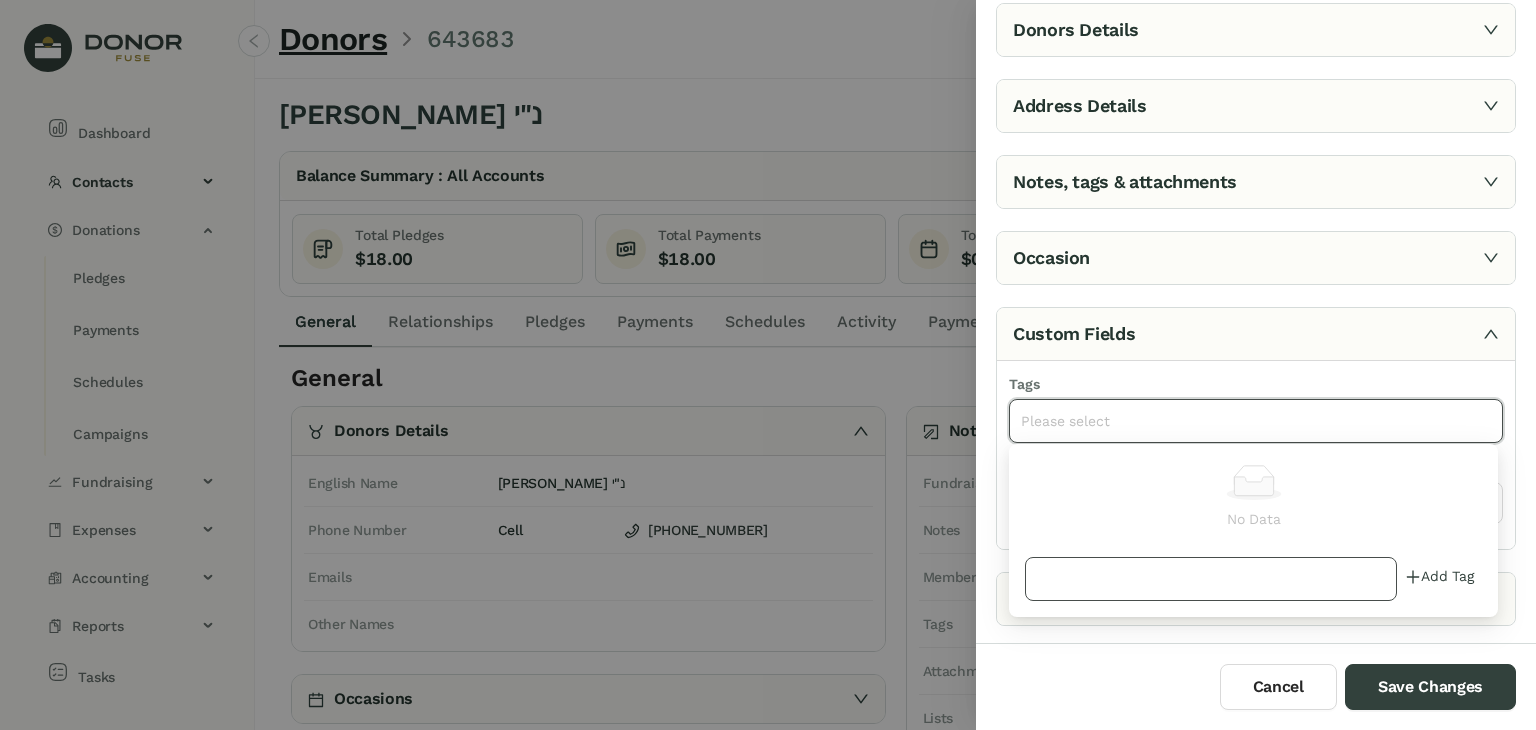 click at bounding box center (1211, 579) 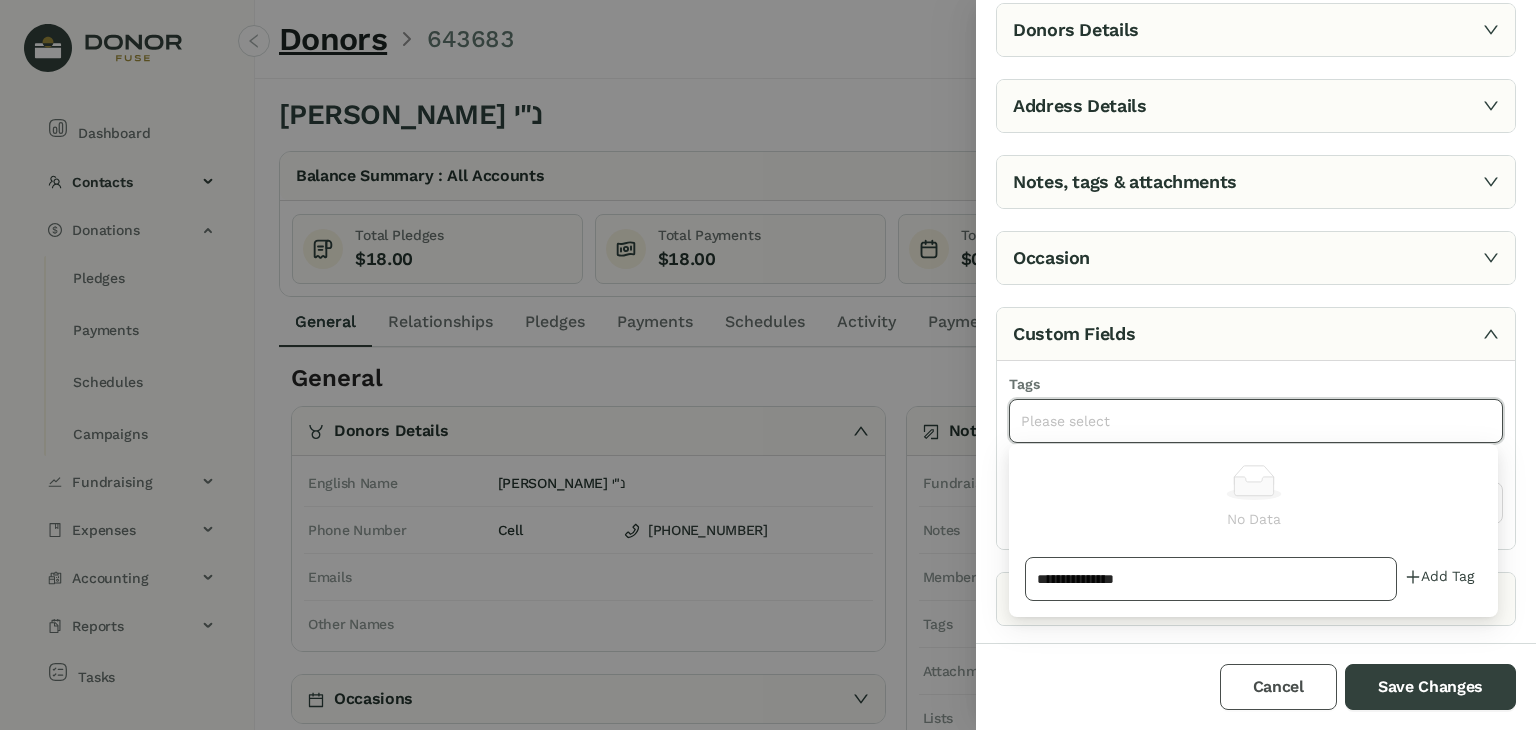 type on "**********" 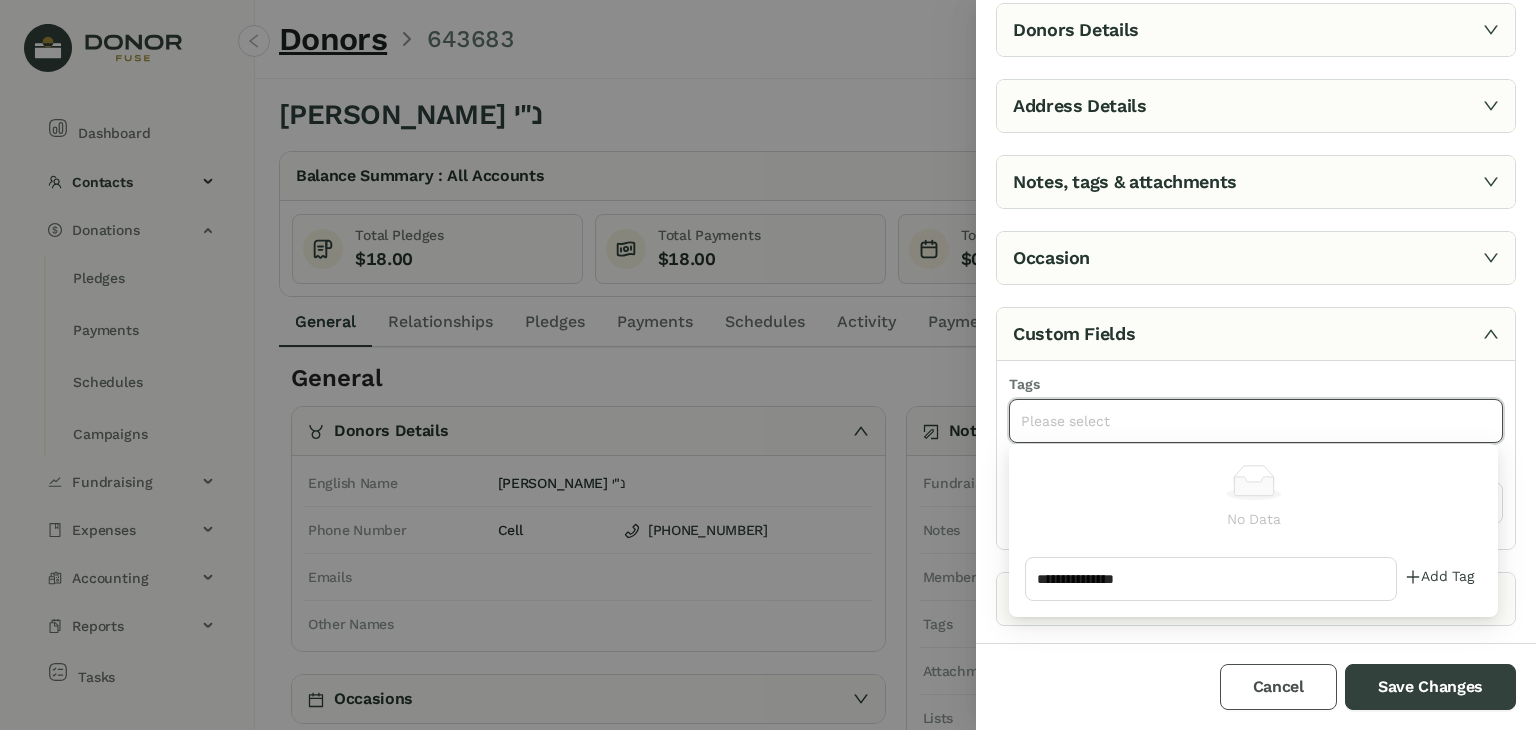 click on "Cancel" at bounding box center [1278, 687] 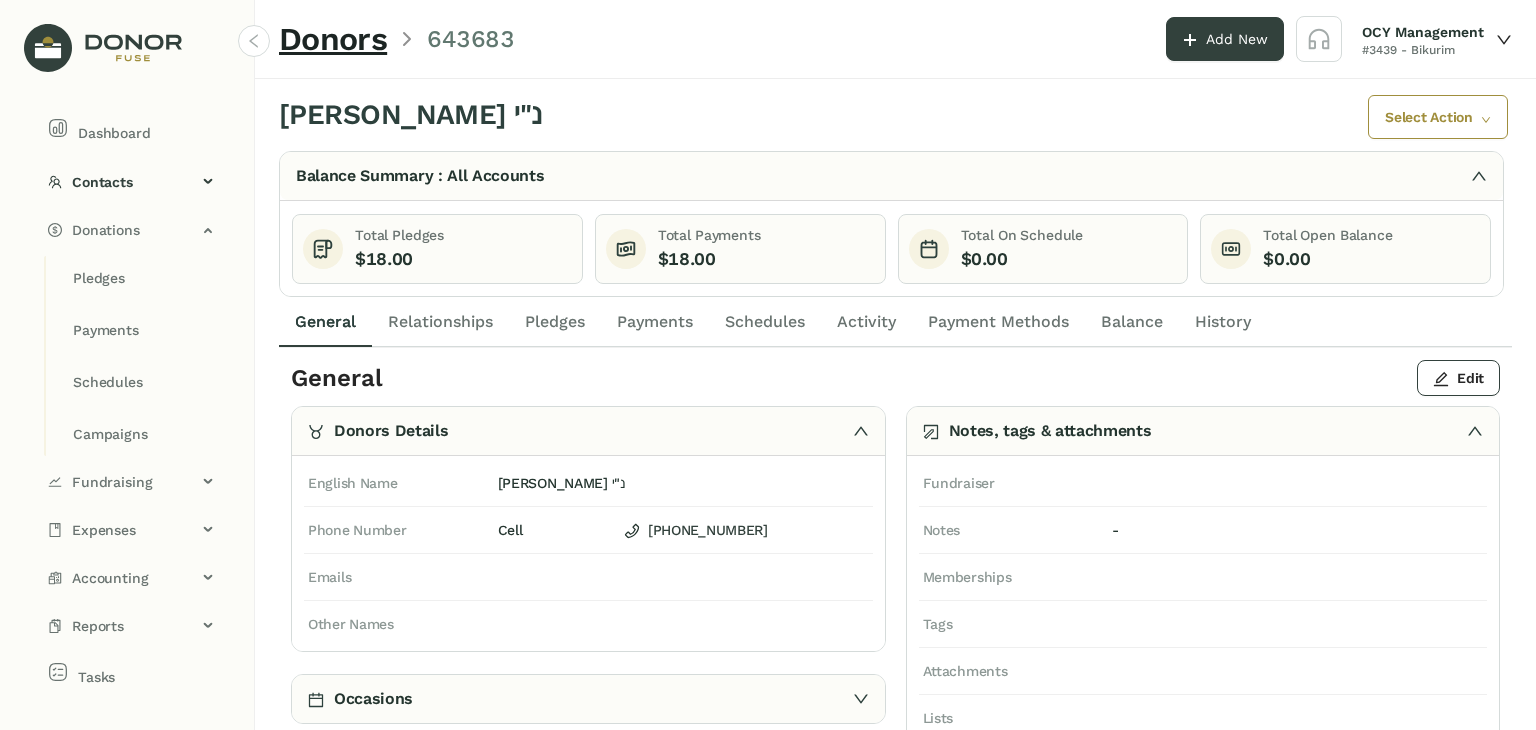 click on "Pledges" 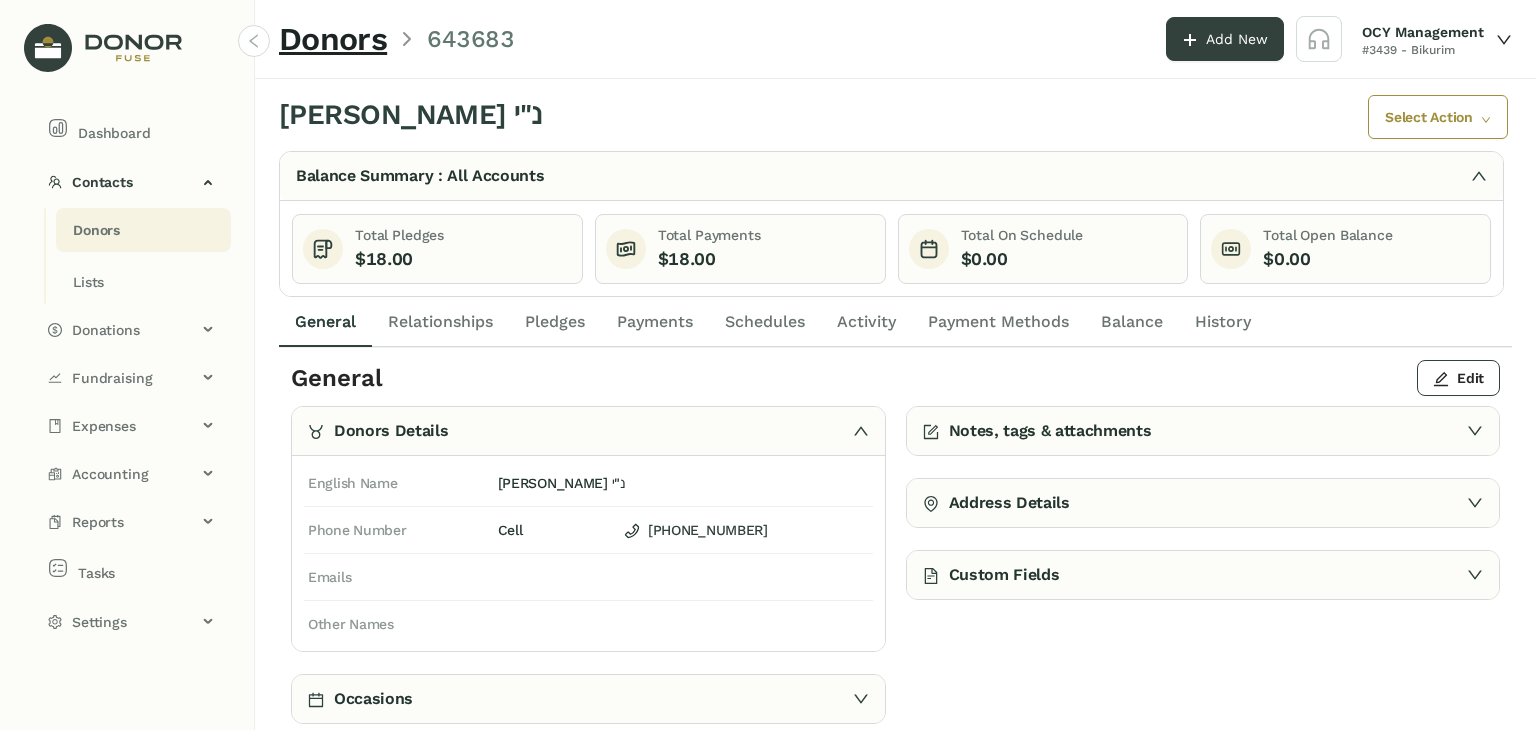 scroll, scrollTop: 0, scrollLeft: 0, axis: both 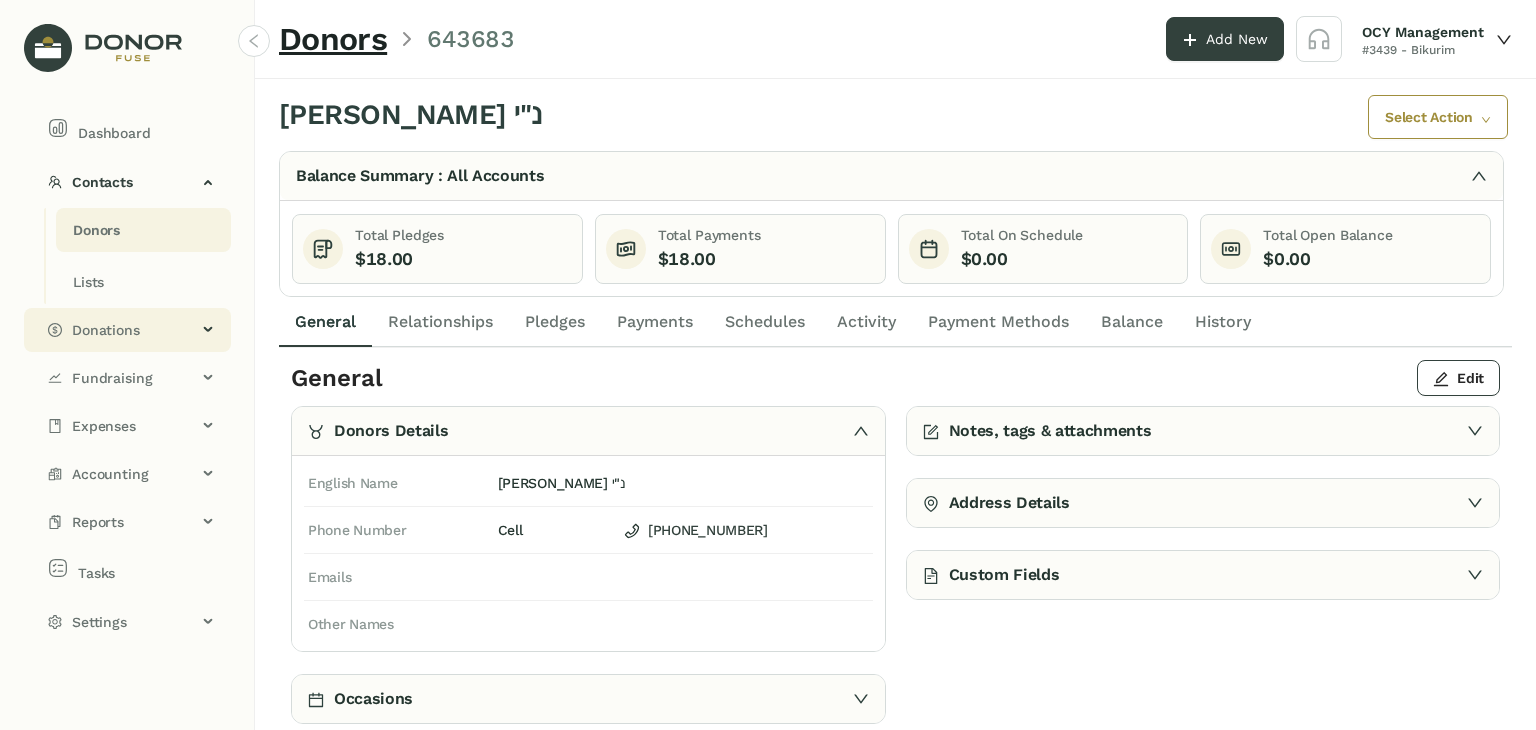 click on "Donations" 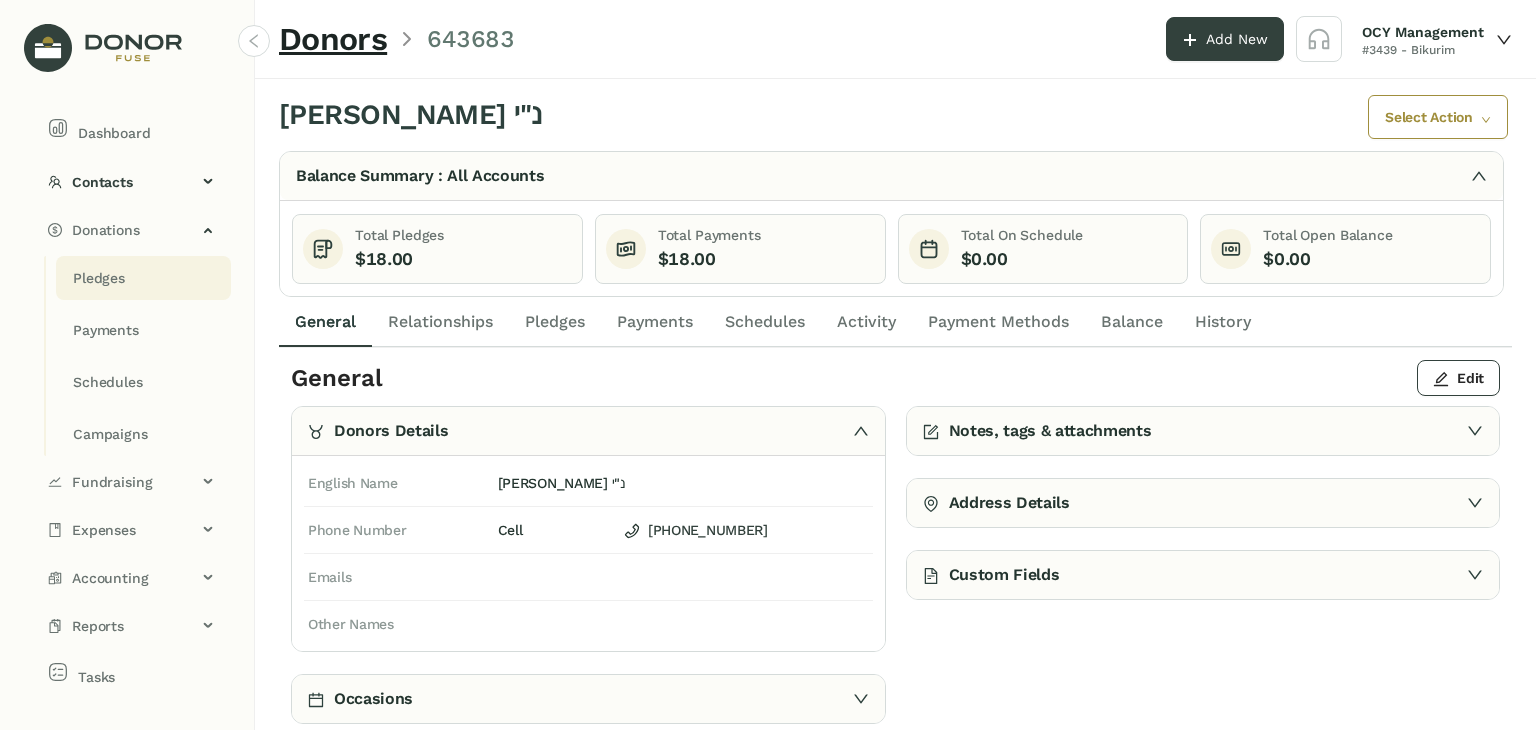 click on "Pledges" 